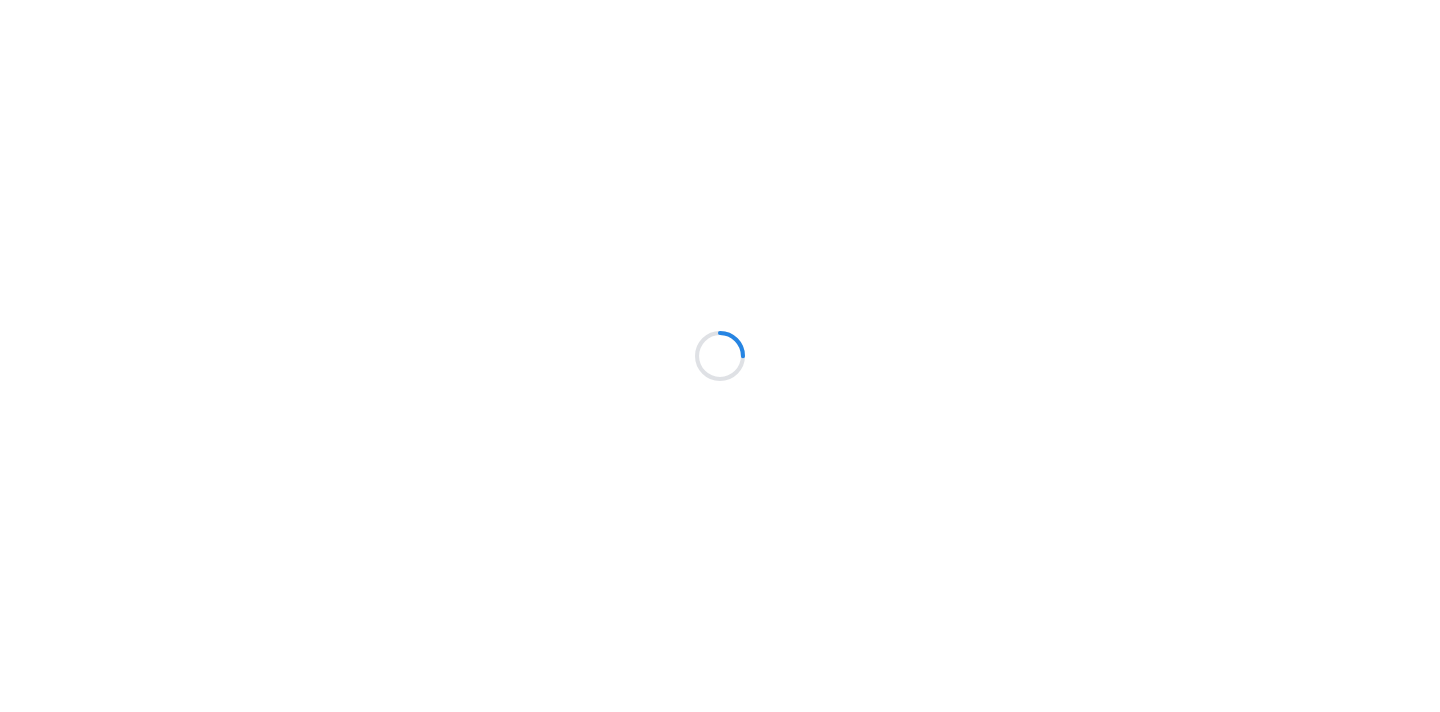 scroll, scrollTop: 0, scrollLeft: 0, axis: both 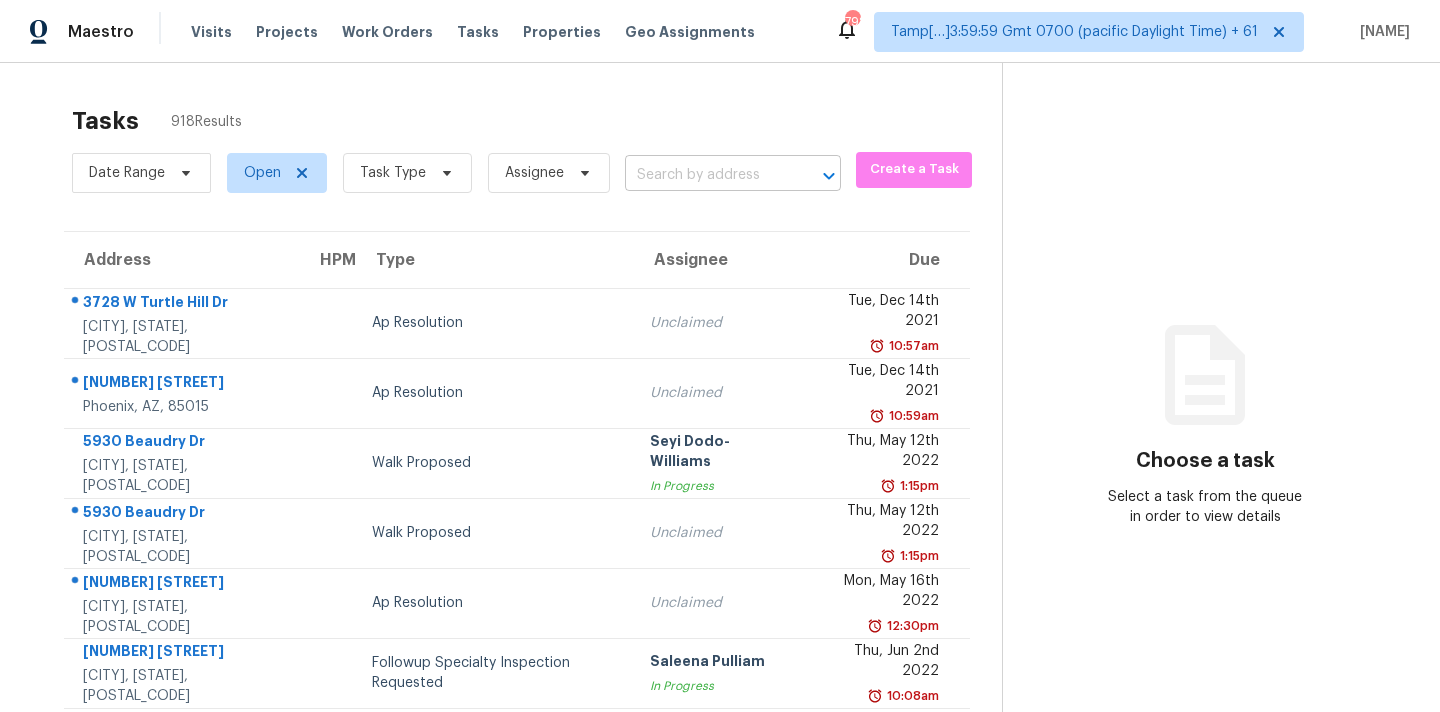click at bounding box center (705, 175) 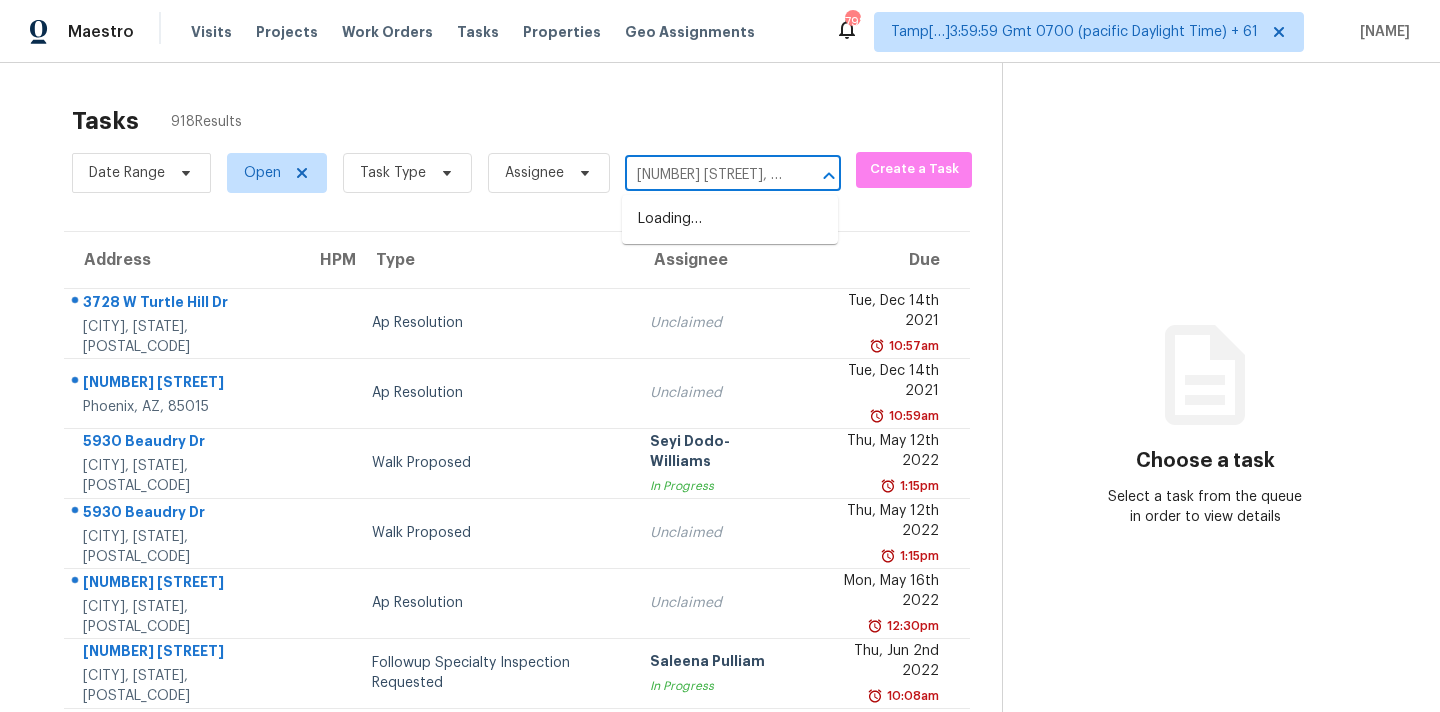 scroll, scrollTop: 0, scrollLeft: 121, axis: horizontal 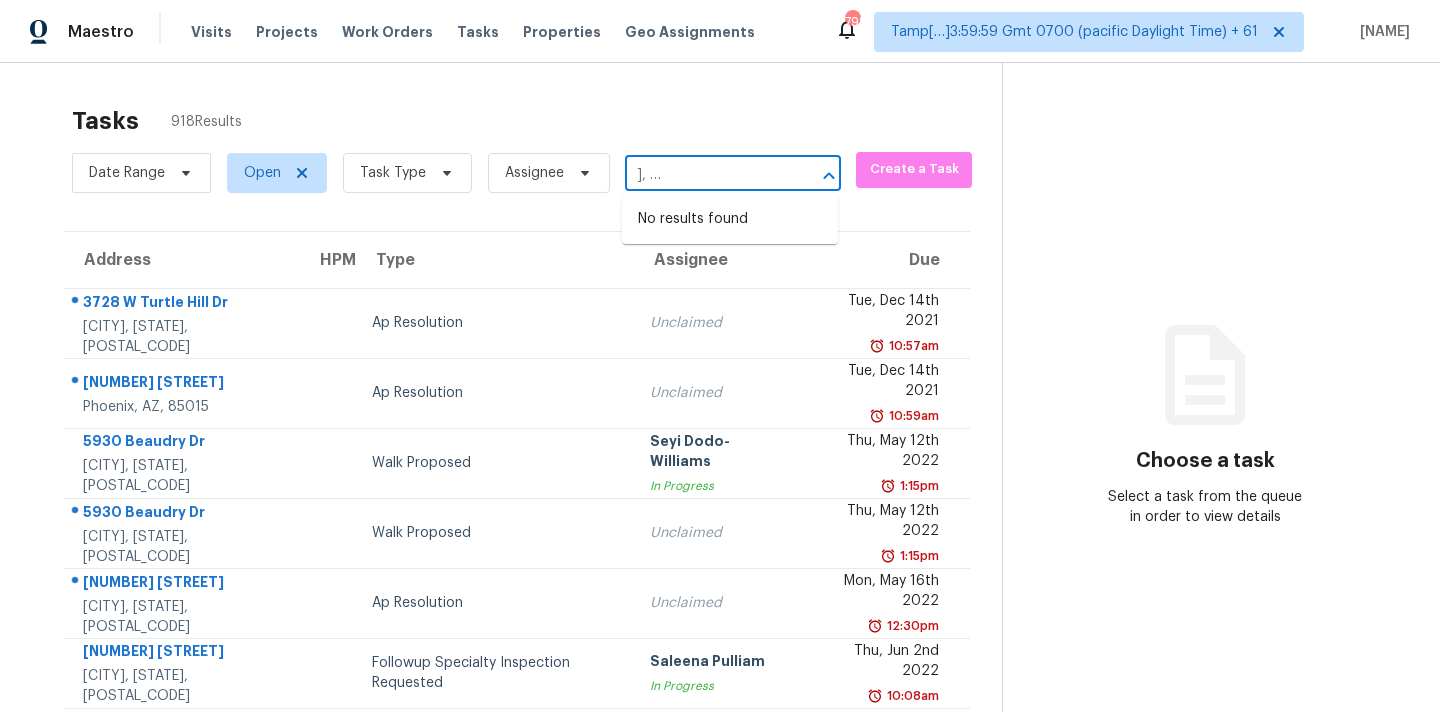 type on "[NUMBER] [STREET], [CITY], [STATE] [POSTAL_CODE]" 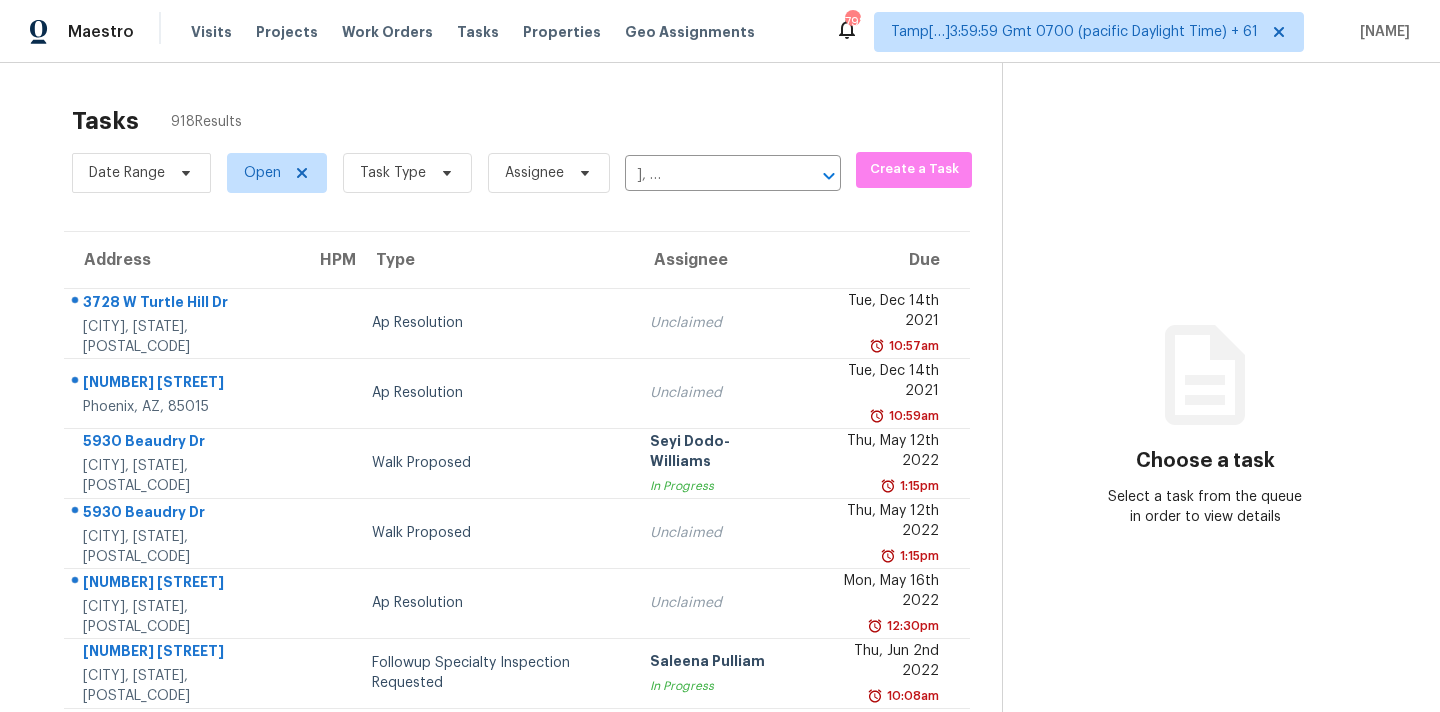 type 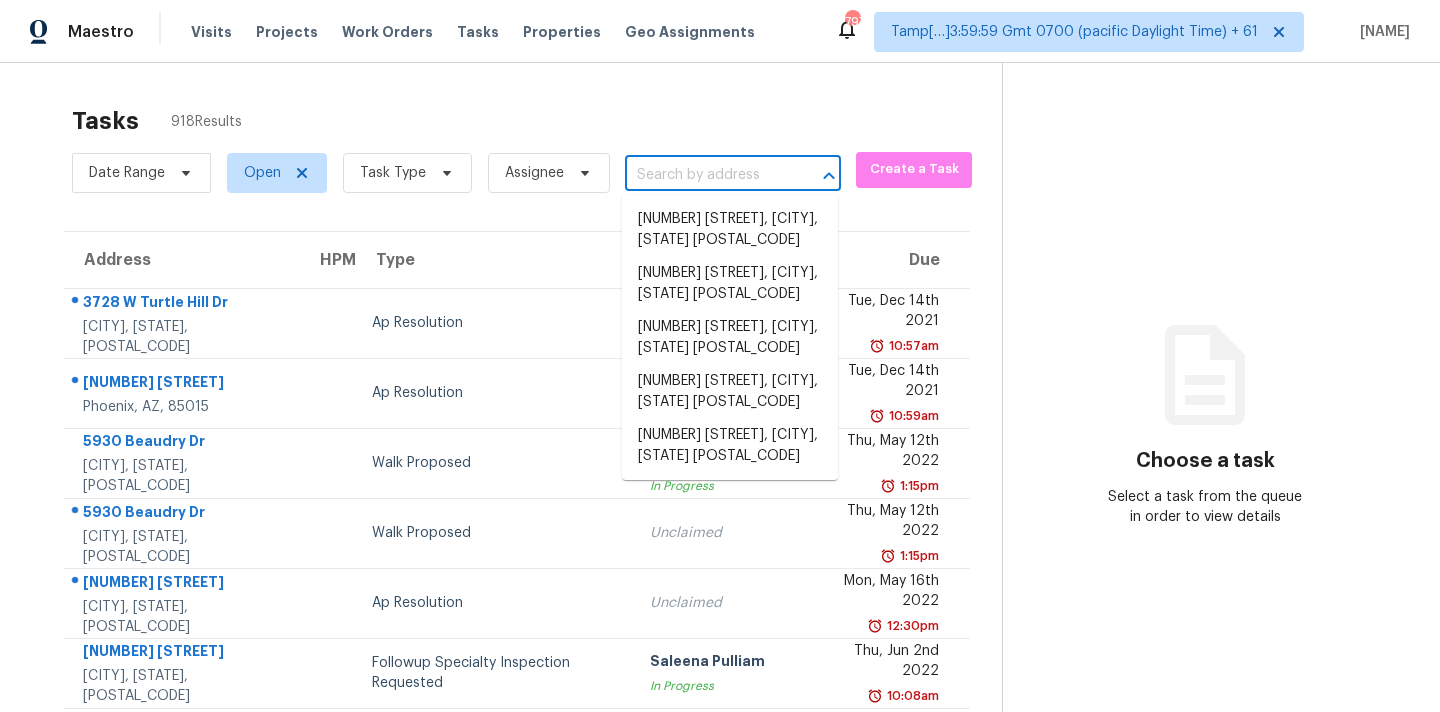 scroll, scrollTop: 0, scrollLeft: 0, axis: both 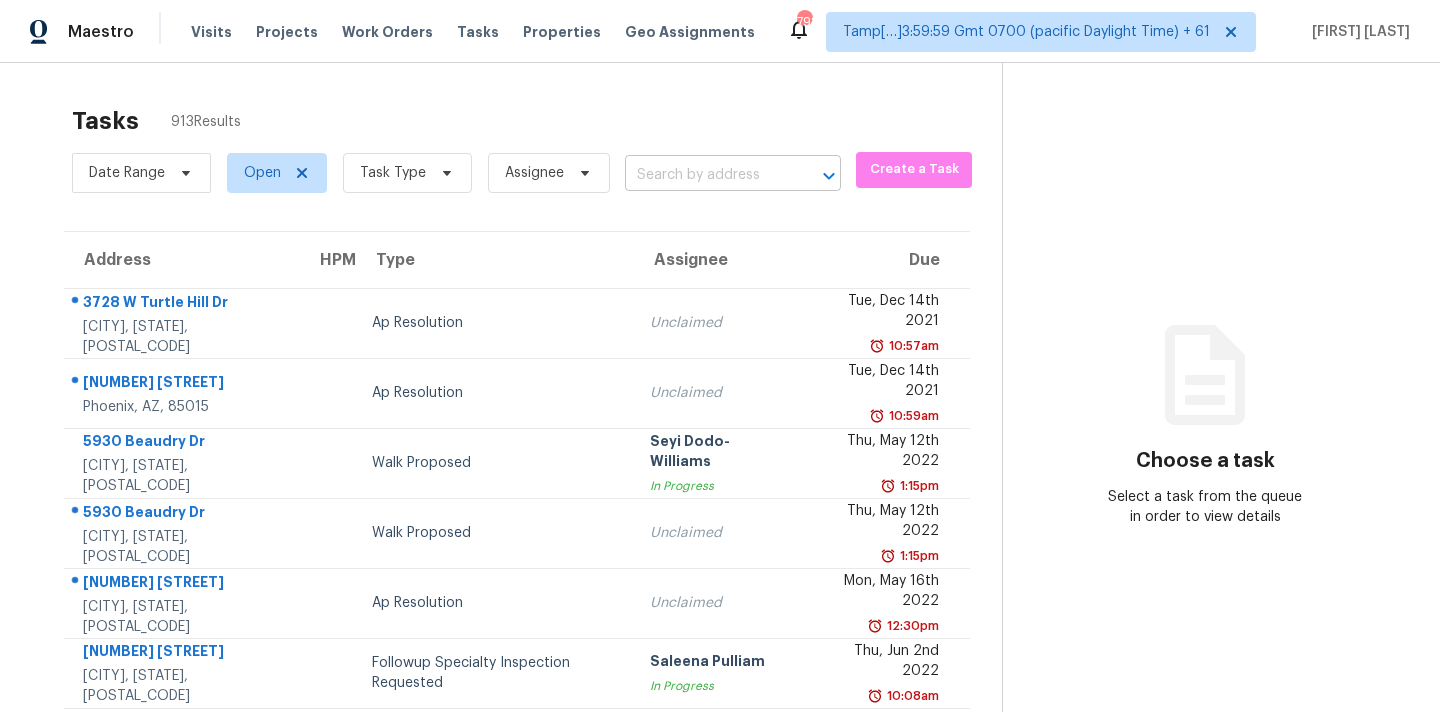 click at bounding box center [705, 175] 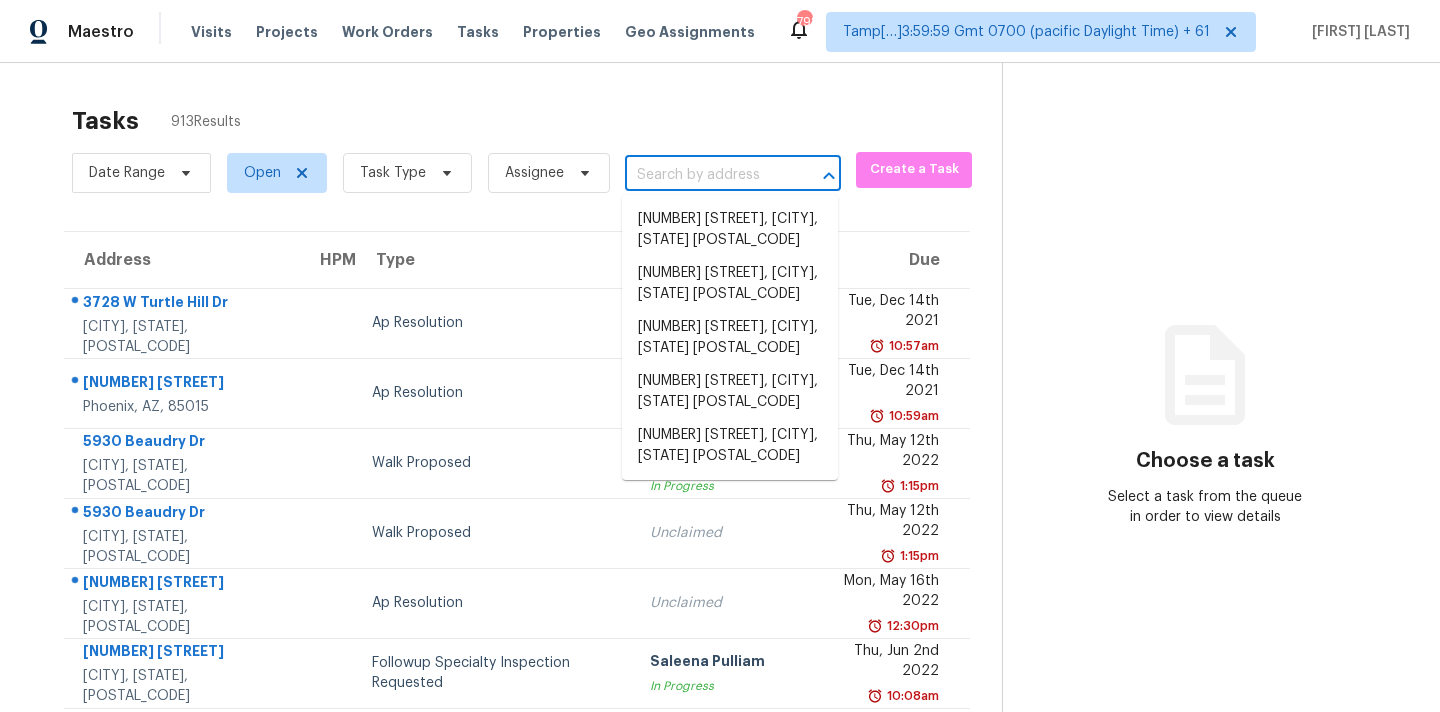 paste on "1208 Liberty Pkwy NW, Atlanta, GA 30318" 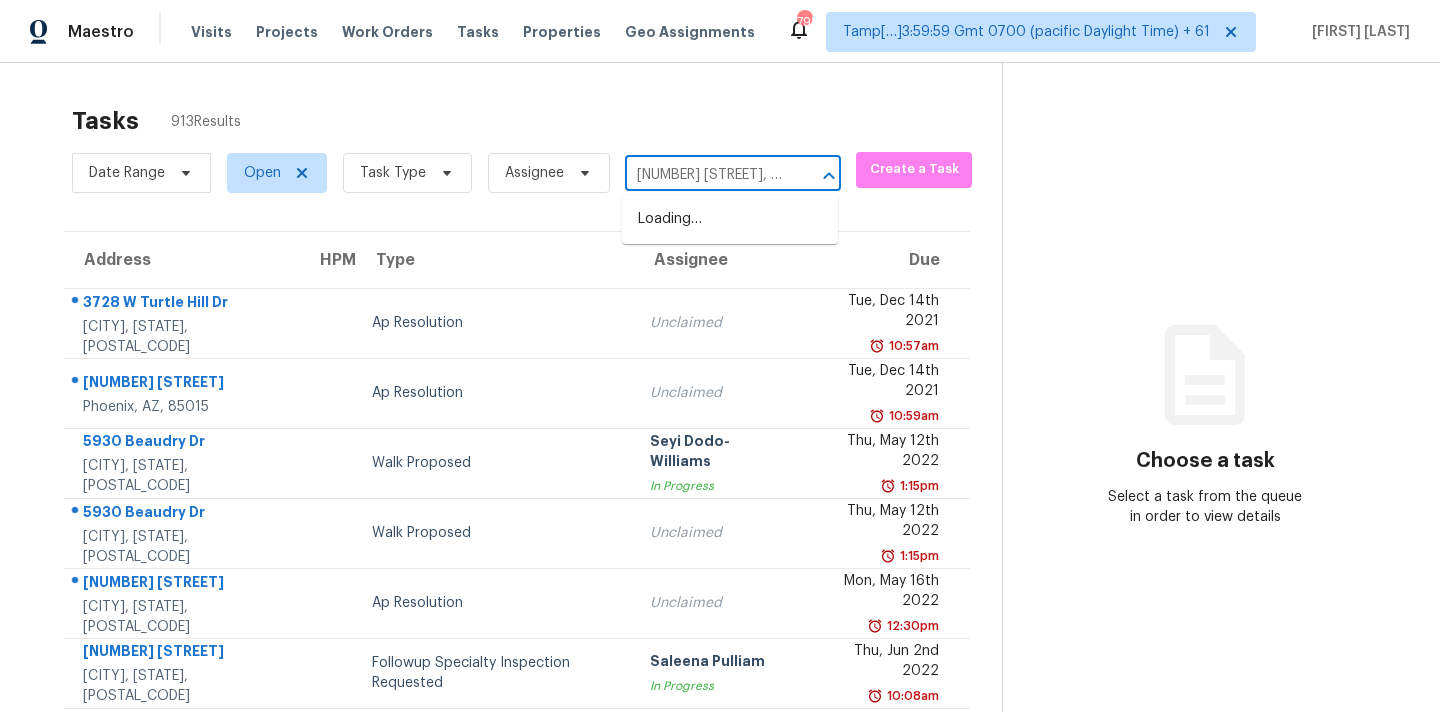 scroll, scrollTop: 0, scrollLeft: 121, axis: horizontal 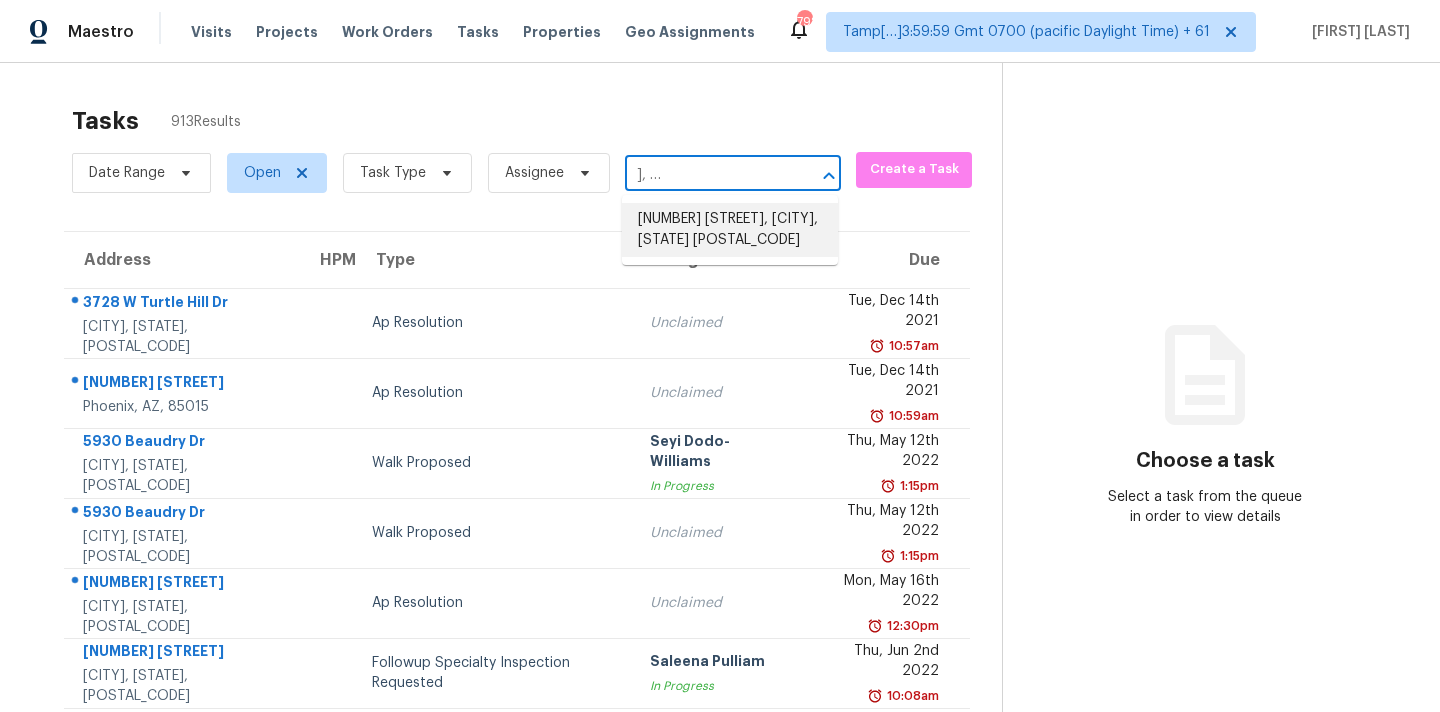 click on "1208 Liberty Pkwy NW, Atlanta, GA 30318" at bounding box center (730, 230) 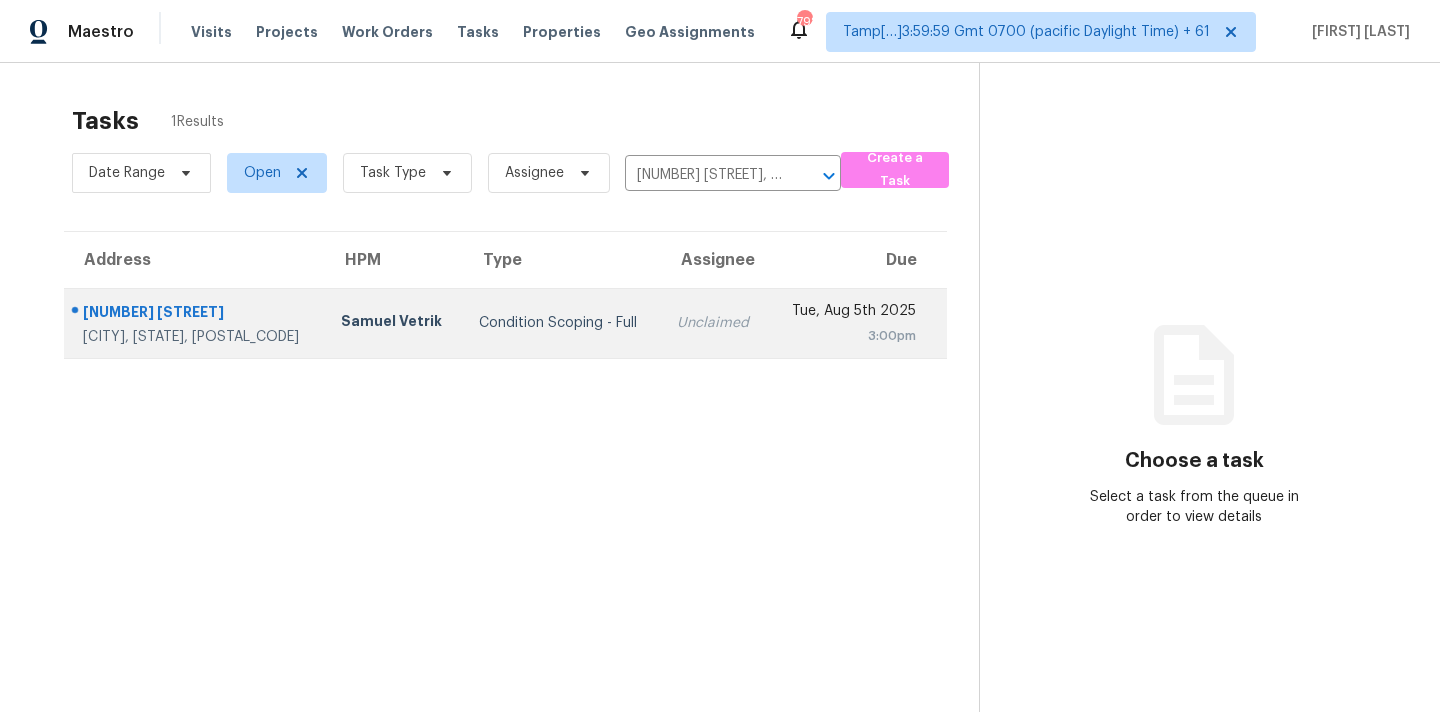 click on "Unclaimed" at bounding box center [715, 323] 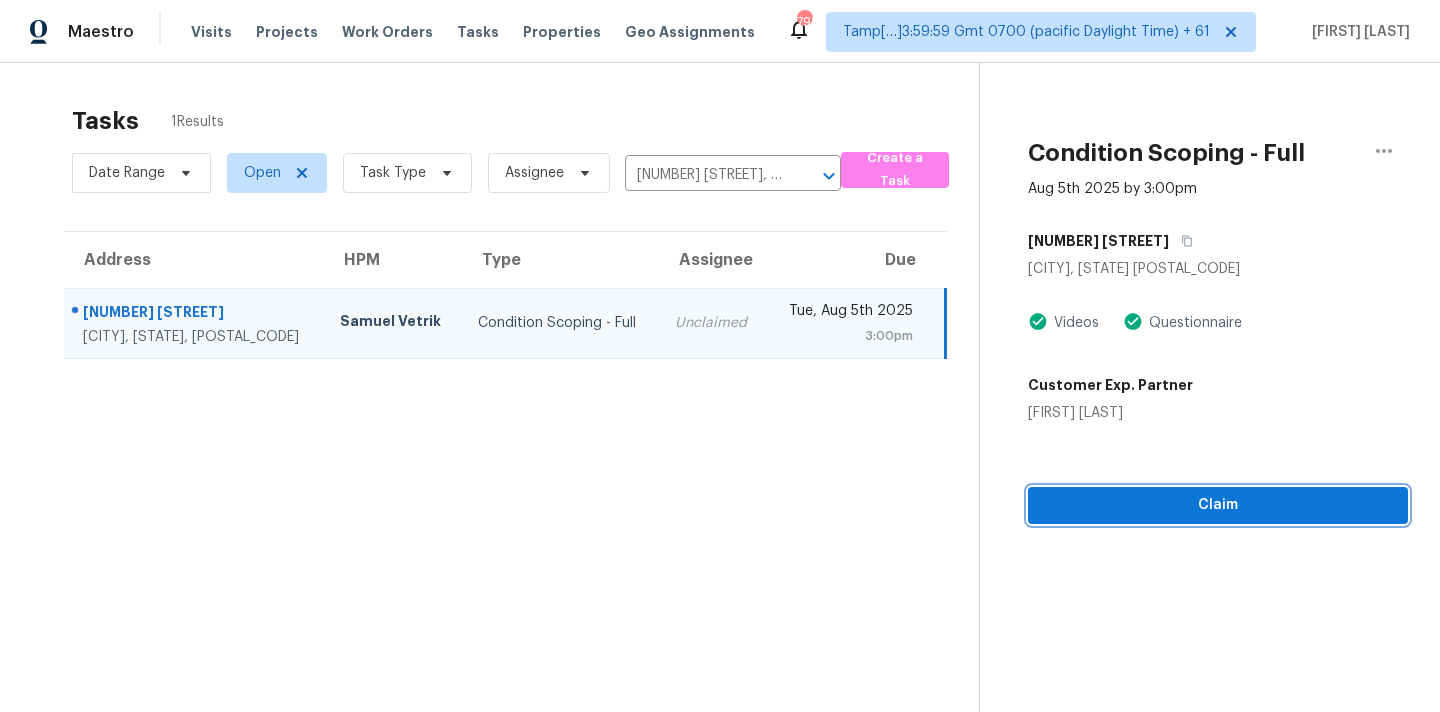 click on "Claim" at bounding box center [1218, 505] 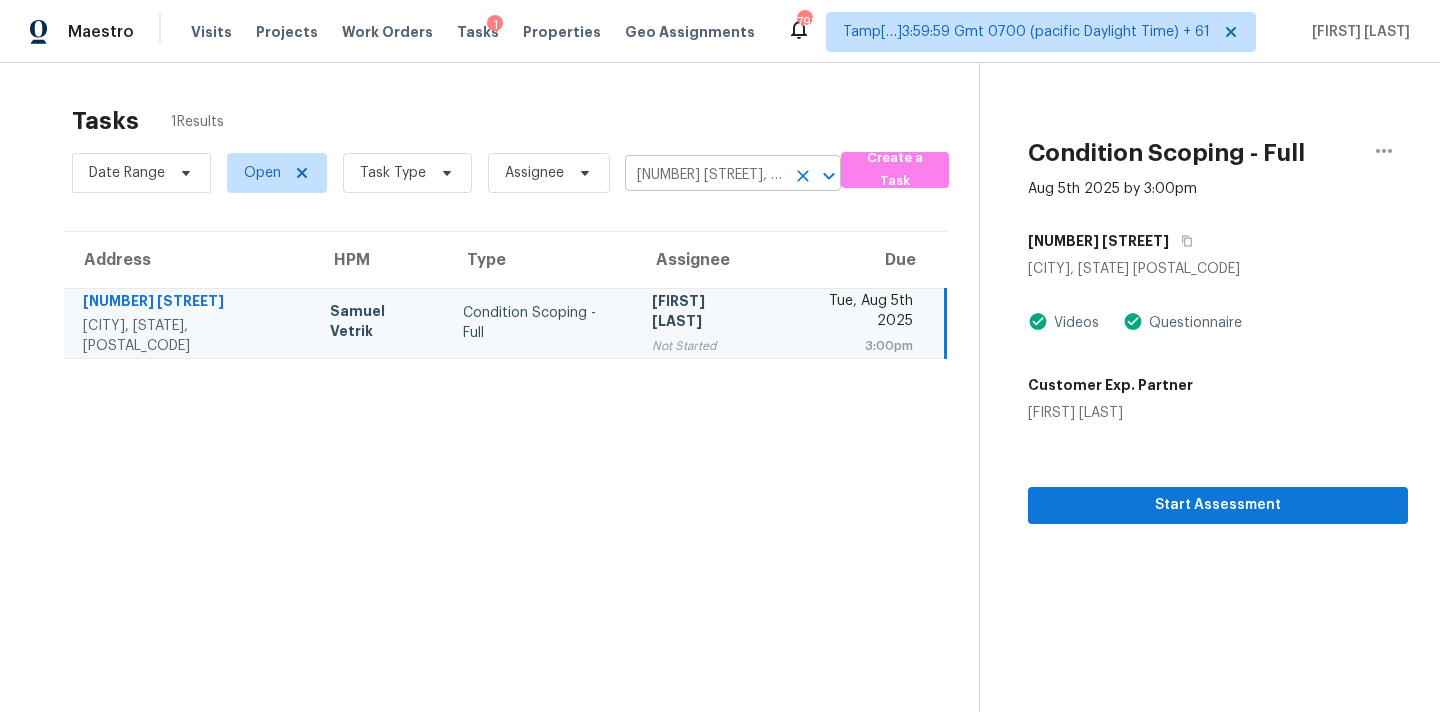 click on "1208 Liberty Pkwy NW, Atlanta, GA 30318" at bounding box center (705, 175) 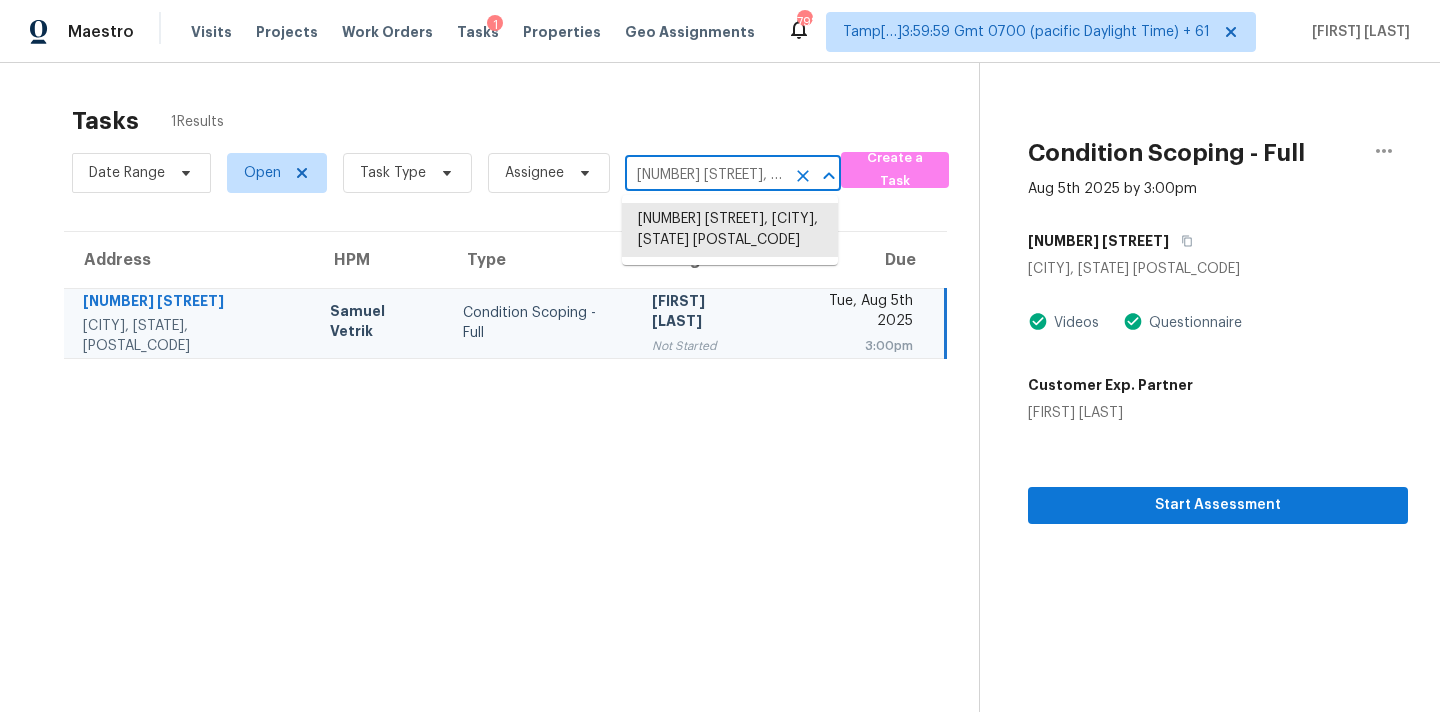 paste on "1 Rehobeth Ct, Greensboro, NC 27406" 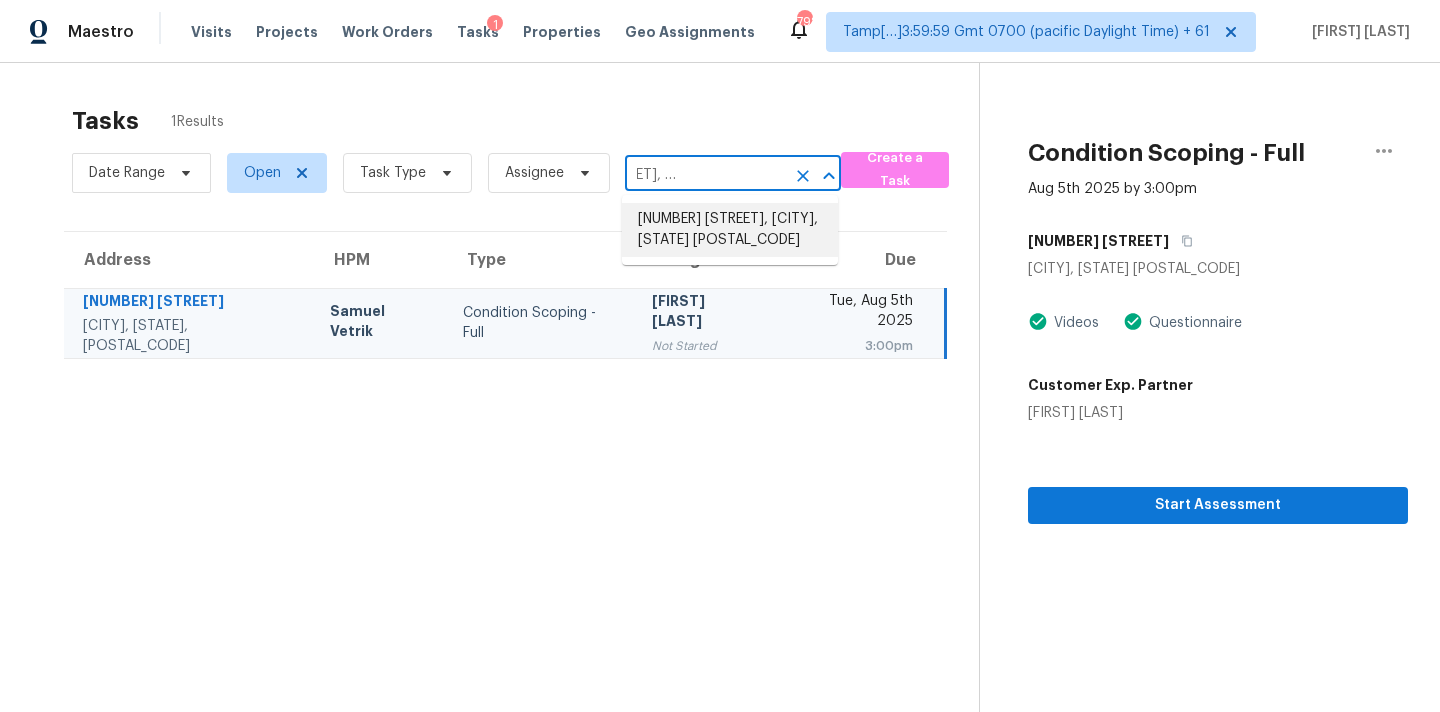 click on "11 Rehobeth Ct, Greensboro, NC 27406" at bounding box center (730, 230) 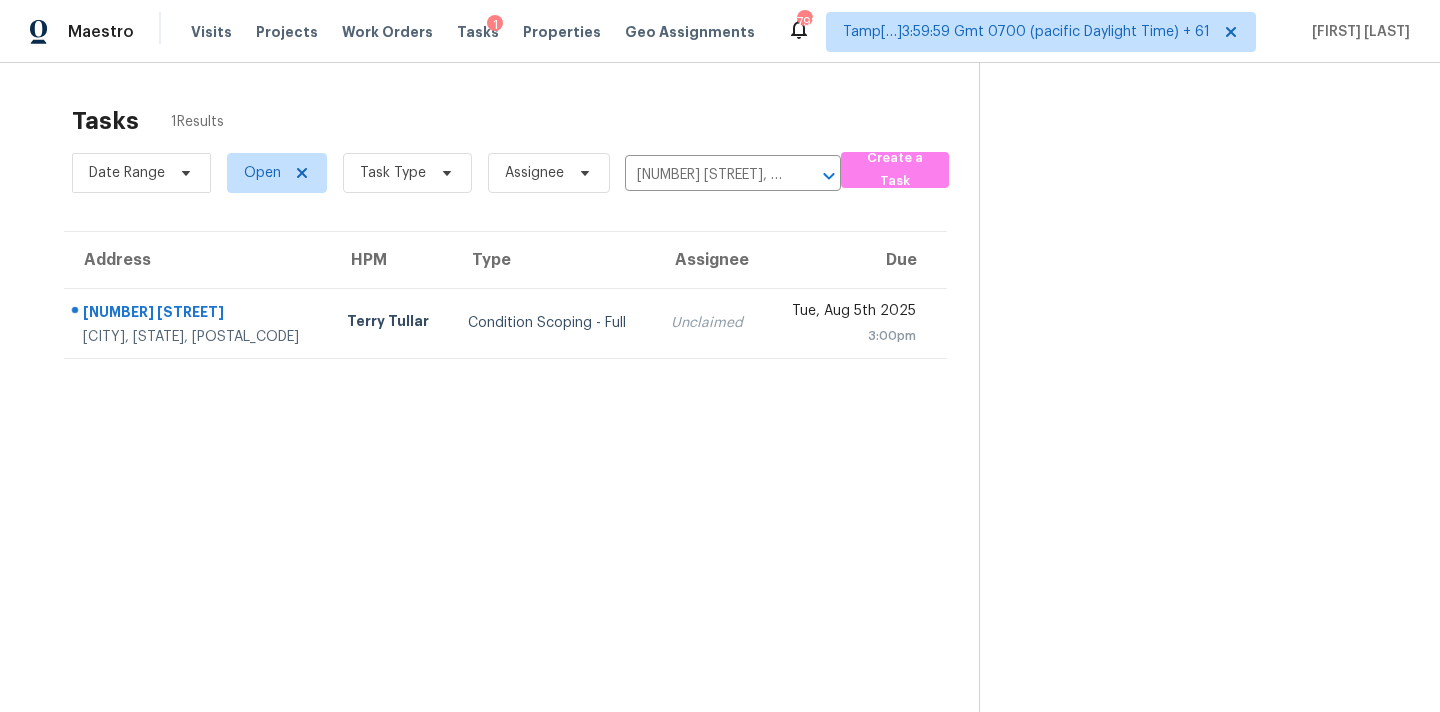 click on "Unclaimed" at bounding box center [710, 323] 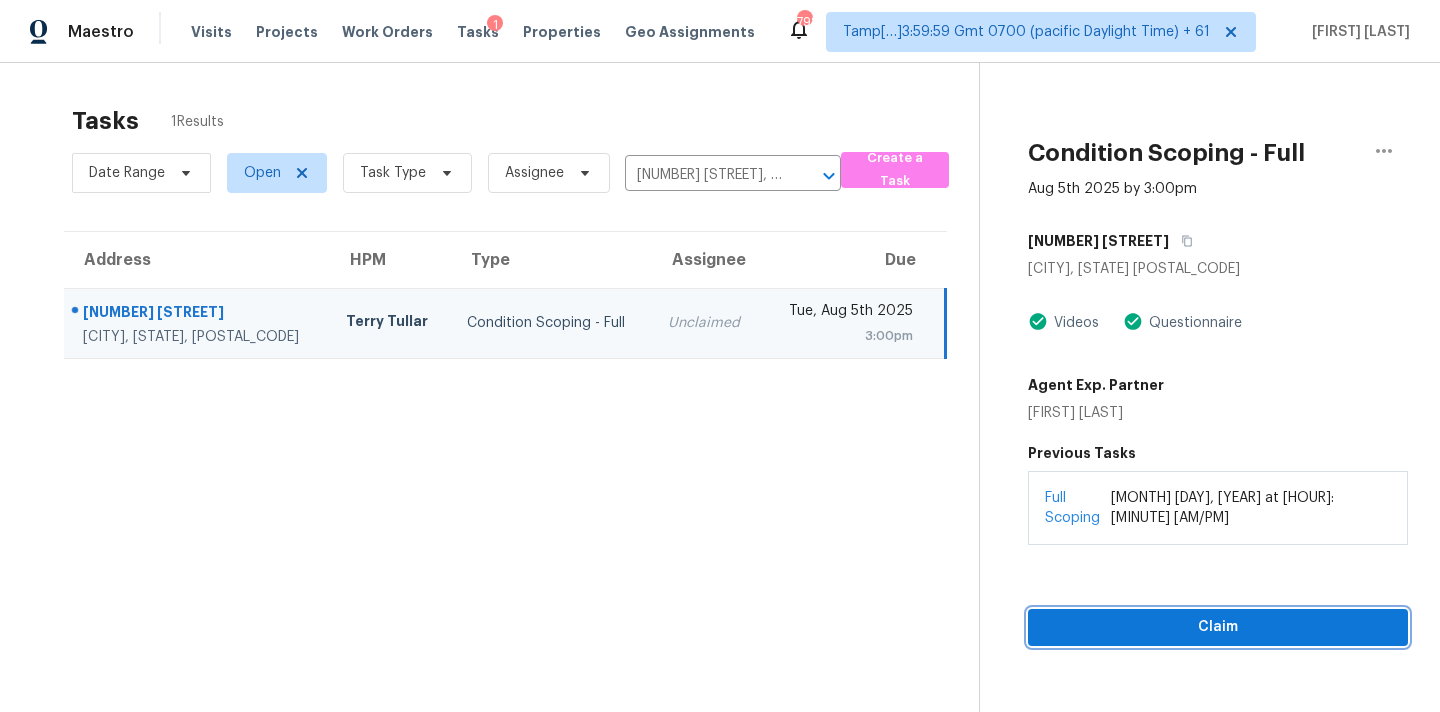 click on "Claim" at bounding box center [1218, 627] 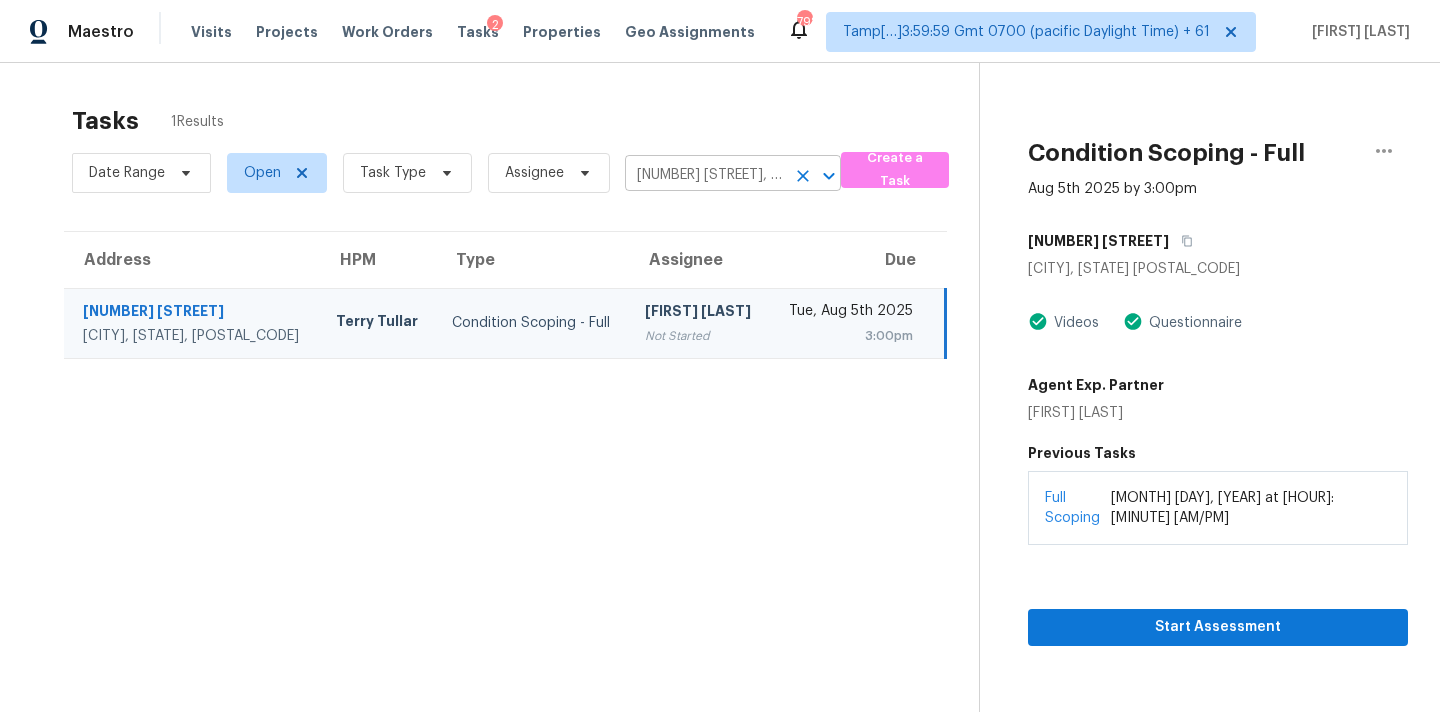 click on "11 Rehobeth Ct, Greensboro, NC 27406" at bounding box center (705, 175) 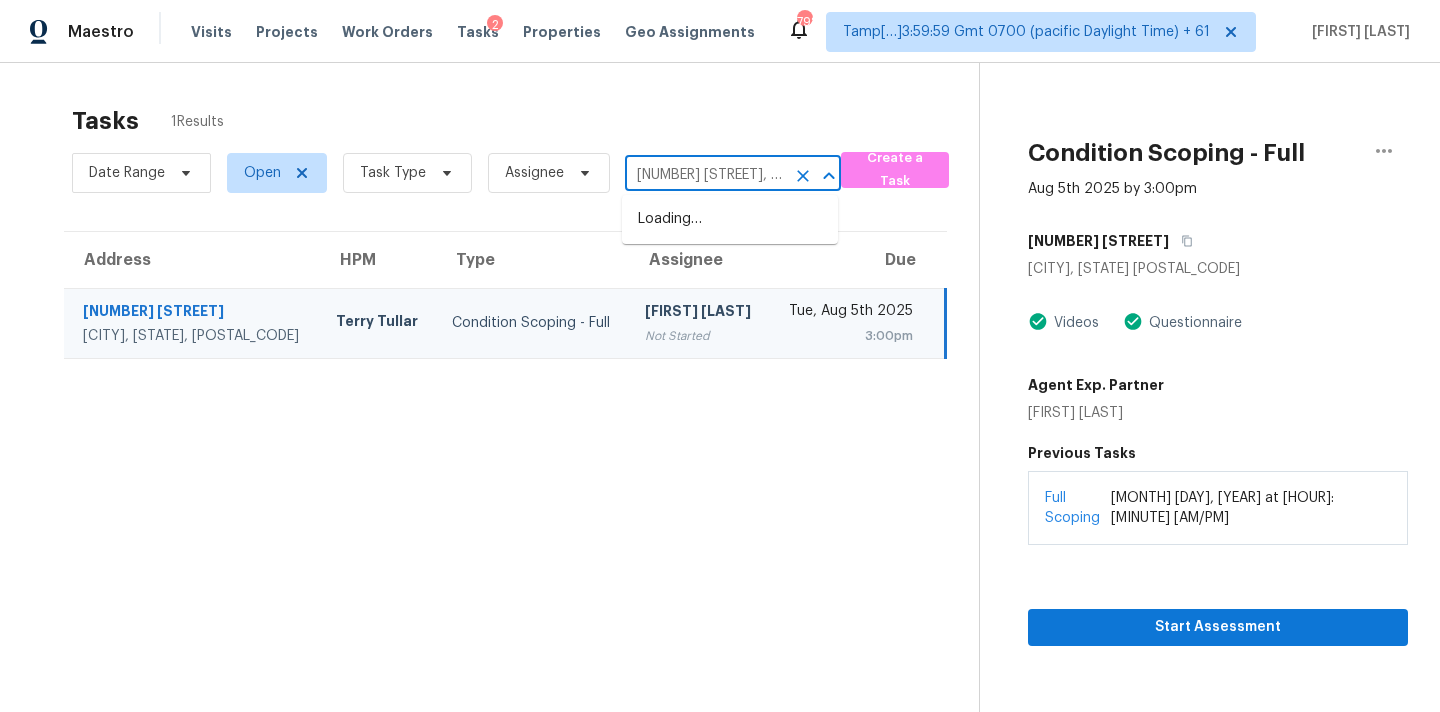 scroll, scrollTop: 0, scrollLeft: 112, axis: horizontal 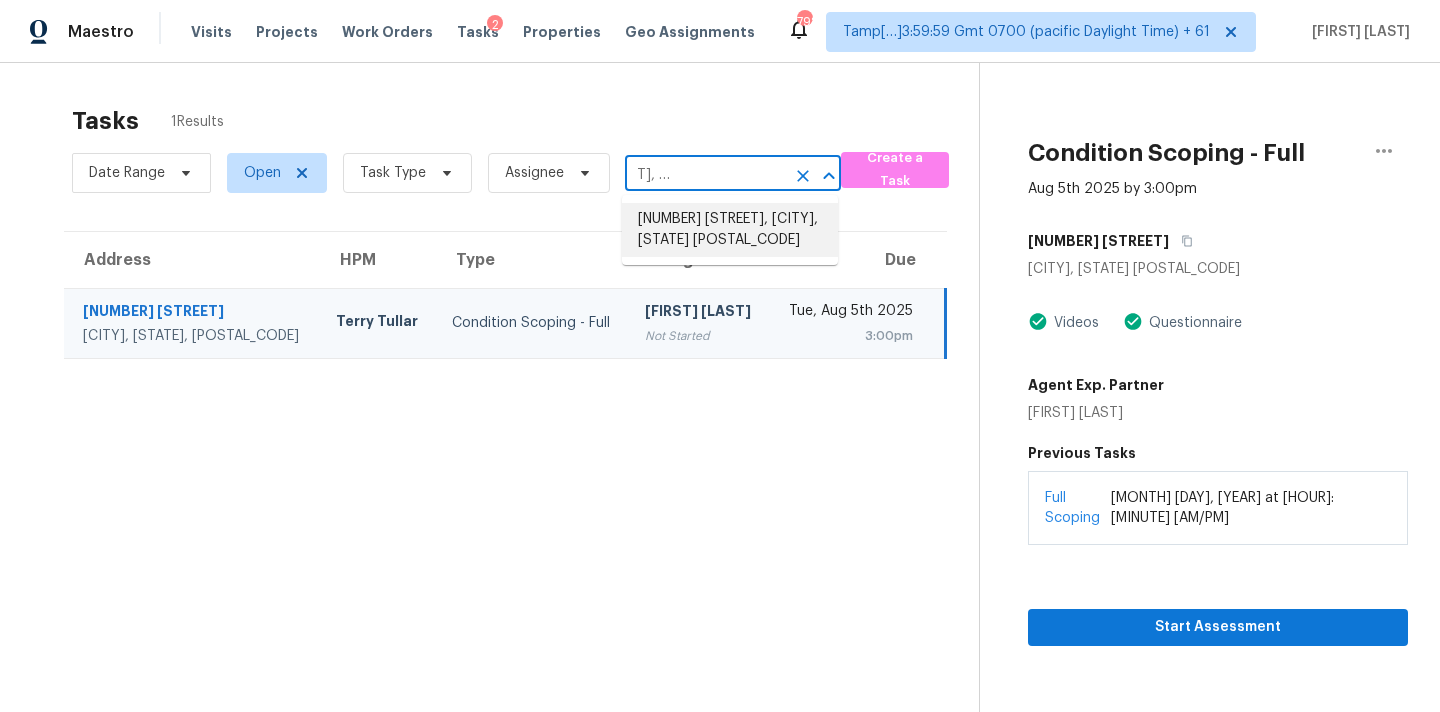 click on "2481 Merrion Park Ct, Dacula, GA 30019" at bounding box center [730, 230] 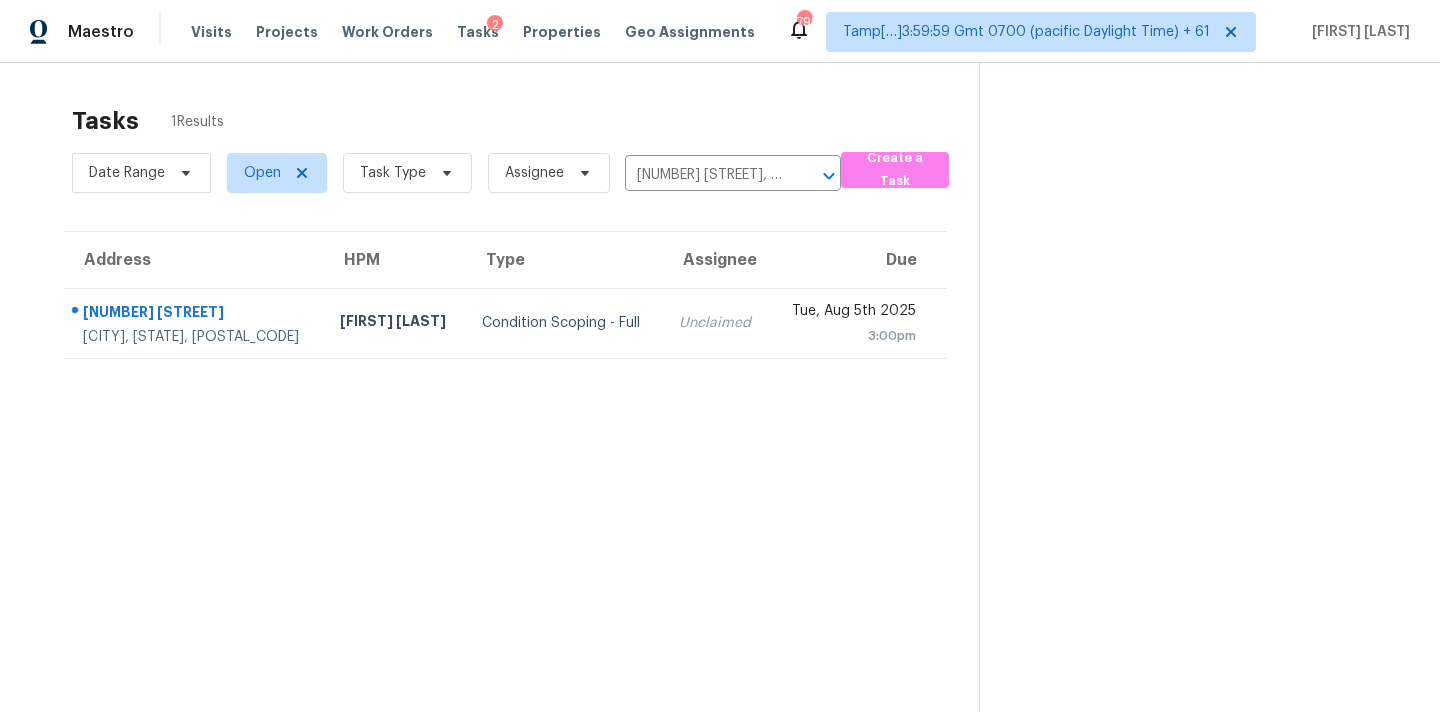 click on "Unclaimed" at bounding box center [717, 323] 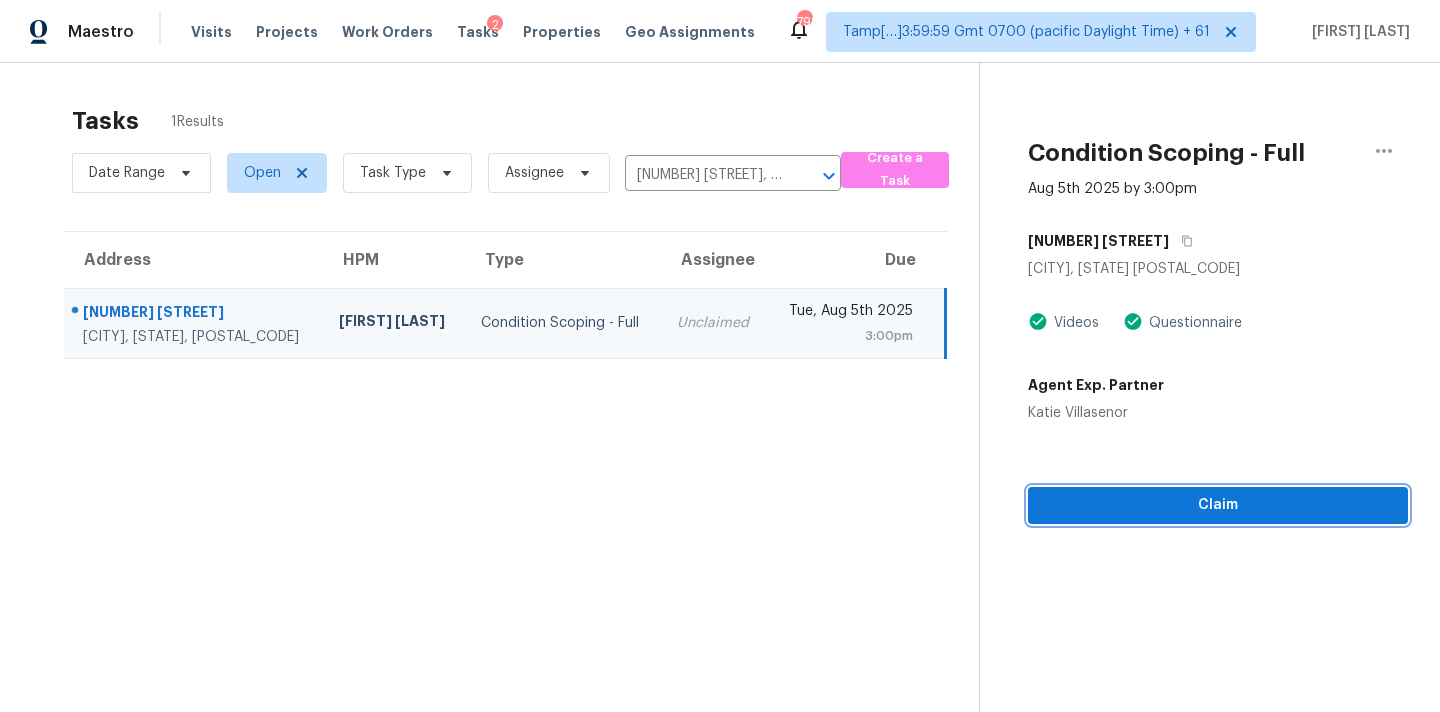 click on "Claim" at bounding box center [1218, 505] 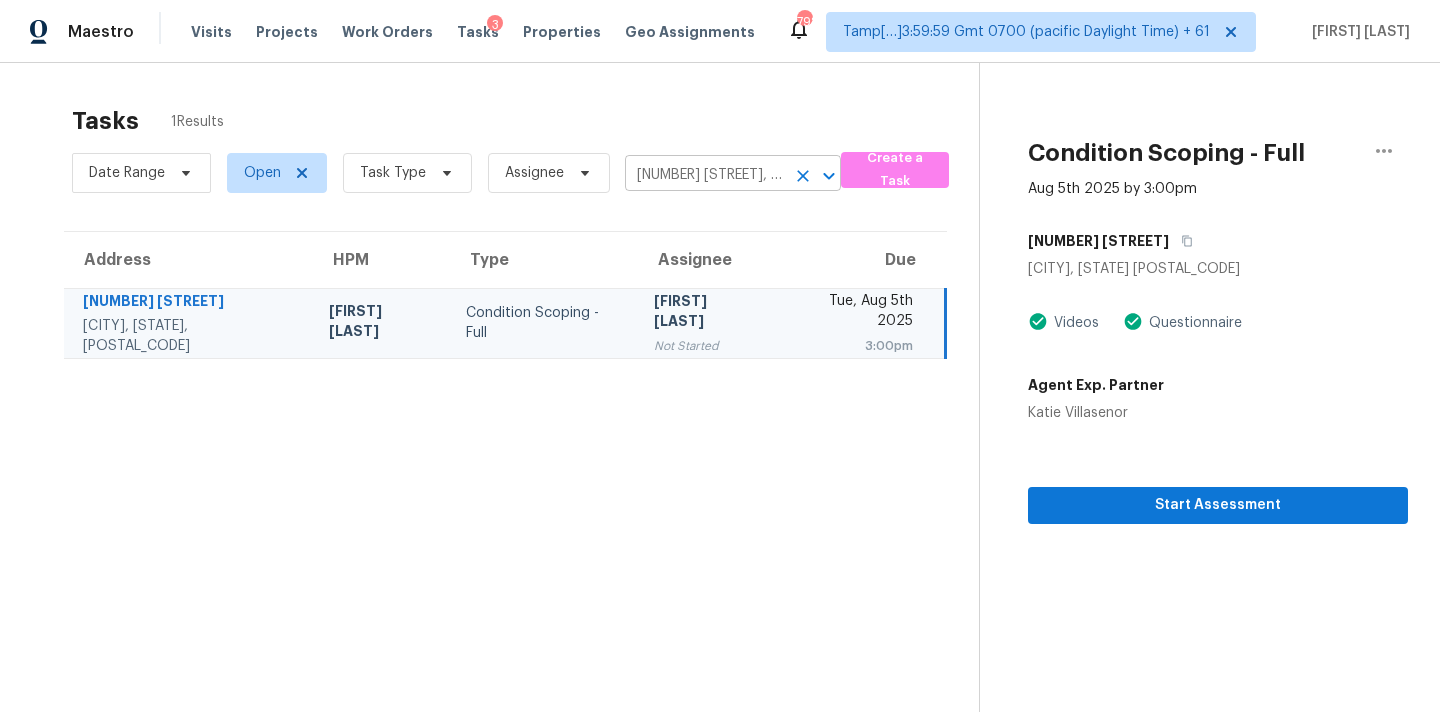 click on "2481 Merrion Park Ct, Dacula, GA 30019" at bounding box center (705, 175) 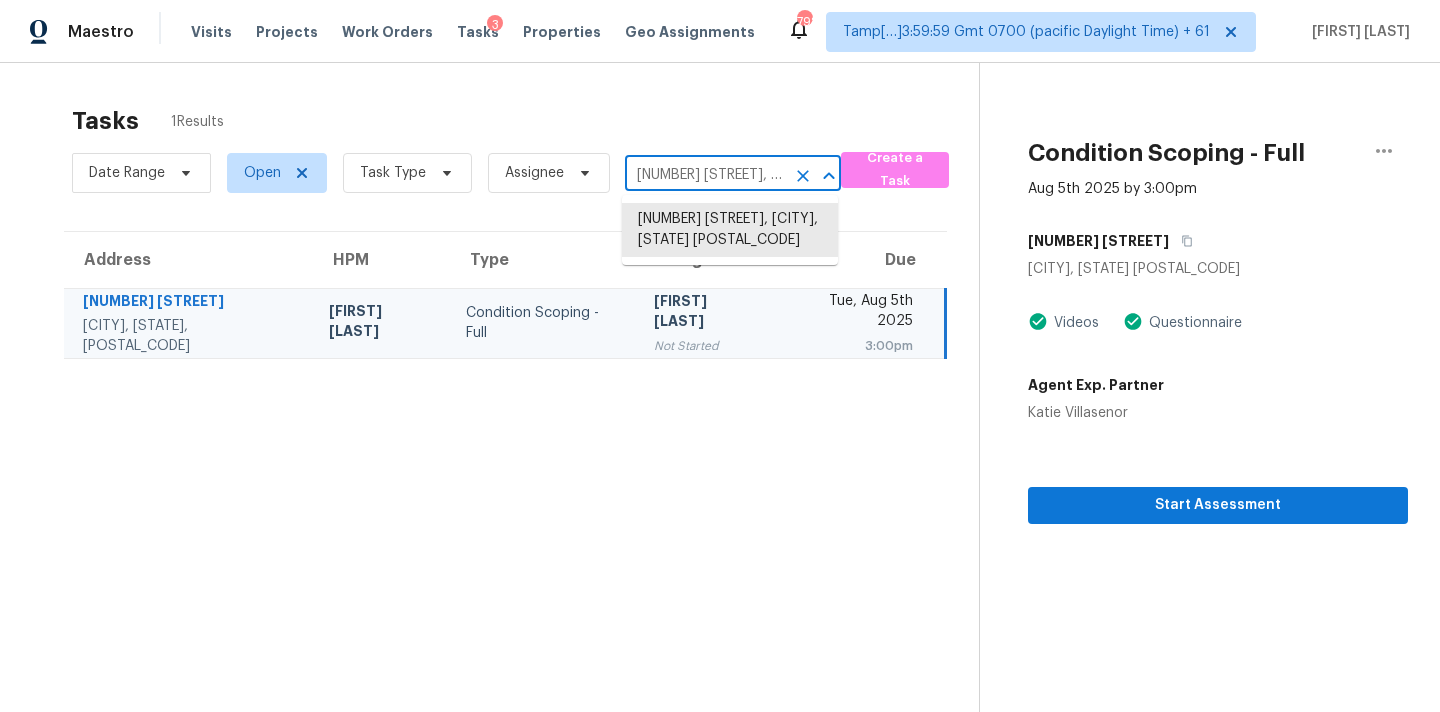 paste on "3308 W Poinsettia Dr, Phoenix, AZ 8502" 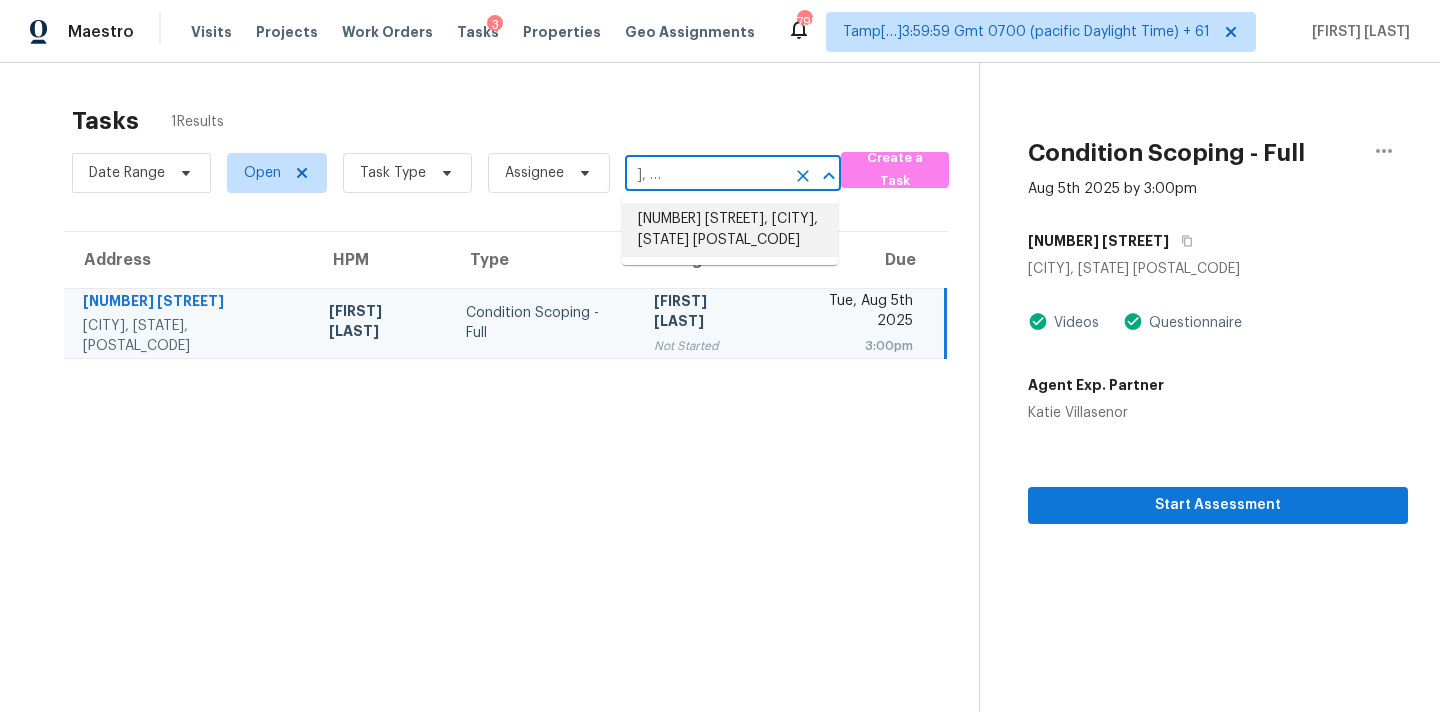 click on "3308 W Poinsettia Dr, Phoenix, AZ 85029" at bounding box center [730, 230] 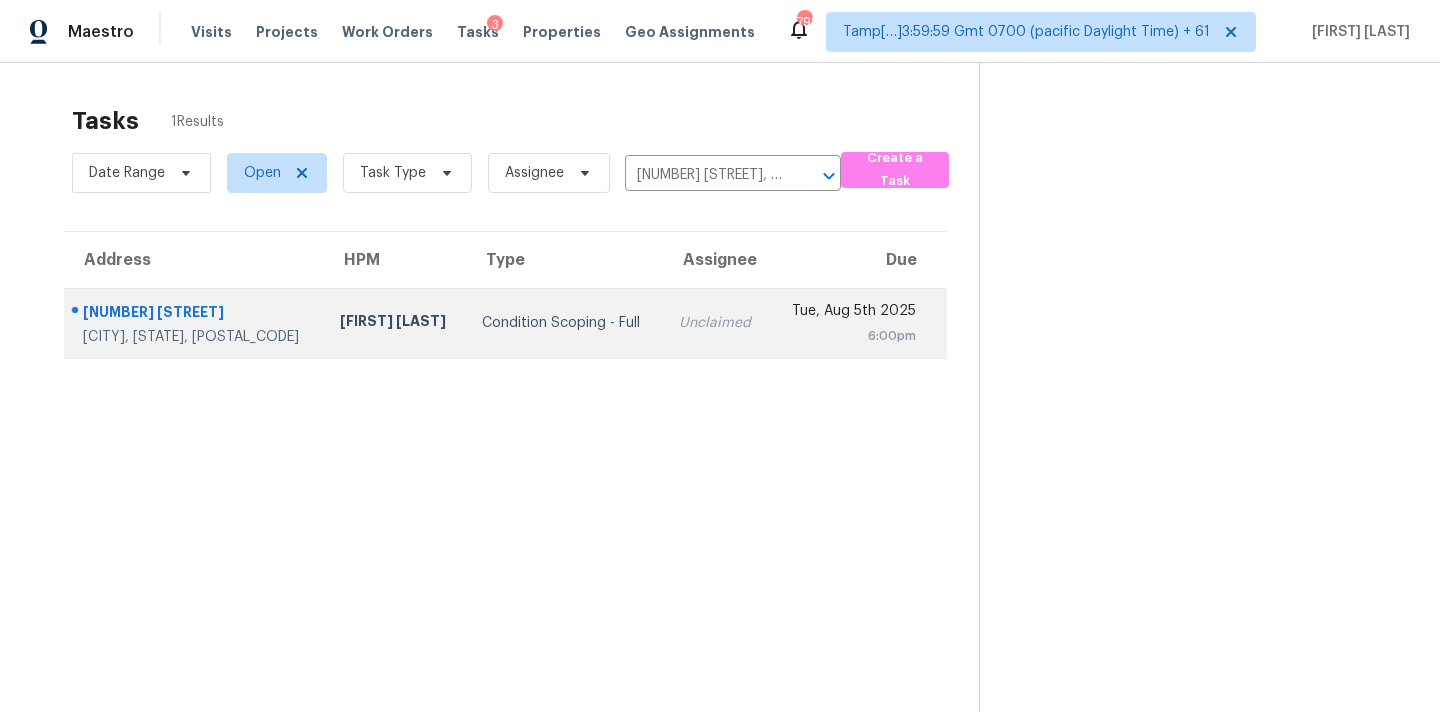click on "Unclaimed" at bounding box center (717, 323) 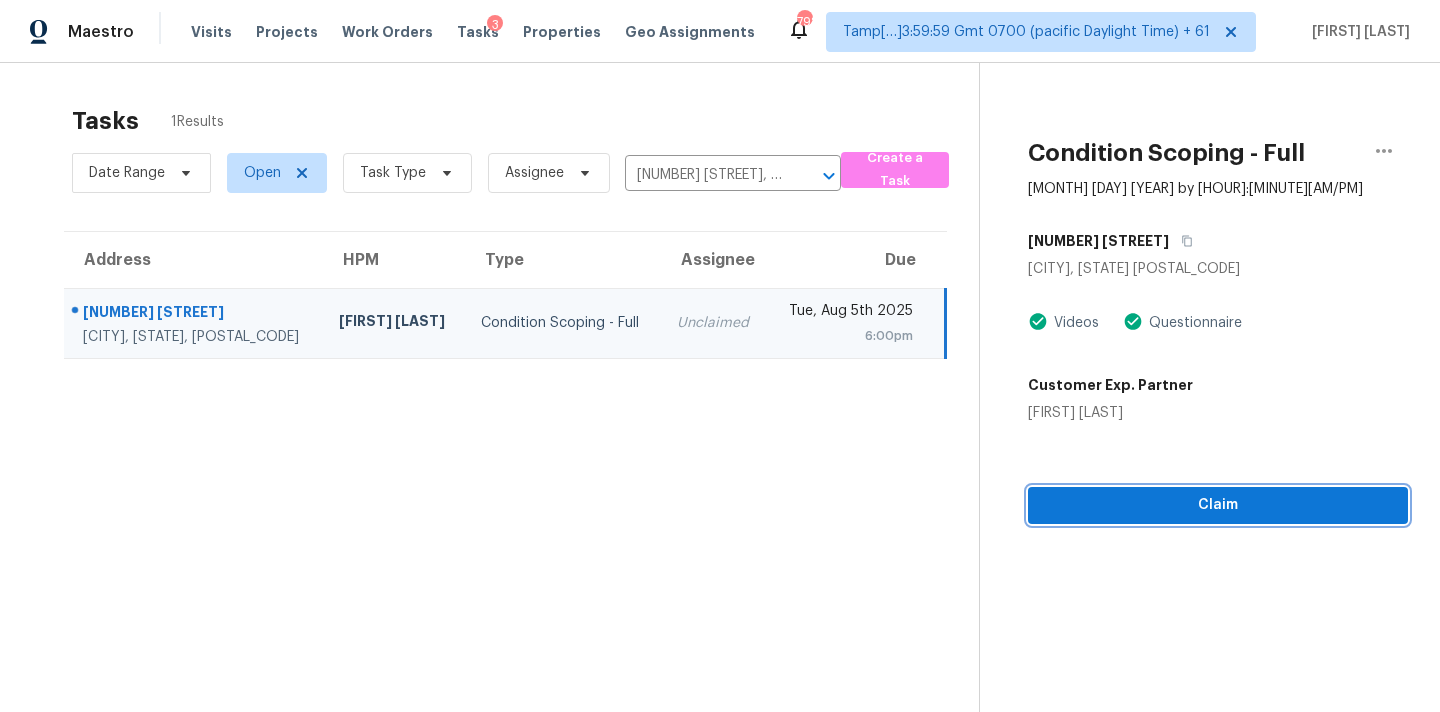 click on "Claim" at bounding box center (1218, 505) 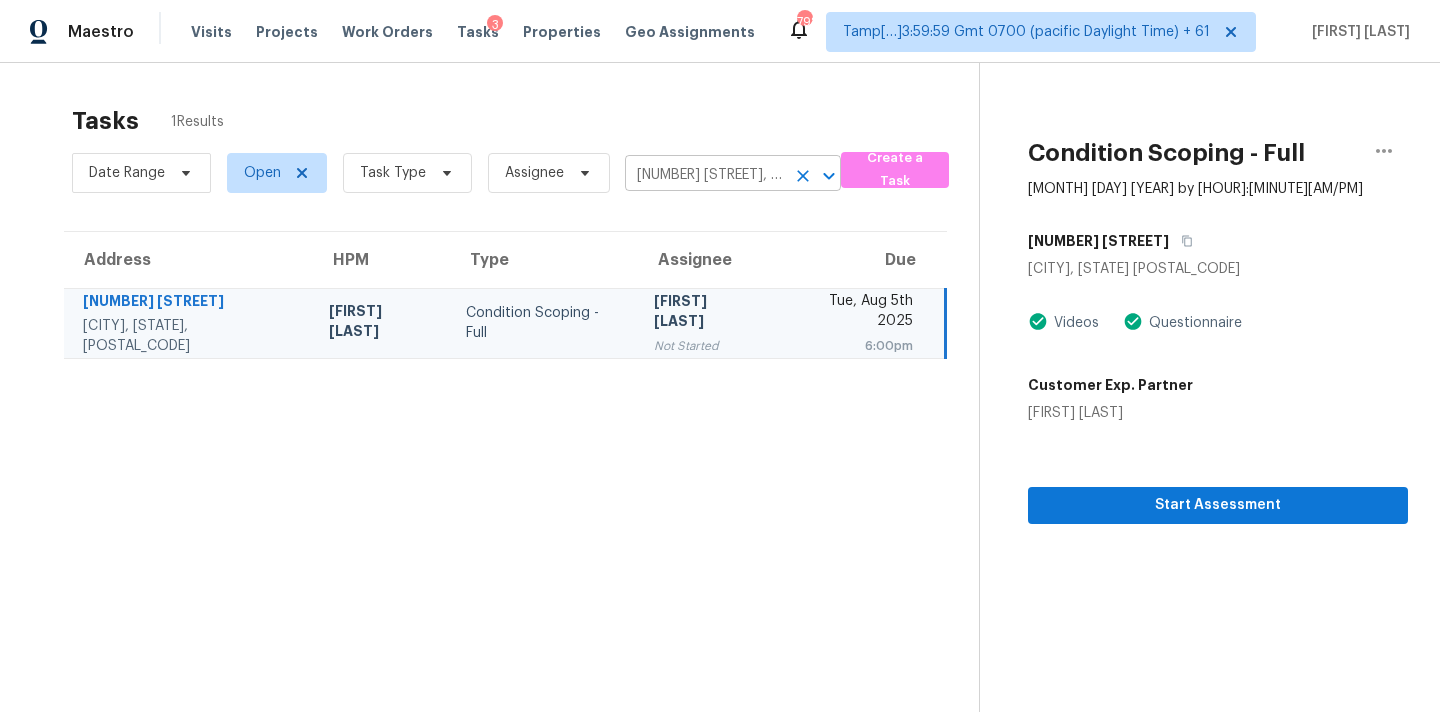 click at bounding box center [803, 176] 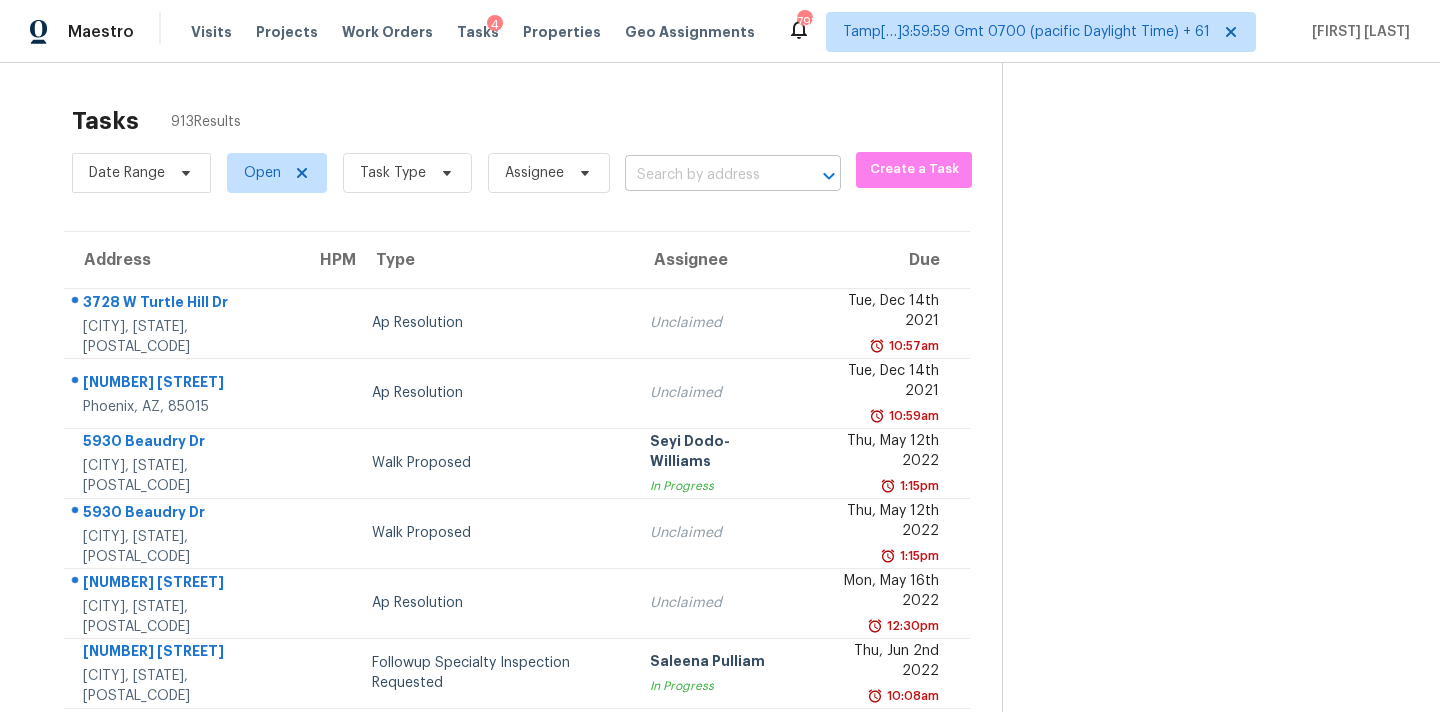 click at bounding box center (705, 175) 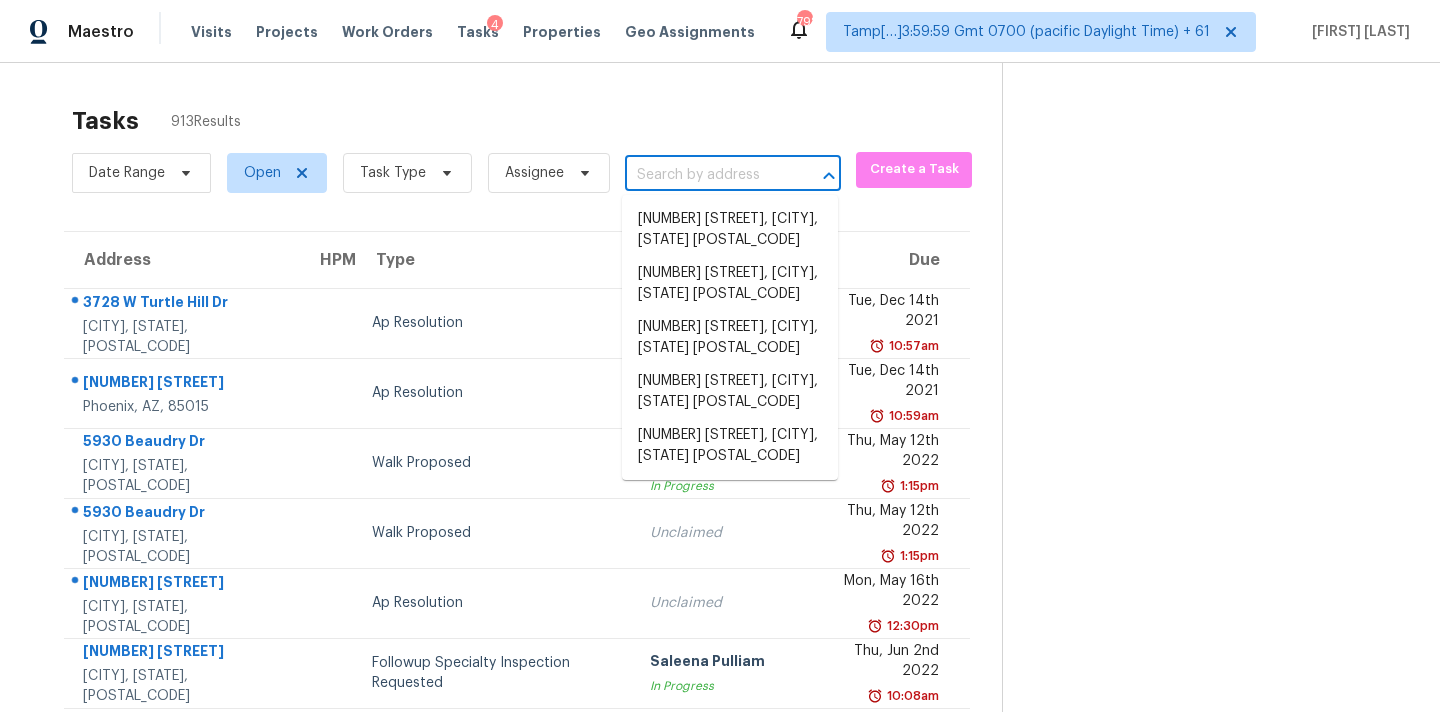 paste on "1208 Liberty Pkwy NW, Atlanta, GA 30318" 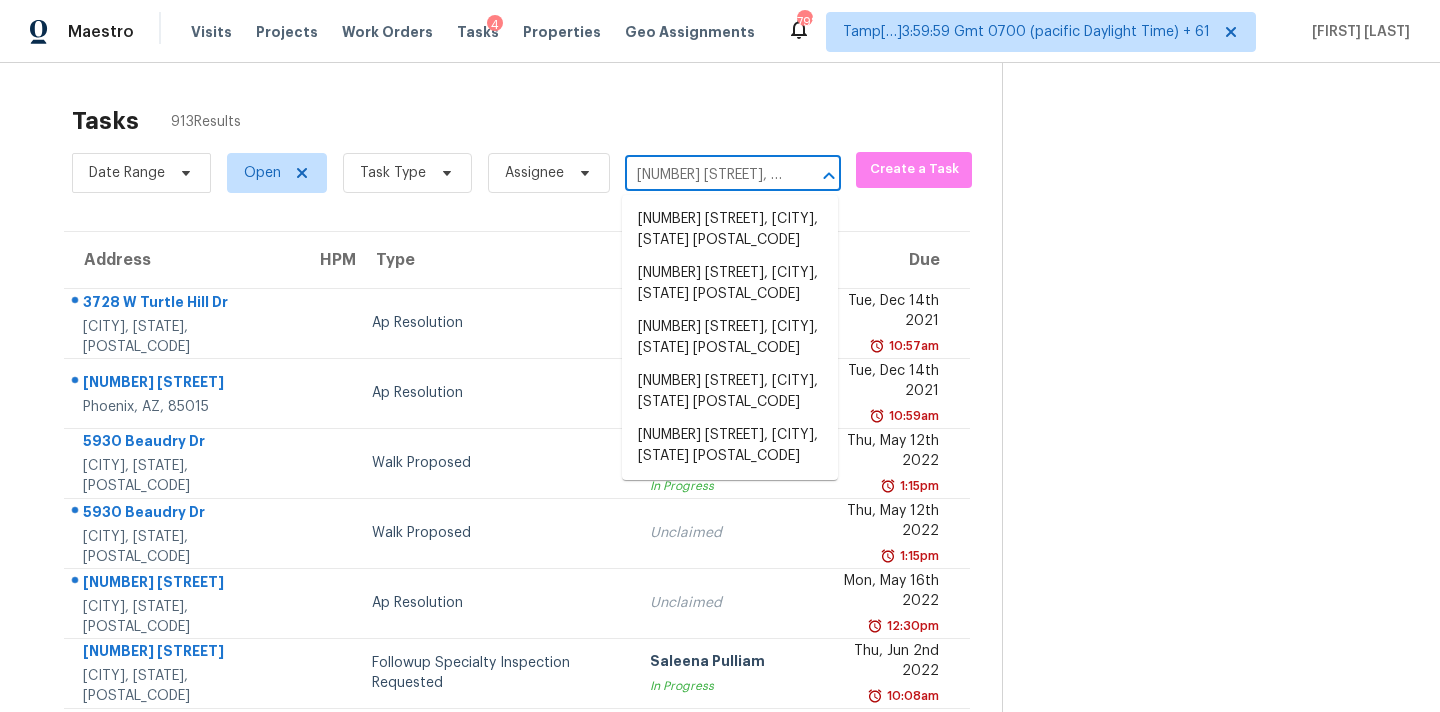 scroll, scrollTop: 0, scrollLeft: 121, axis: horizontal 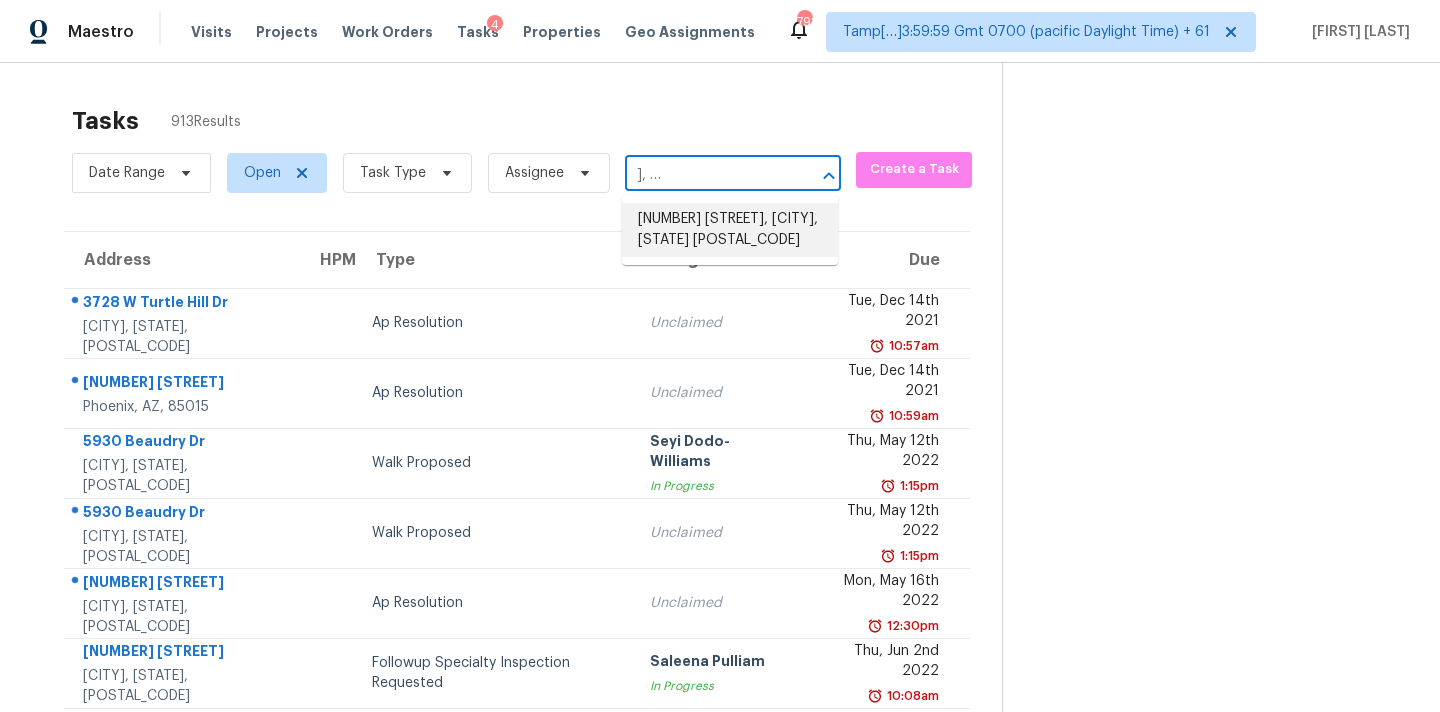 click on "1208 Liberty Pkwy NW, Atlanta, GA 30318" at bounding box center (730, 230) 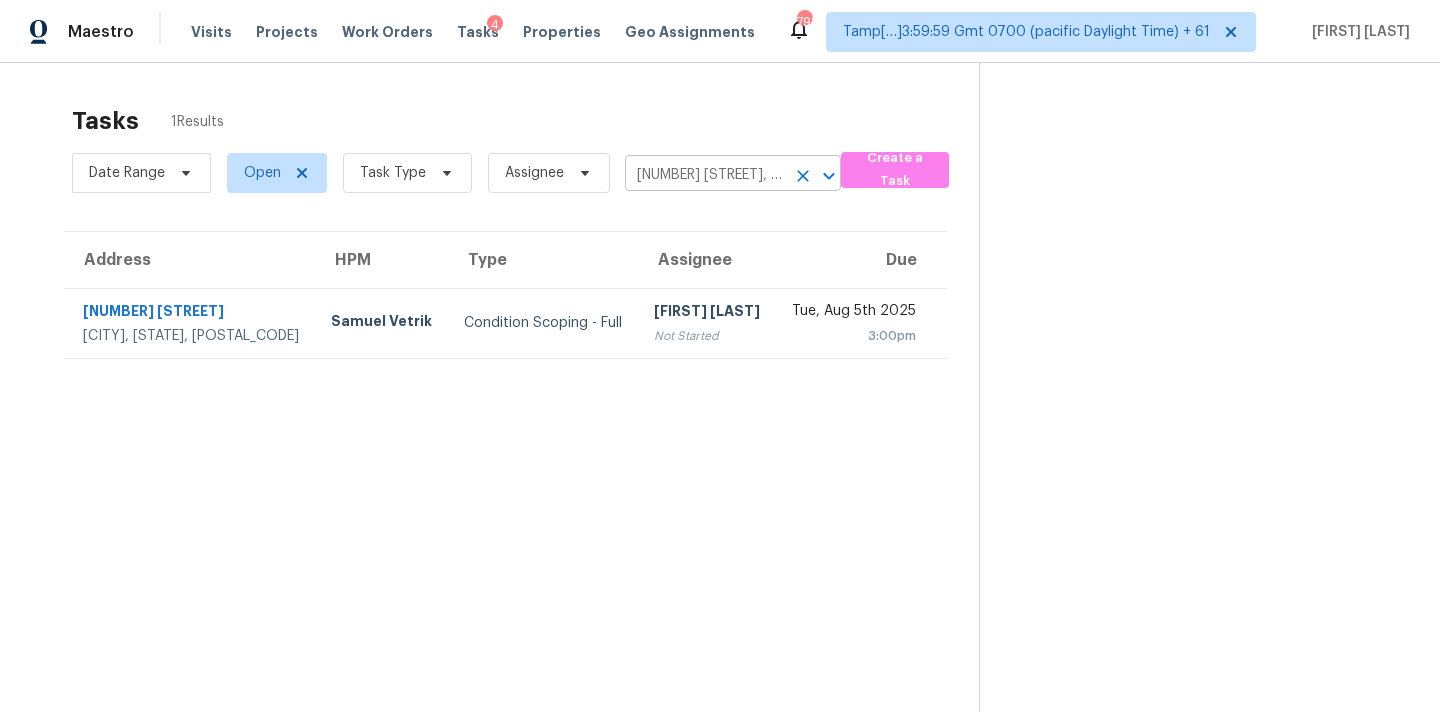 click on "1208 Liberty Pkwy NW, Atlanta, GA 30318" at bounding box center (705, 175) 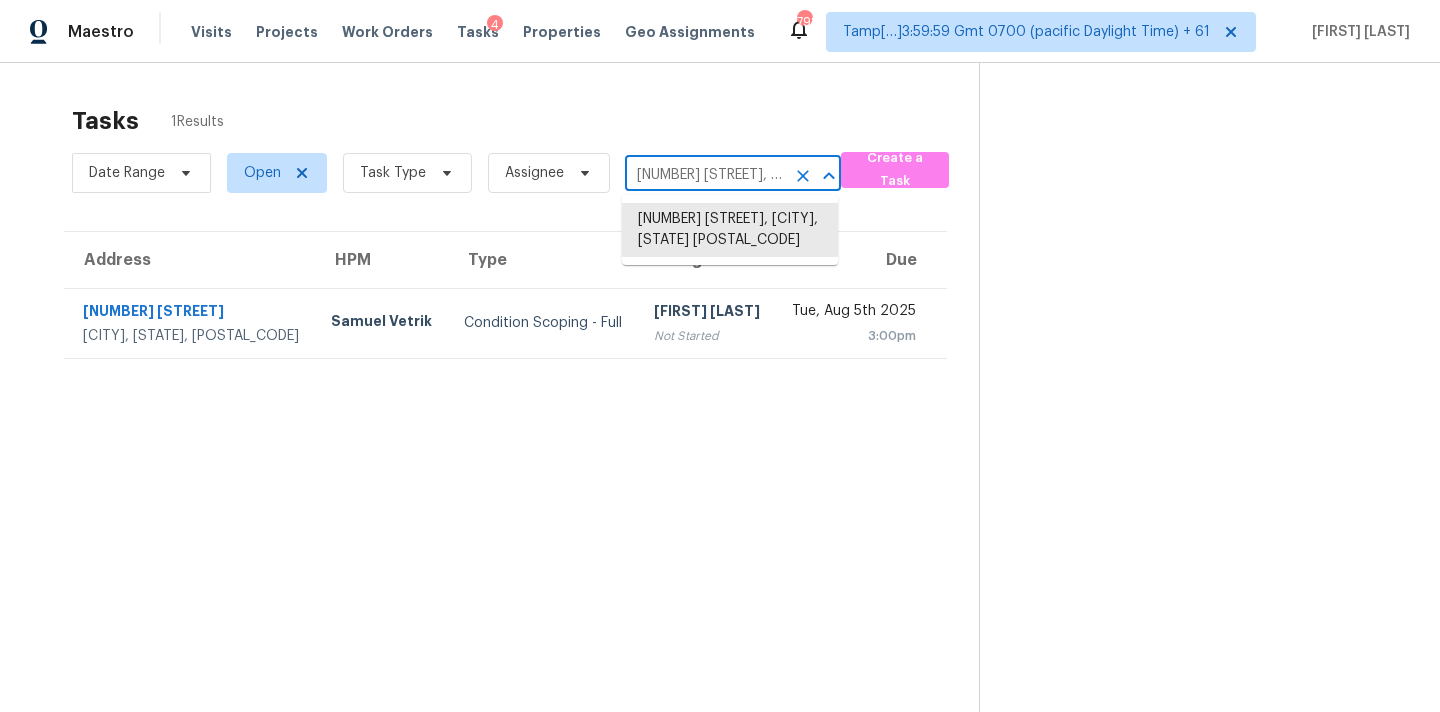 paste on "1 Rehobeth Ct, Greensboro, NC 27406" 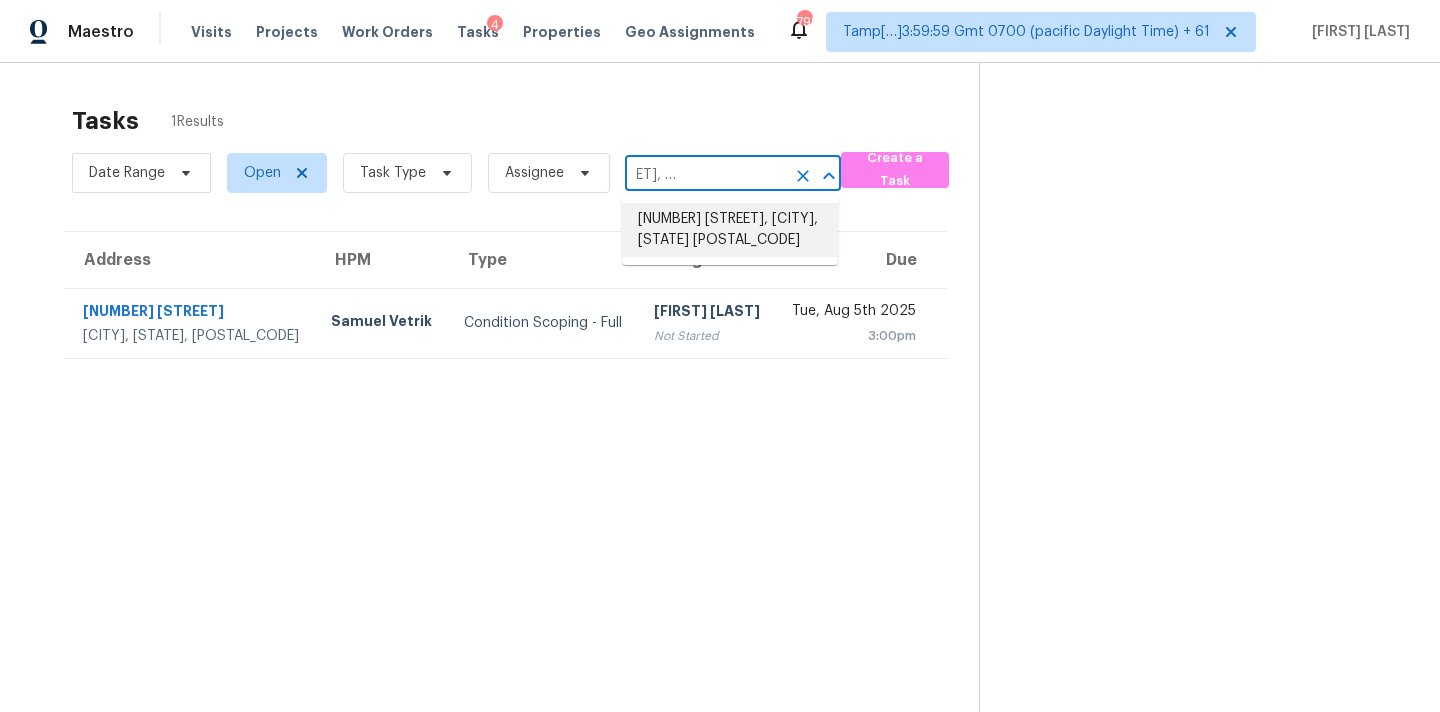 click on "11 Rehobeth Ct, Greensboro, NC 27406" at bounding box center [730, 230] 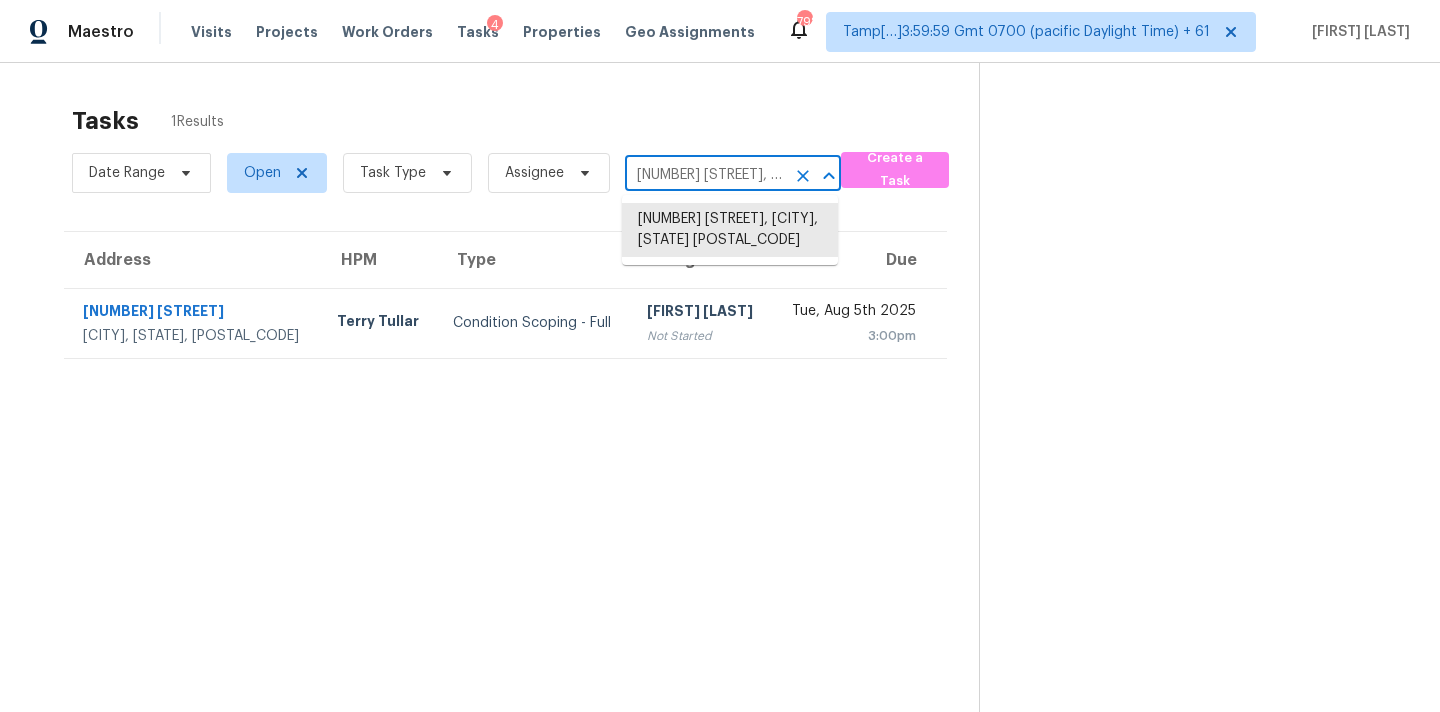 click on "11 Rehobeth Ct, Greensboro, NC 27406" at bounding box center [705, 175] 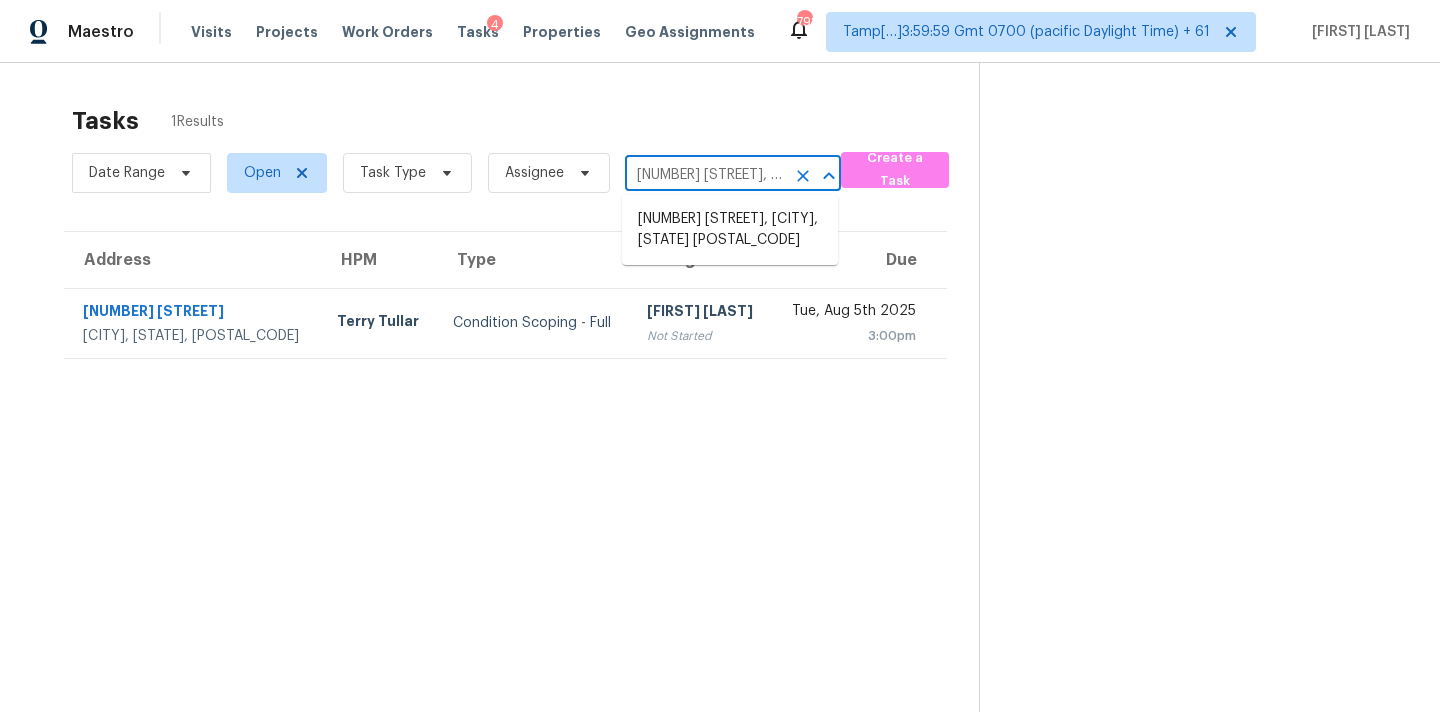scroll, scrollTop: 0, scrollLeft: 112, axis: horizontal 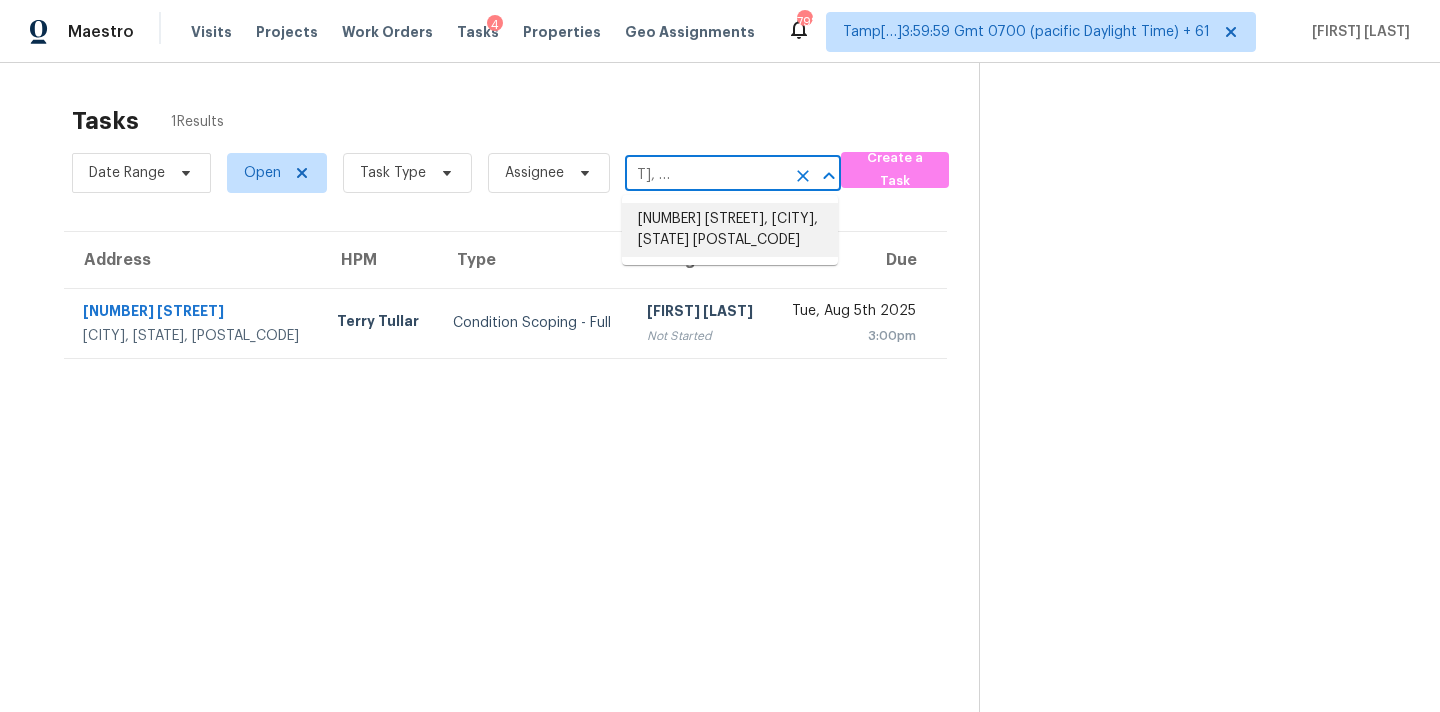 click on "2481 Merrion Park Ct, Dacula, GA 30019" at bounding box center (730, 230) 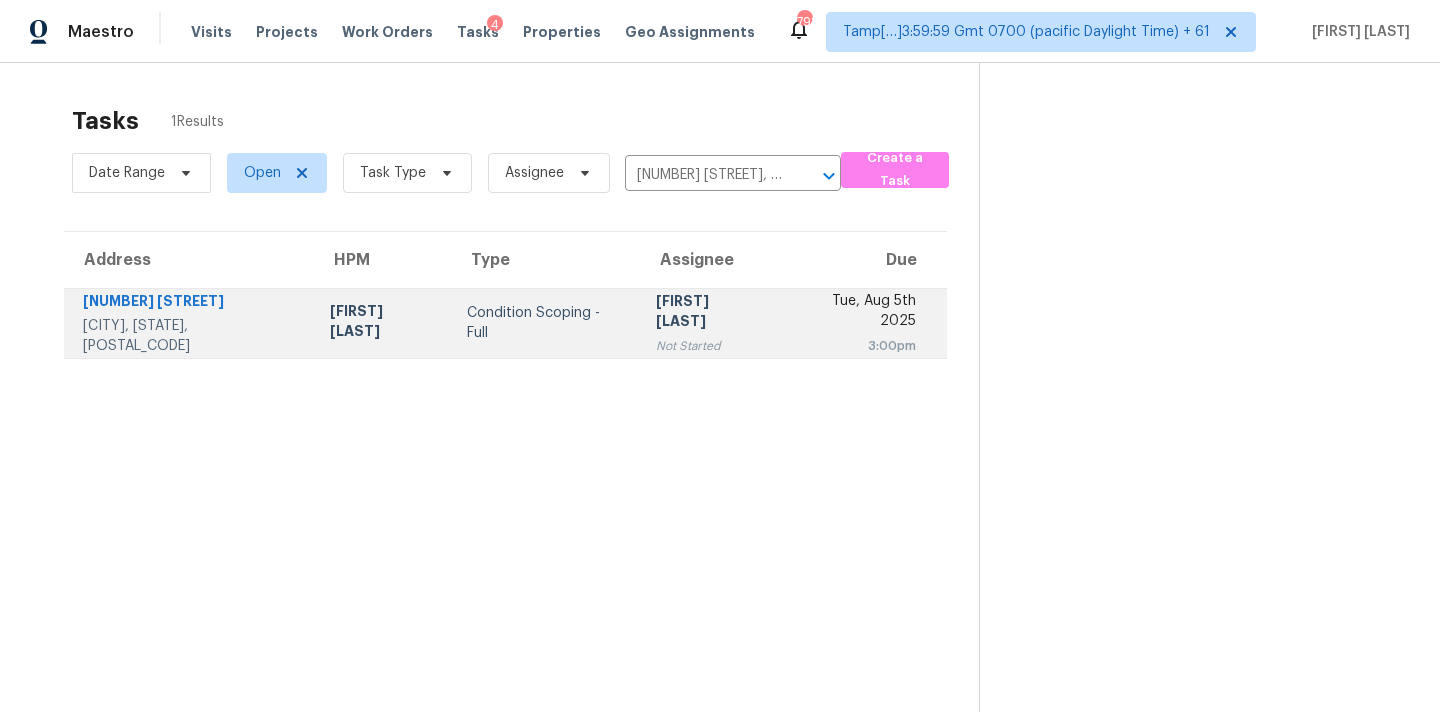 click on "Not Started" at bounding box center (708, 346) 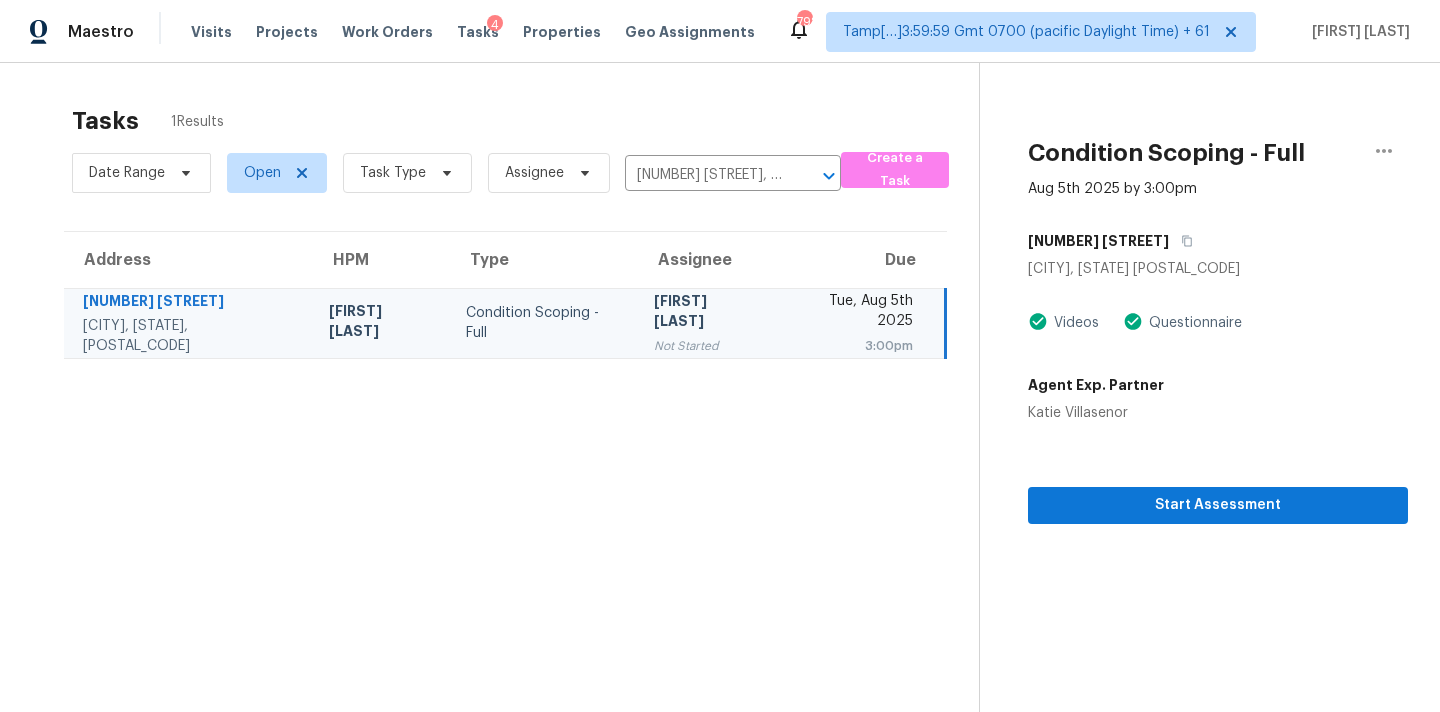 click on "Date Range Open Task Type Assignee 2481 Merrion Park Ct, Dacula, GA 30019 ​" at bounding box center (456, 173) 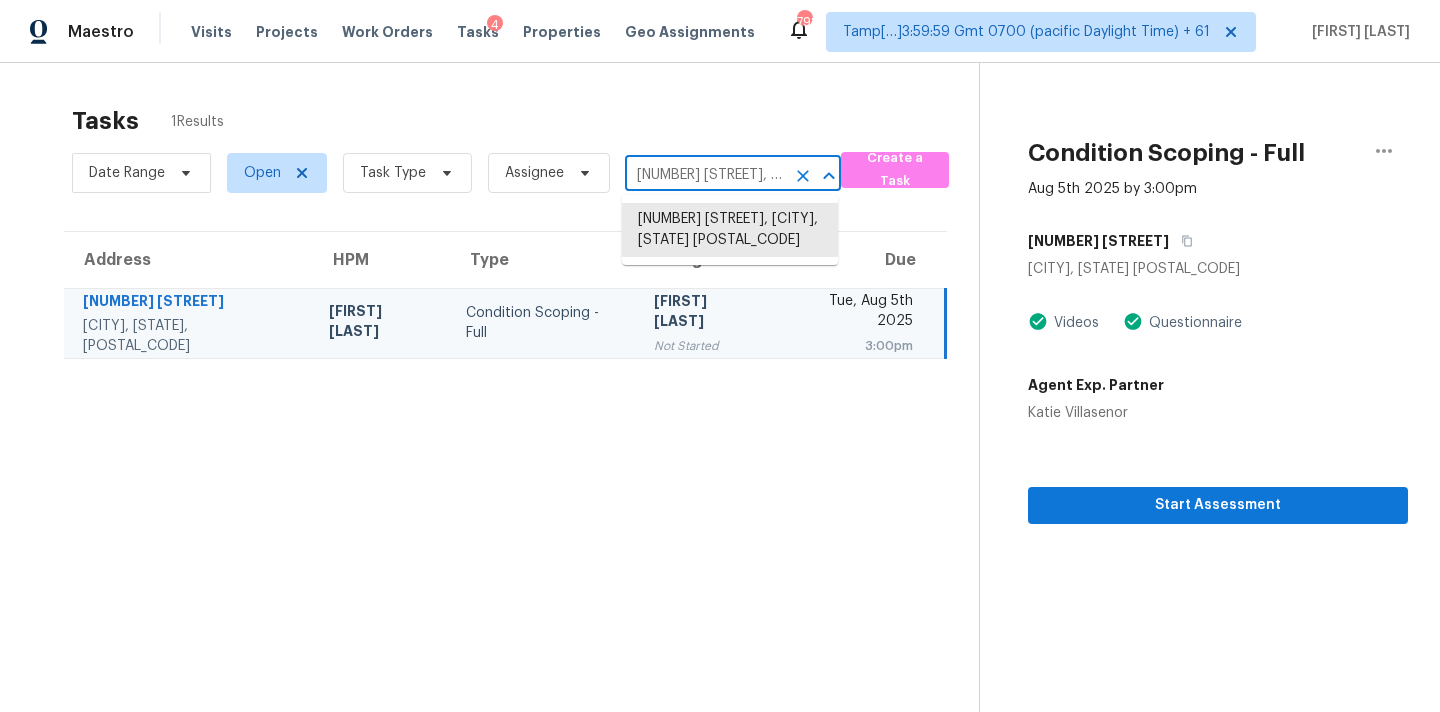 click on "2481 Merrion Park Ct, Dacula, GA 30019" at bounding box center (705, 175) 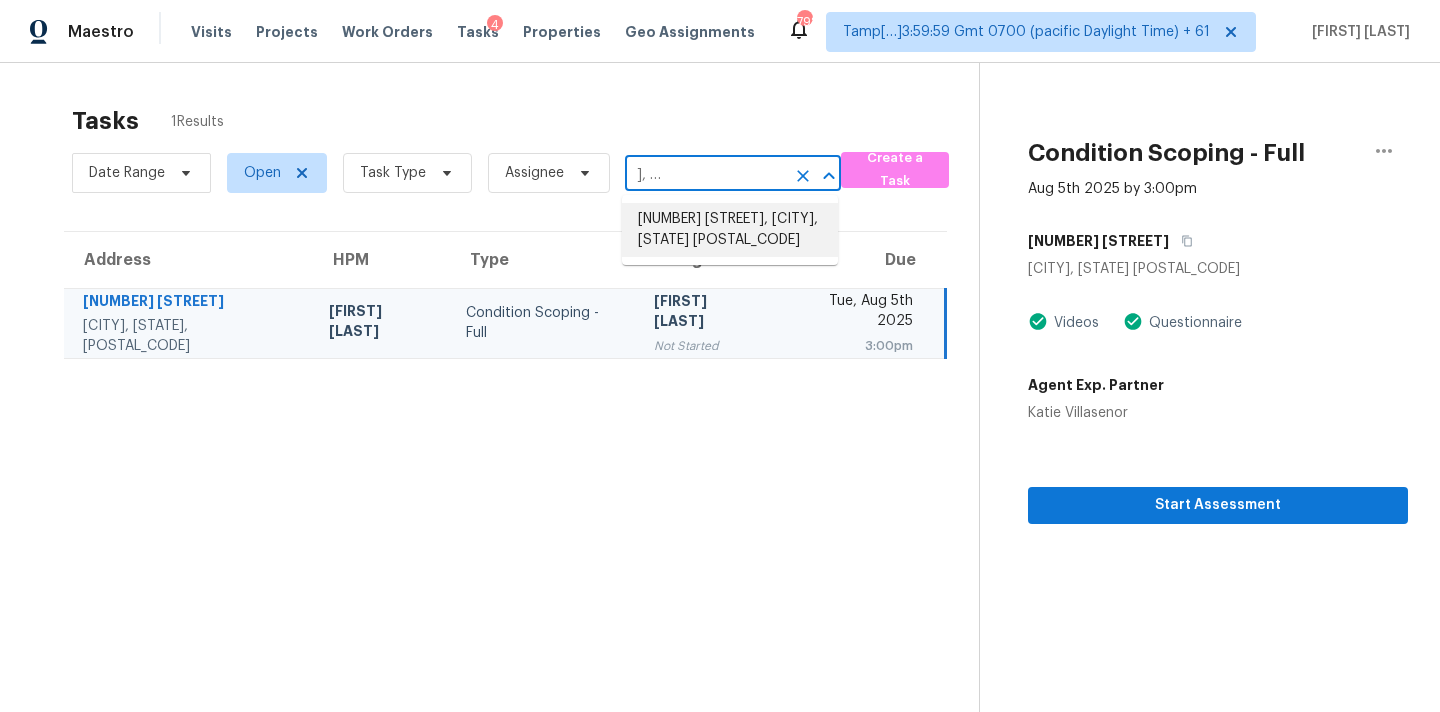 click on "3308 W Poinsettia Dr, Phoenix, AZ 85029" at bounding box center (730, 230) 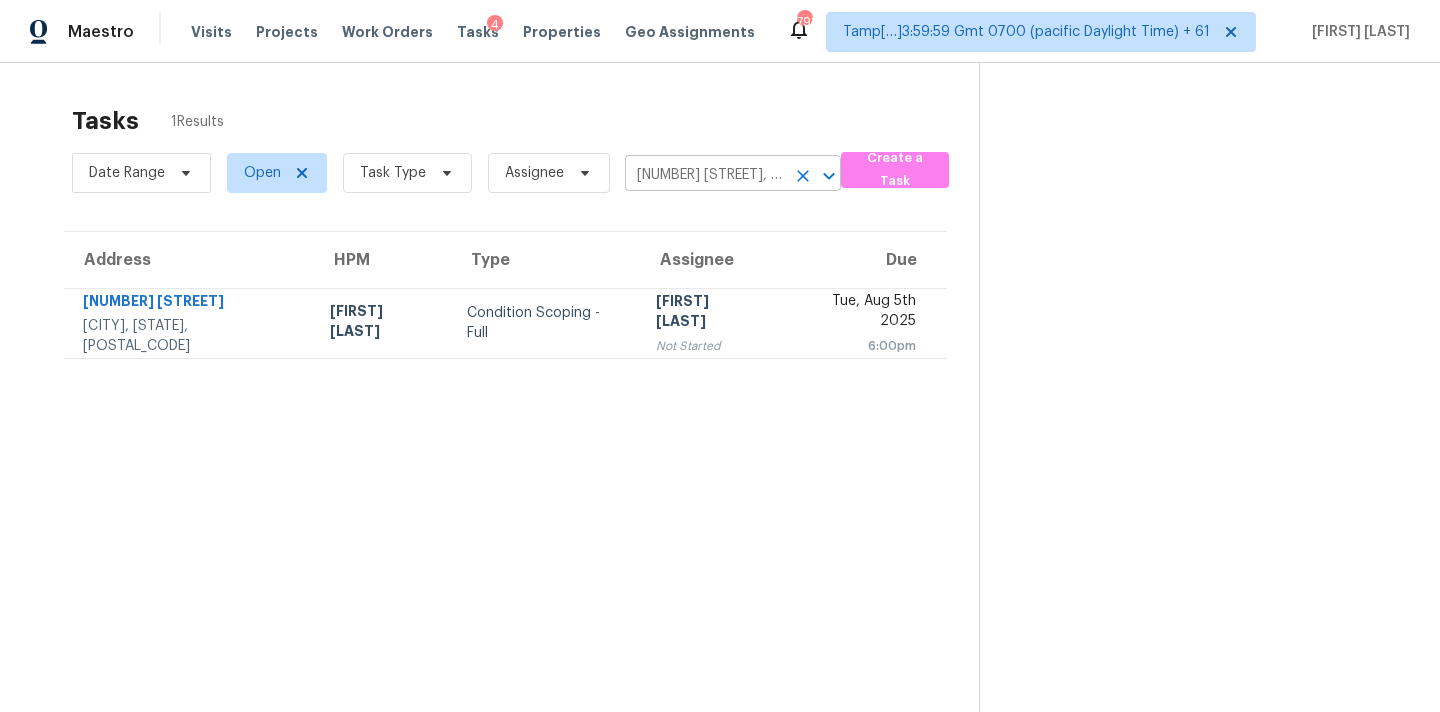 click on "3308 W Poinsettia Dr, Phoenix, AZ 85029" at bounding box center (705, 175) 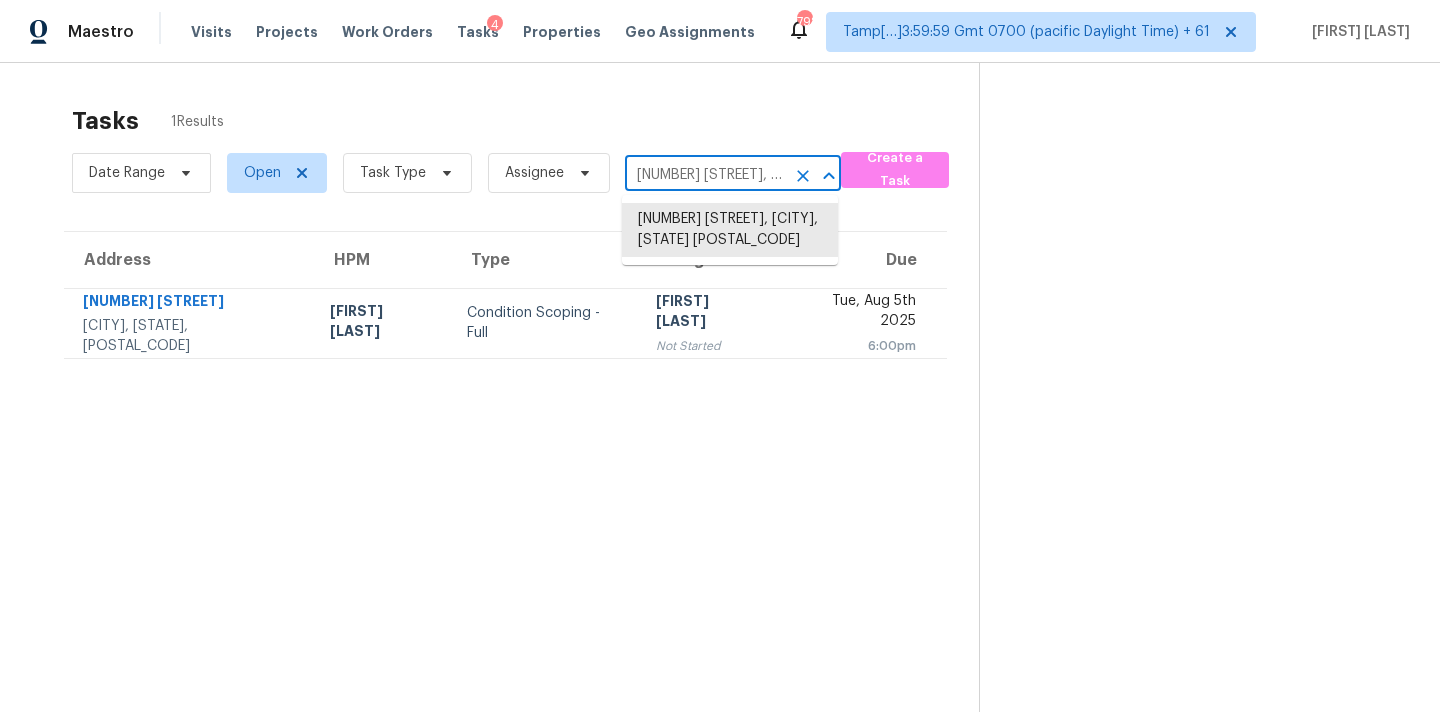 paste on "1219 Painted Bunting Dr La Marque, TX, 77568" 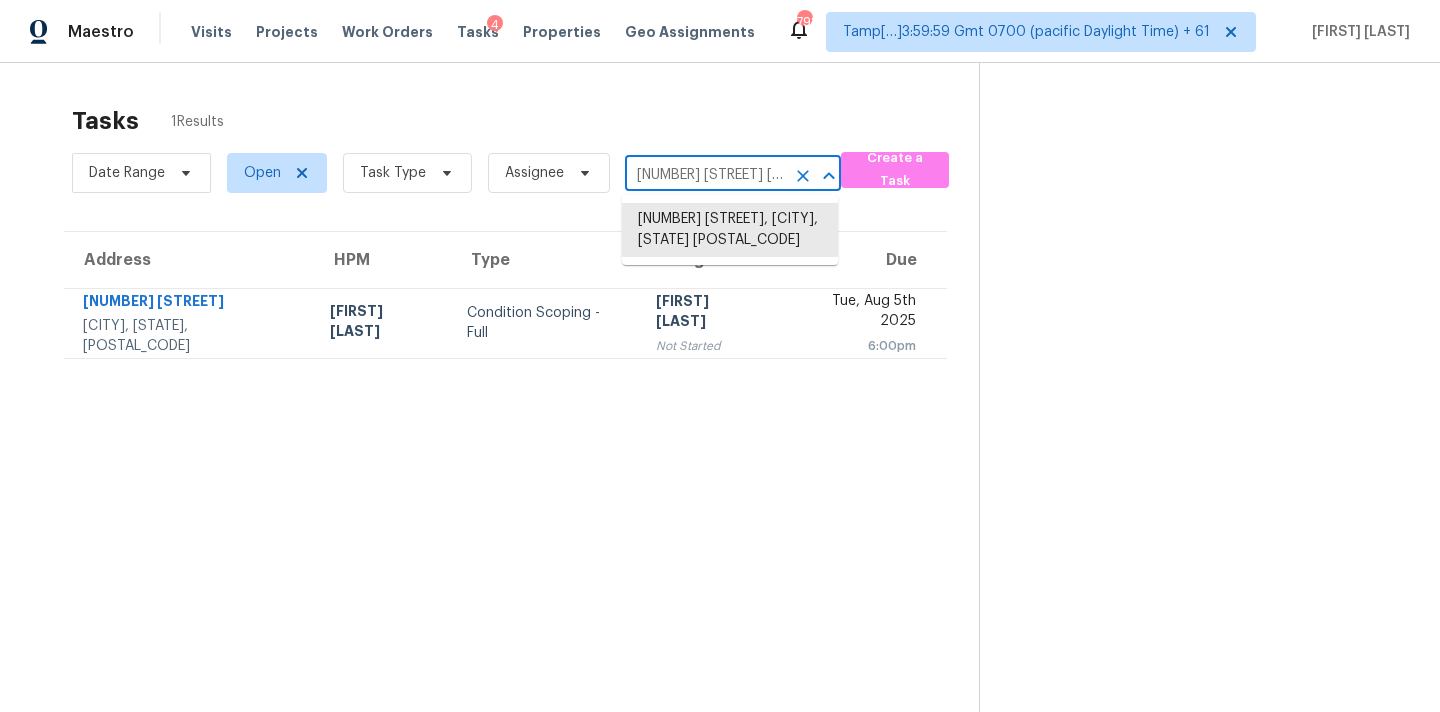 scroll, scrollTop: 0, scrollLeft: 150, axis: horizontal 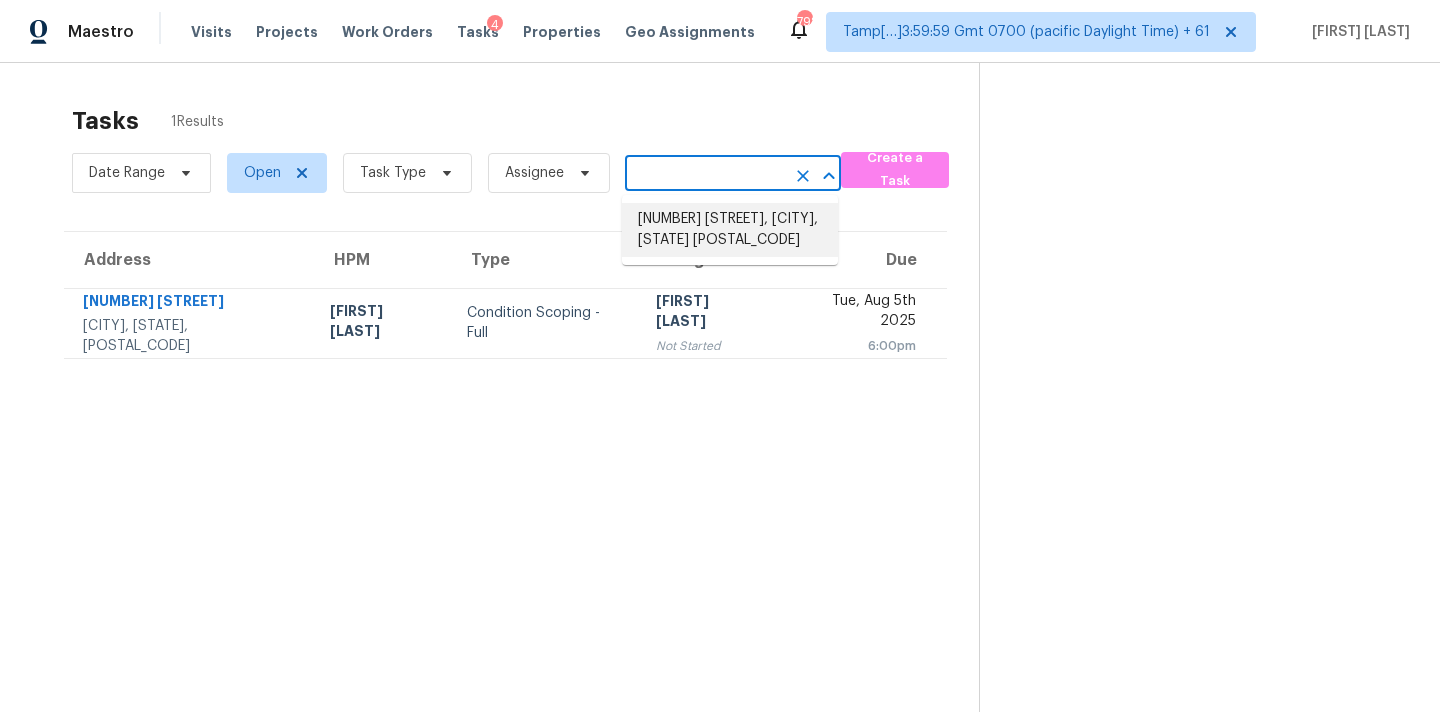 click on "1219 Painted Bunting Dr, La Marque, TX 77568" at bounding box center [730, 230] 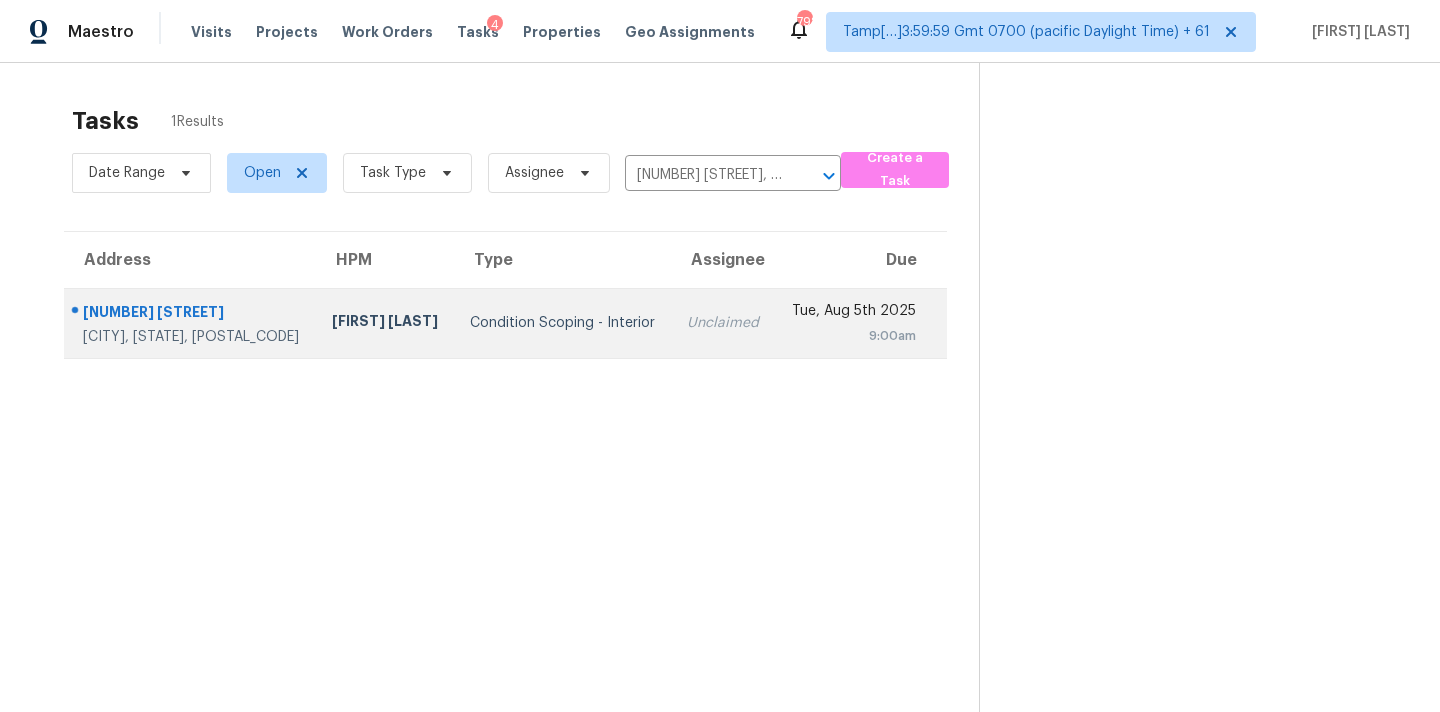click on "Unclaimed" at bounding box center [723, 323] 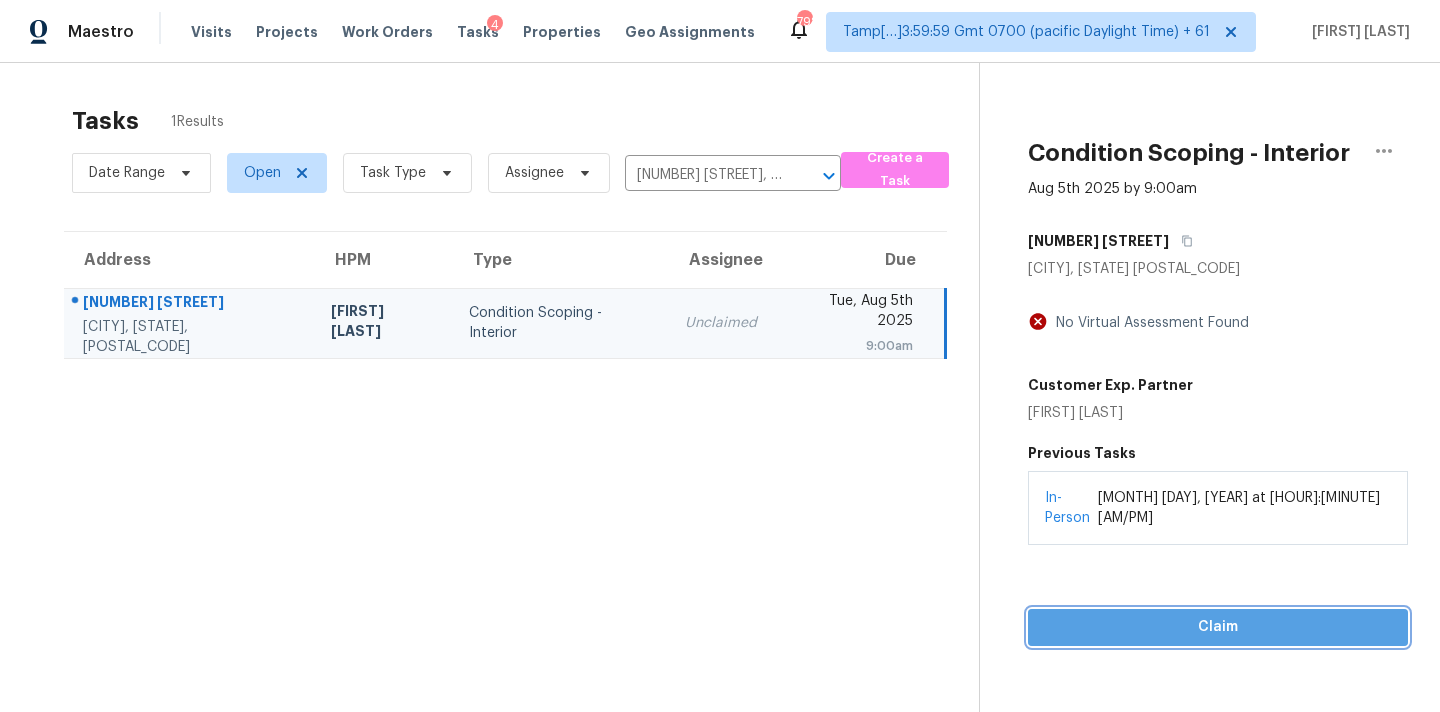 click on "Claim" at bounding box center (1218, 627) 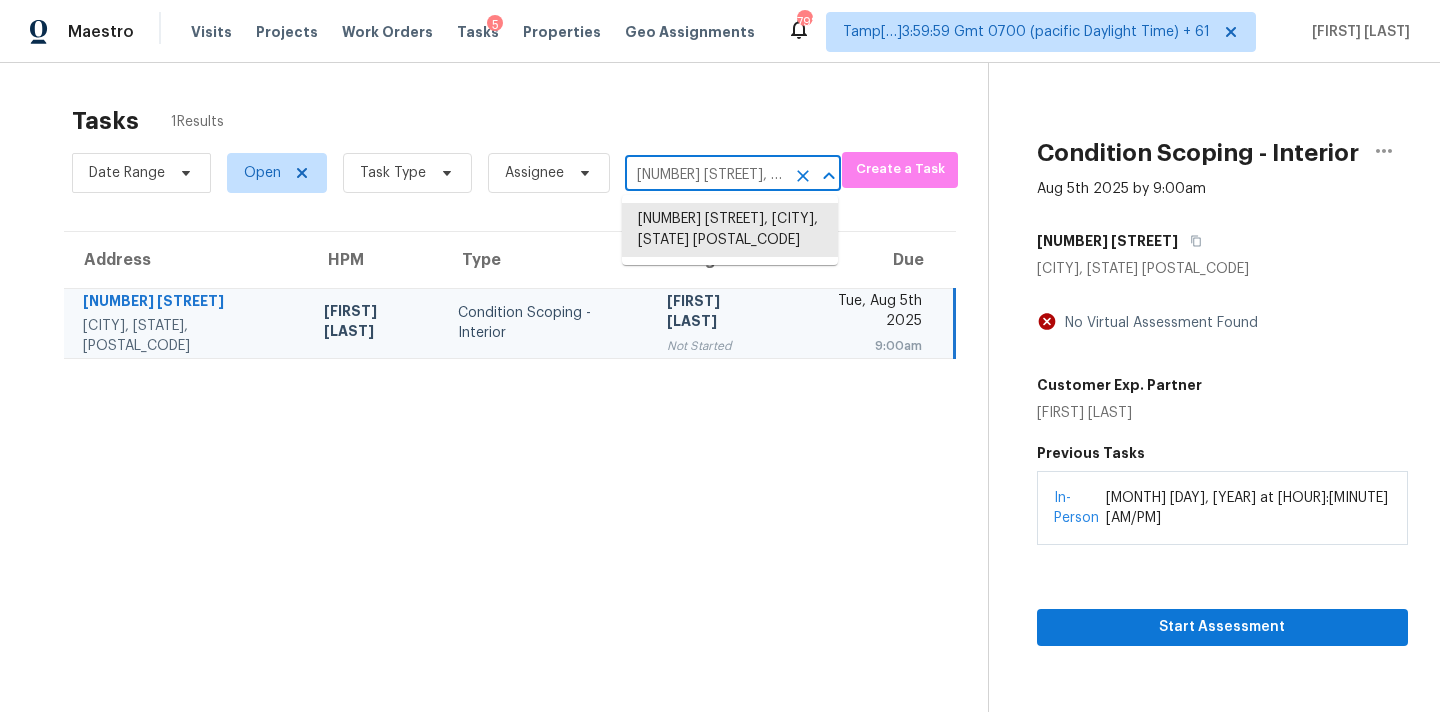 click on "1219 Painted Bunting Dr, La Marque, TX 77568" at bounding box center [705, 175] 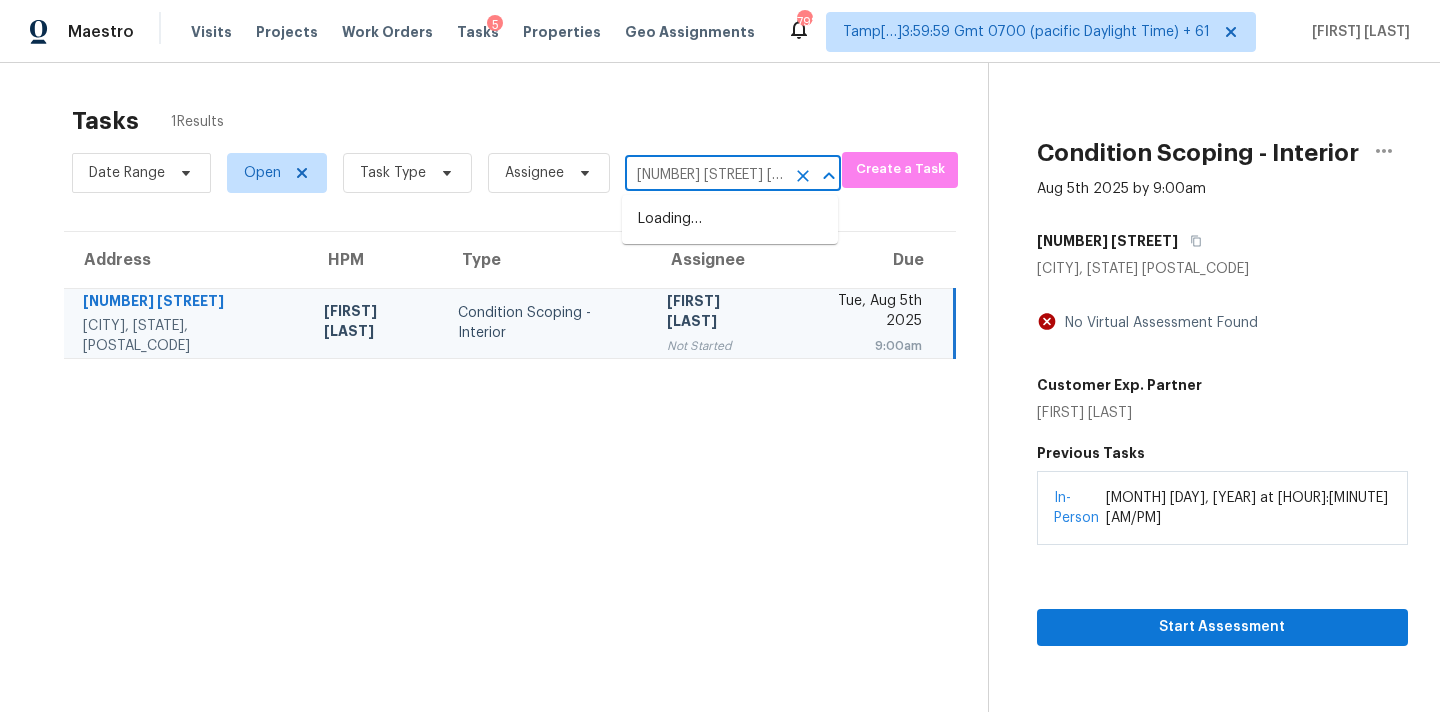 scroll, scrollTop: 0, scrollLeft: 125, axis: horizontal 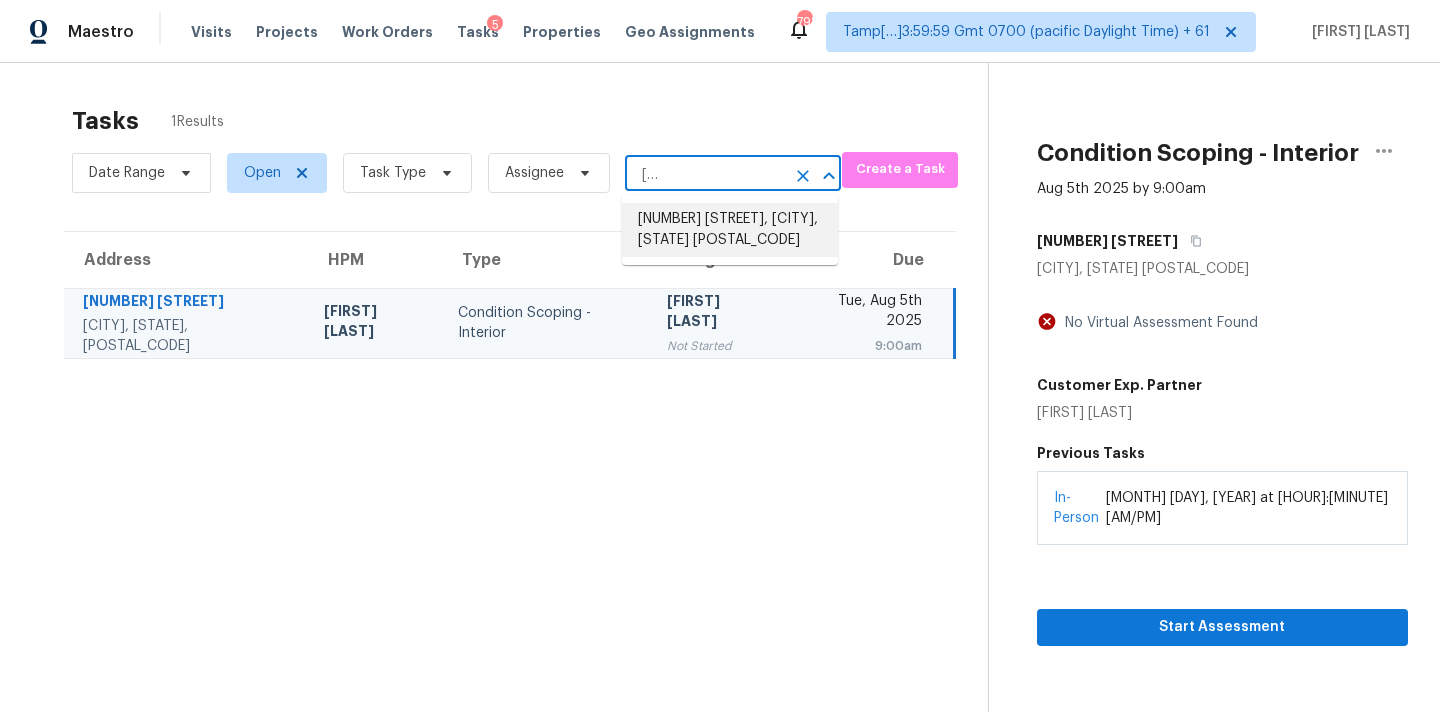 click on "2603 Pebble Creek Dr, Pearland, TX 77581" at bounding box center [730, 230] 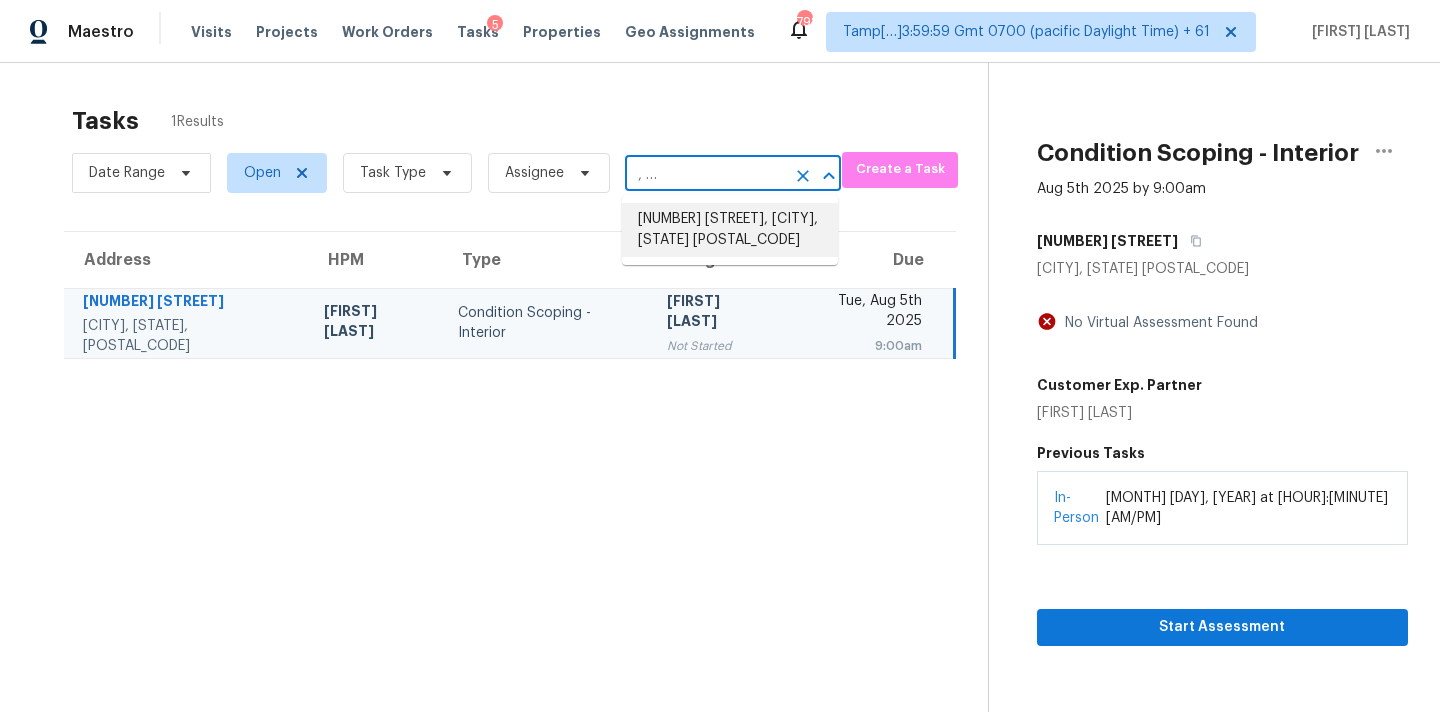 scroll, scrollTop: 0, scrollLeft: 0, axis: both 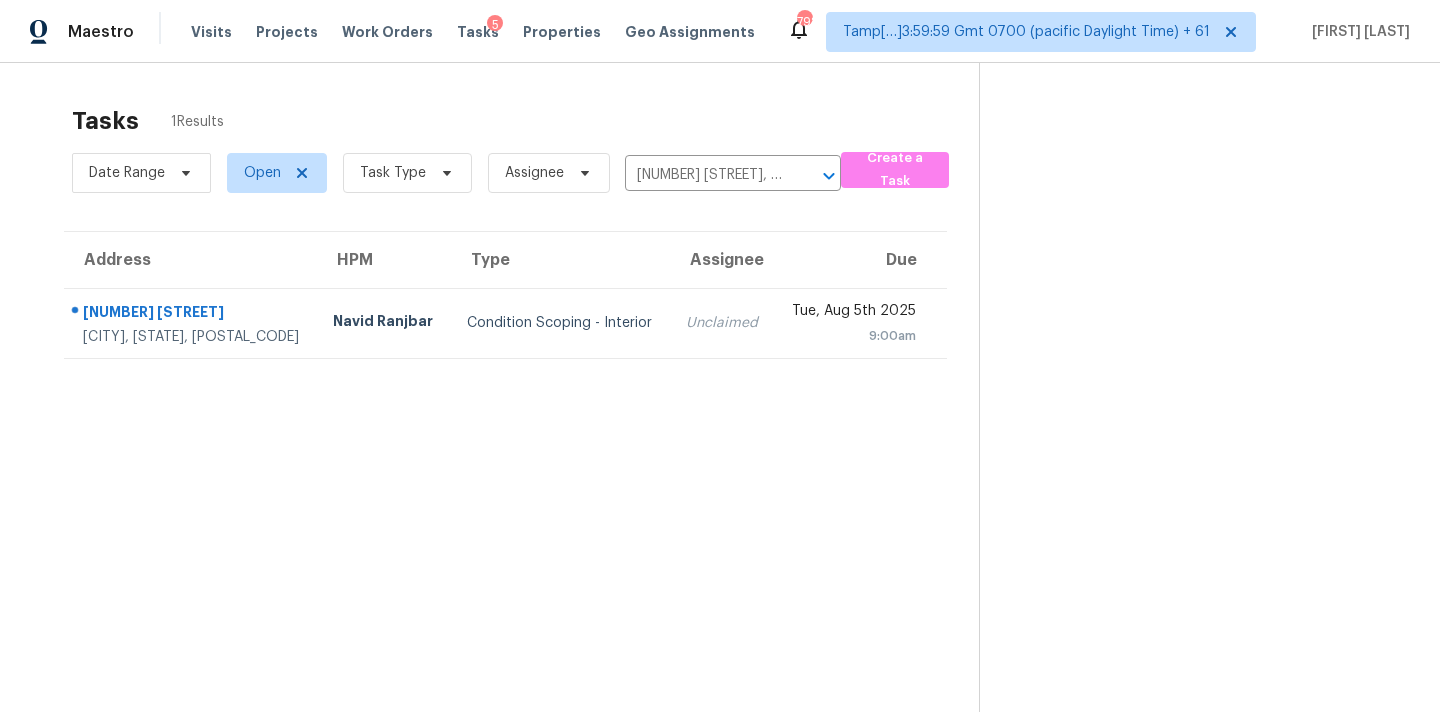 click on "Unclaimed" at bounding box center [722, 323] 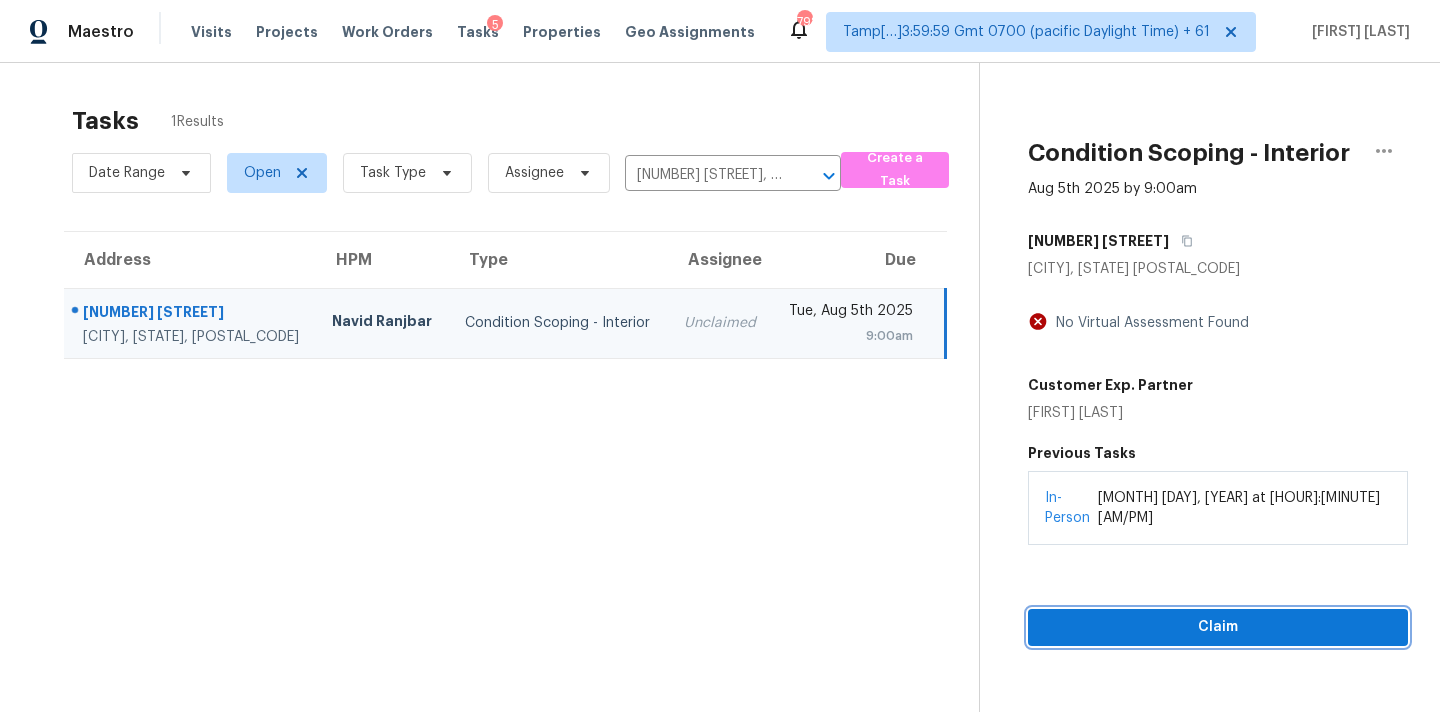 click on "Claim" at bounding box center [1218, 627] 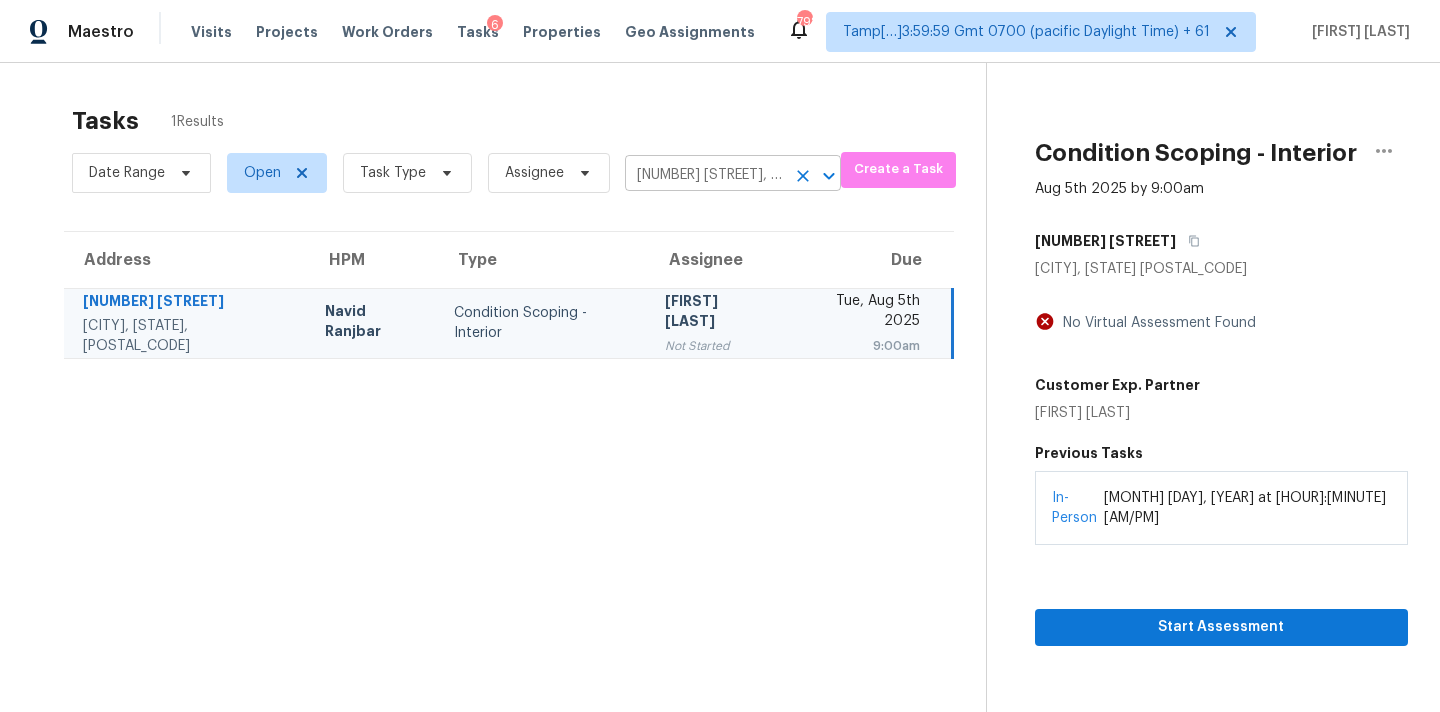 click on "2603 Pebble Creek Dr, Pearland, TX 77581" at bounding box center [705, 175] 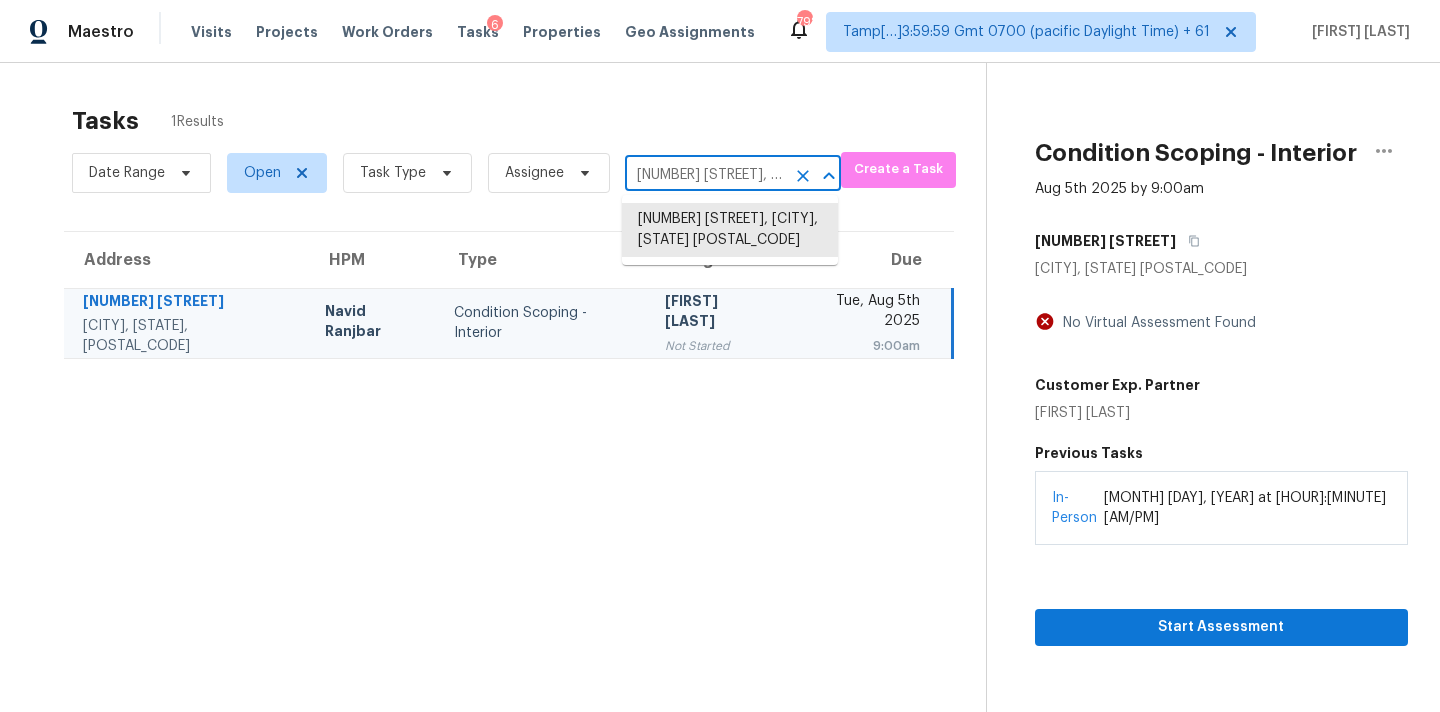 paste on "66 144th Ln NW Andover, MN, 55304" 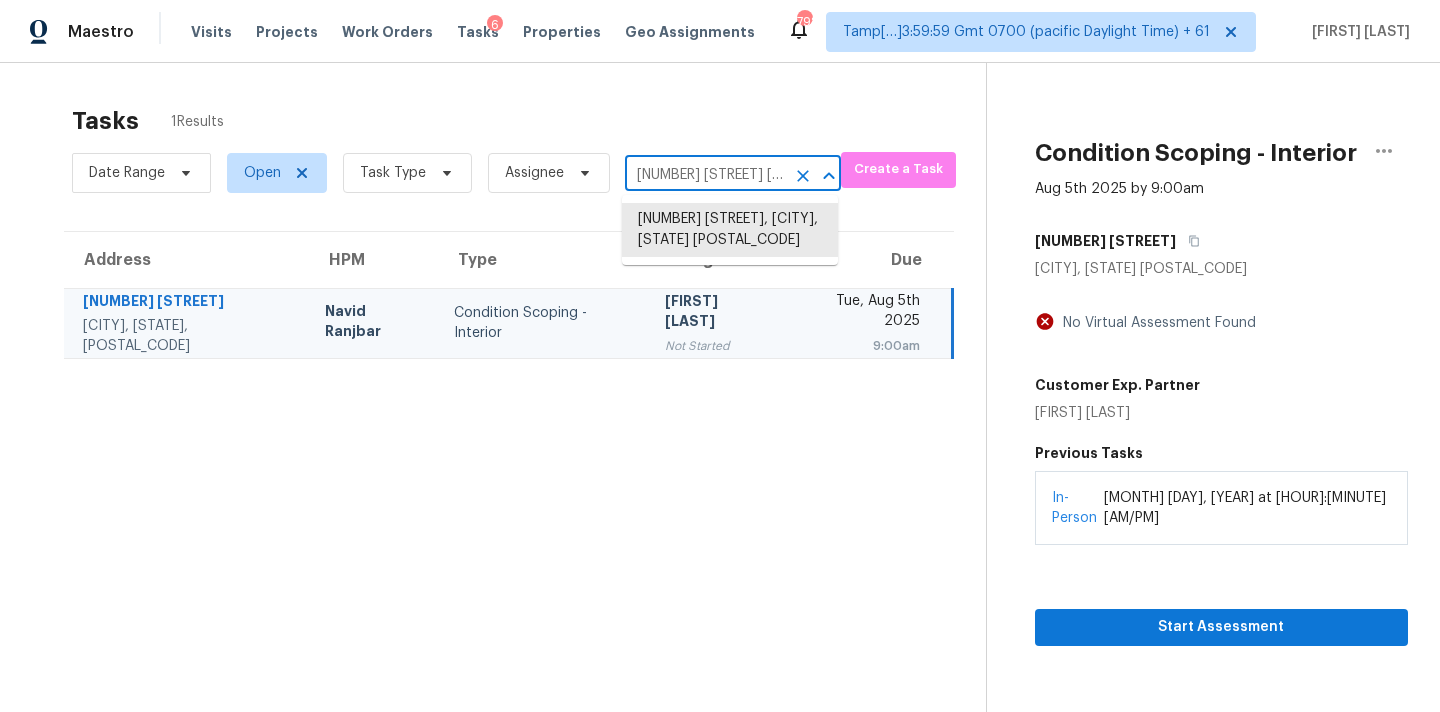 scroll, scrollTop: 0, scrollLeft: 93, axis: horizontal 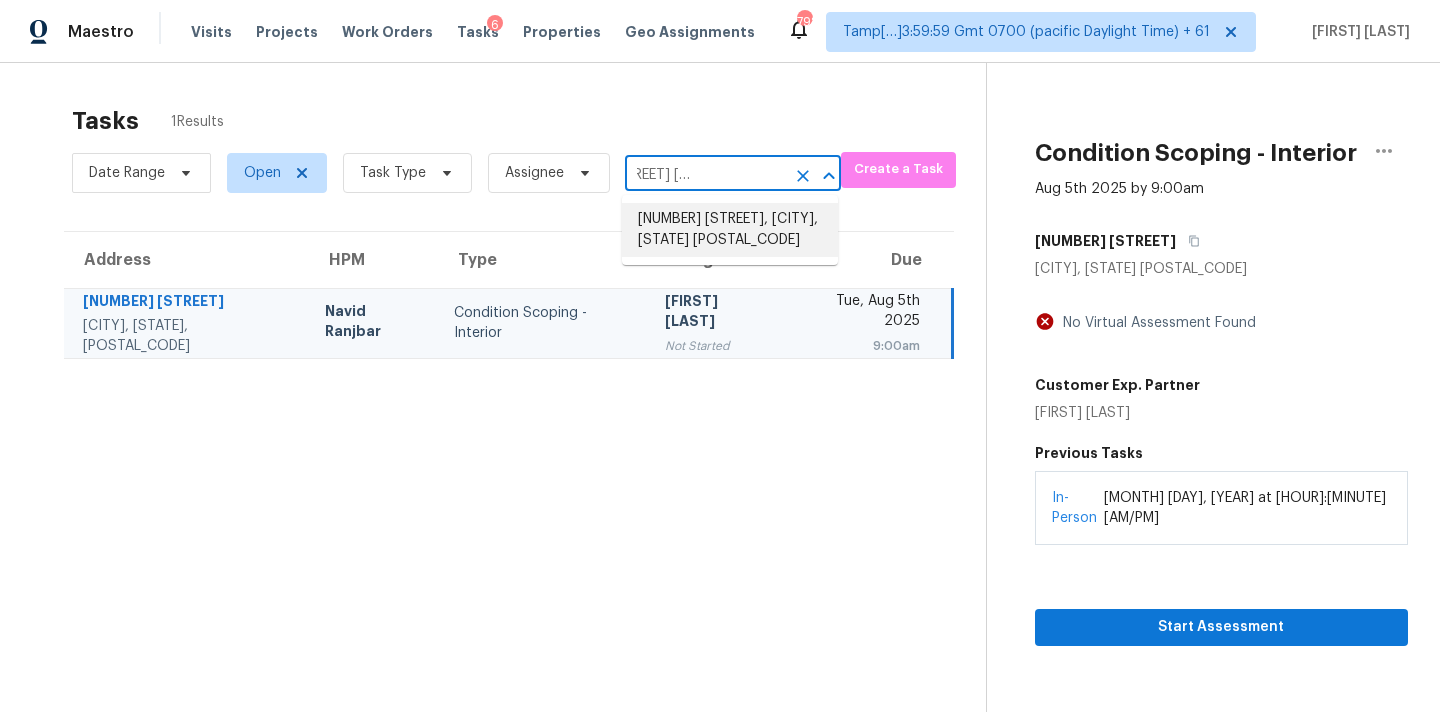 click on "[NUMBER] [STREET], [CITY], [STATE] [POSTAL_CODE]" at bounding box center [730, 230] 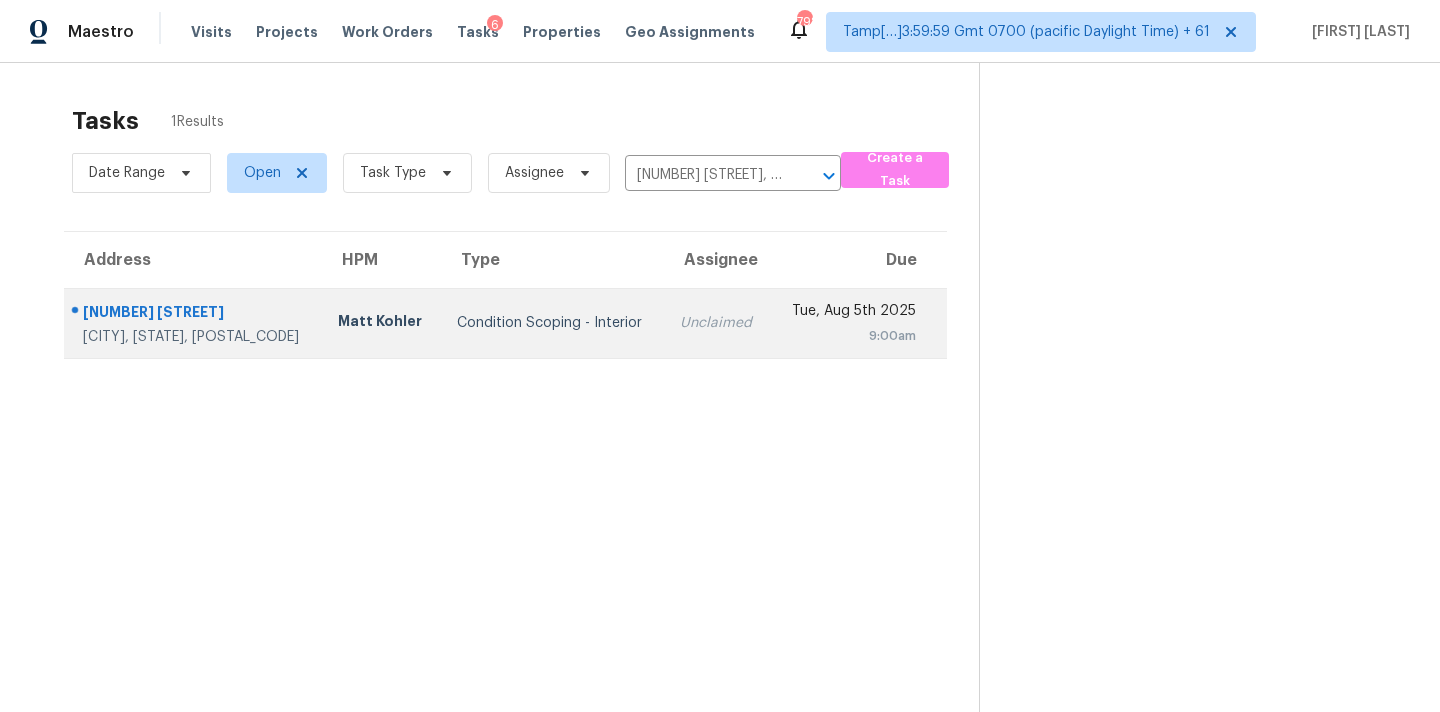 click on "Unclaimed" at bounding box center (717, 323) 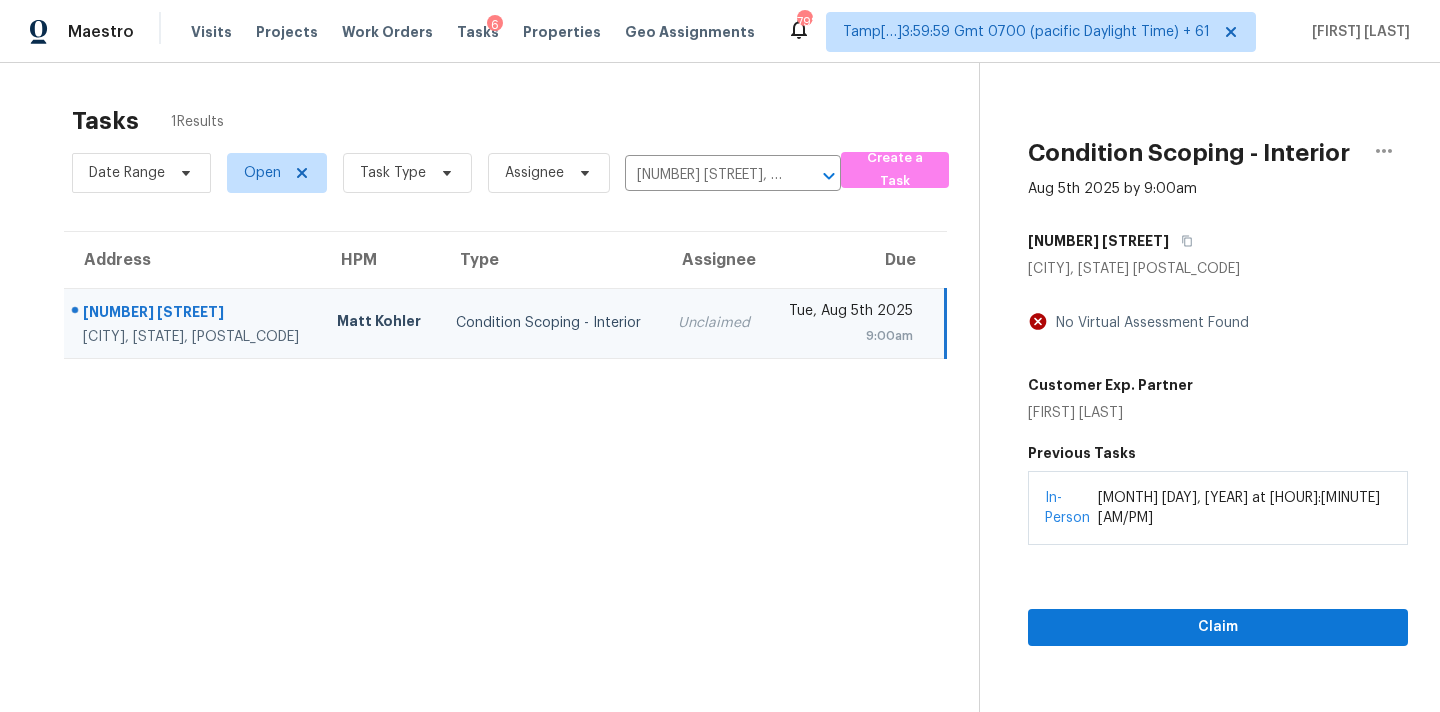 click on "Claim" at bounding box center [1218, 595] 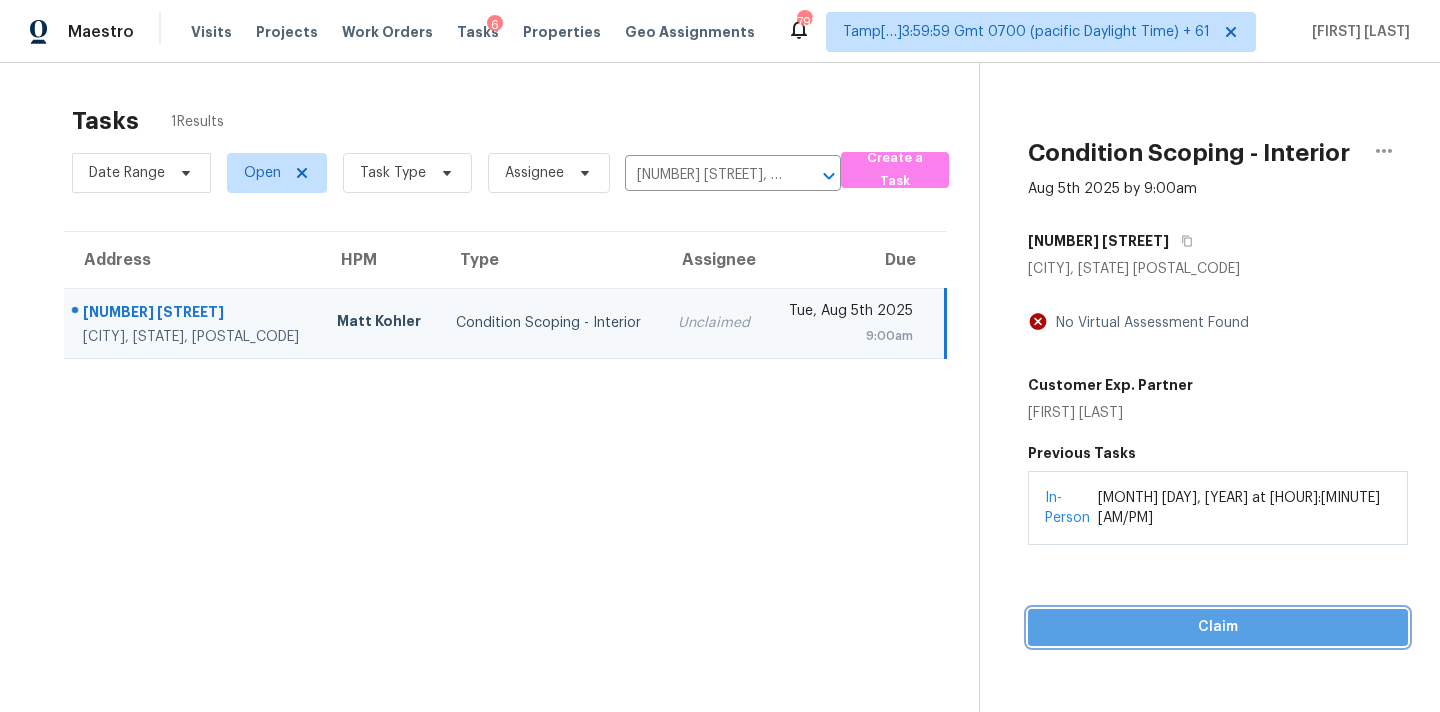 click on "Claim" at bounding box center [1218, 627] 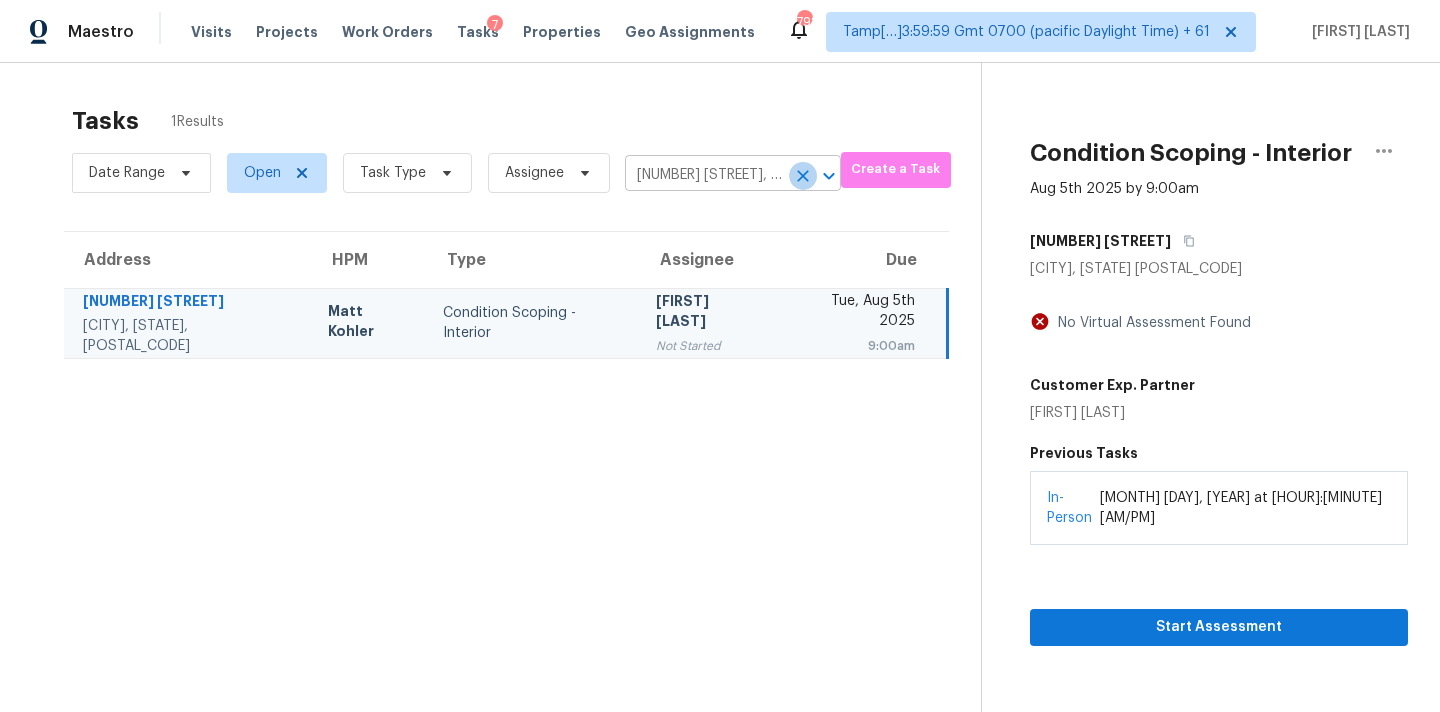 click 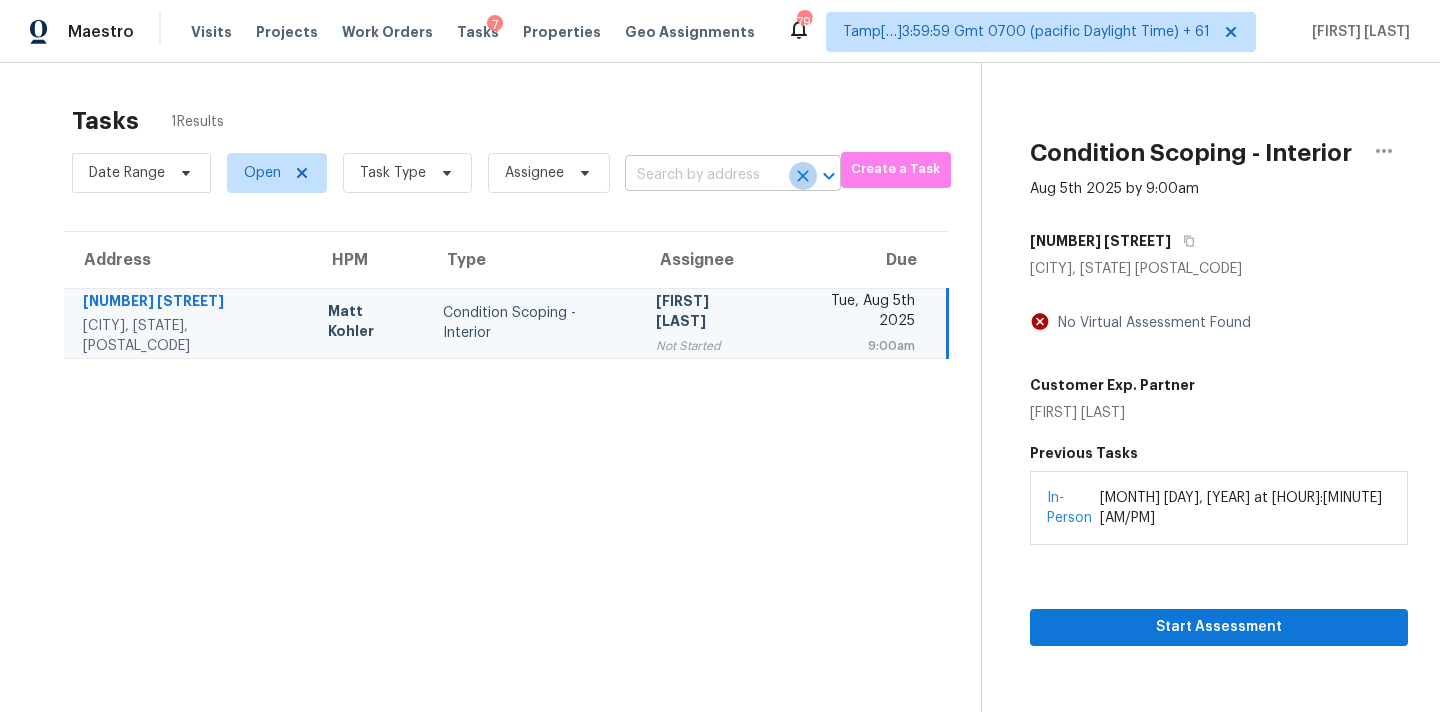 scroll, scrollTop: 0, scrollLeft: 0, axis: both 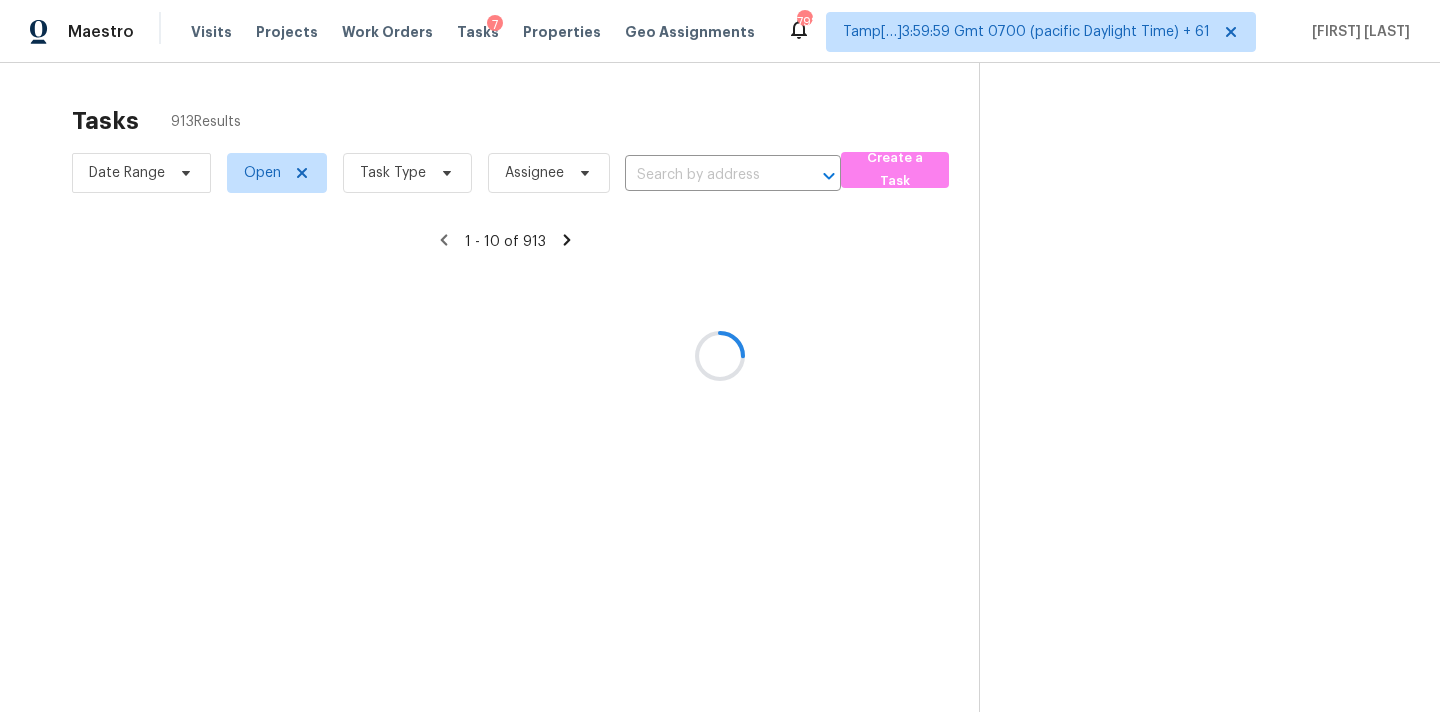 click at bounding box center (720, 356) 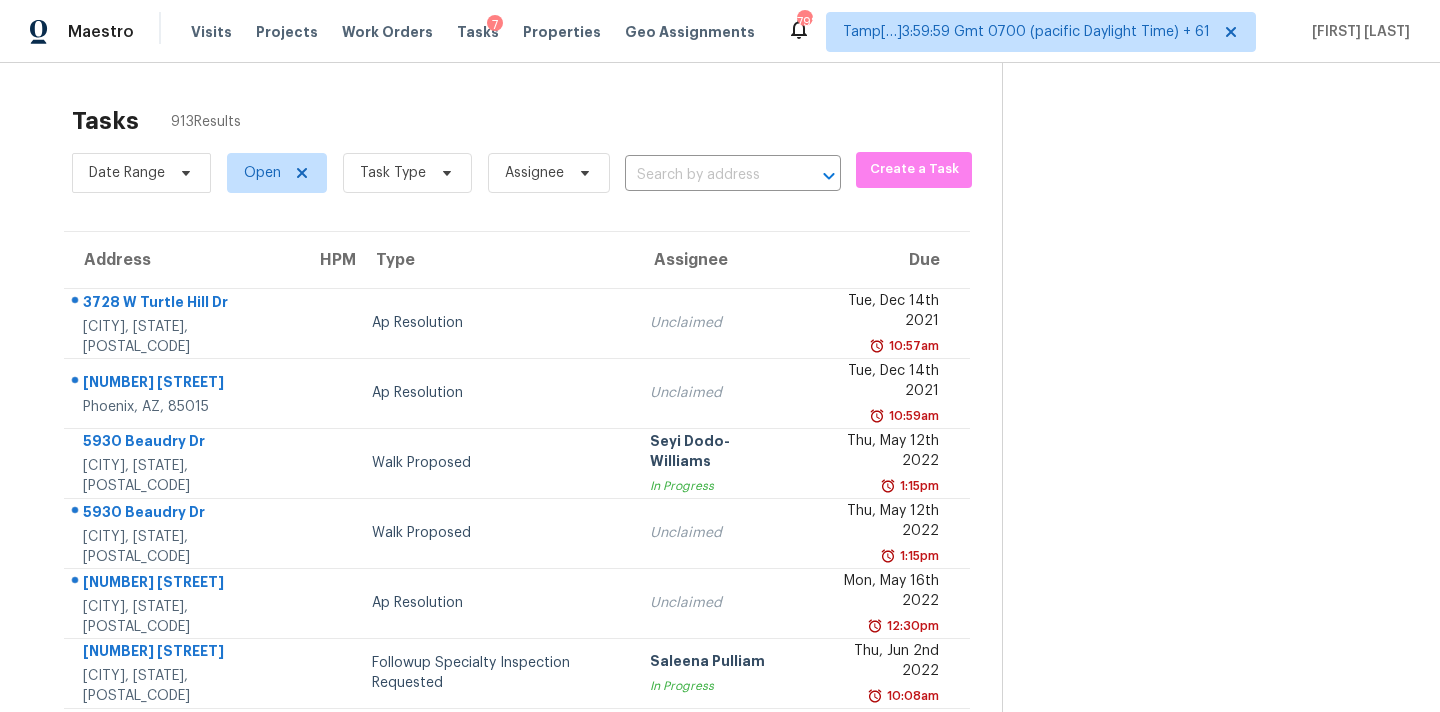 click at bounding box center [705, 175] 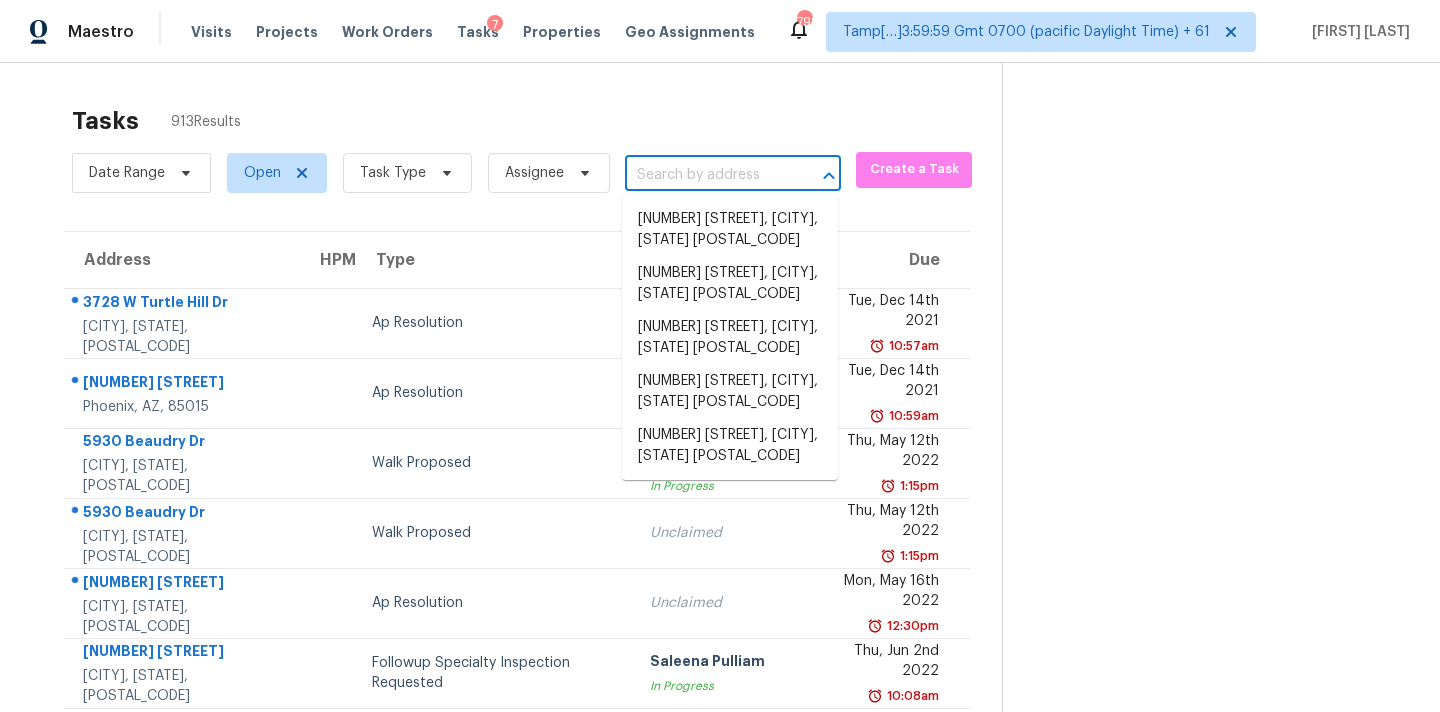 paste on "1219 Painted Bunting Dr La Marque, TX, 77568" 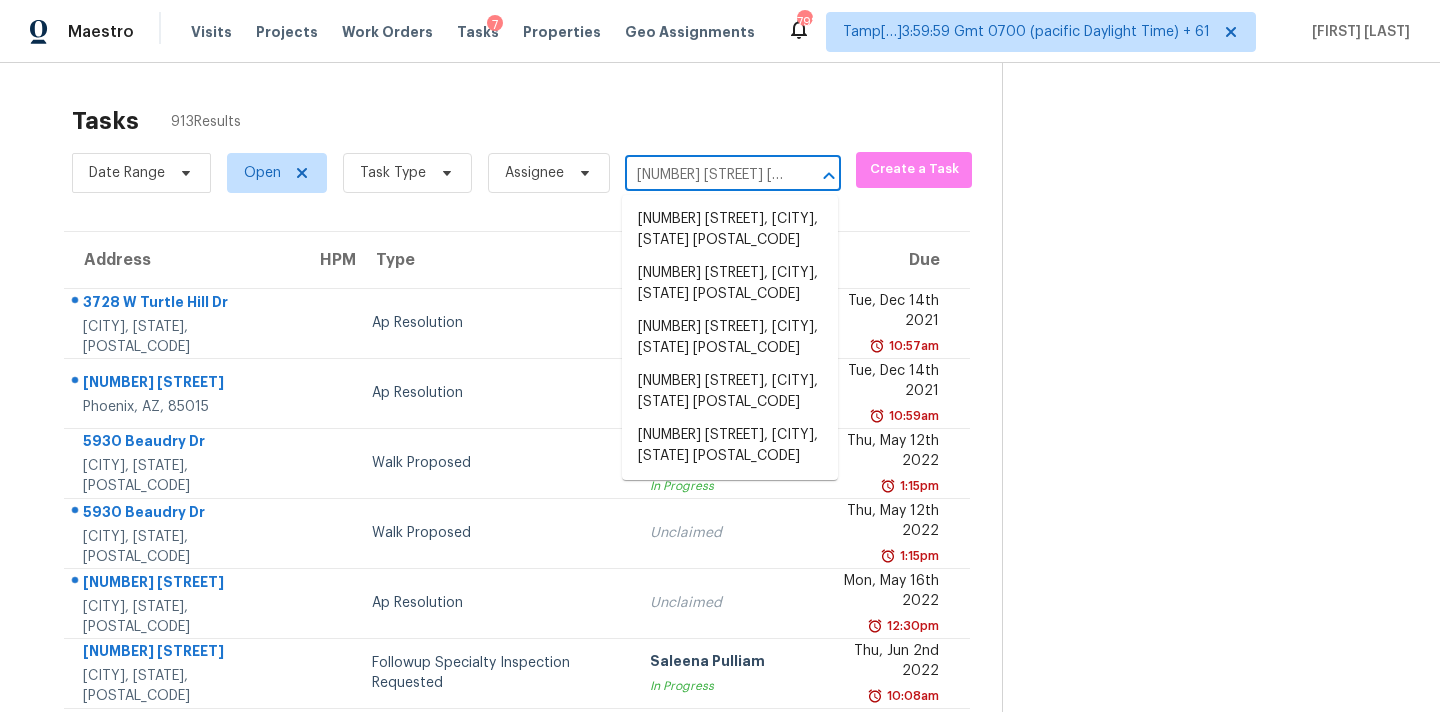 scroll, scrollTop: 0, scrollLeft: 150, axis: horizontal 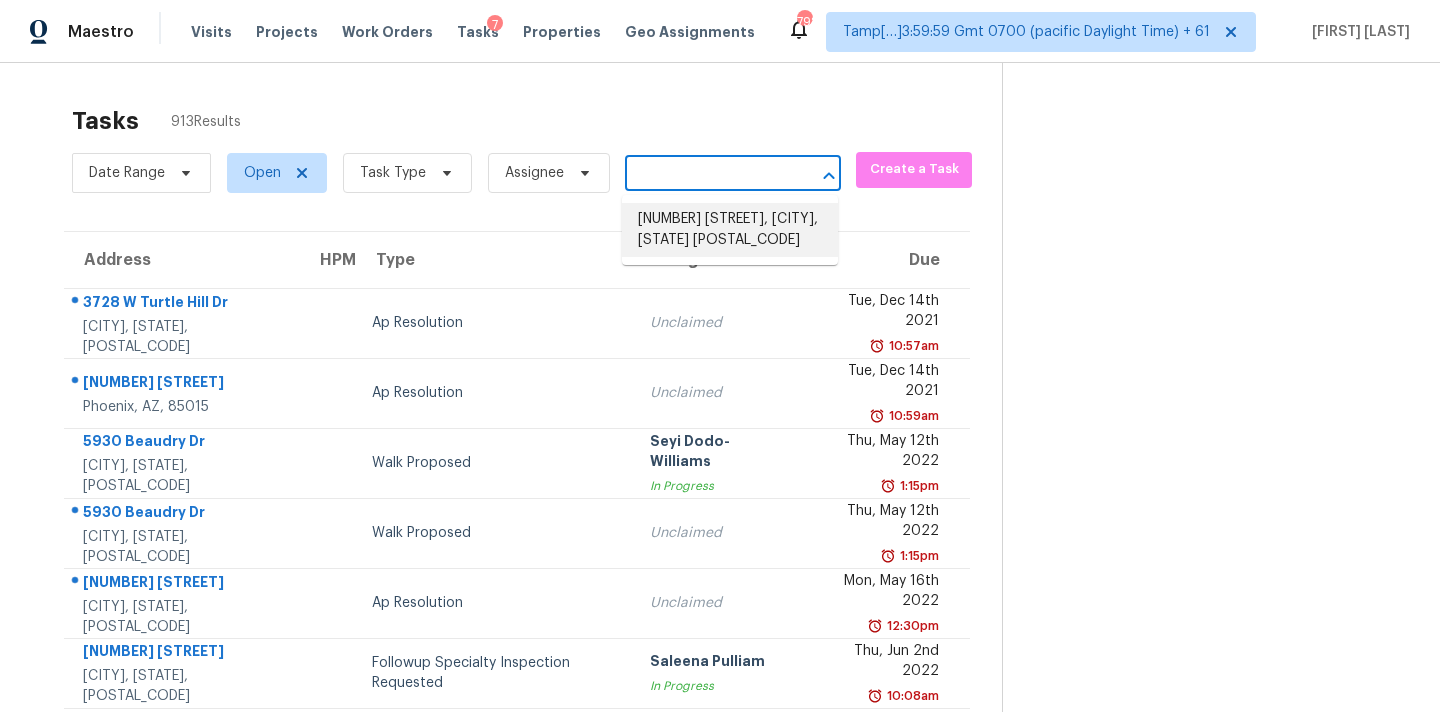 click on "1219 Painted Bunting Dr, La Marque, TX 77568" at bounding box center (730, 230) 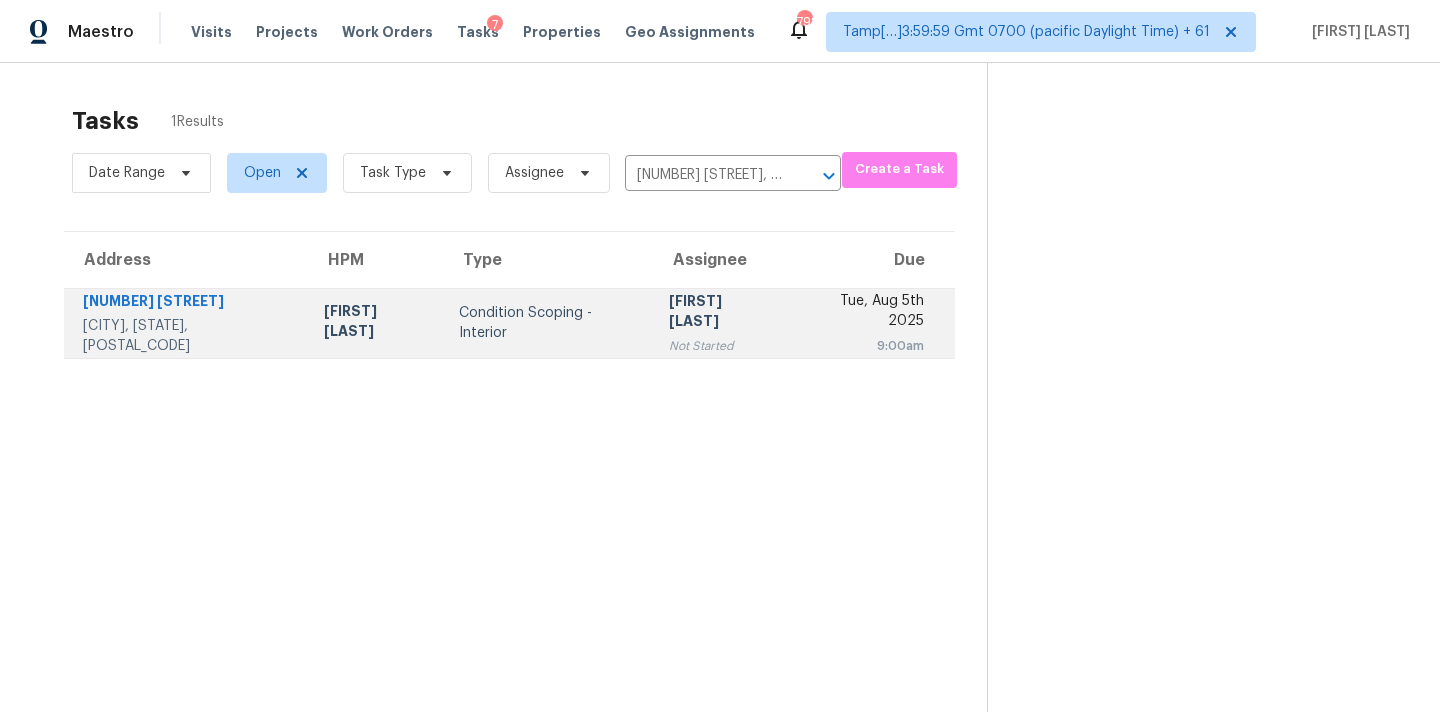 click on "[FIRST] [LAST]" at bounding box center [720, 313] 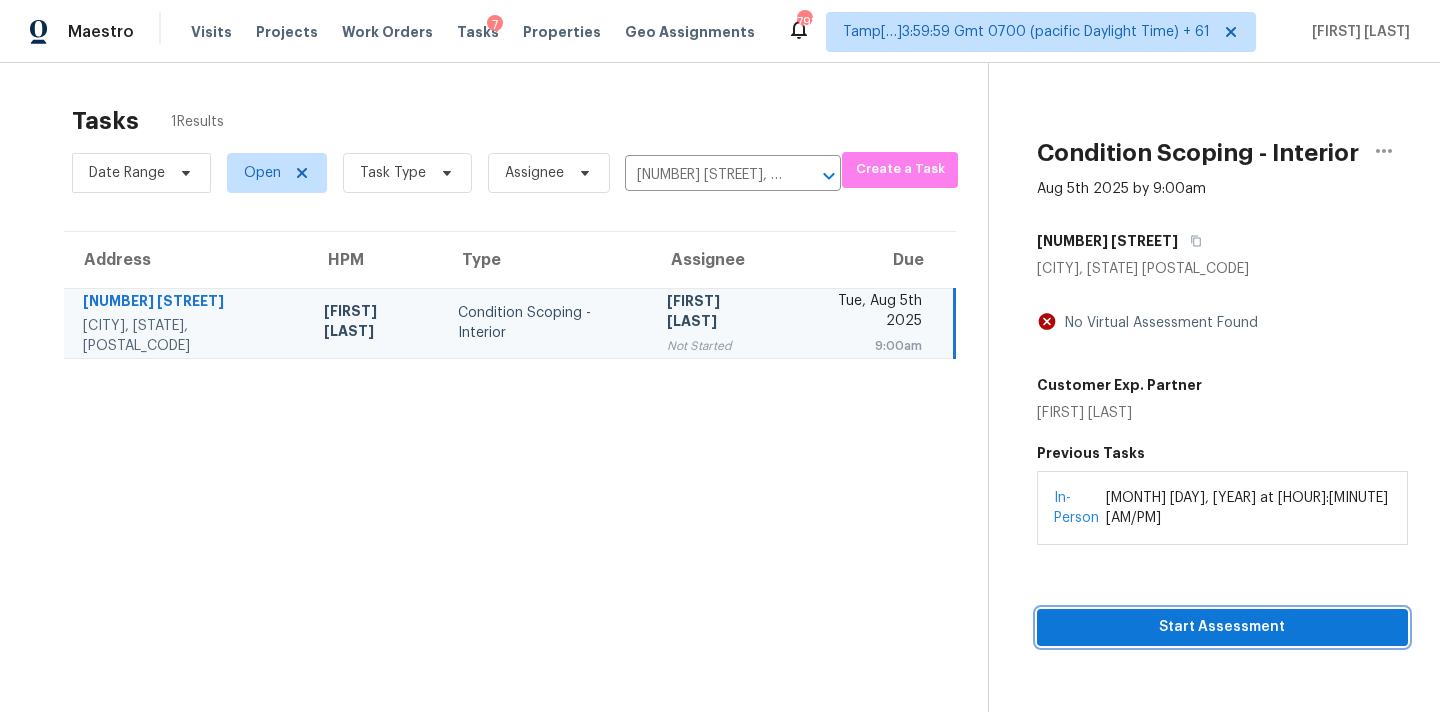 click on "Start Assessment" at bounding box center (1222, 627) 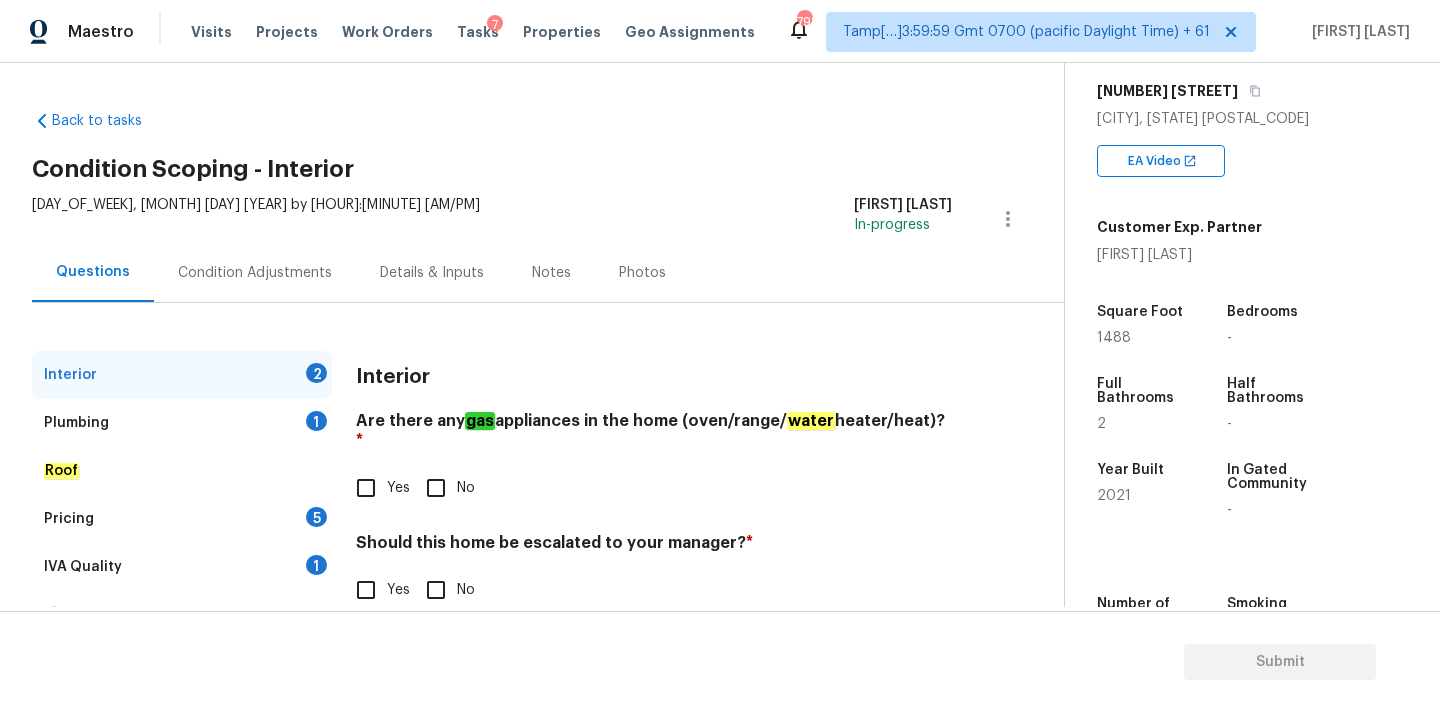 scroll, scrollTop: 287, scrollLeft: 0, axis: vertical 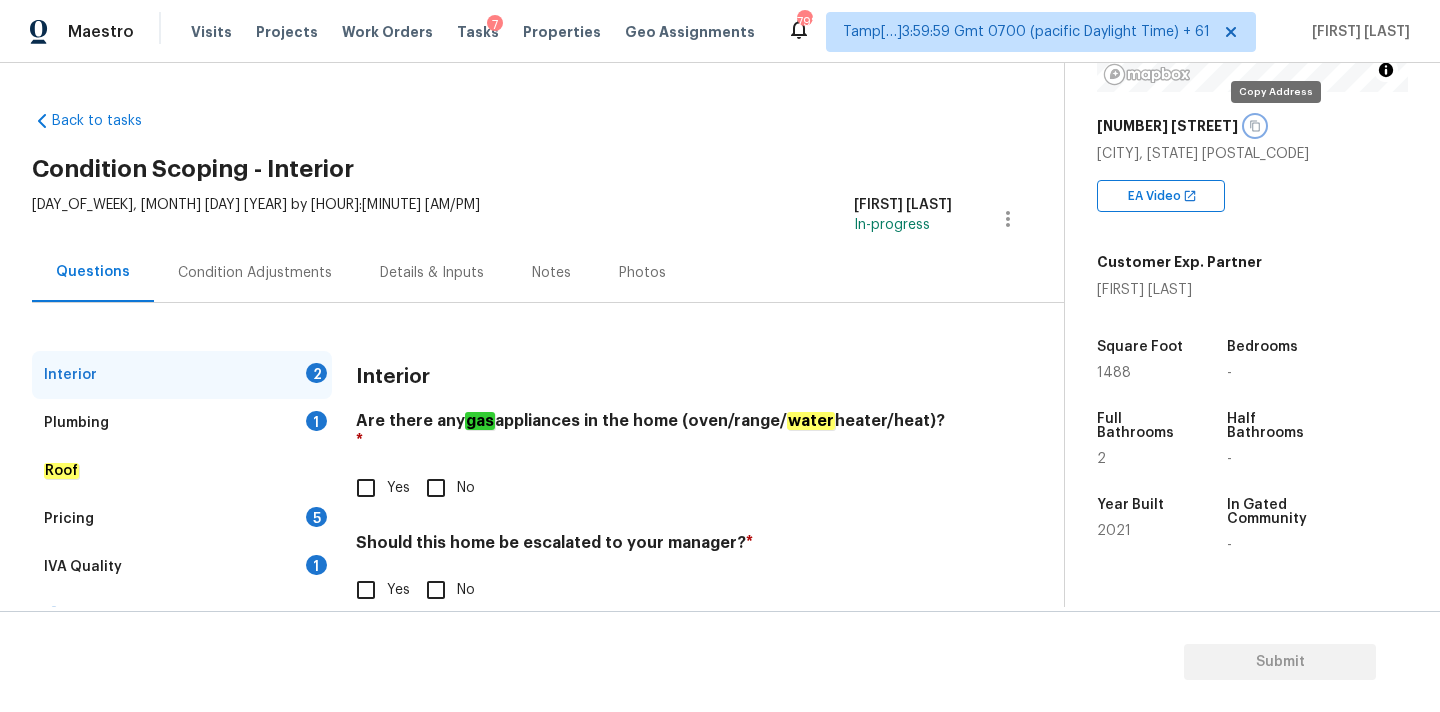 click 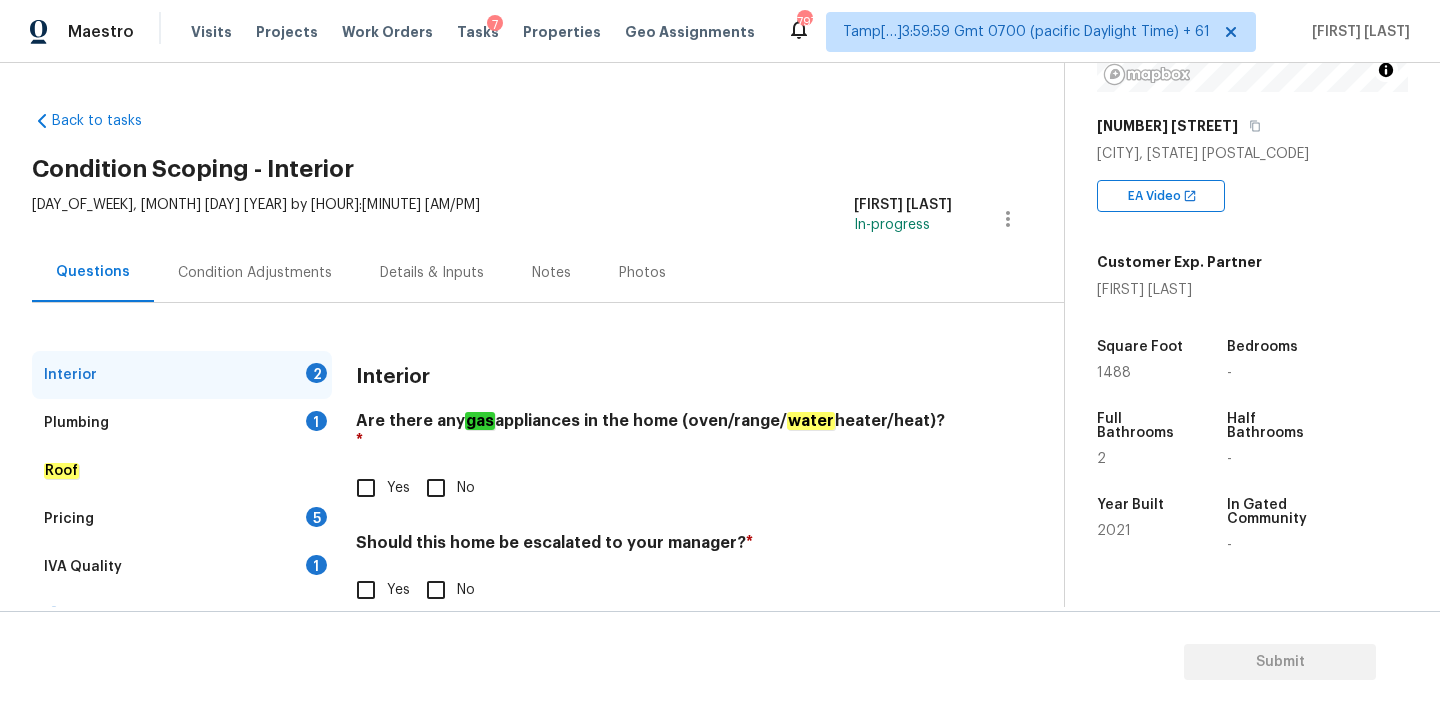 click on "Yes" at bounding box center (366, 488) 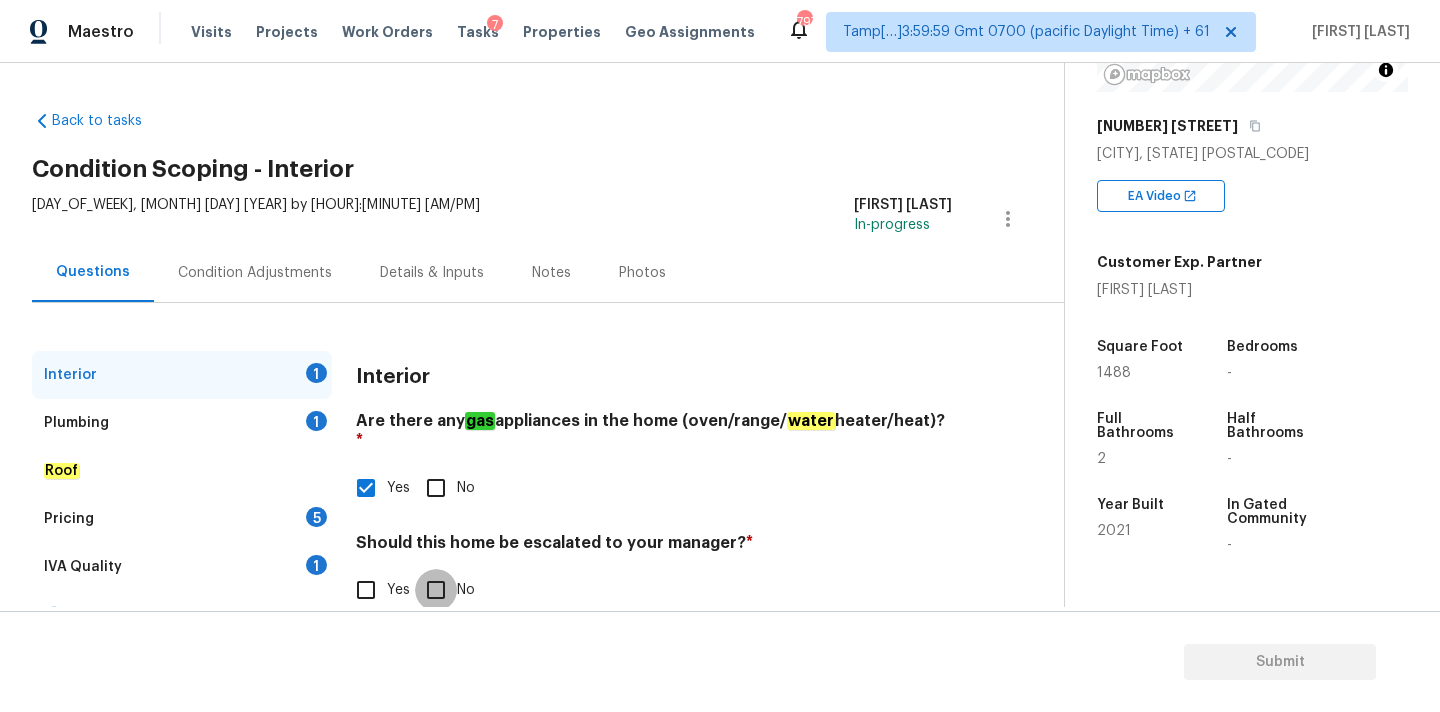 click on "No" at bounding box center (436, 590) 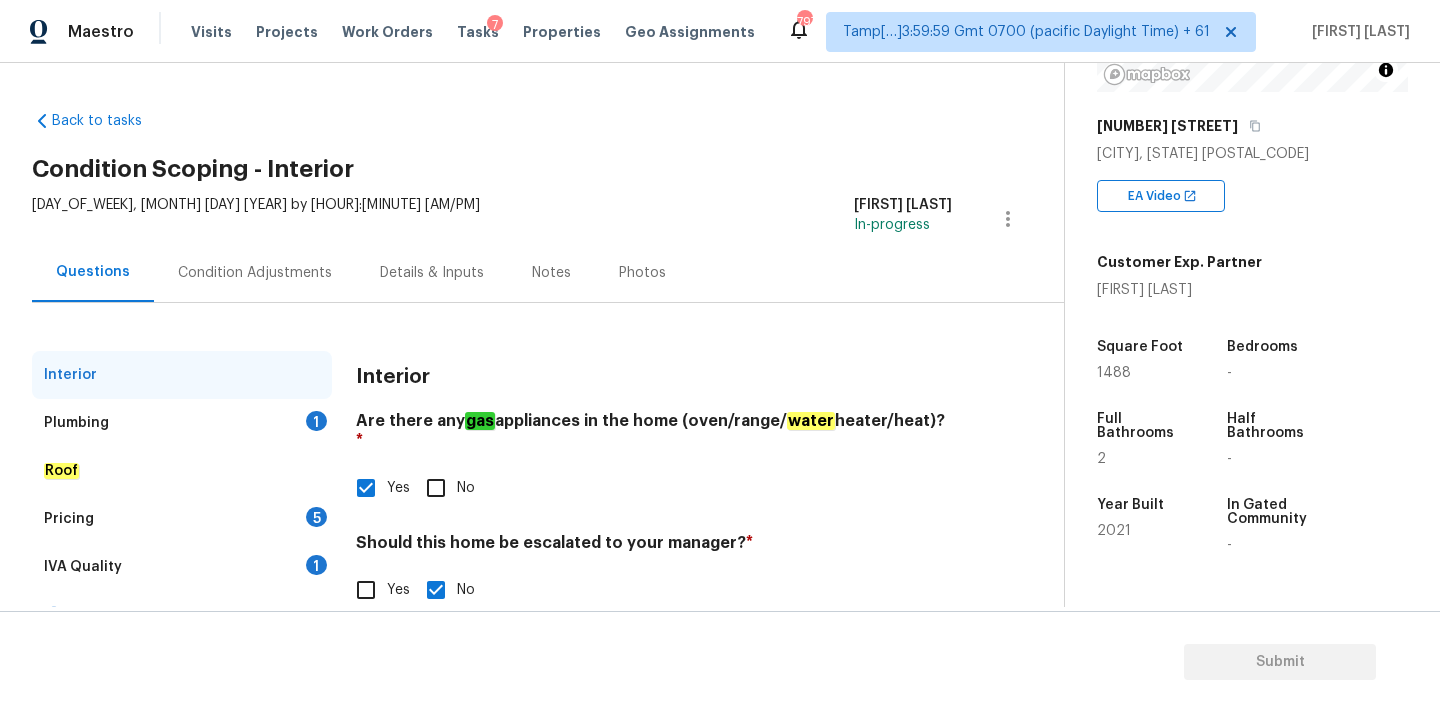 click on "Plumbing 1" at bounding box center [182, 423] 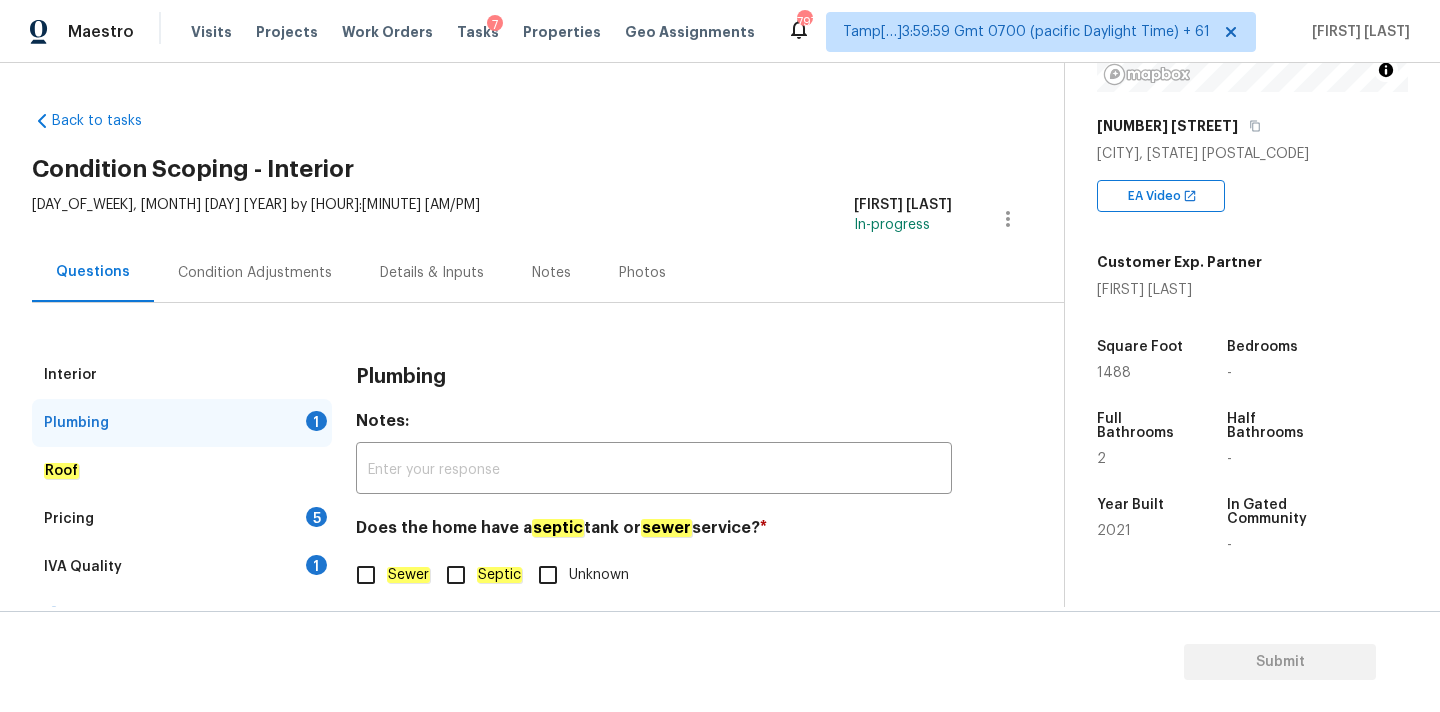 click on "Sewer" 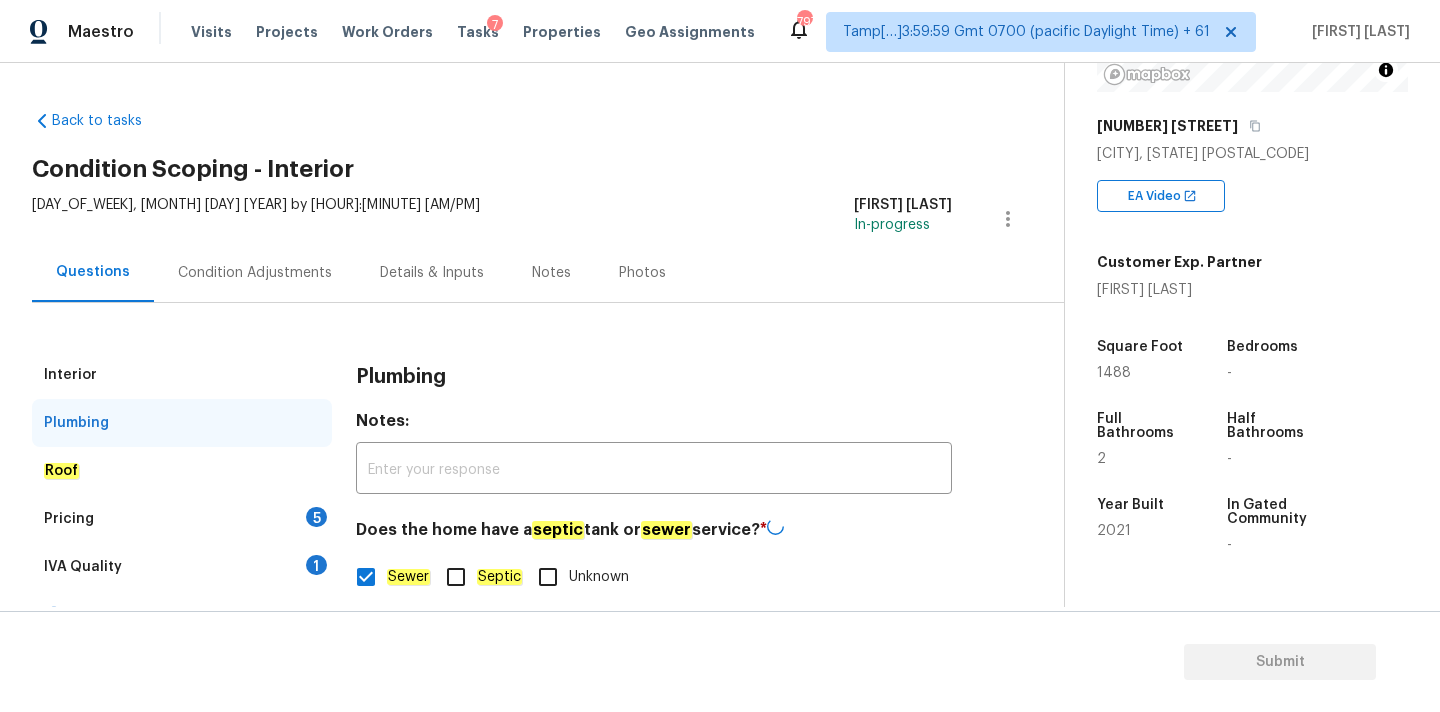 click on "1" at bounding box center (316, 565) 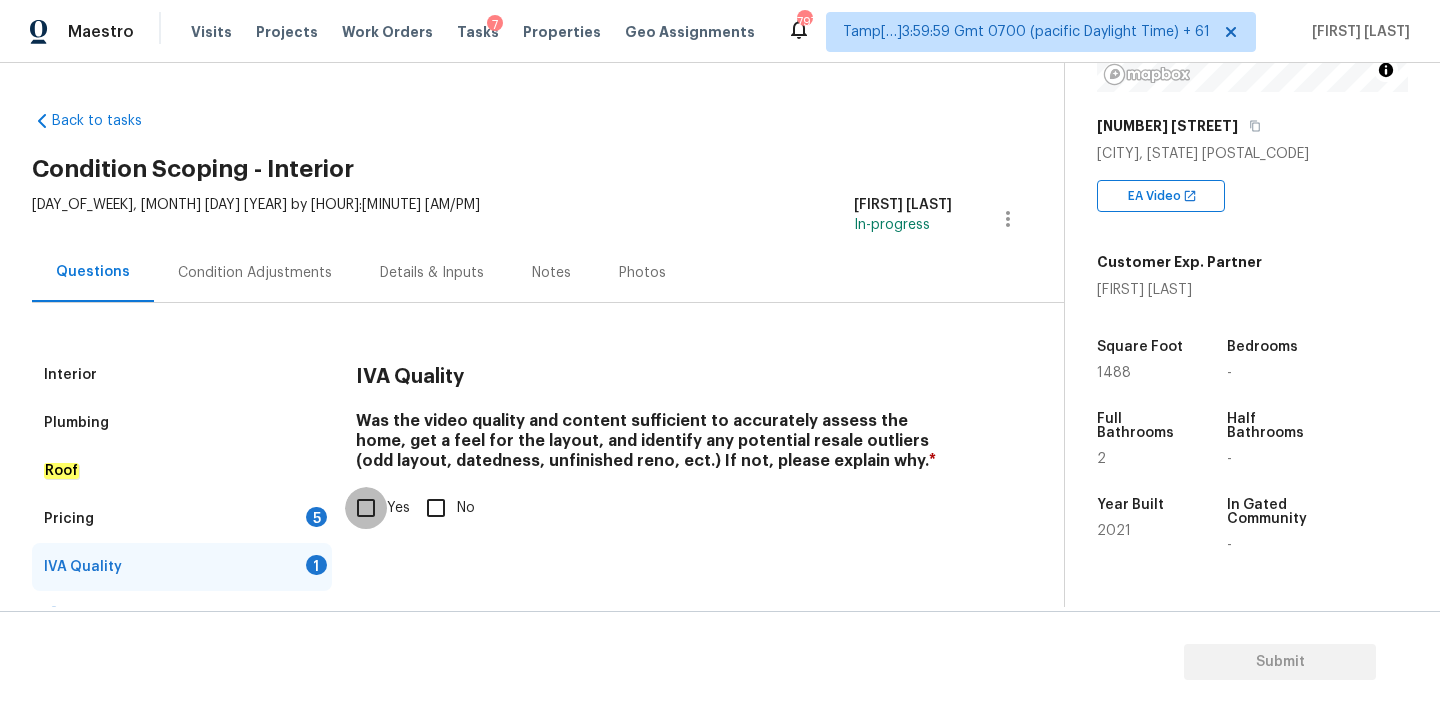 click on "Yes" at bounding box center (366, 508) 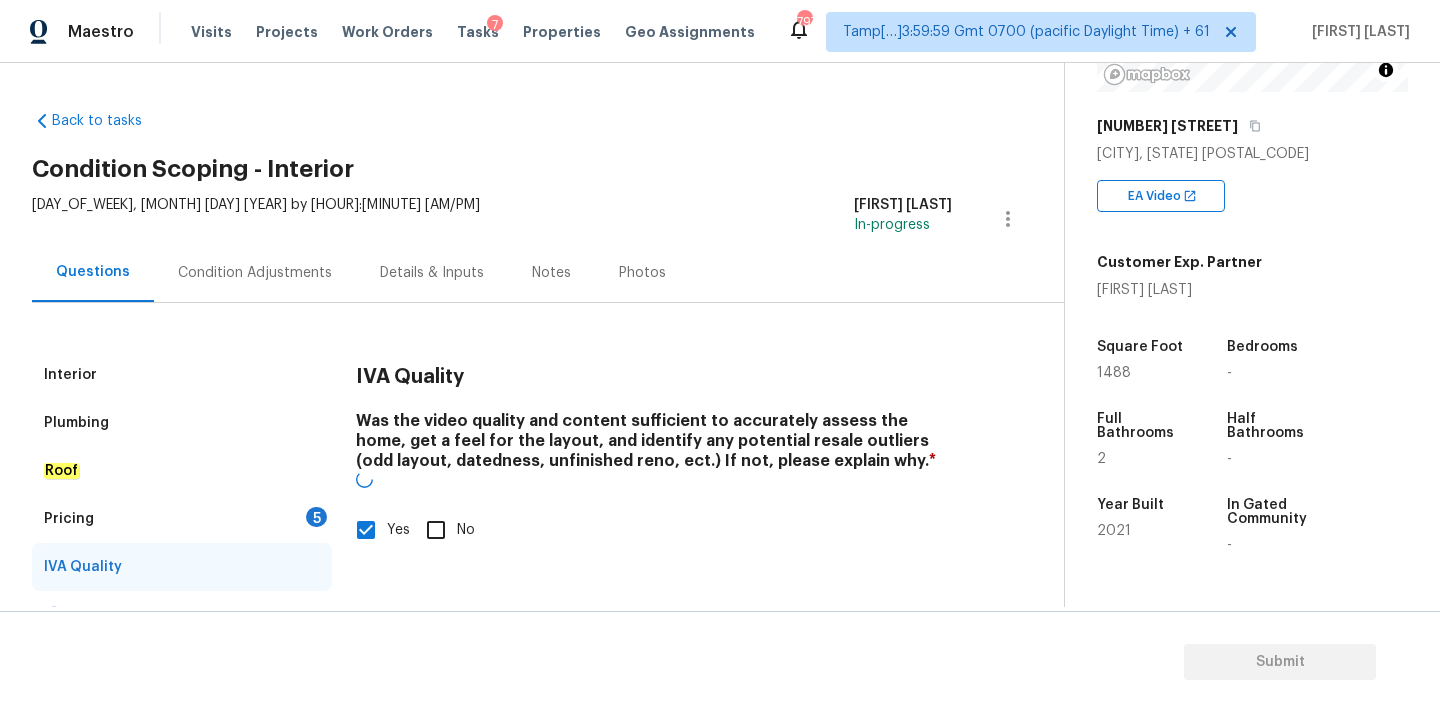 click on "Pricing 5" at bounding box center [182, 519] 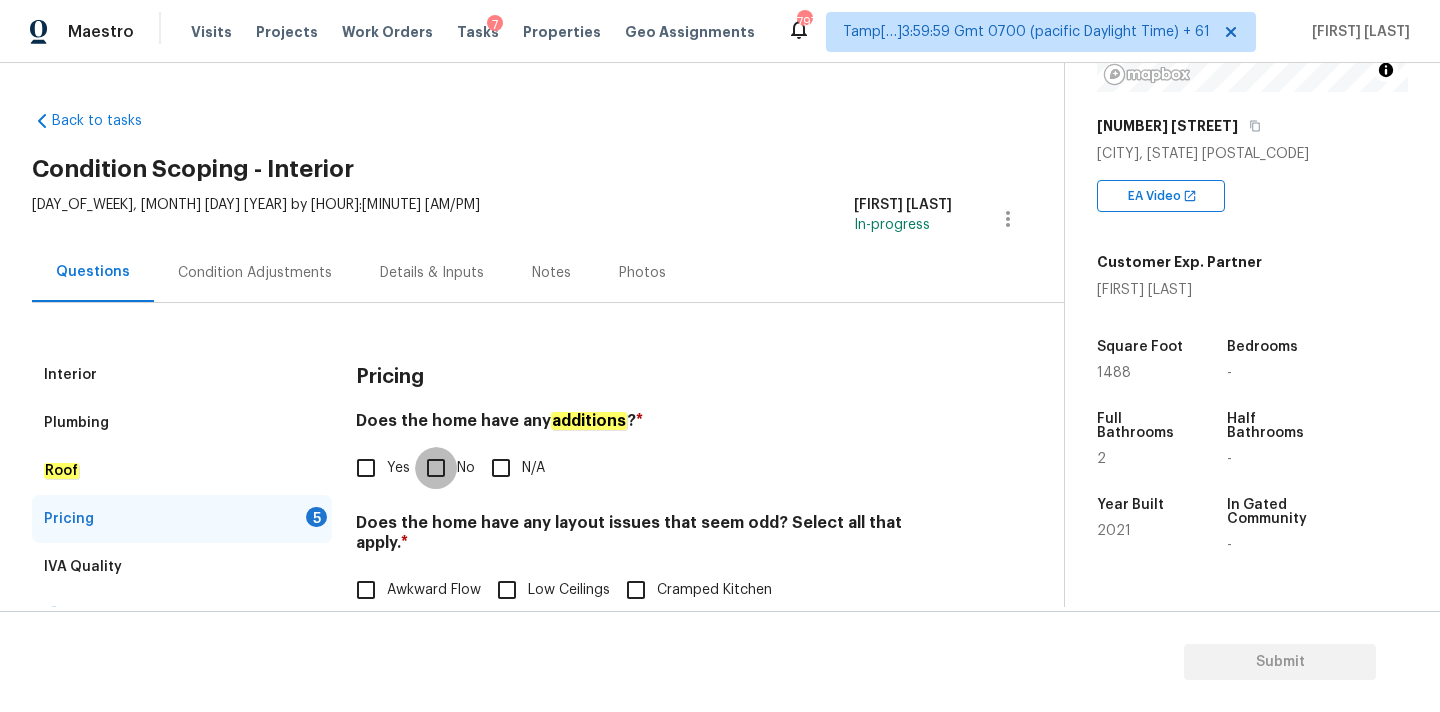 click on "No" at bounding box center (436, 468) 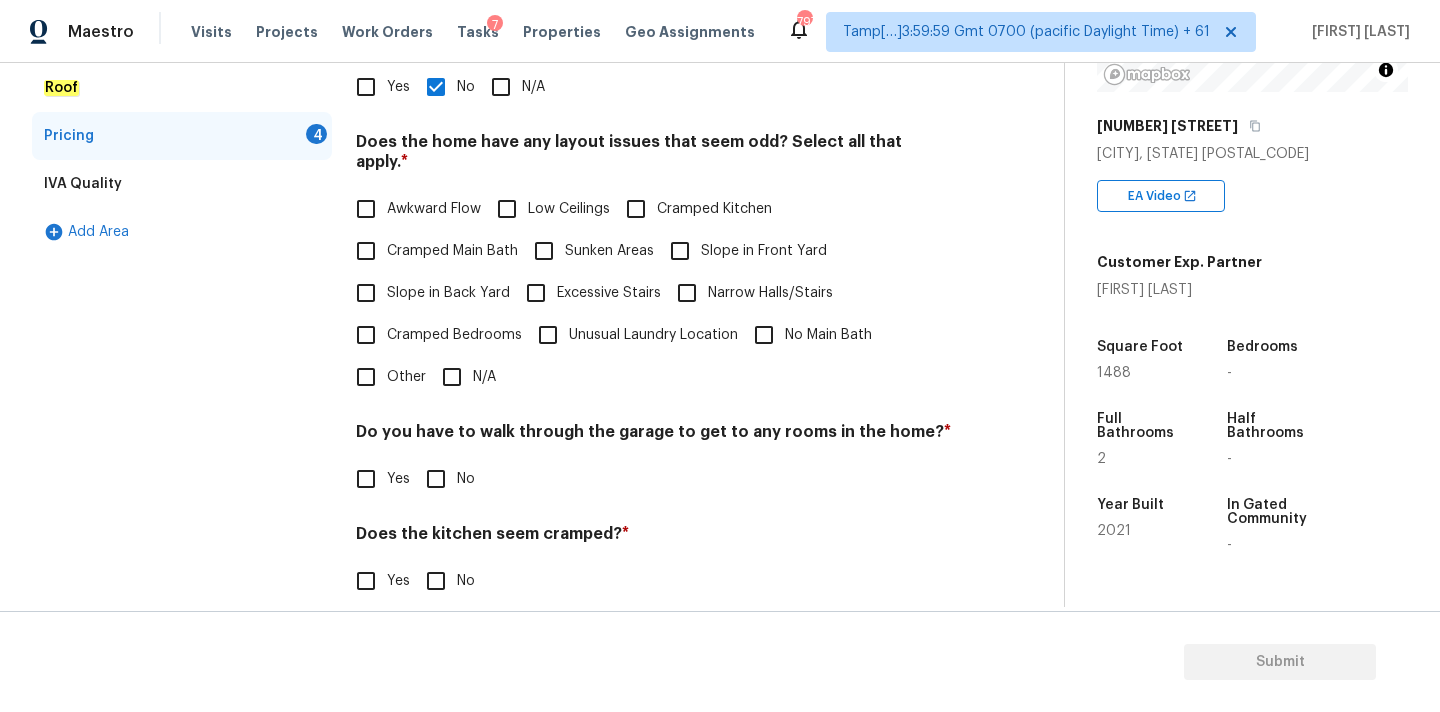 scroll, scrollTop: 488, scrollLeft: 0, axis: vertical 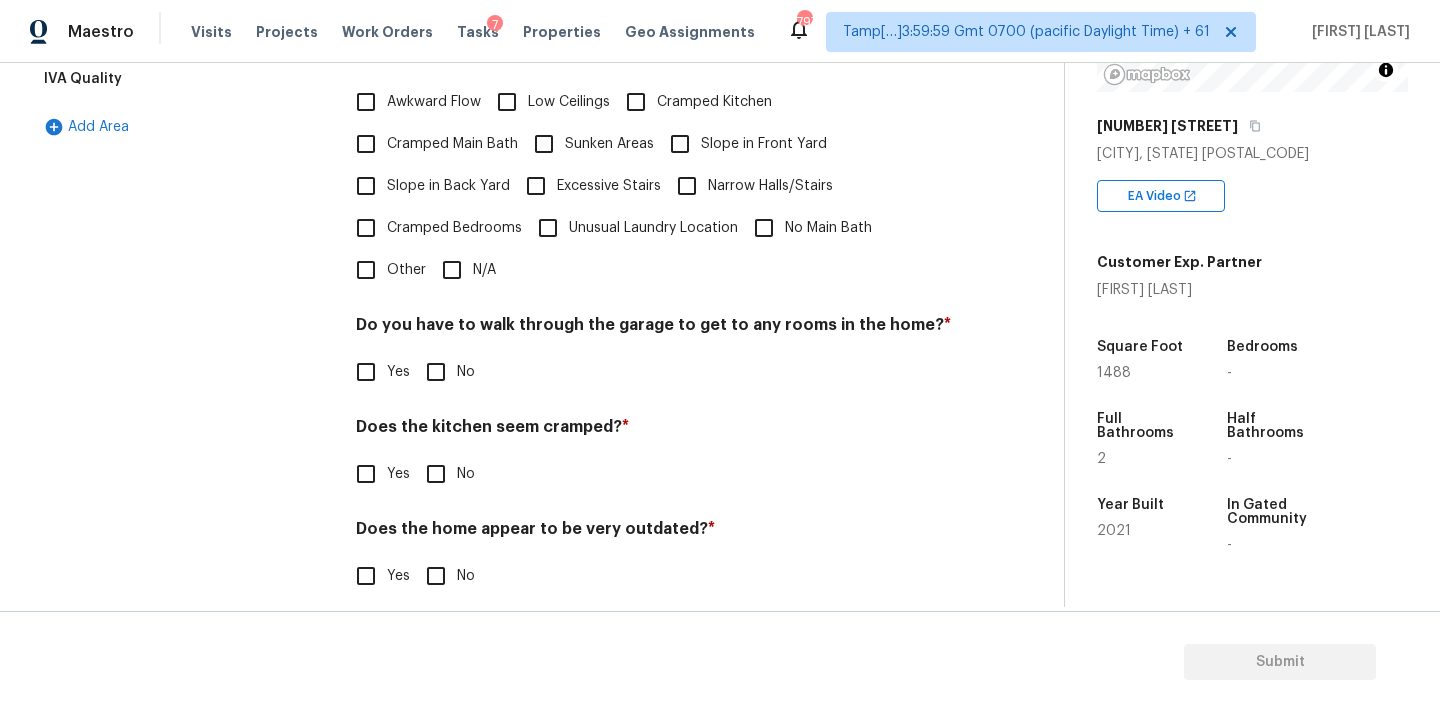 click on "N/A" at bounding box center (452, 270) 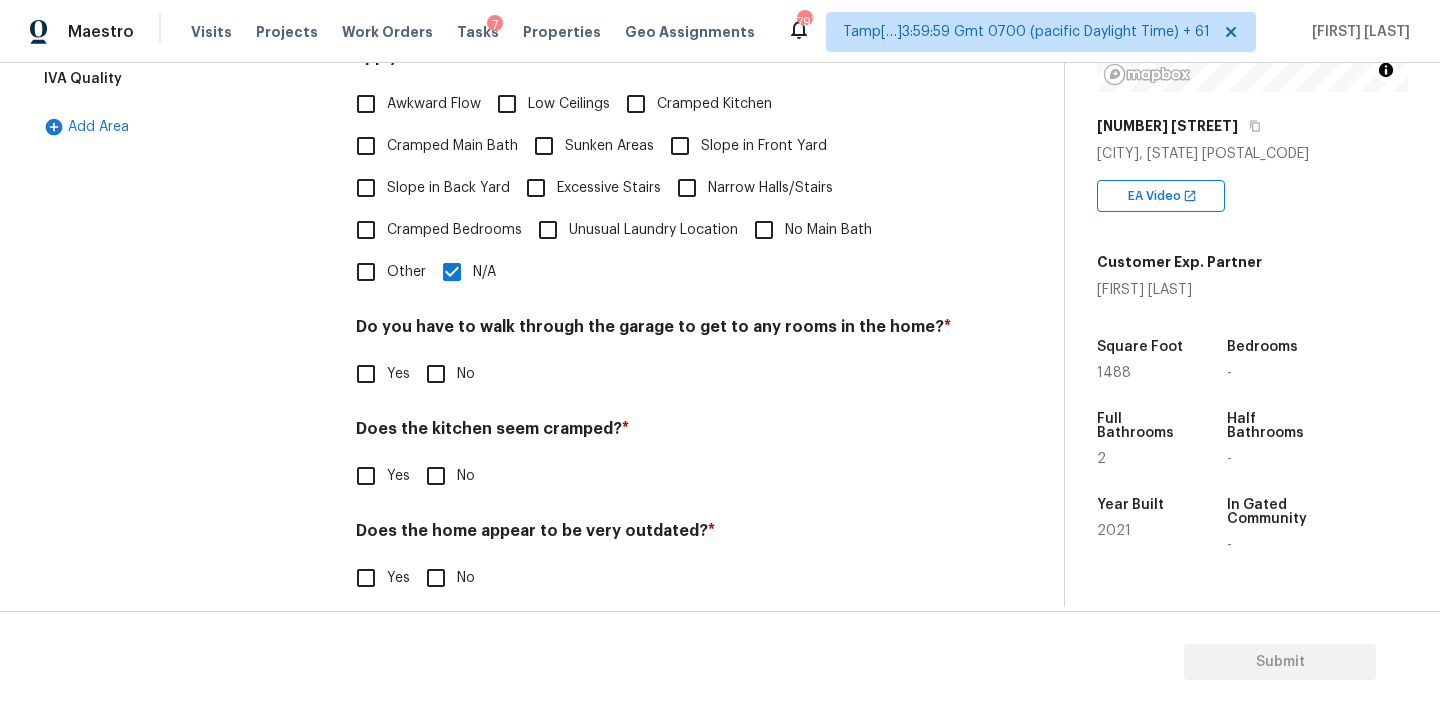 click on "Pricing Does the home have any  additions ?  * Yes No N/A Does the home have any layout issues that seem odd? Select all that apply.  * Awkward Flow Low Ceilings Cramped Kitchen Cramped Main Bath Sunken Areas Slope in Front Yard Slope in Back Yard Excessive Stairs Narrow Halls/Stairs Cramped Bedrooms Unusual Laundry Location No Main Bath Other N/A Do you have to walk through the garage to get to any rooms in the home?  * Yes No Does the kitchen seem cramped?  * Yes No Does the home appear to be very outdated?  * Yes No" at bounding box center [654, 243] 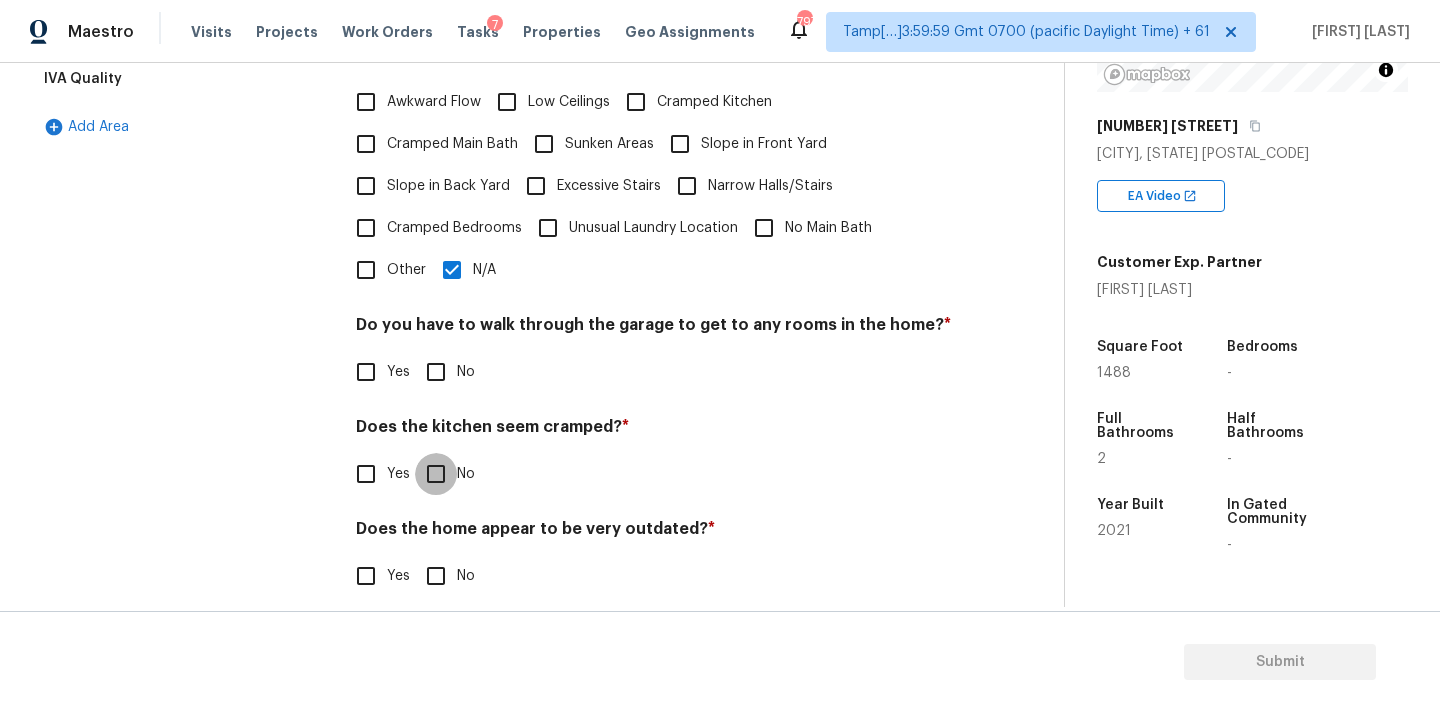 click on "No" at bounding box center [436, 474] 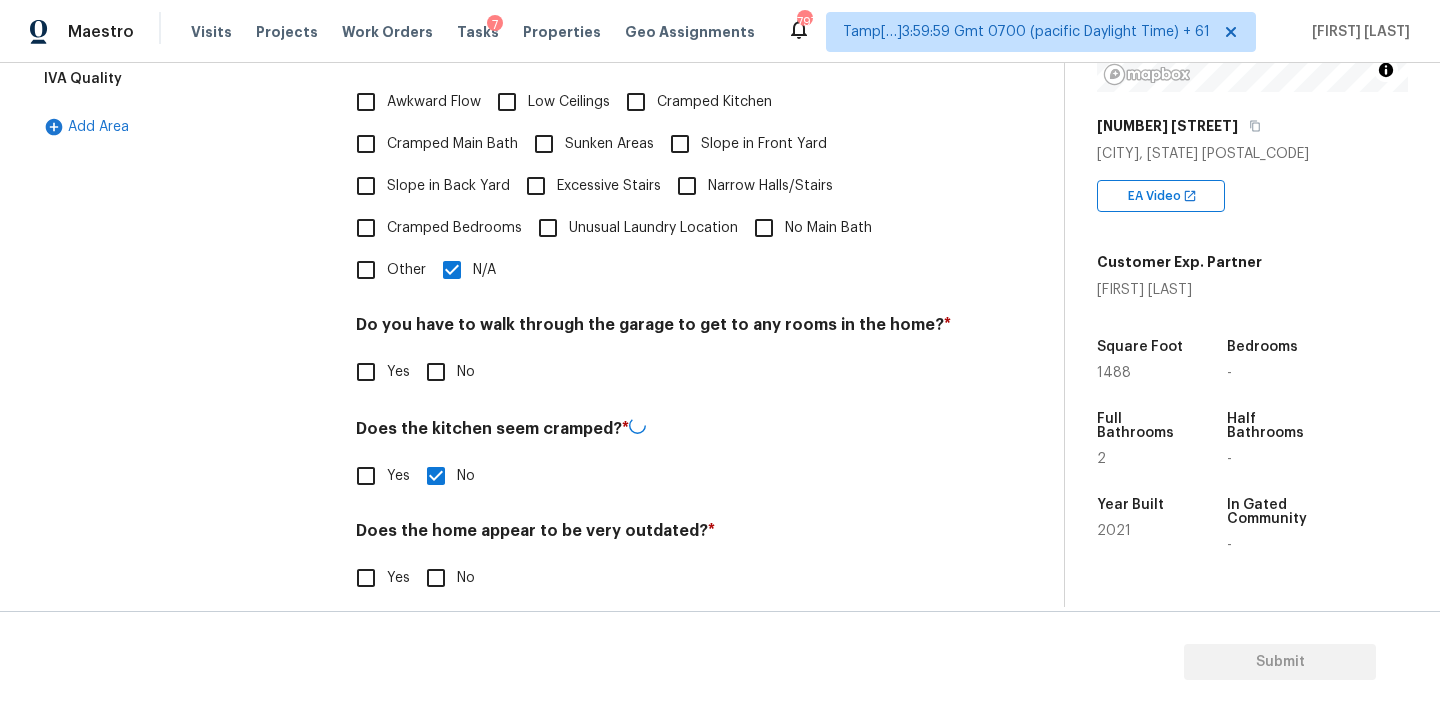 click on "No" at bounding box center [436, 578] 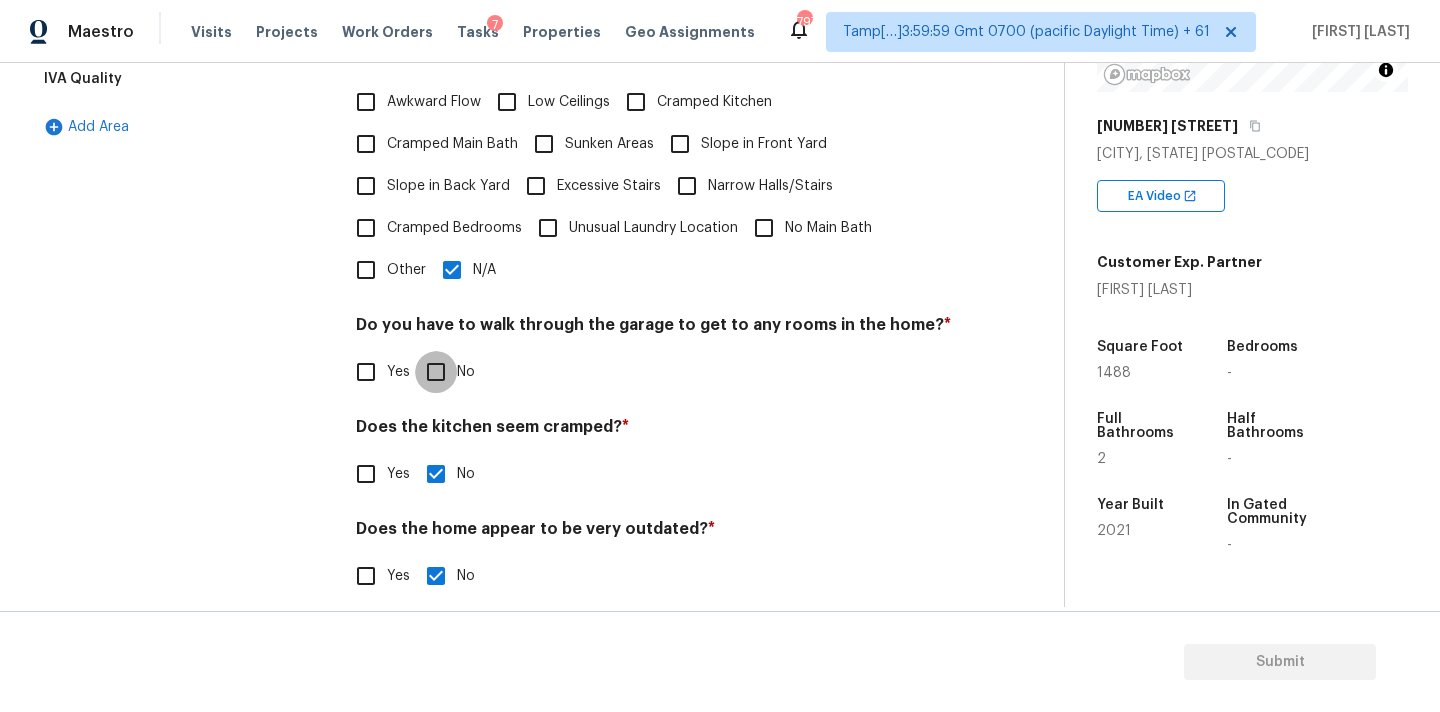 click on "No" at bounding box center [436, 372] 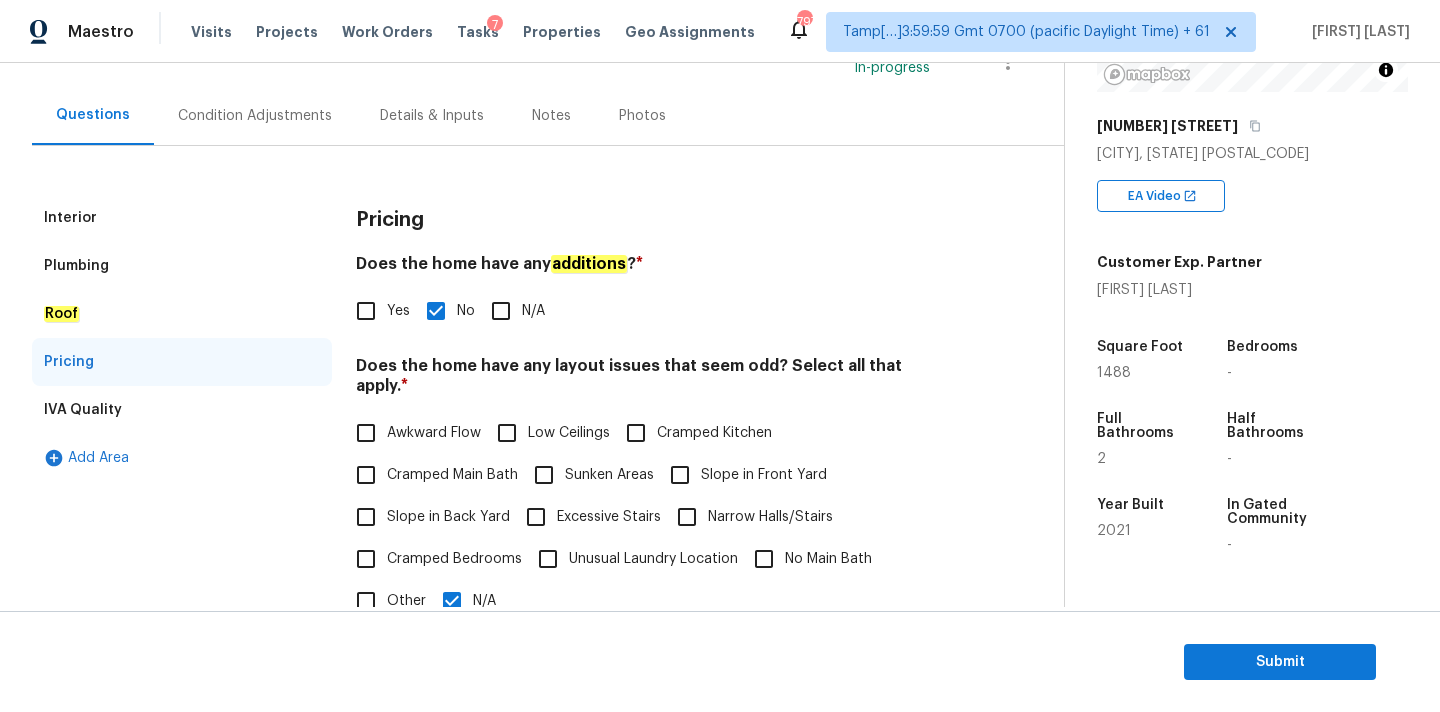scroll, scrollTop: 0, scrollLeft: 0, axis: both 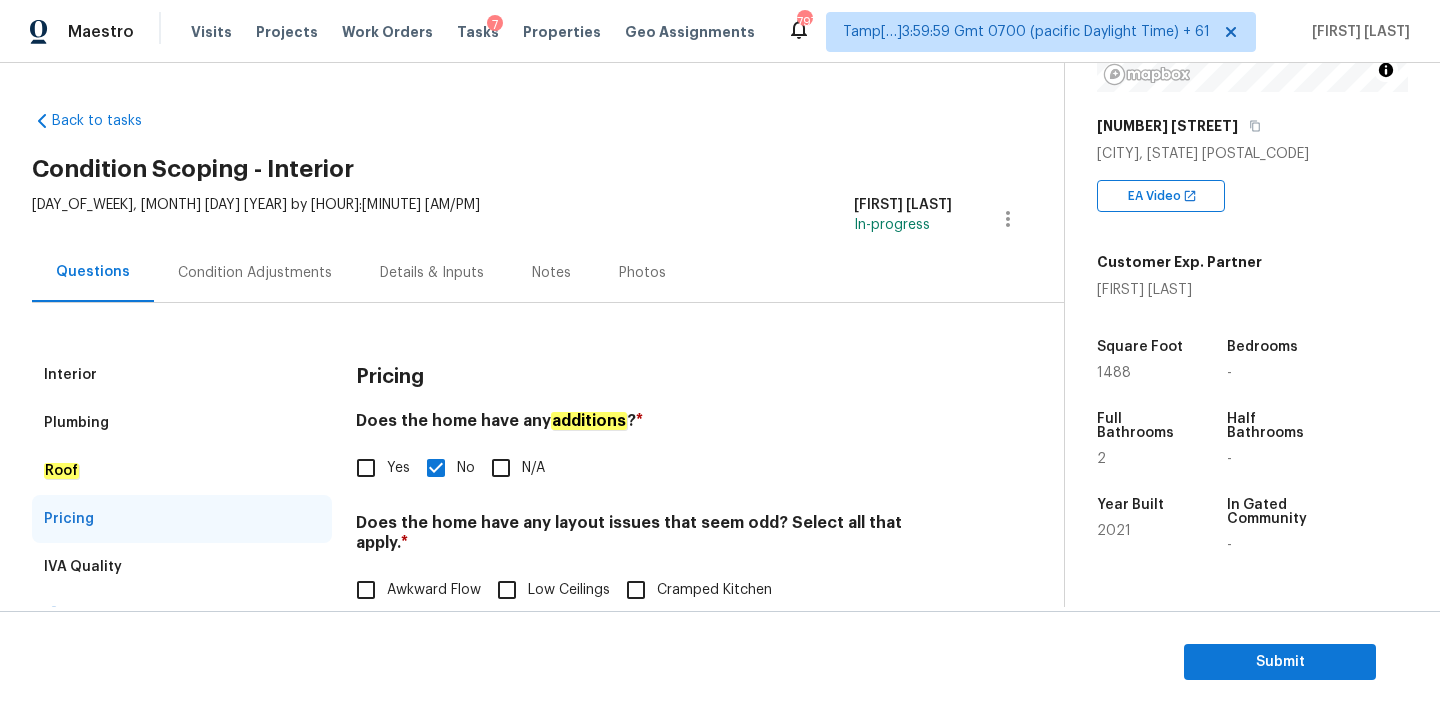 click on "Condition Adjustments" at bounding box center [255, 272] 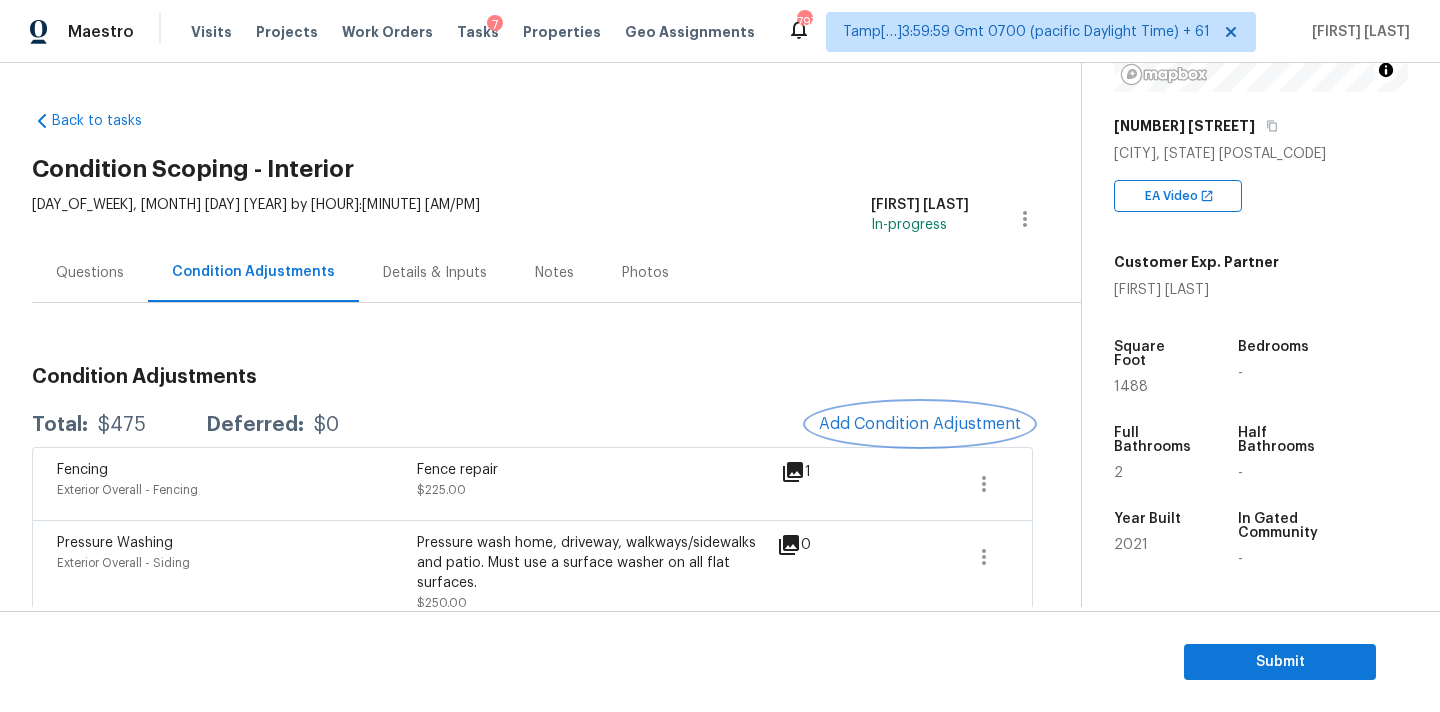 click on "Add Condition Adjustment" at bounding box center [920, 424] 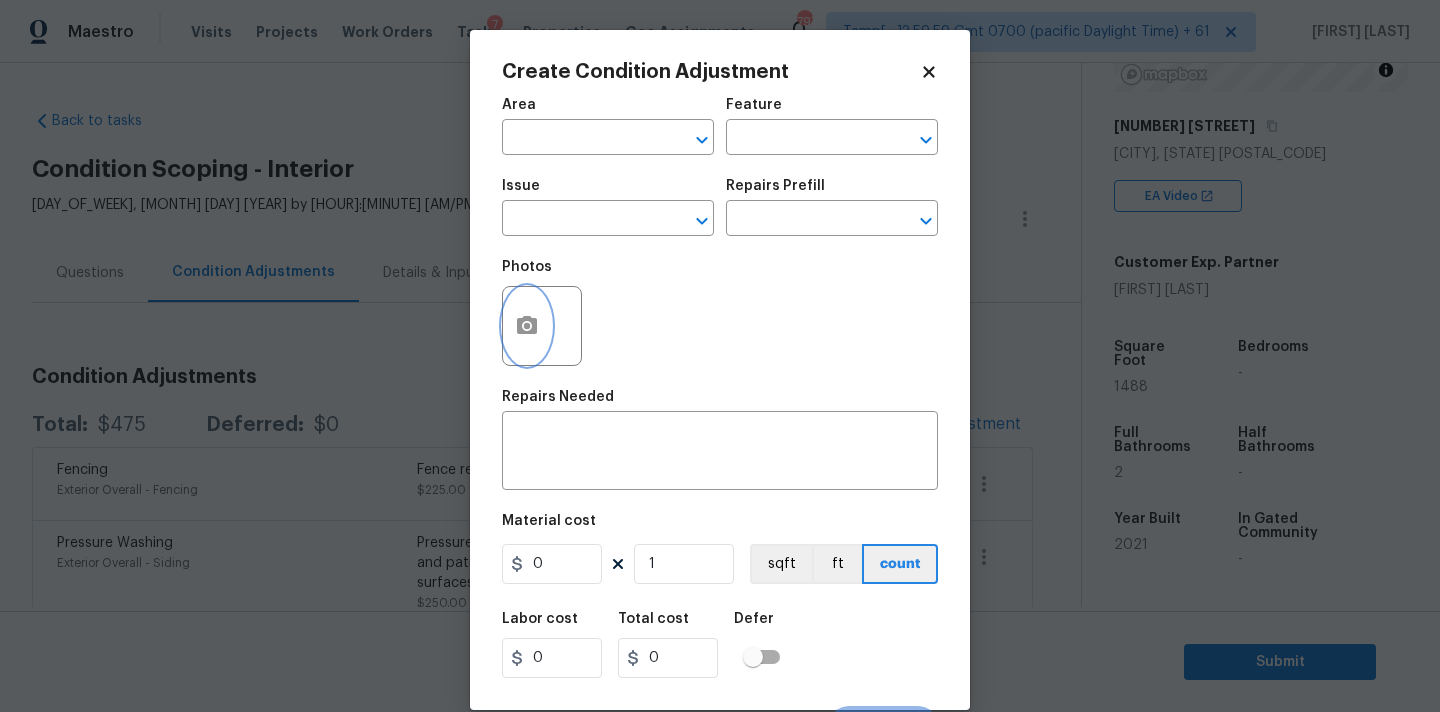click 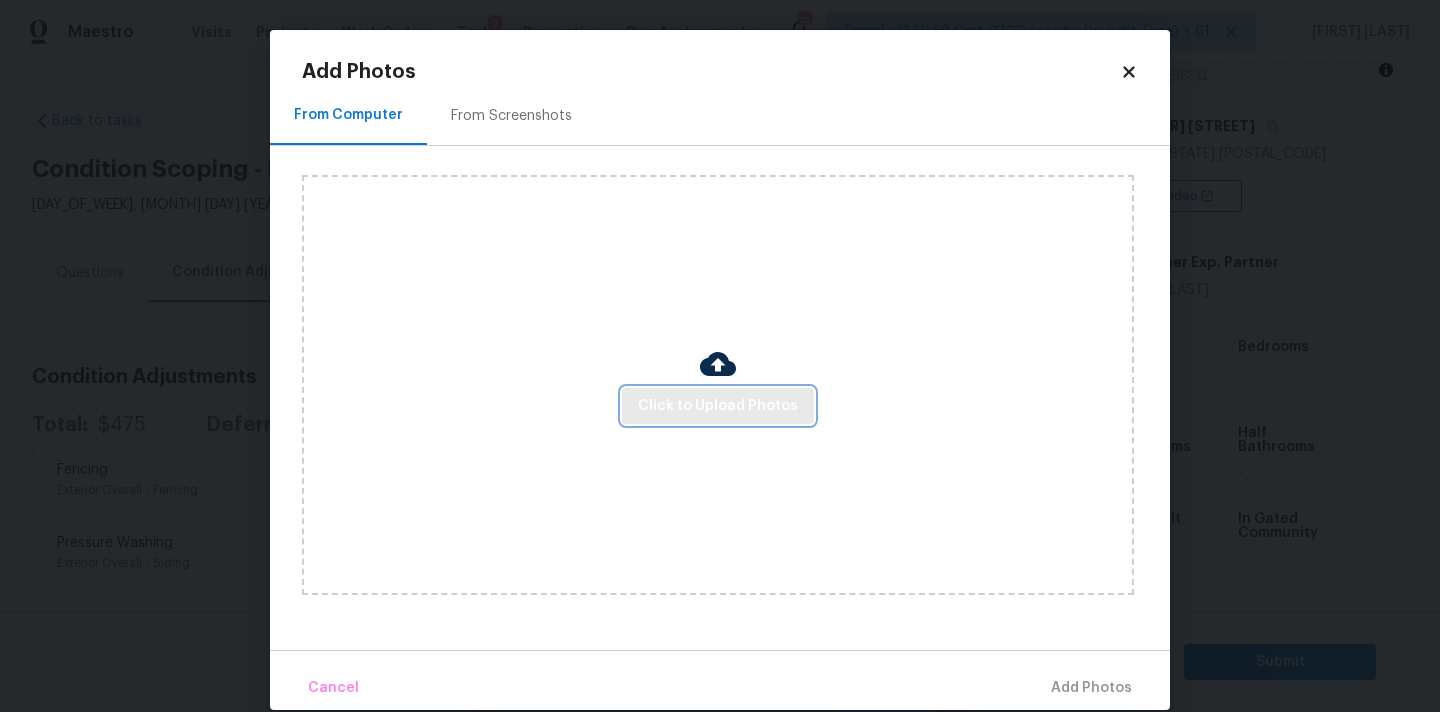 click on "Click to Upload Photos" at bounding box center [718, 406] 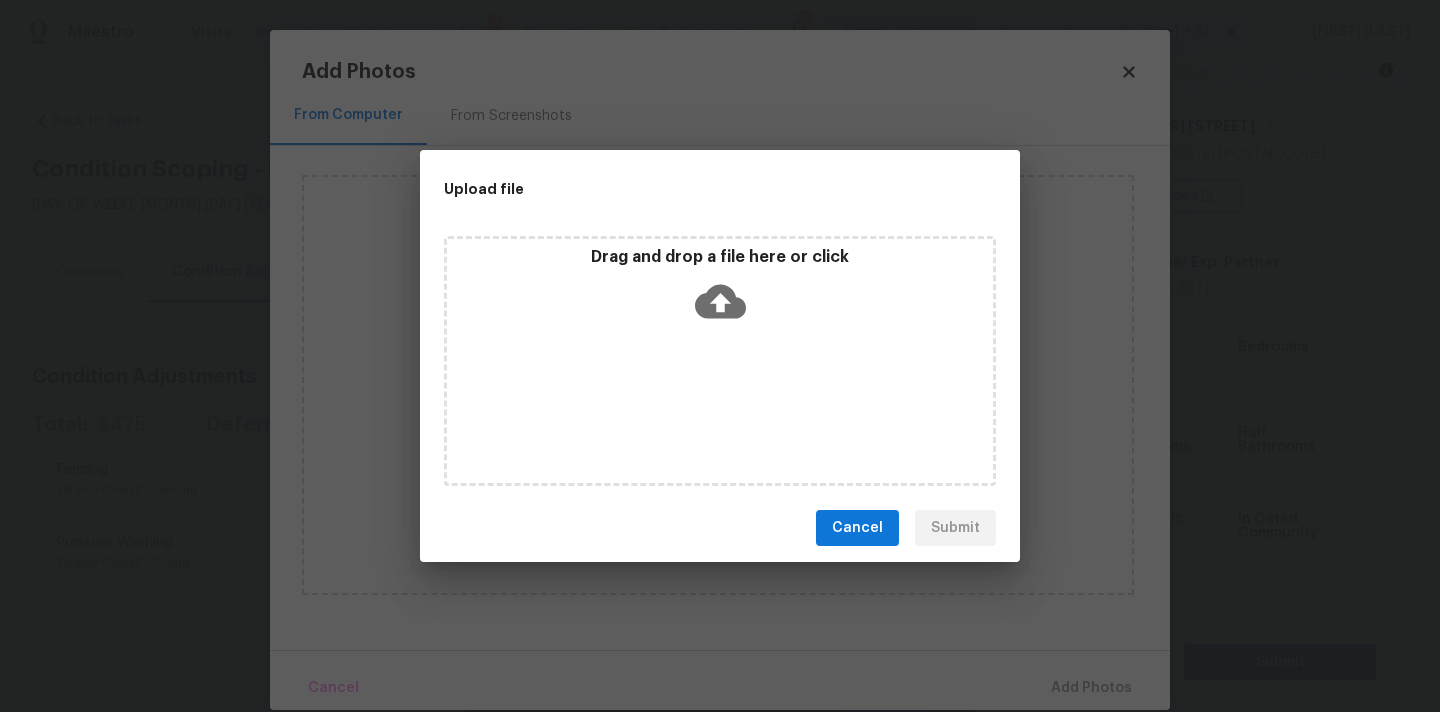 click 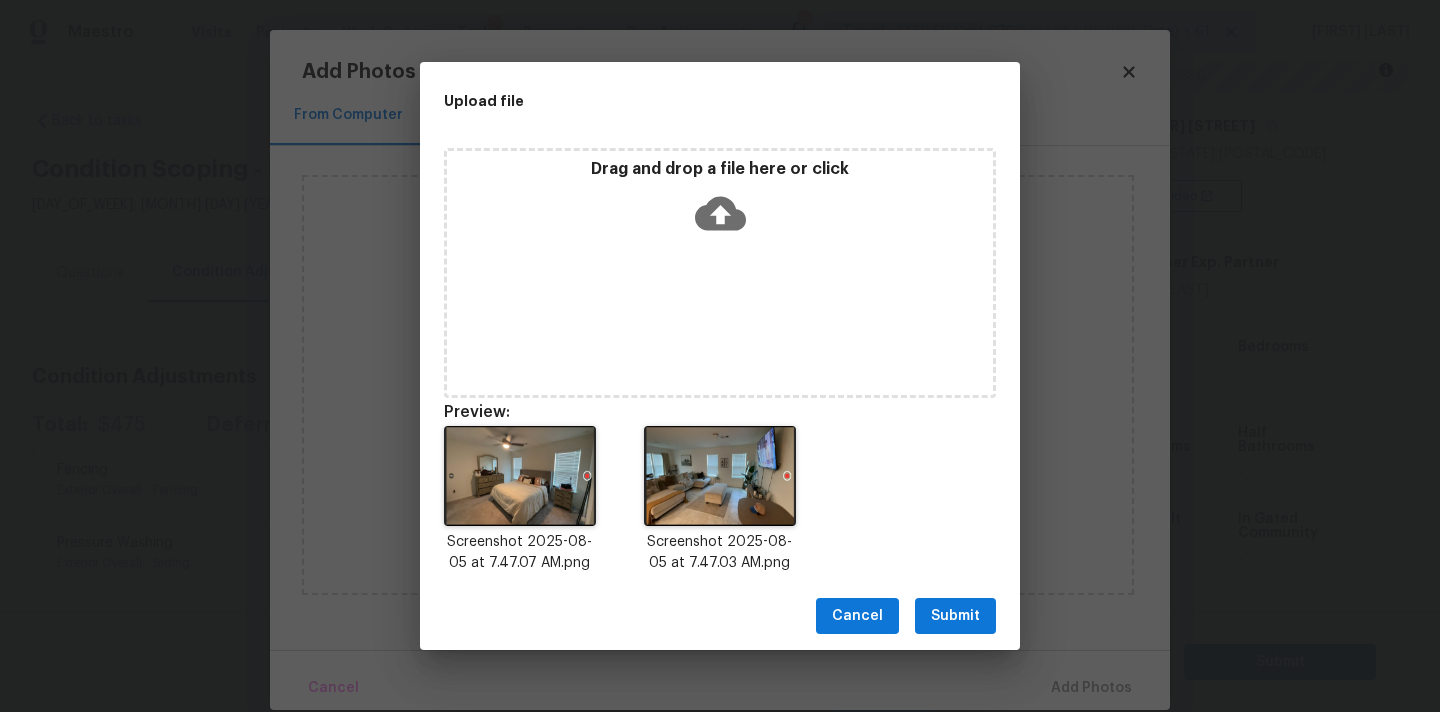 click on "Submit" at bounding box center (955, 616) 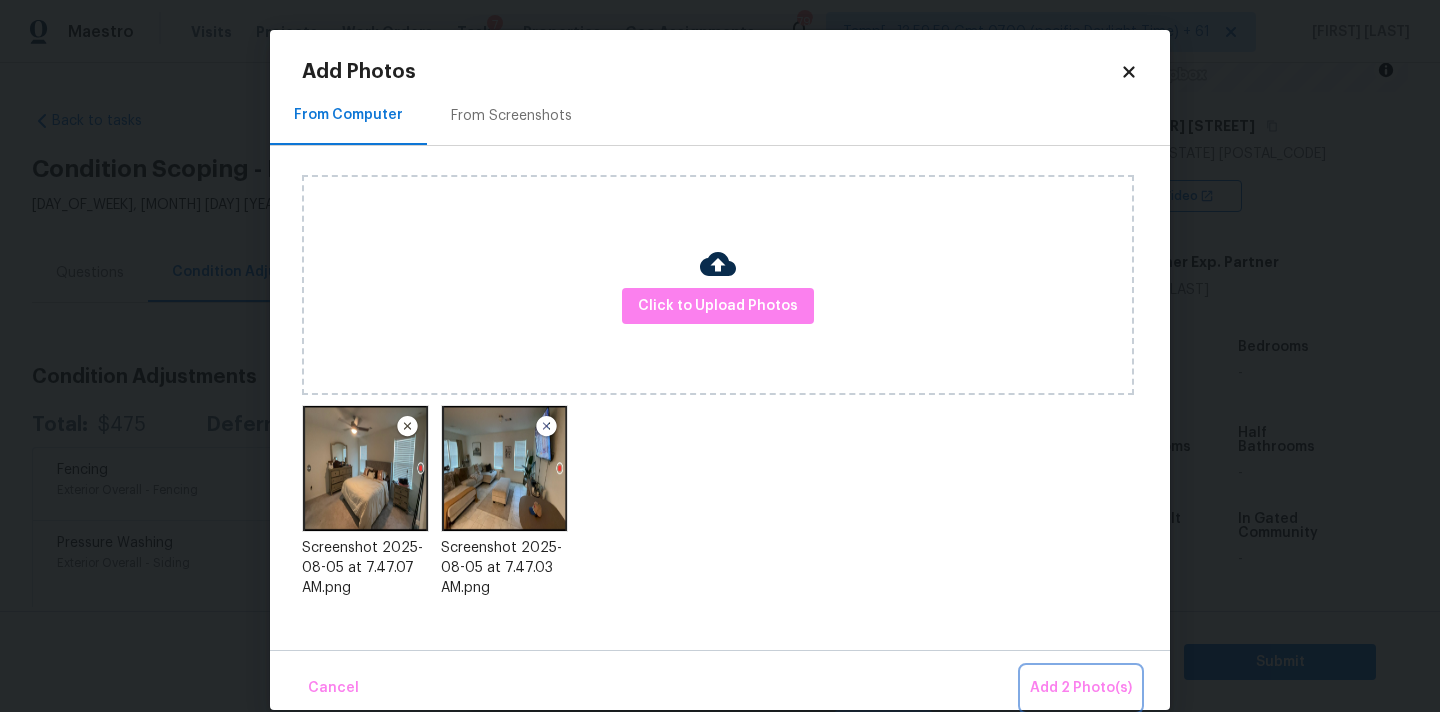click on "Add 2 Photo(s)" at bounding box center [1081, 688] 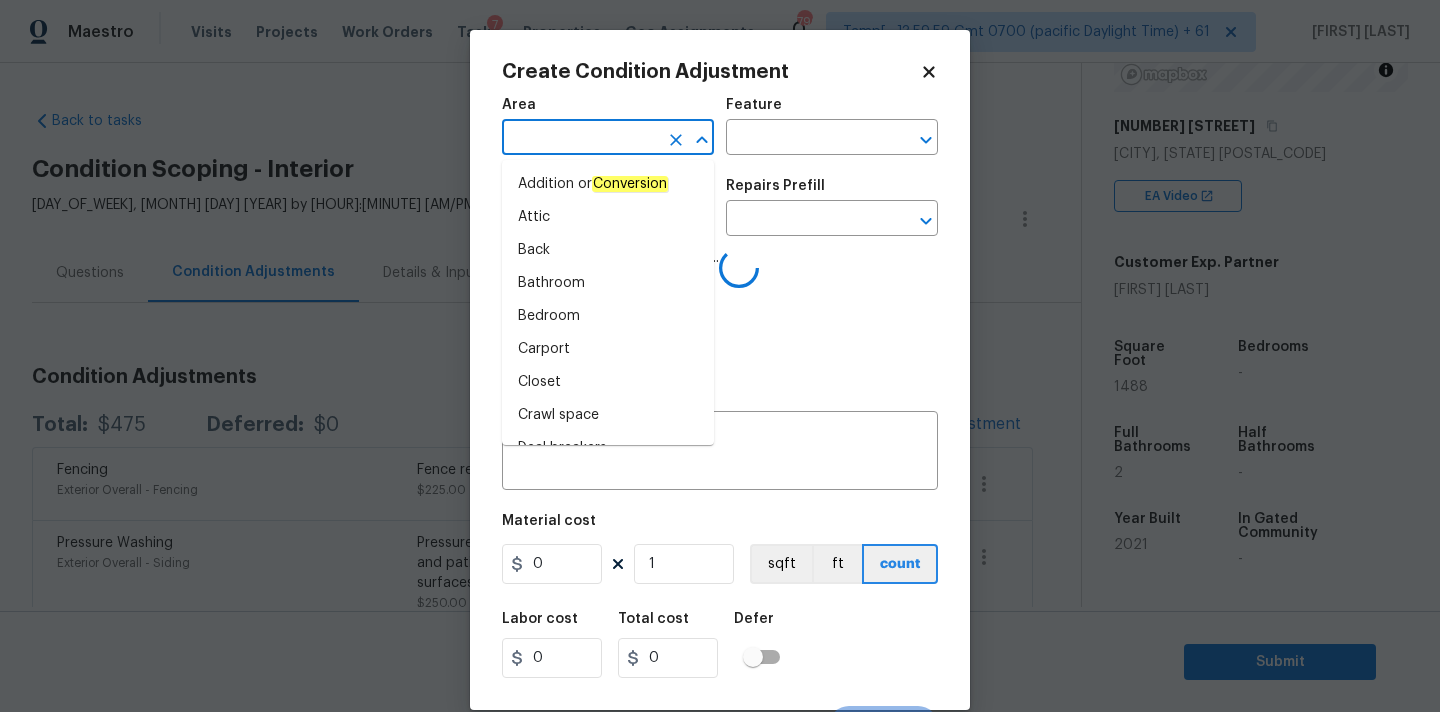 click at bounding box center [580, 139] 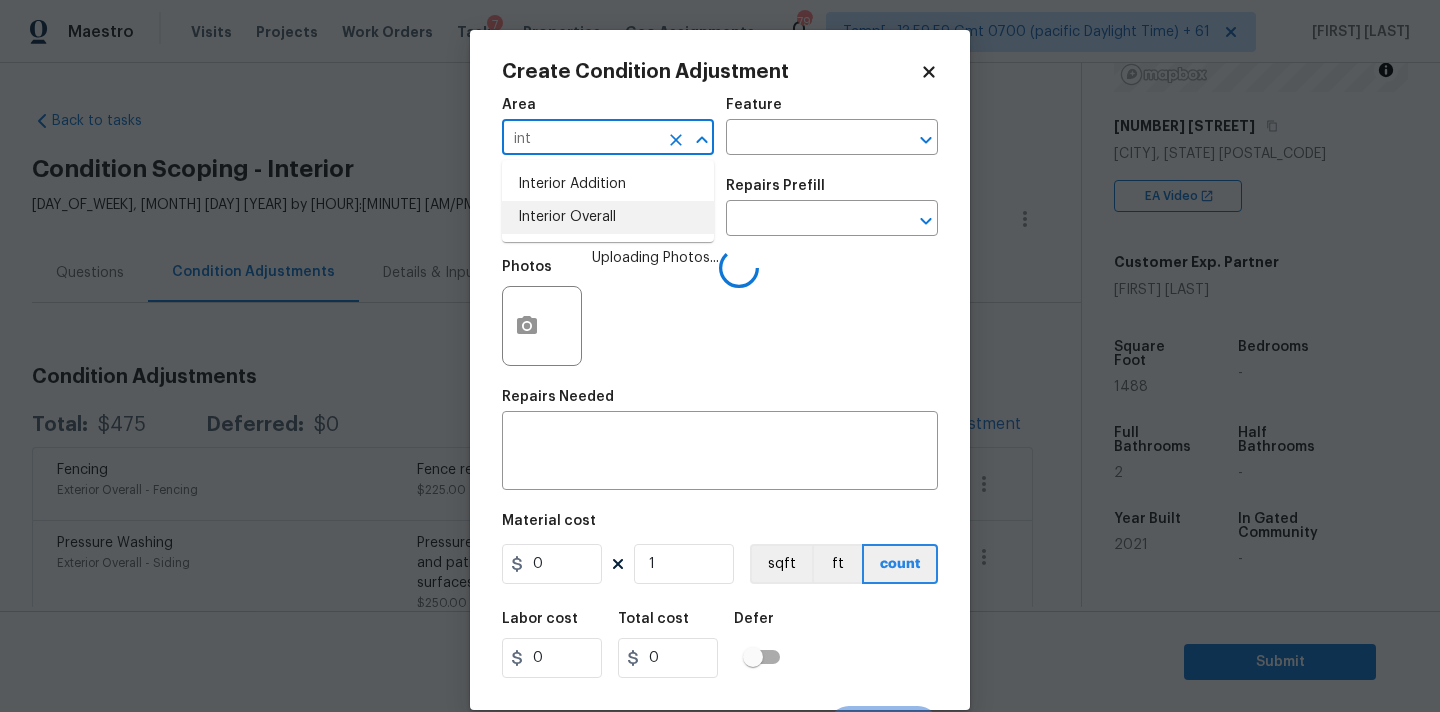click on "Interior Overall" at bounding box center (608, 217) 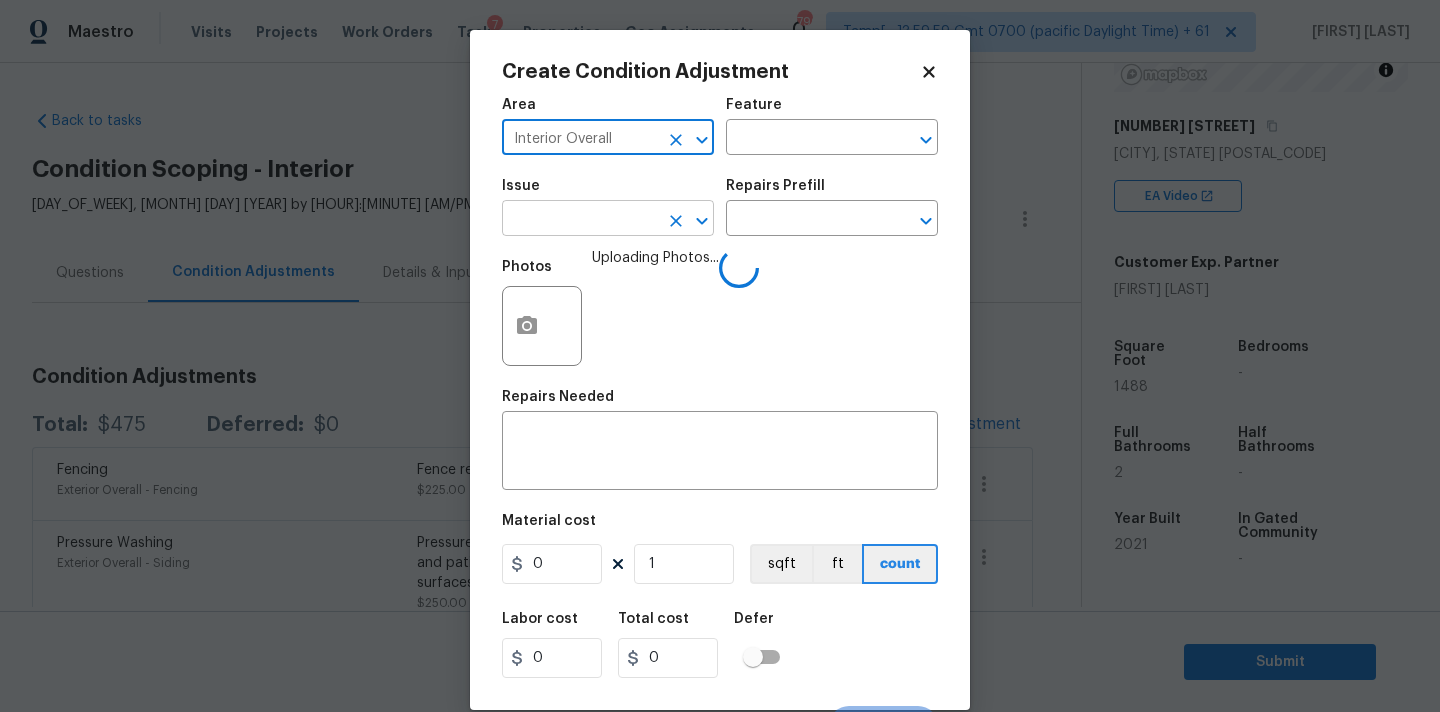 type on "Interior Overall" 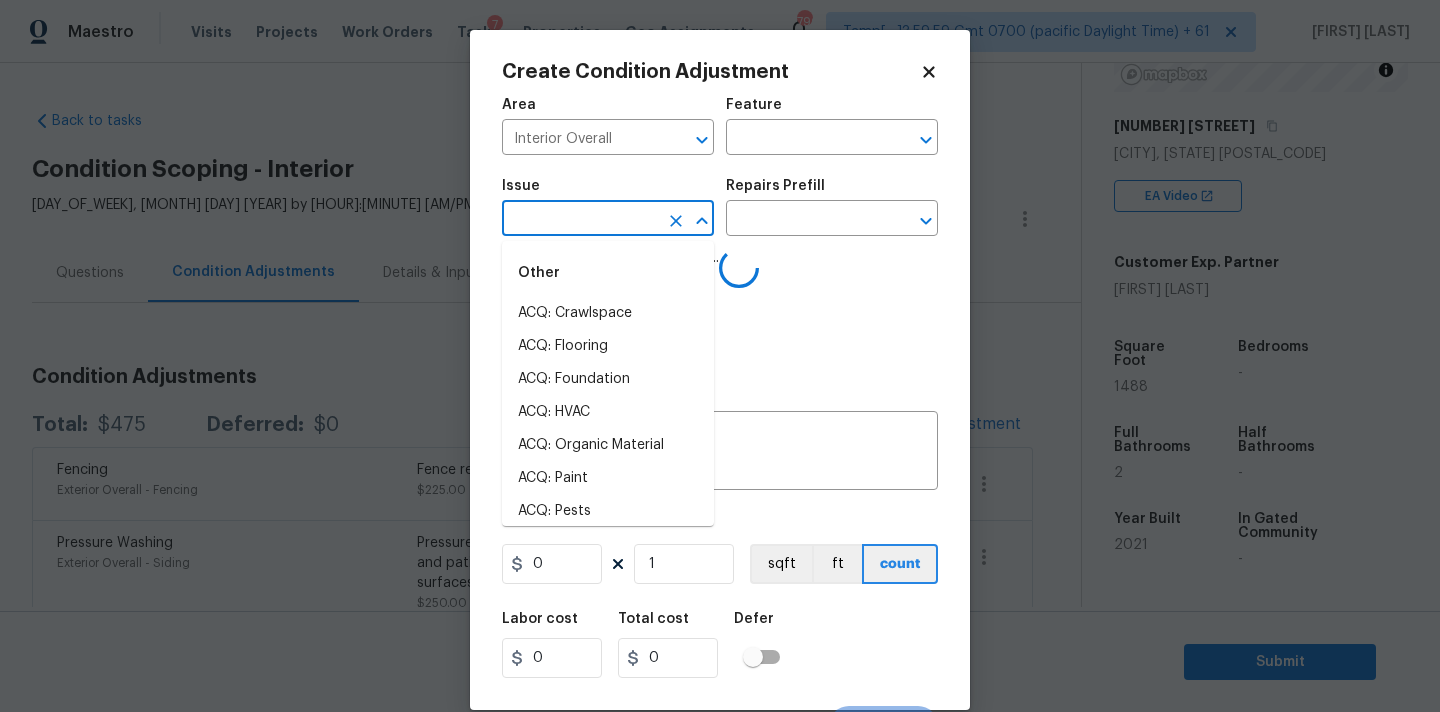 click at bounding box center (580, 220) 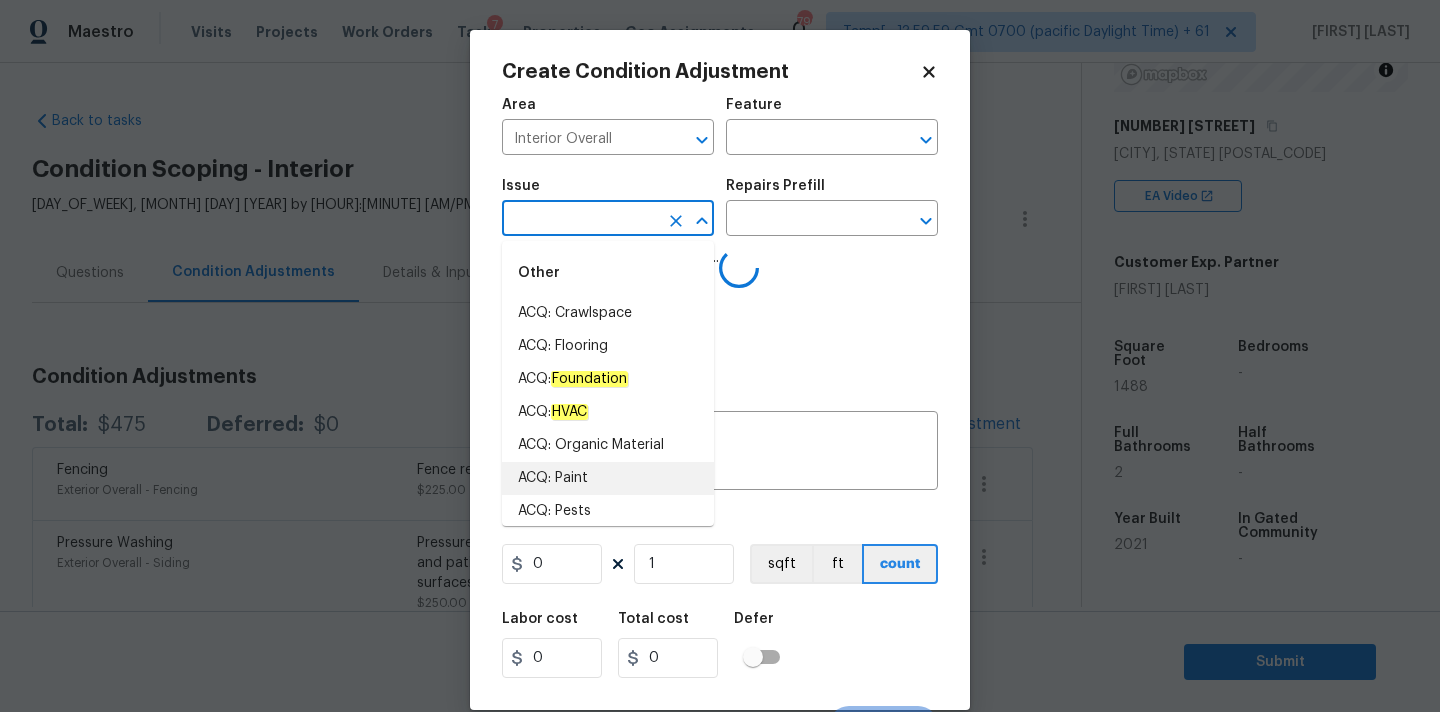 click on "ACQ: Paint" at bounding box center (608, 478) 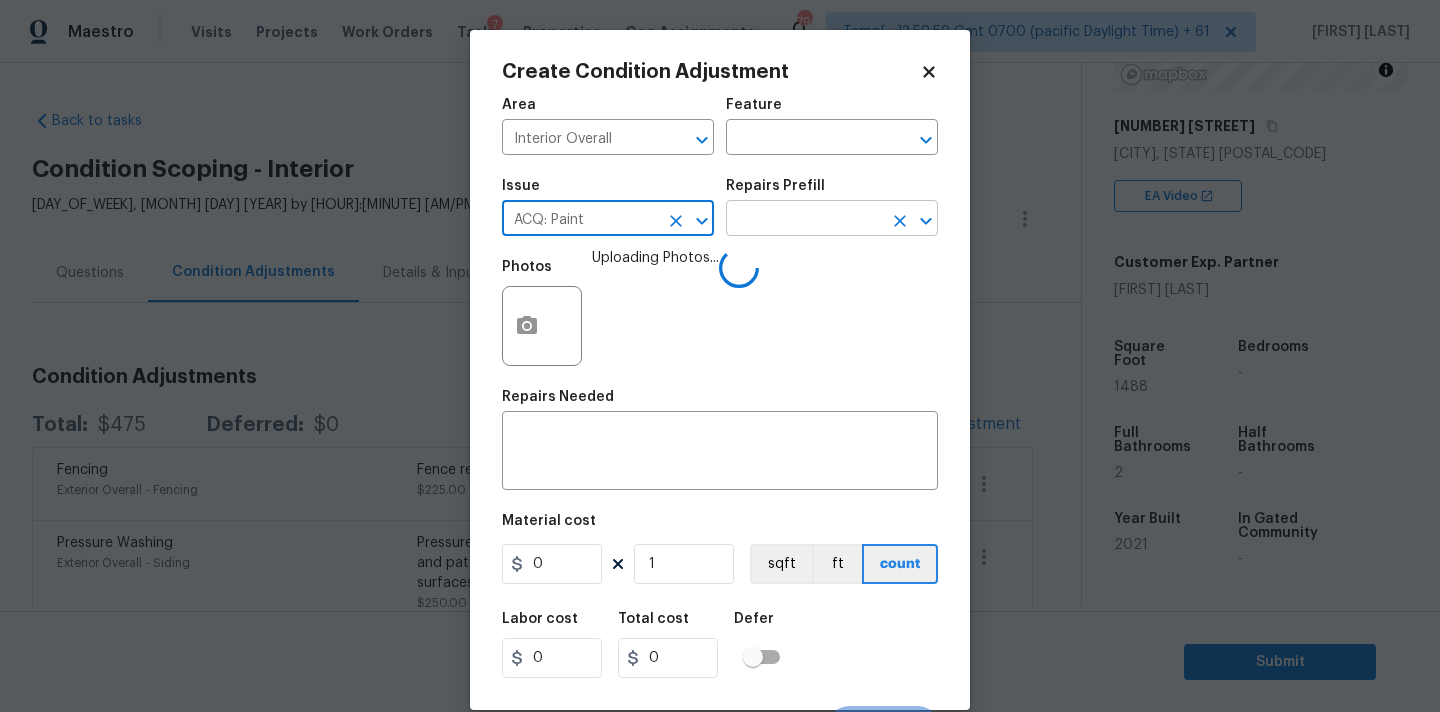 click at bounding box center [804, 220] 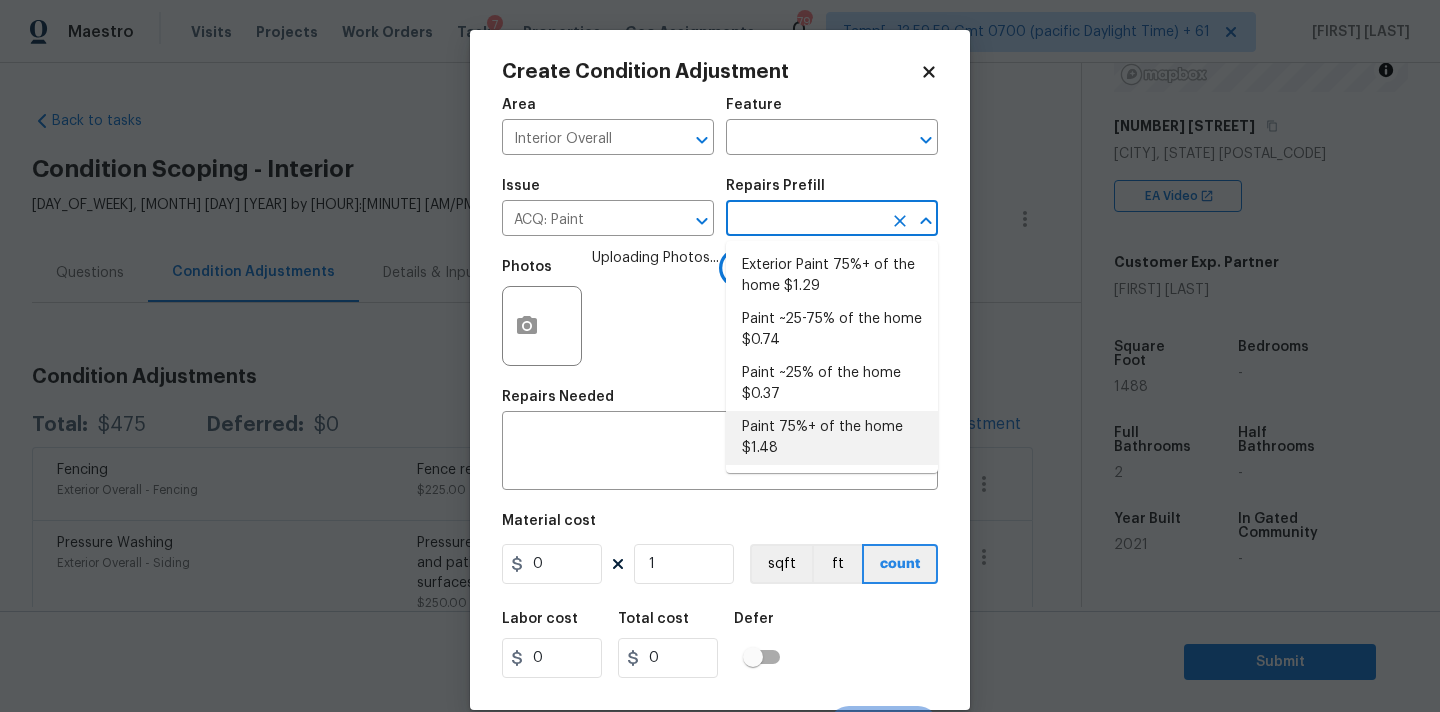 click on "Paint 75%+ of the home $1.48" at bounding box center [832, 438] 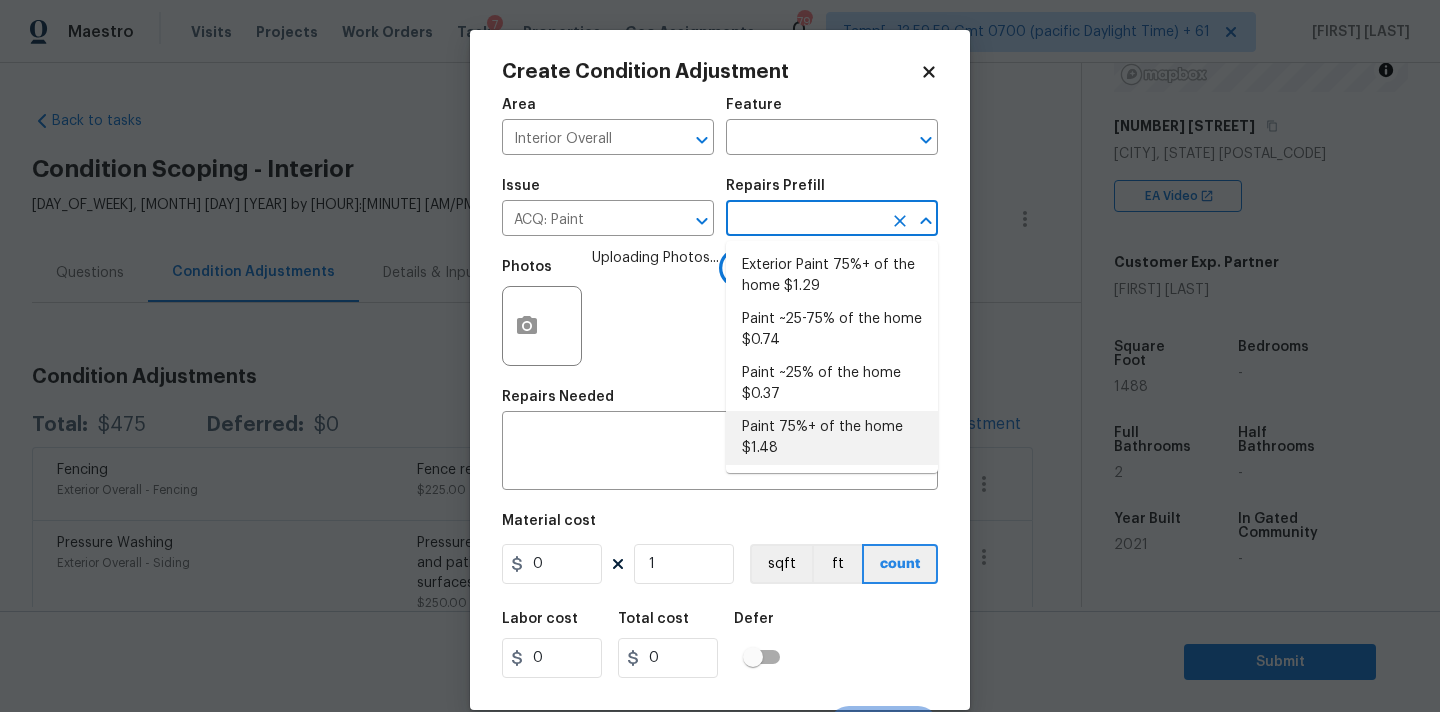 type on "Acquisition" 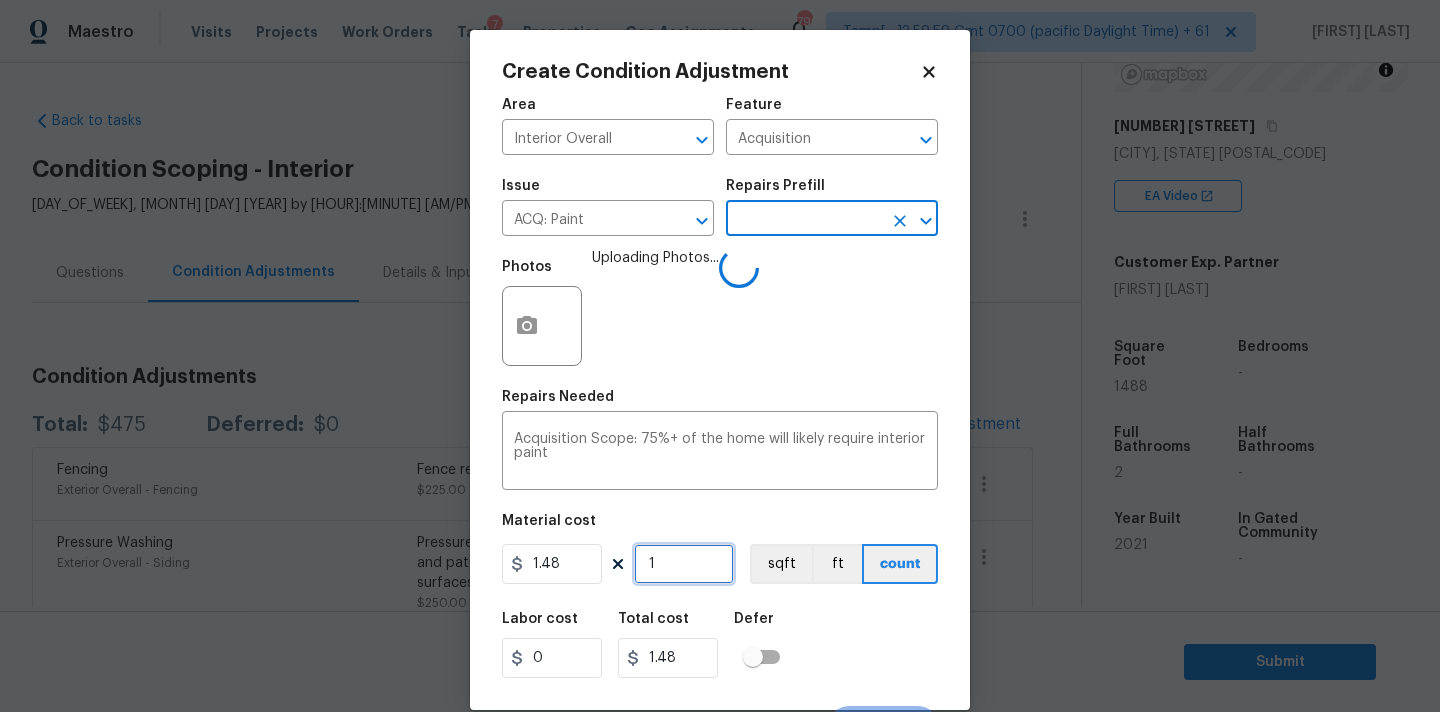click on "1" at bounding box center [684, 564] 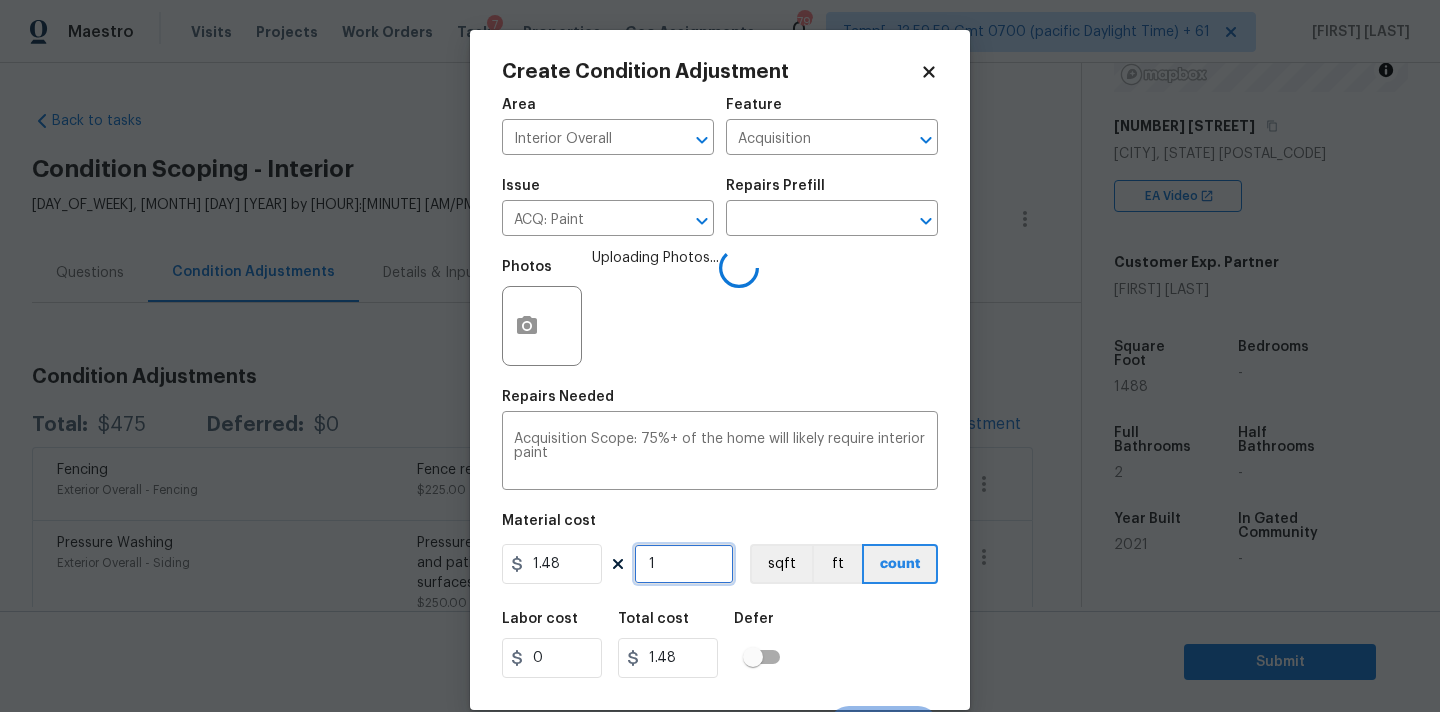 type on "14" 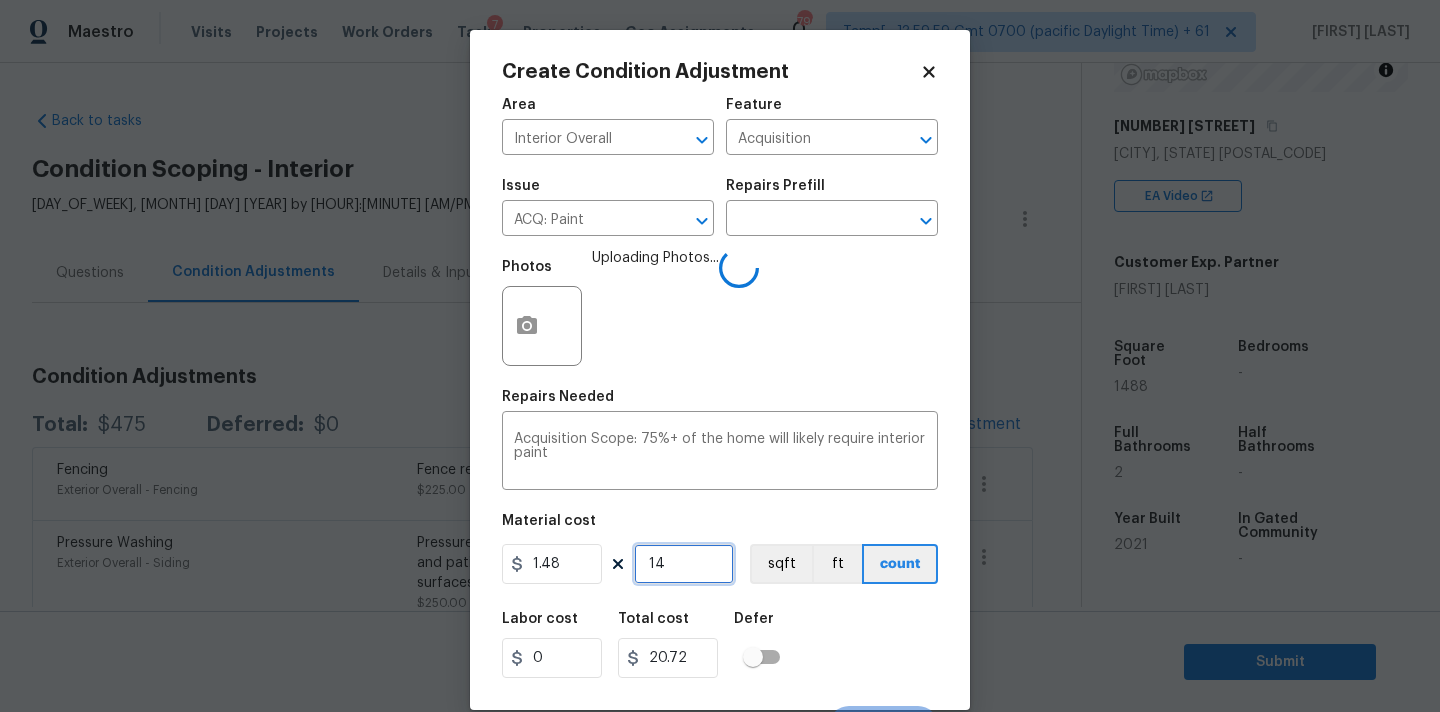 type on "148" 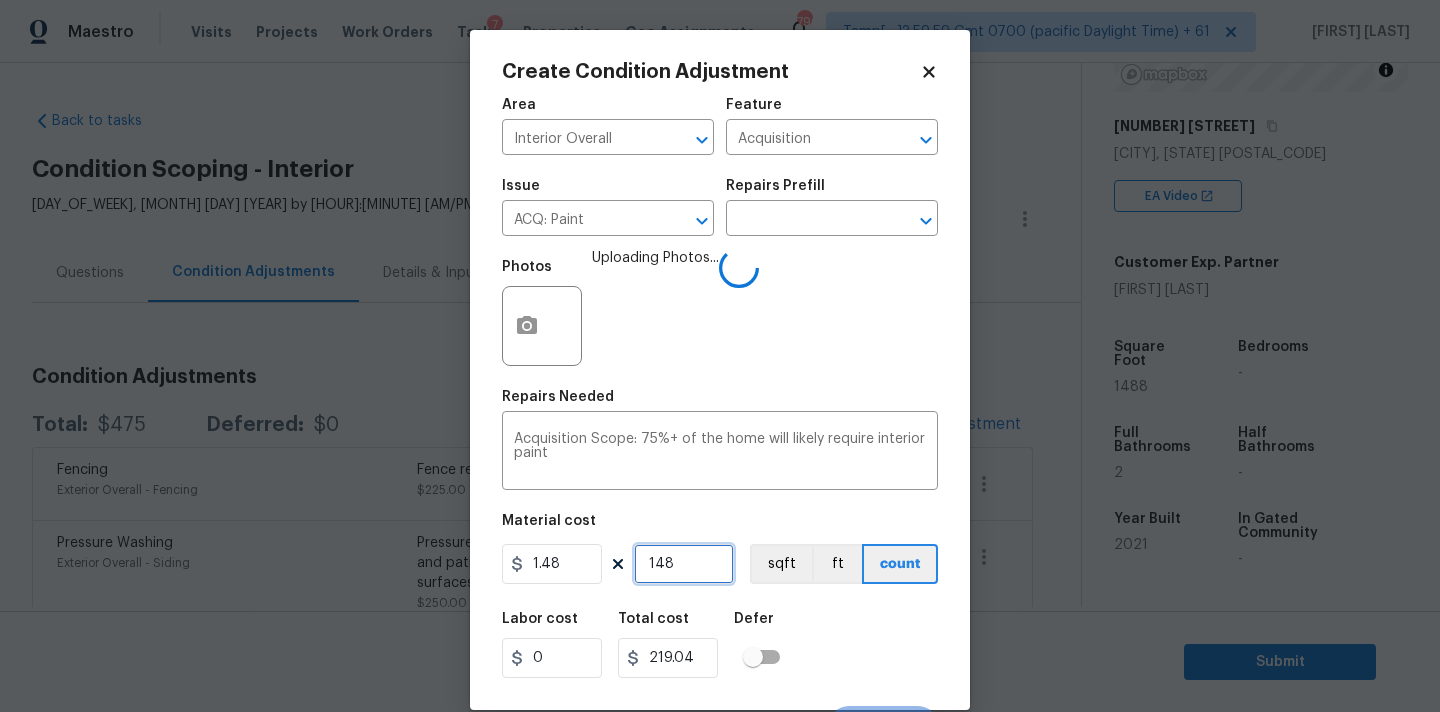 type on "1488" 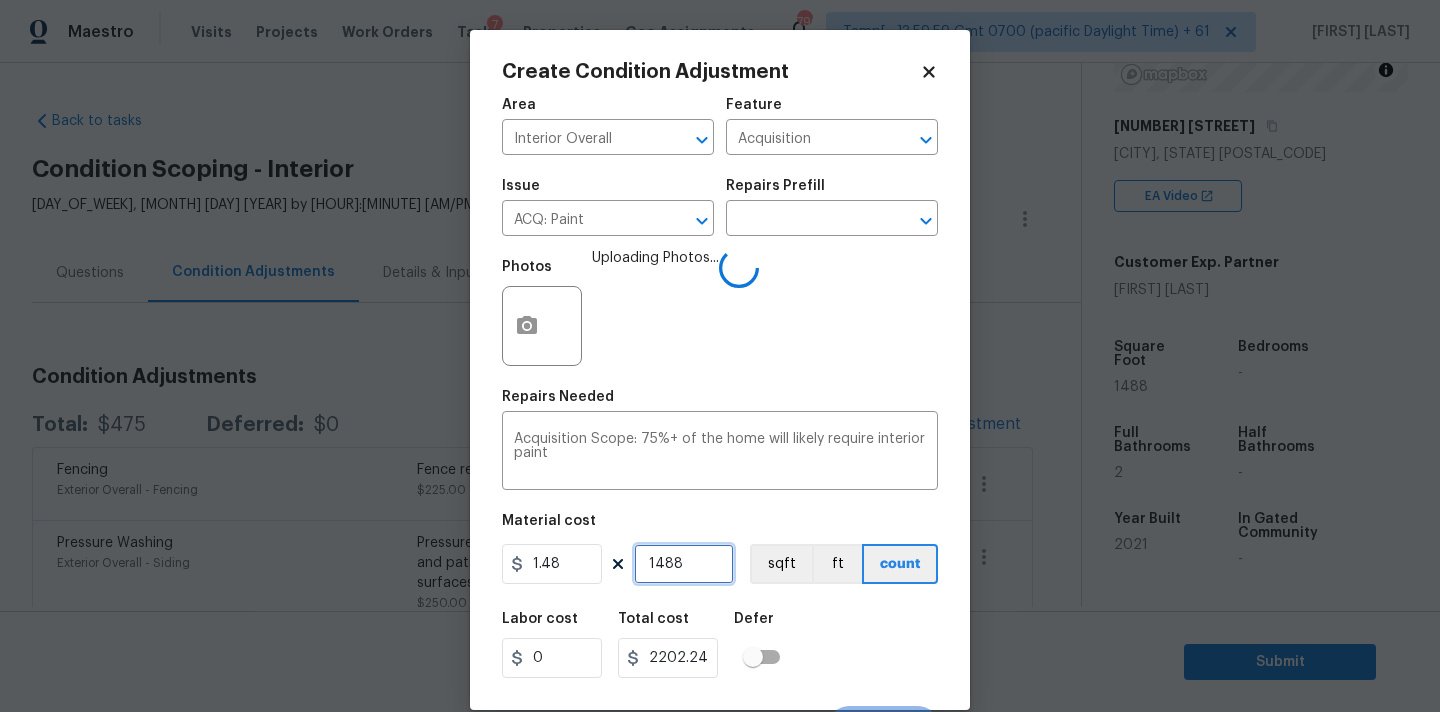 scroll, scrollTop: 35, scrollLeft: 0, axis: vertical 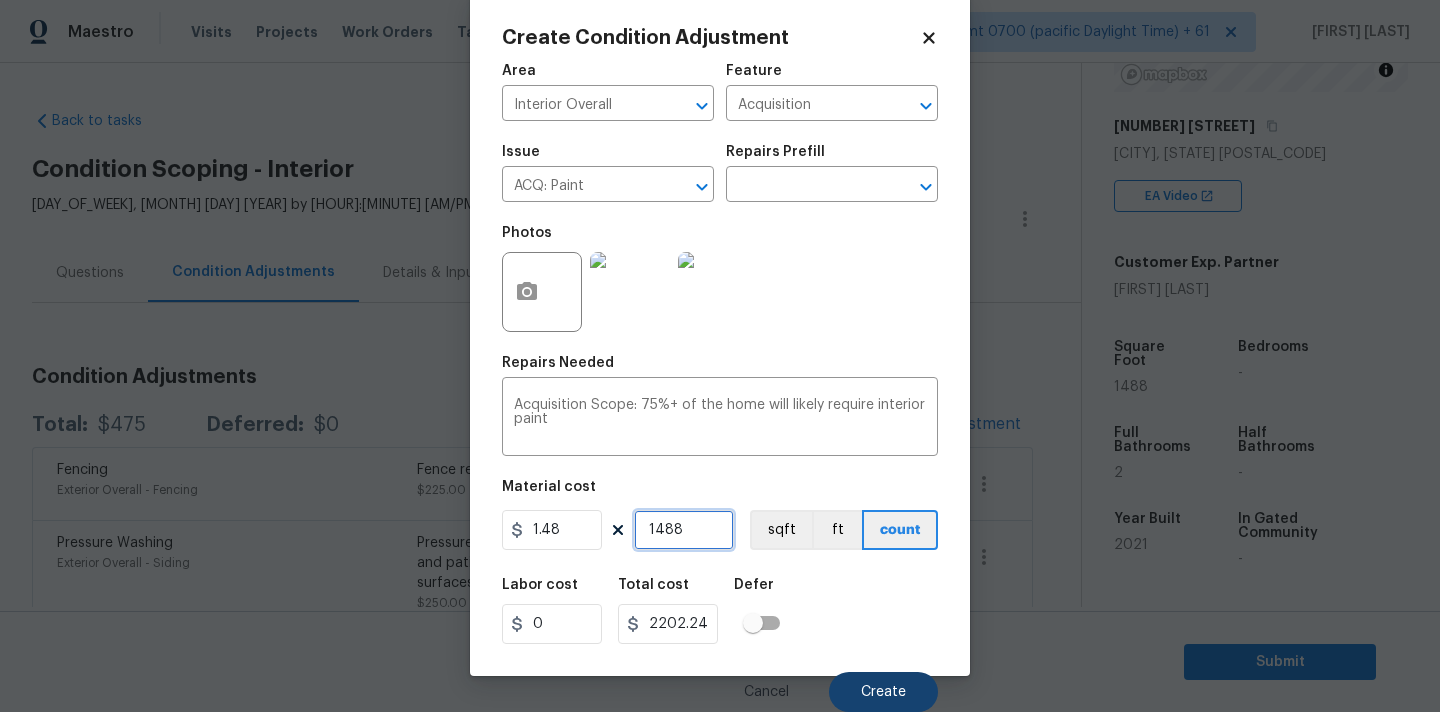 type on "1488" 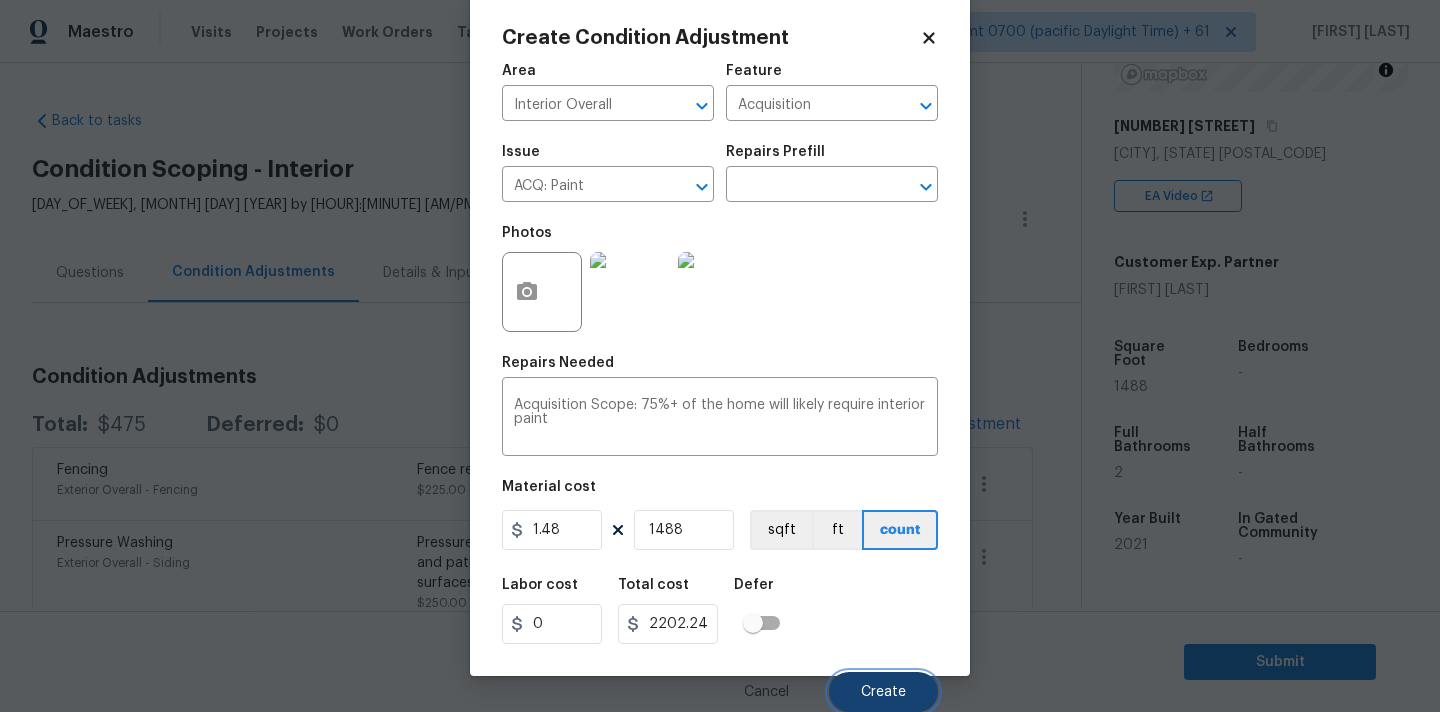click on "Create" at bounding box center [883, 692] 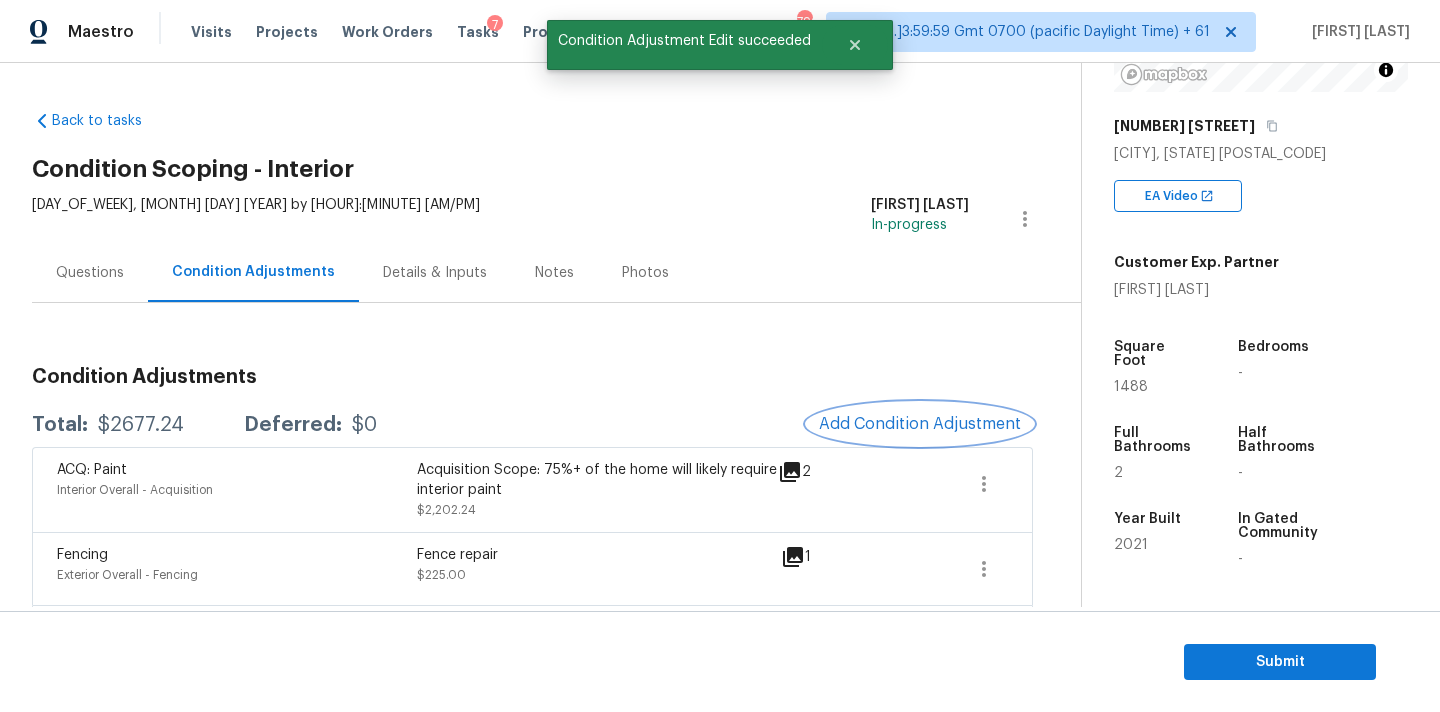 scroll, scrollTop: 0, scrollLeft: 0, axis: both 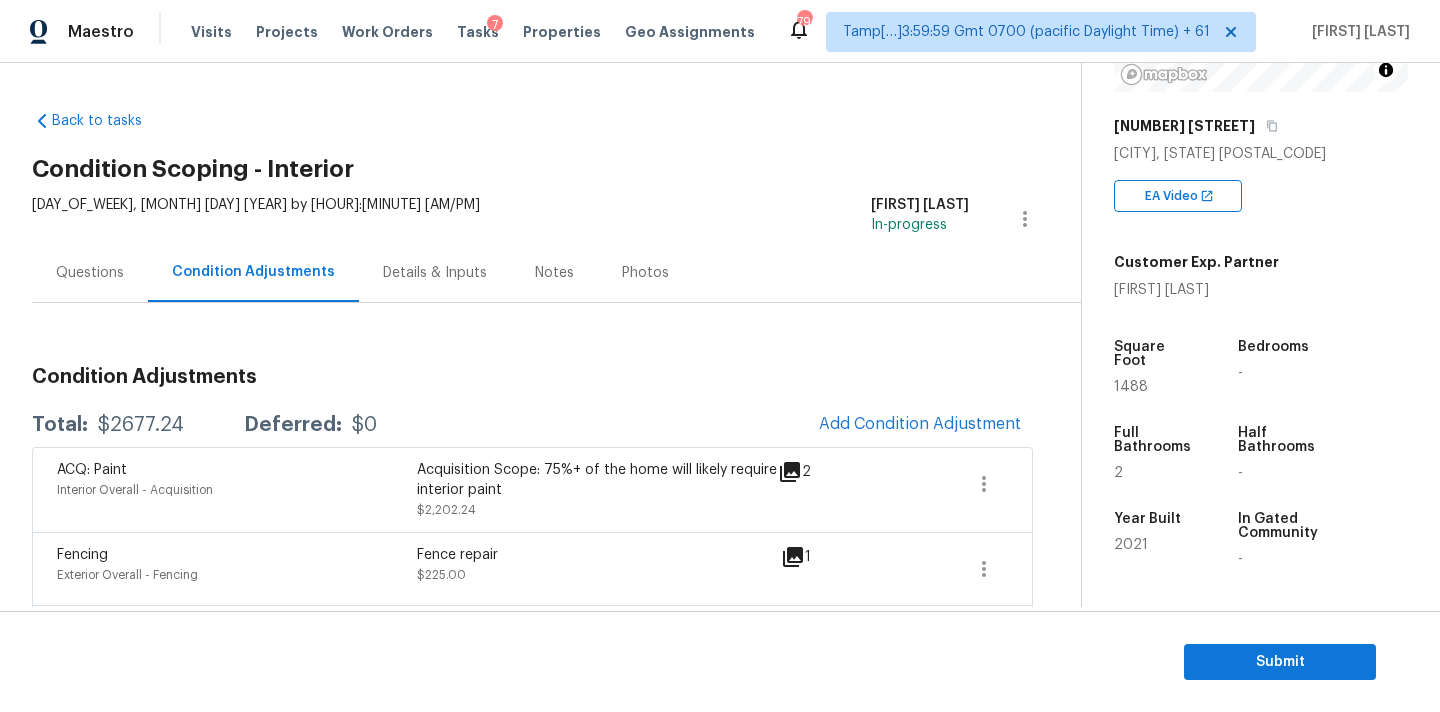 click on "ACQ: Paint Interior Overall - Acquisition Acquisition Scope: 75%+ of the home will likely require interior paint $2,202.24   2" at bounding box center [532, 489] 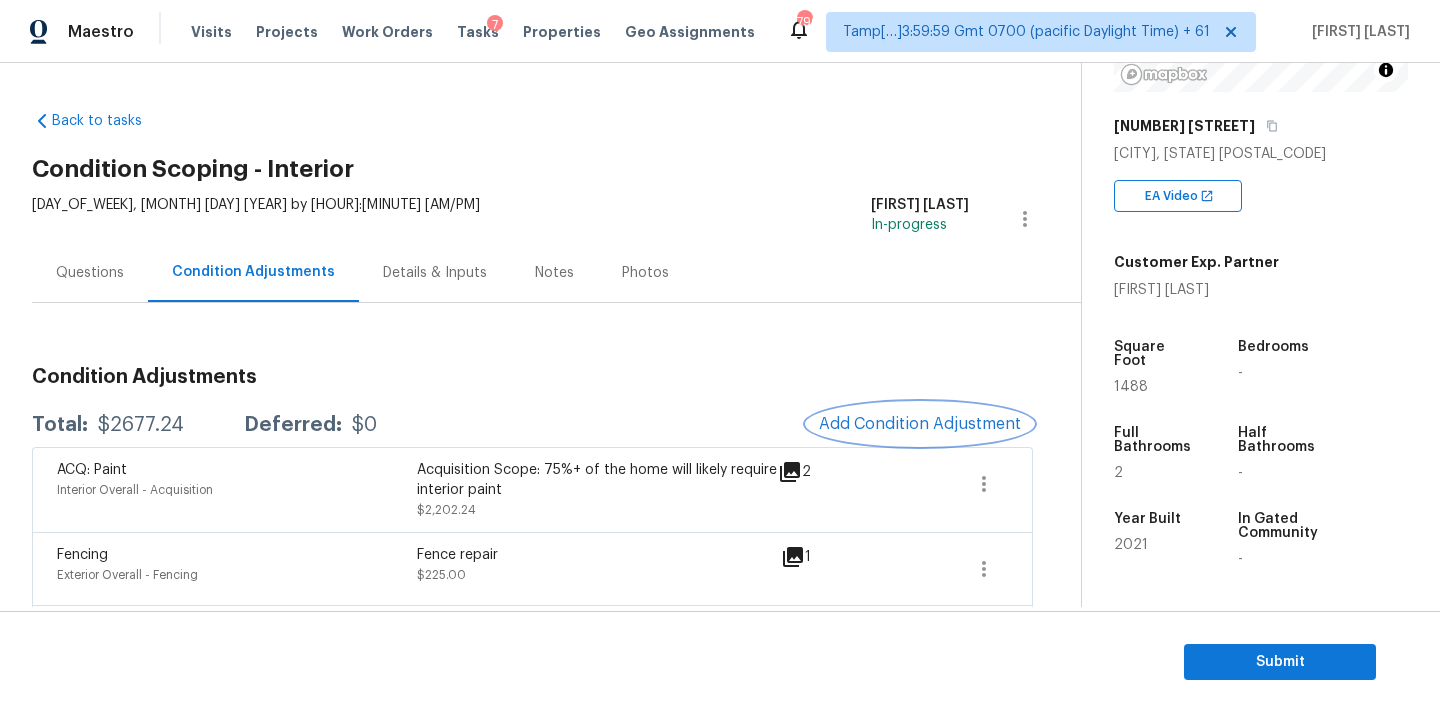 click on "Add Condition Adjustment" at bounding box center [920, 424] 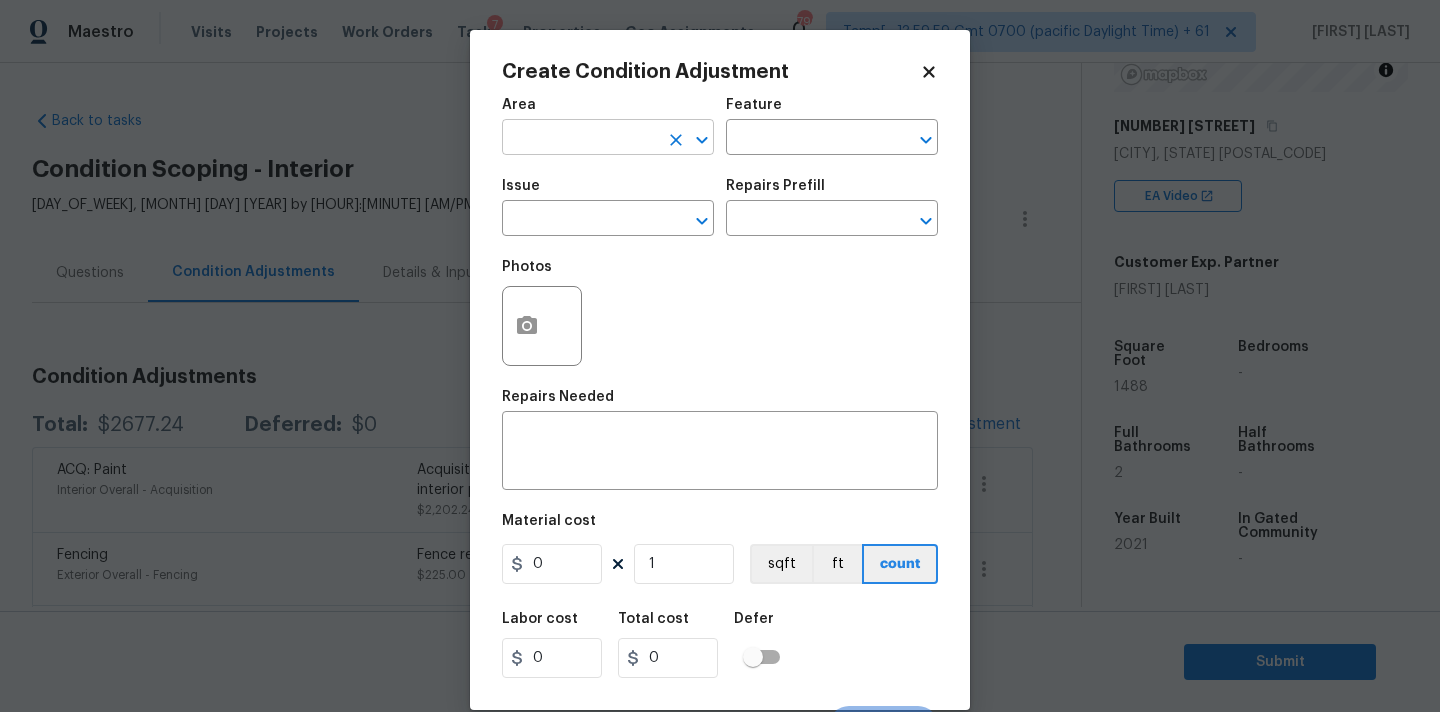 click at bounding box center (580, 139) 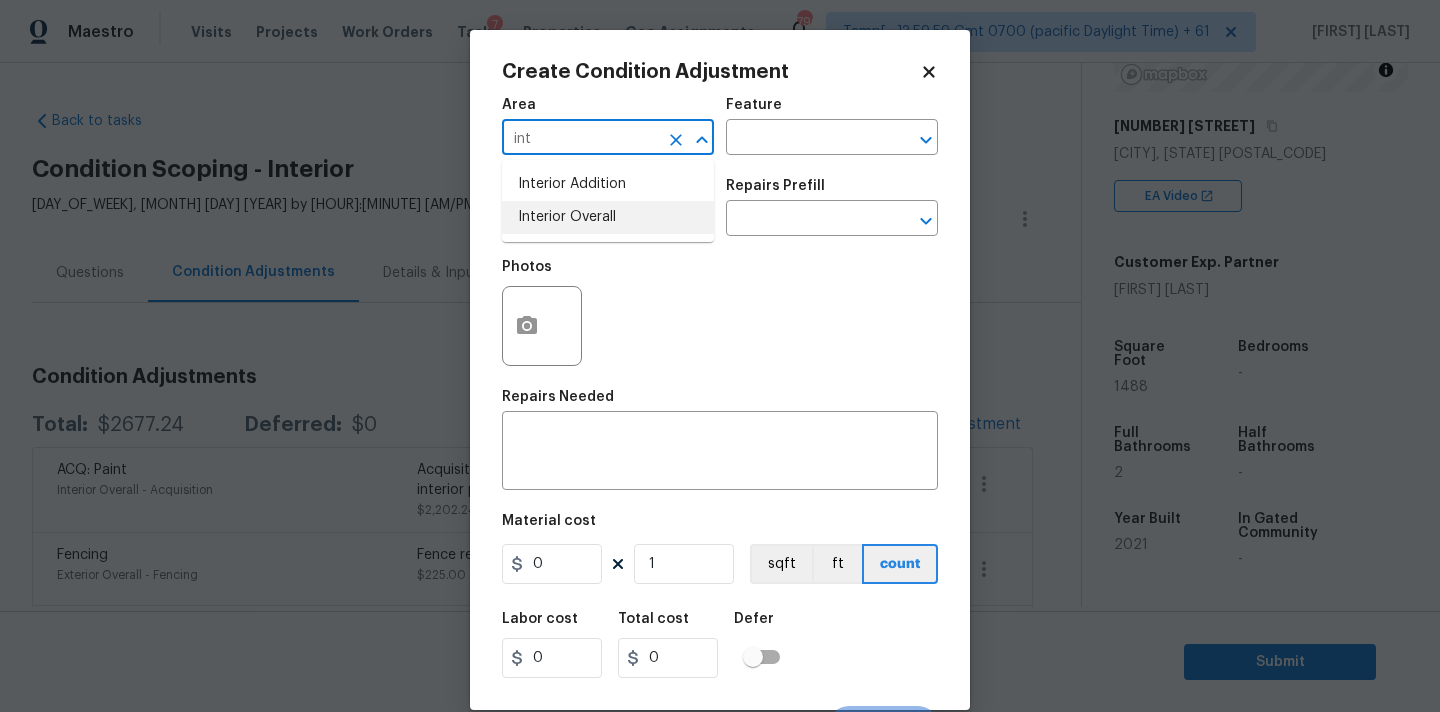 click on "Interior Overall" at bounding box center (608, 217) 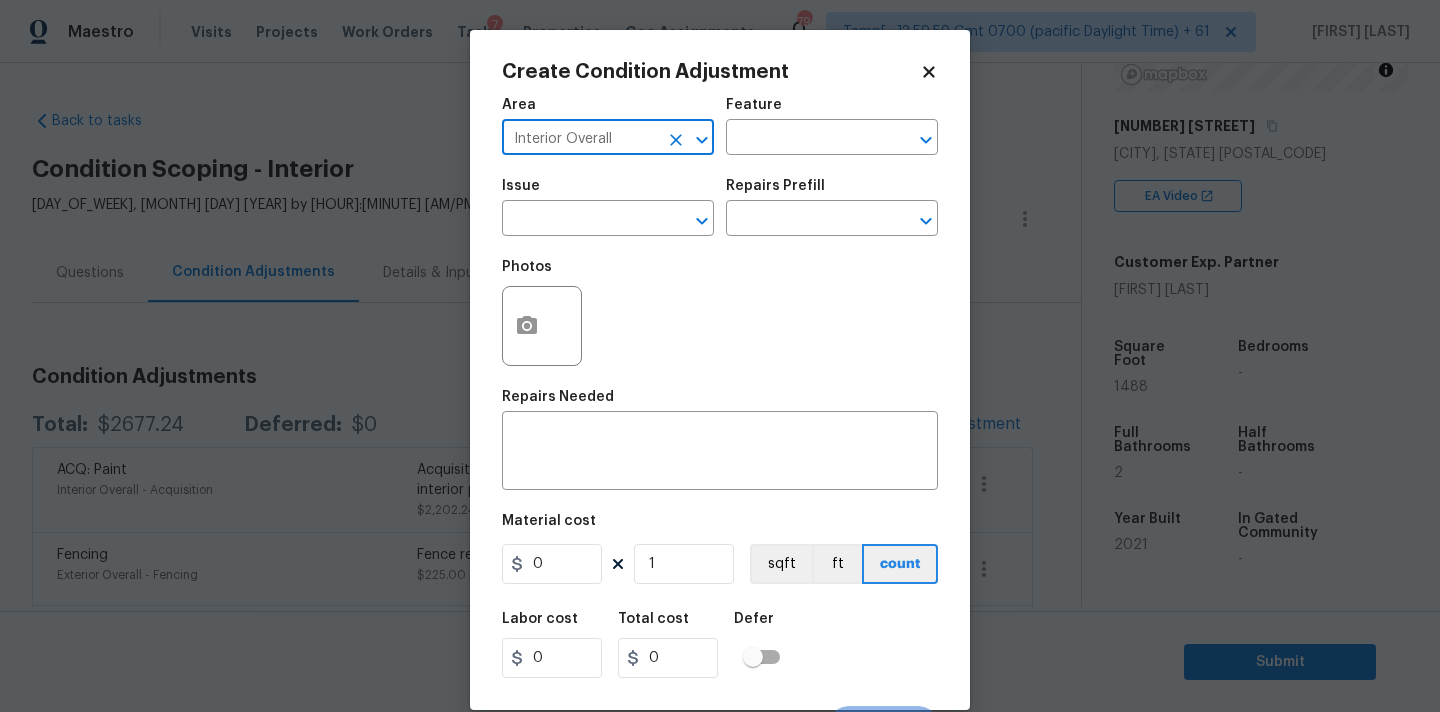 type on "Interior Overall" 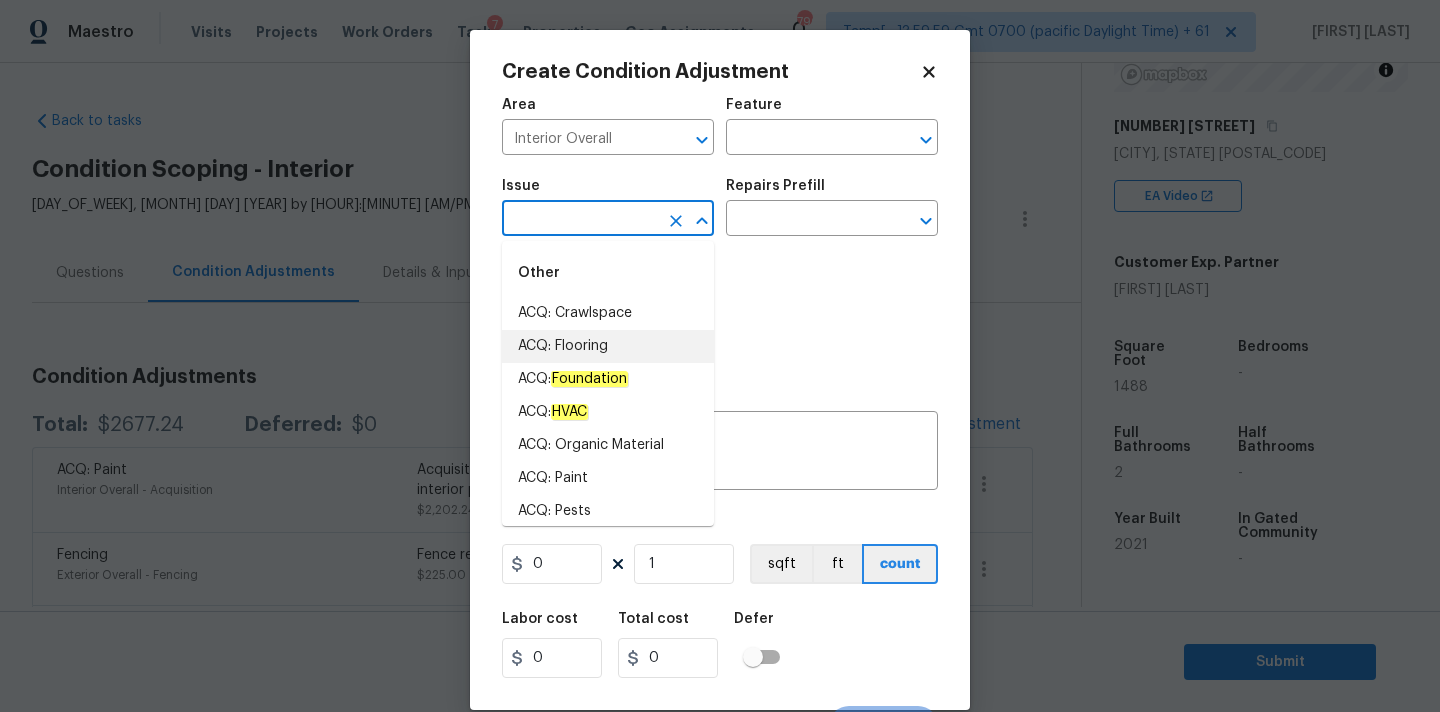 click on "ACQ: Flooring" at bounding box center (608, 346) 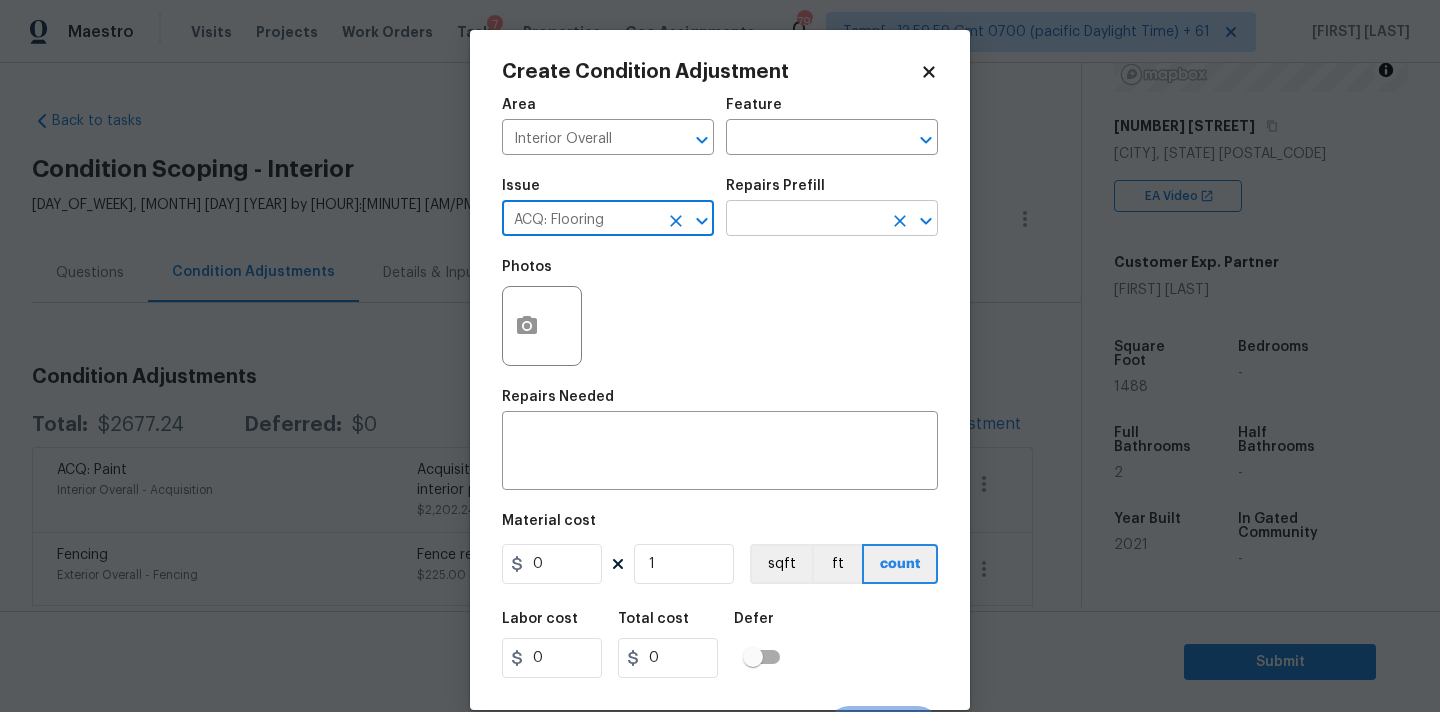 click at bounding box center [804, 220] 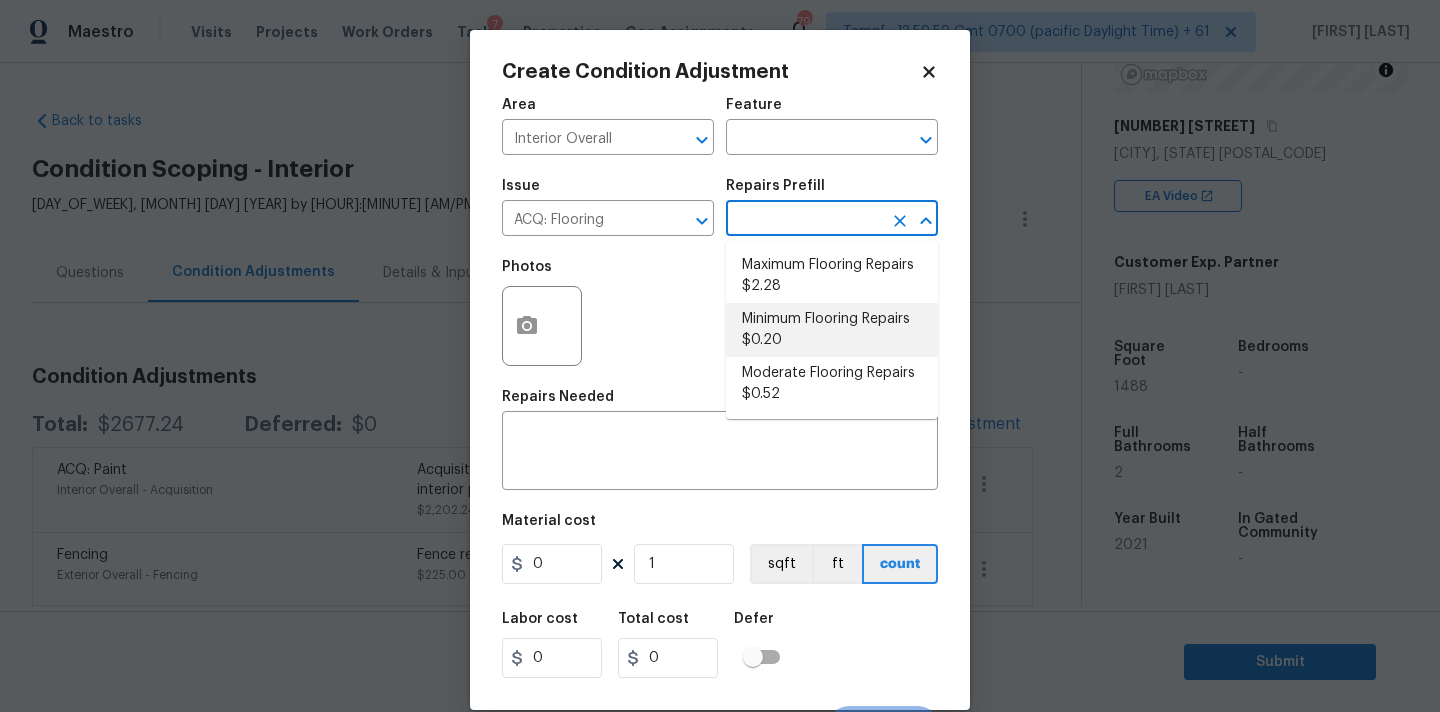 click on "Minimum Flooring Repairs $0.20" at bounding box center (832, 330) 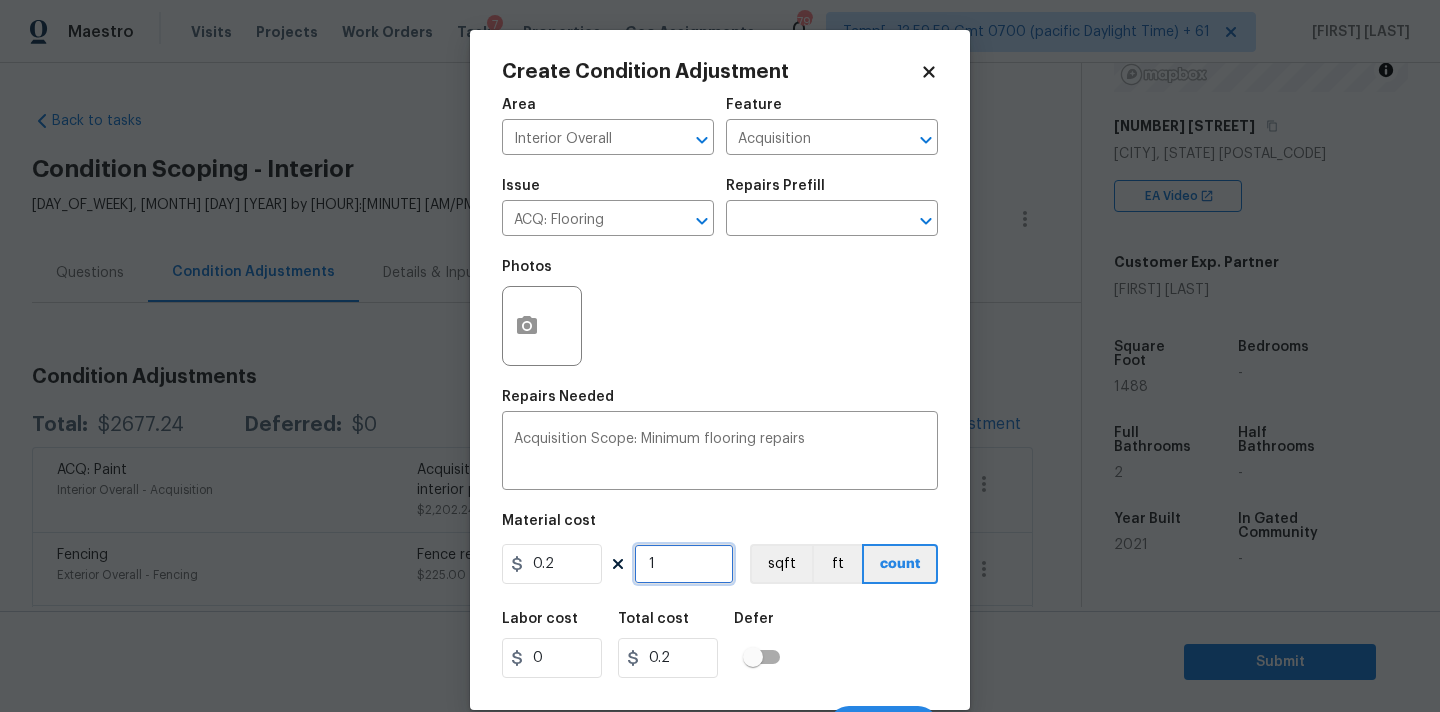 click on "1" at bounding box center (684, 564) 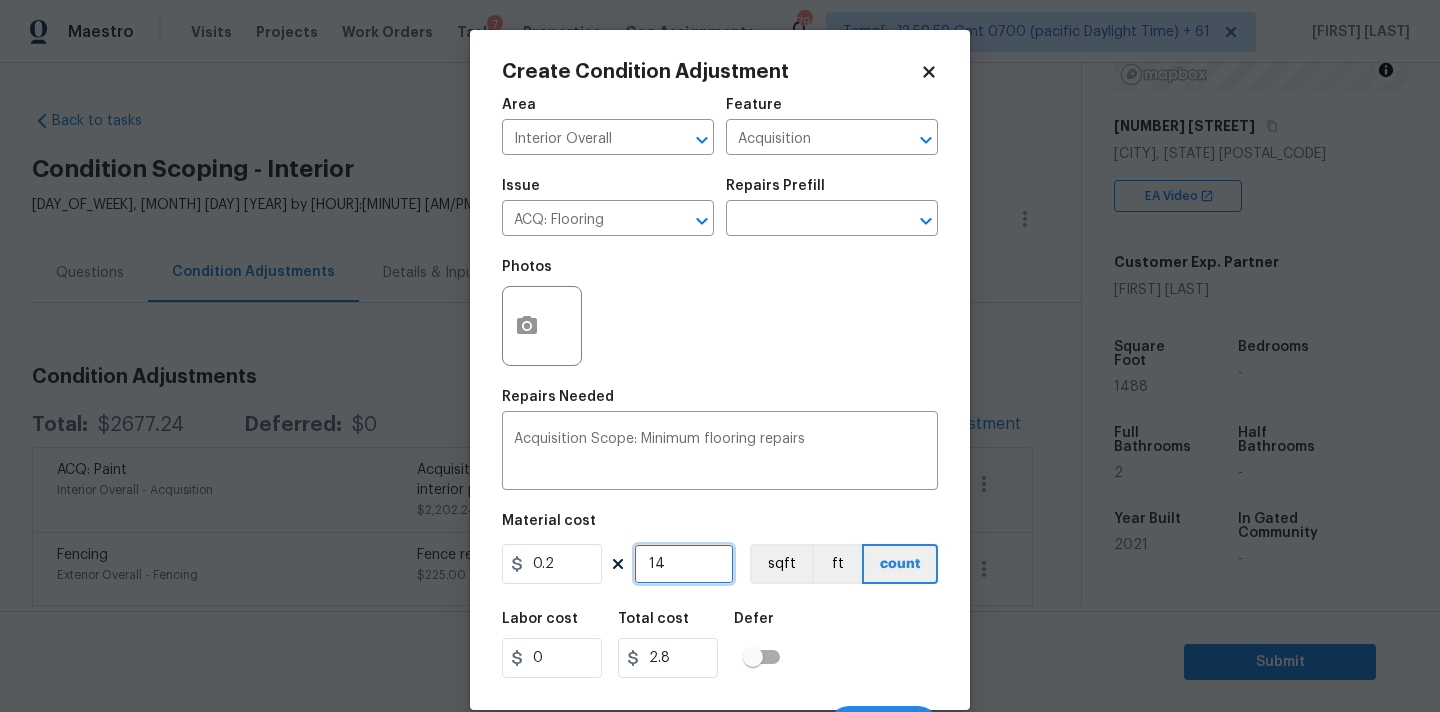 type on "148" 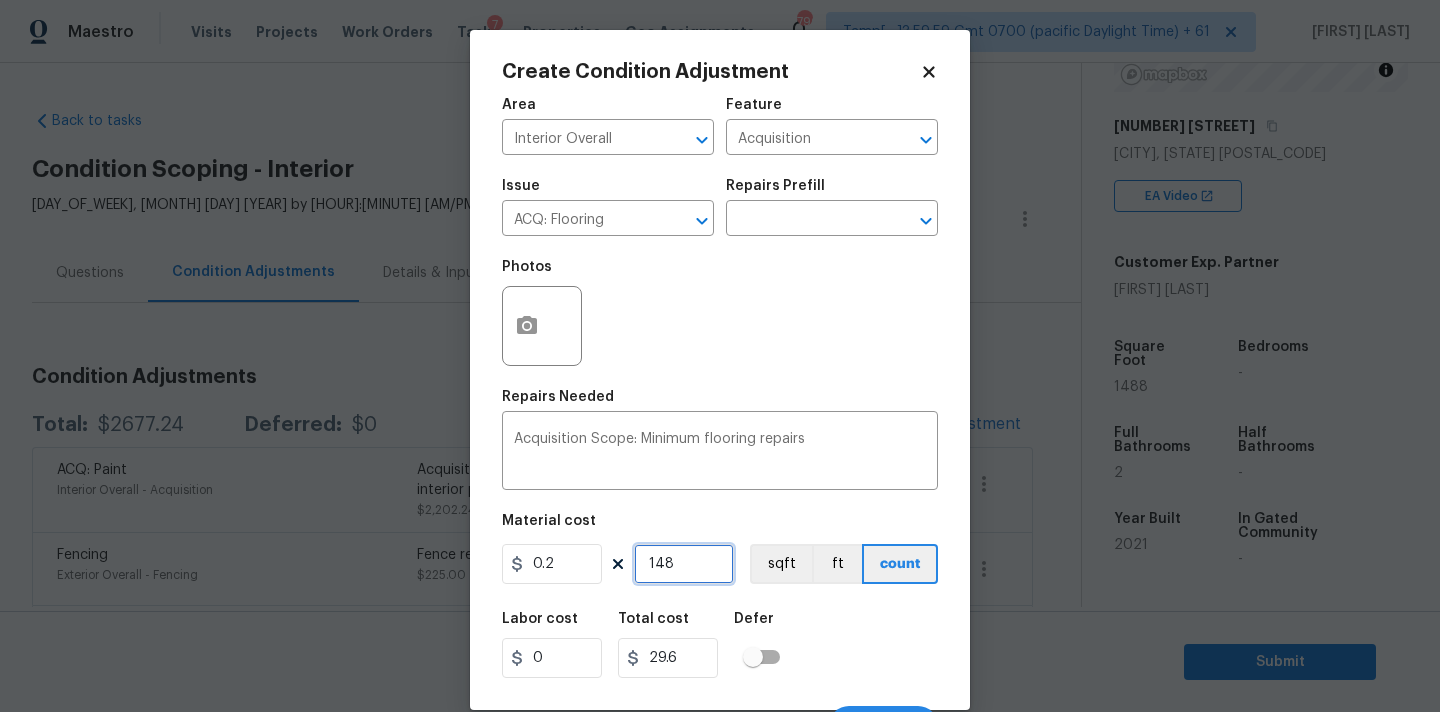 type on "1488" 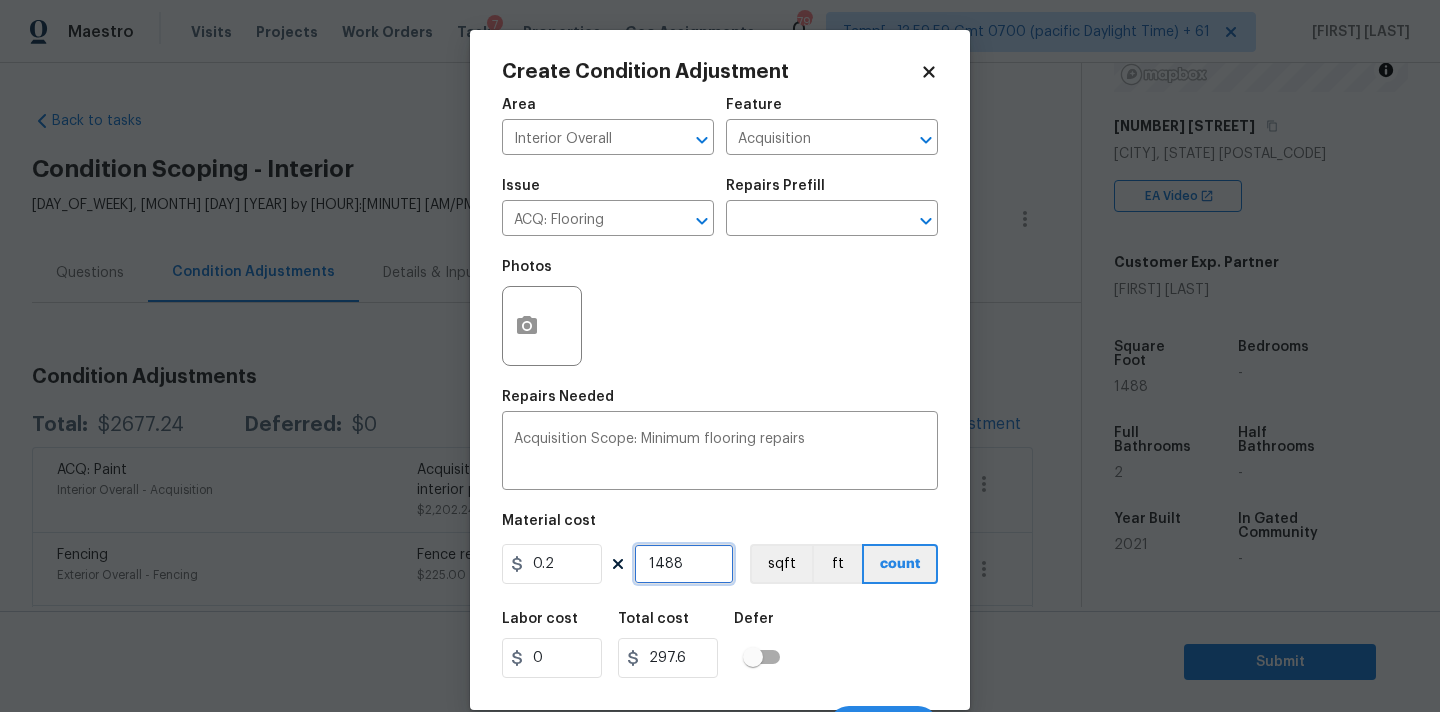 scroll, scrollTop: 35, scrollLeft: 0, axis: vertical 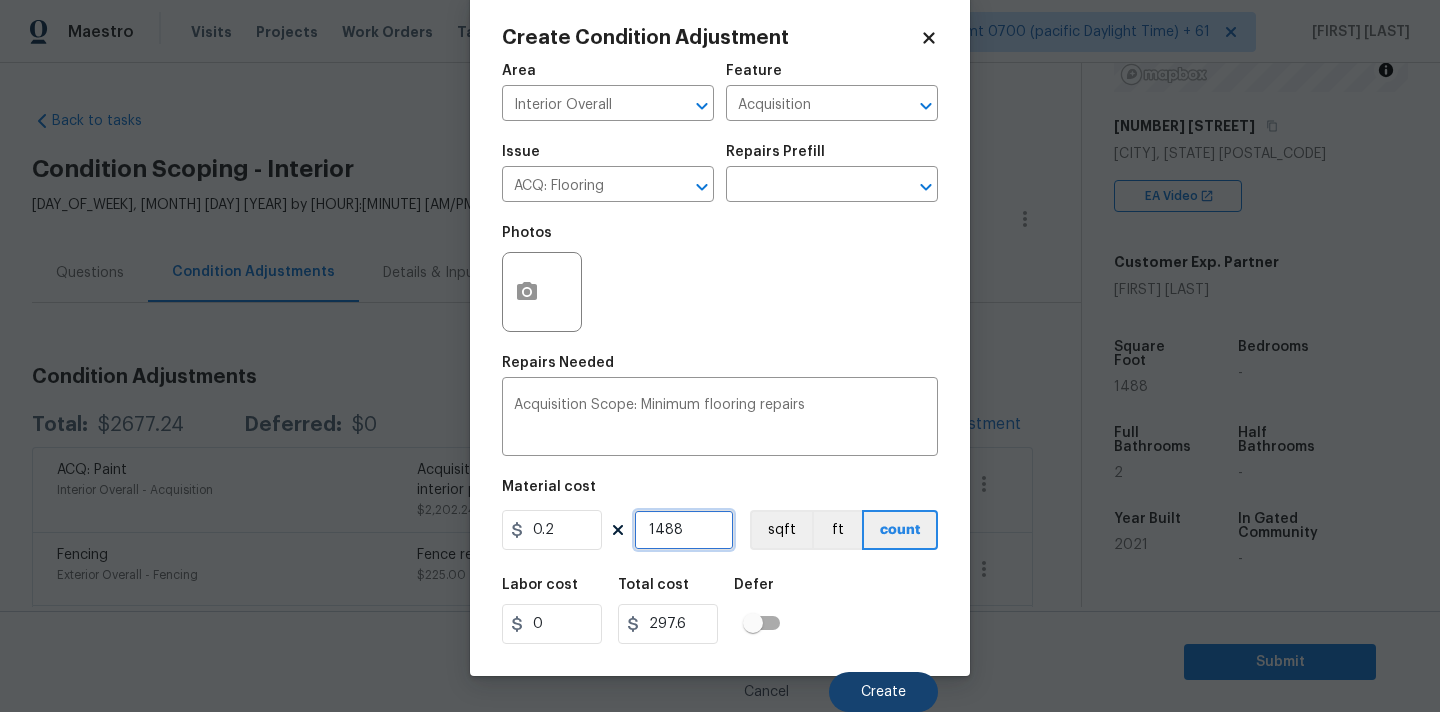 type on "1488" 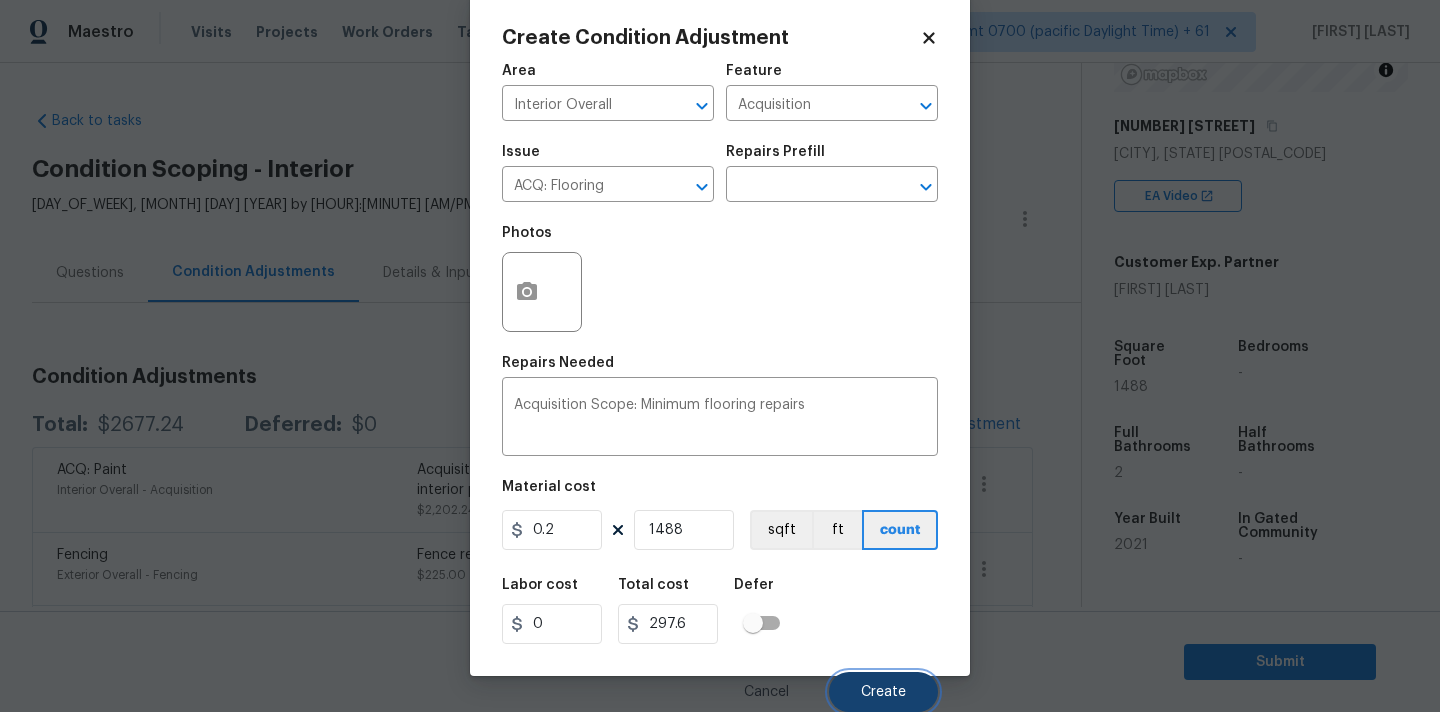 click on "Create" at bounding box center [883, 692] 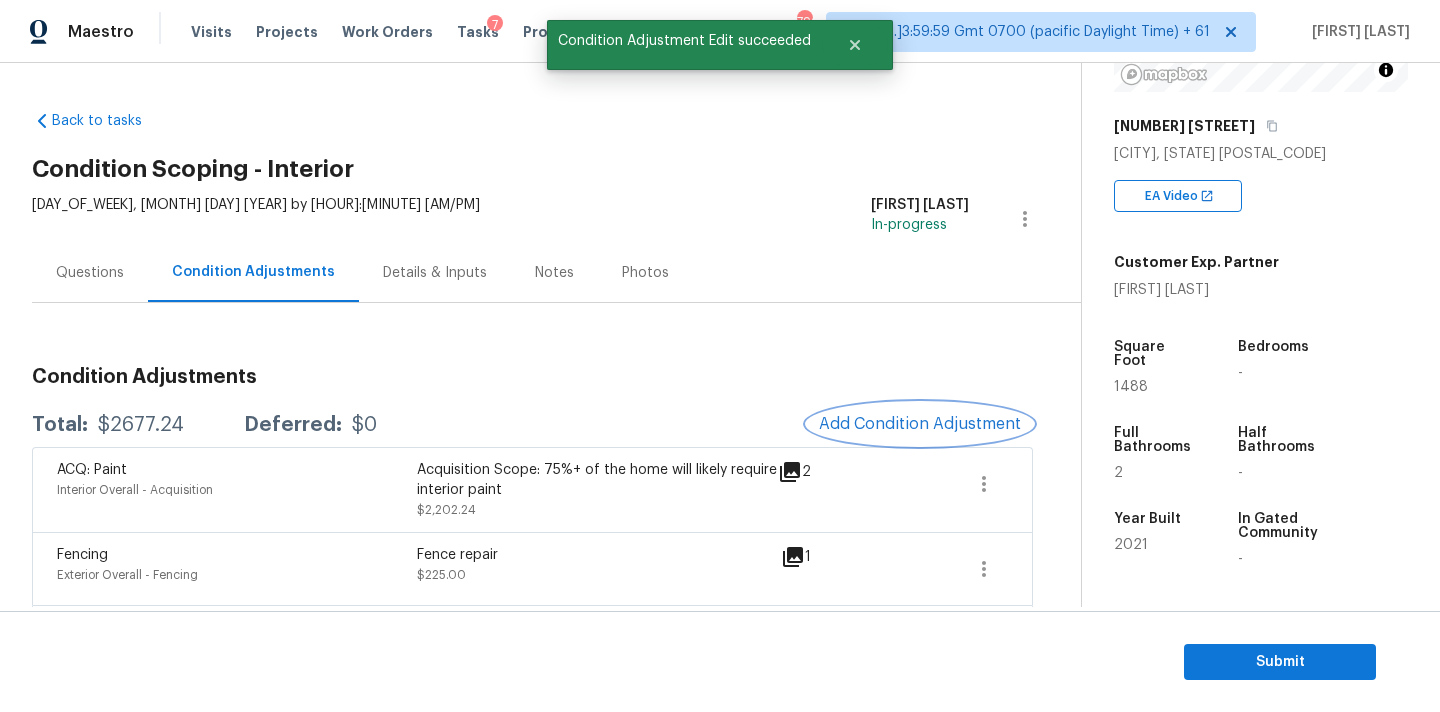 scroll, scrollTop: 0, scrollLeft: 0, axis: both 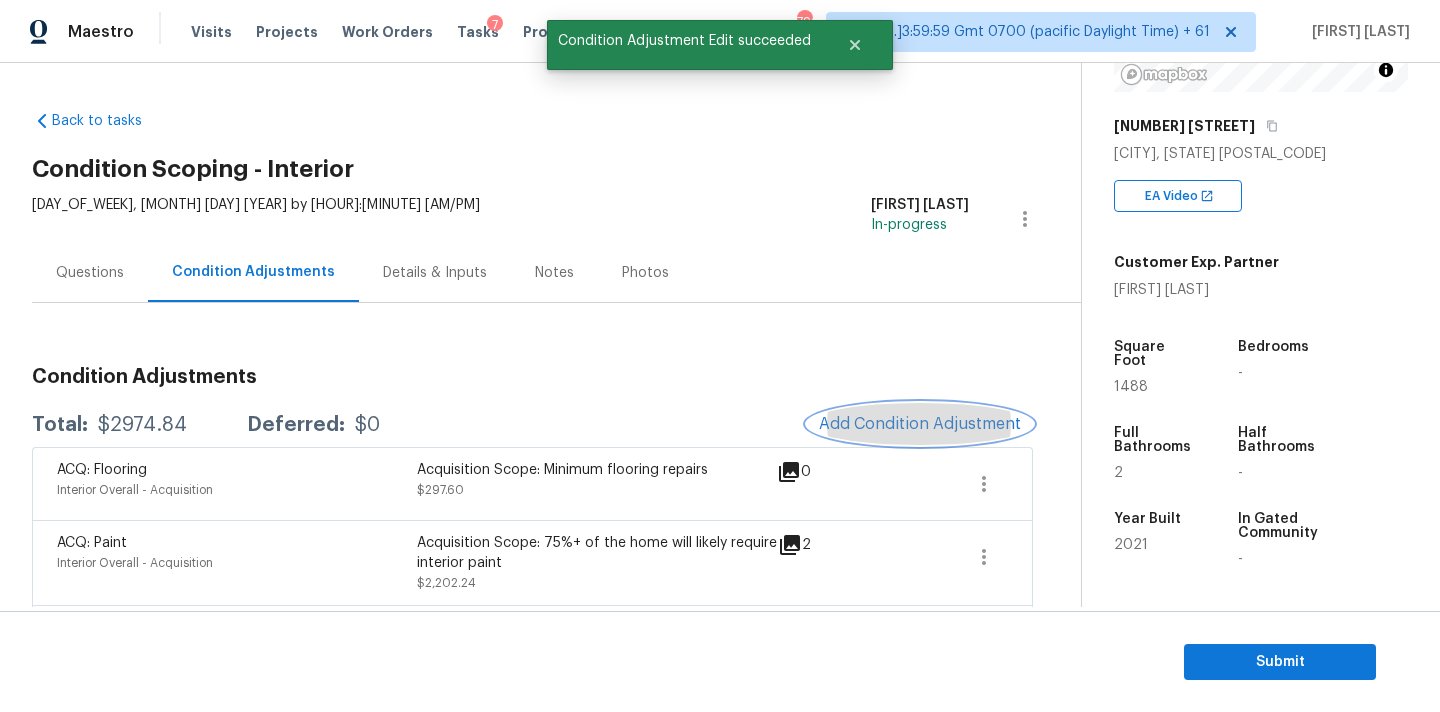 click on "Add Condition Adjustment" at bounding box center [920, 424] 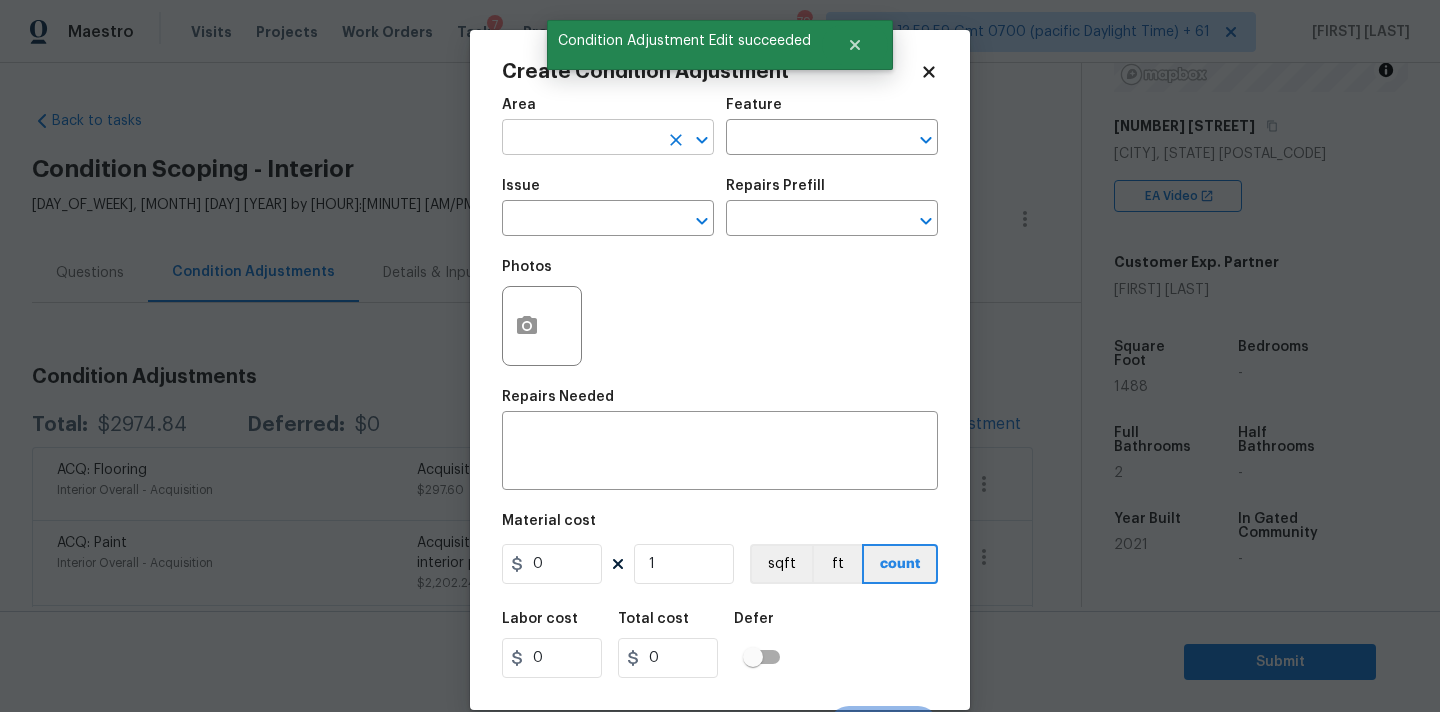 click at bounding box center [580, 139] 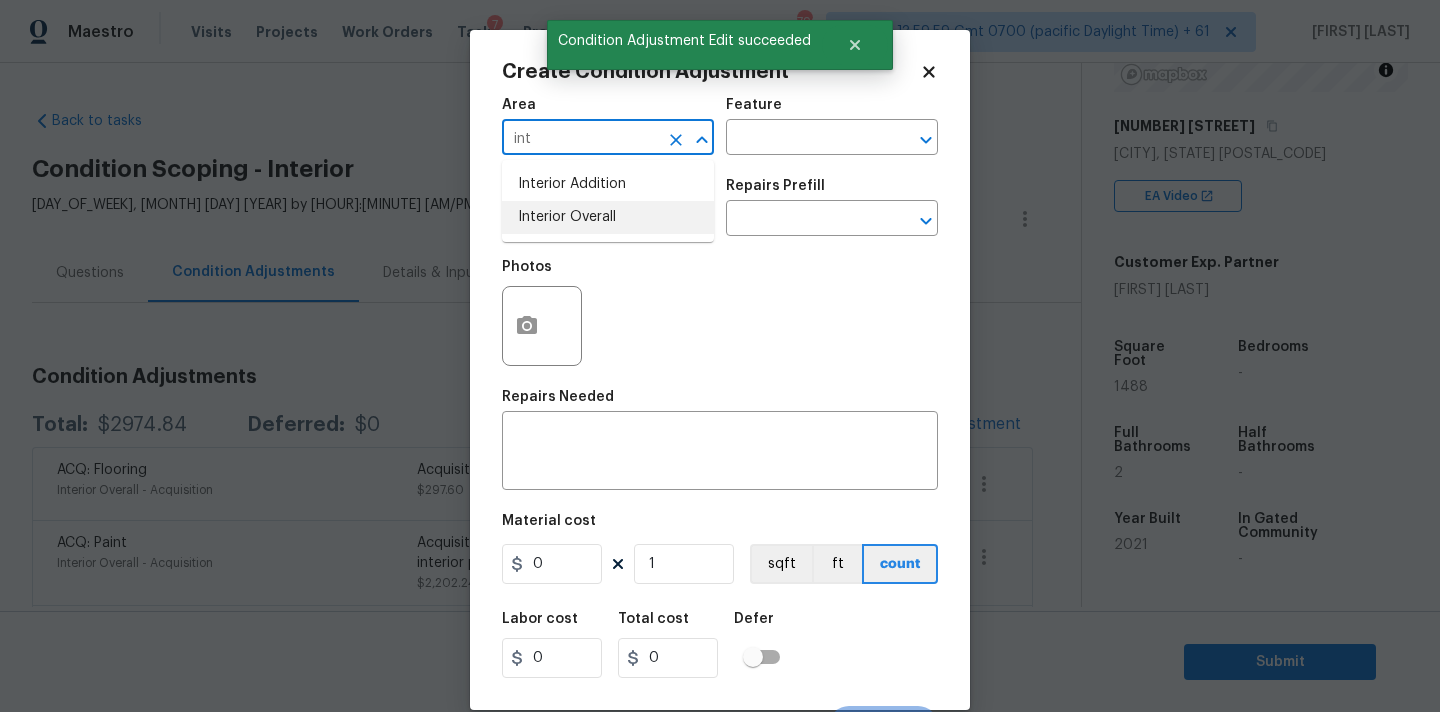click on "Interior Overall" at bounding box center (608, 217) 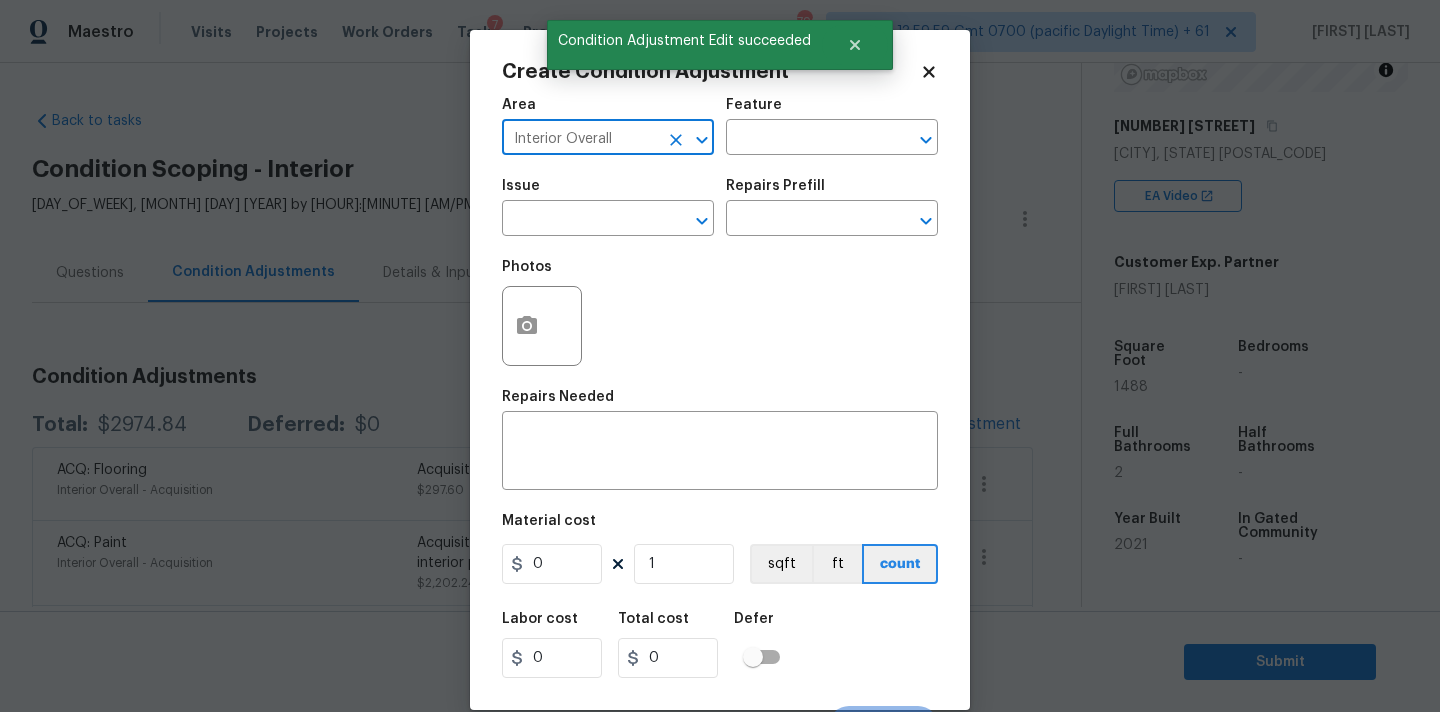 type on "Interior Overall" 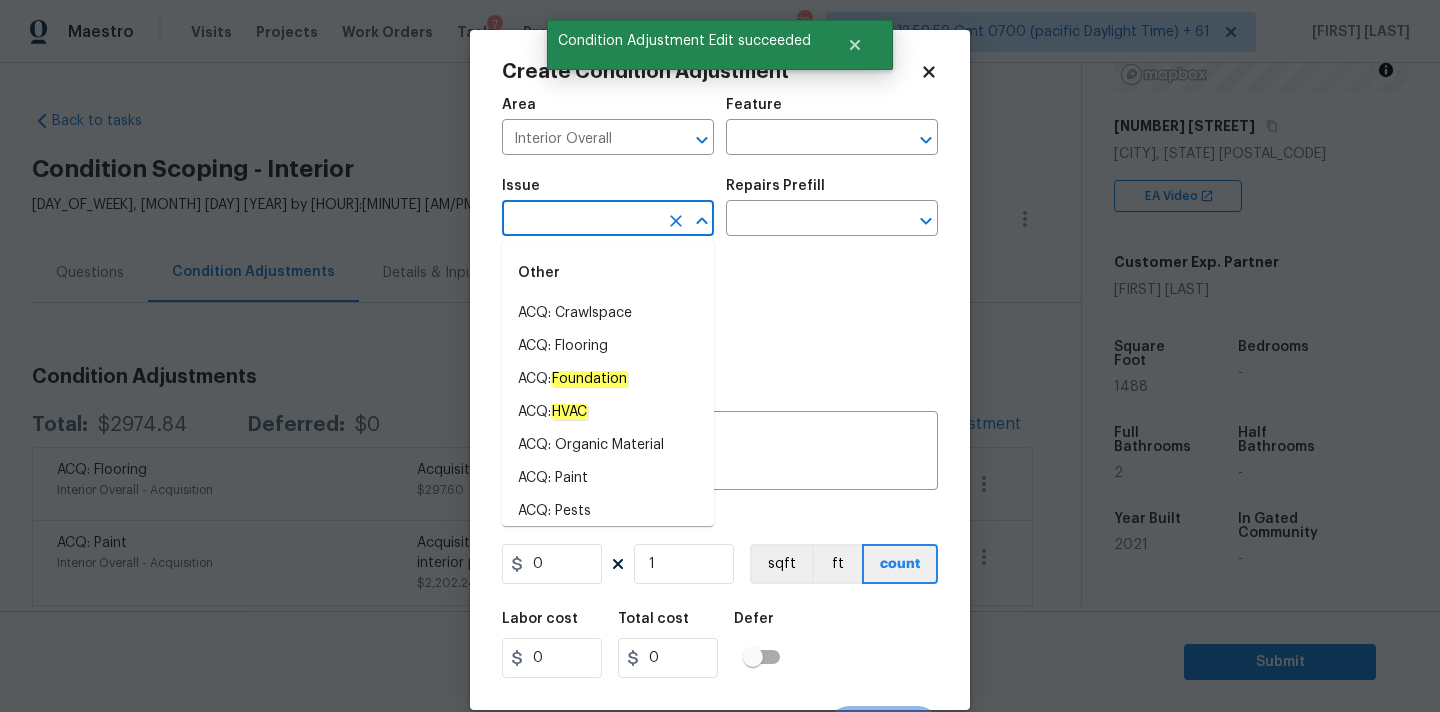 type on "c" 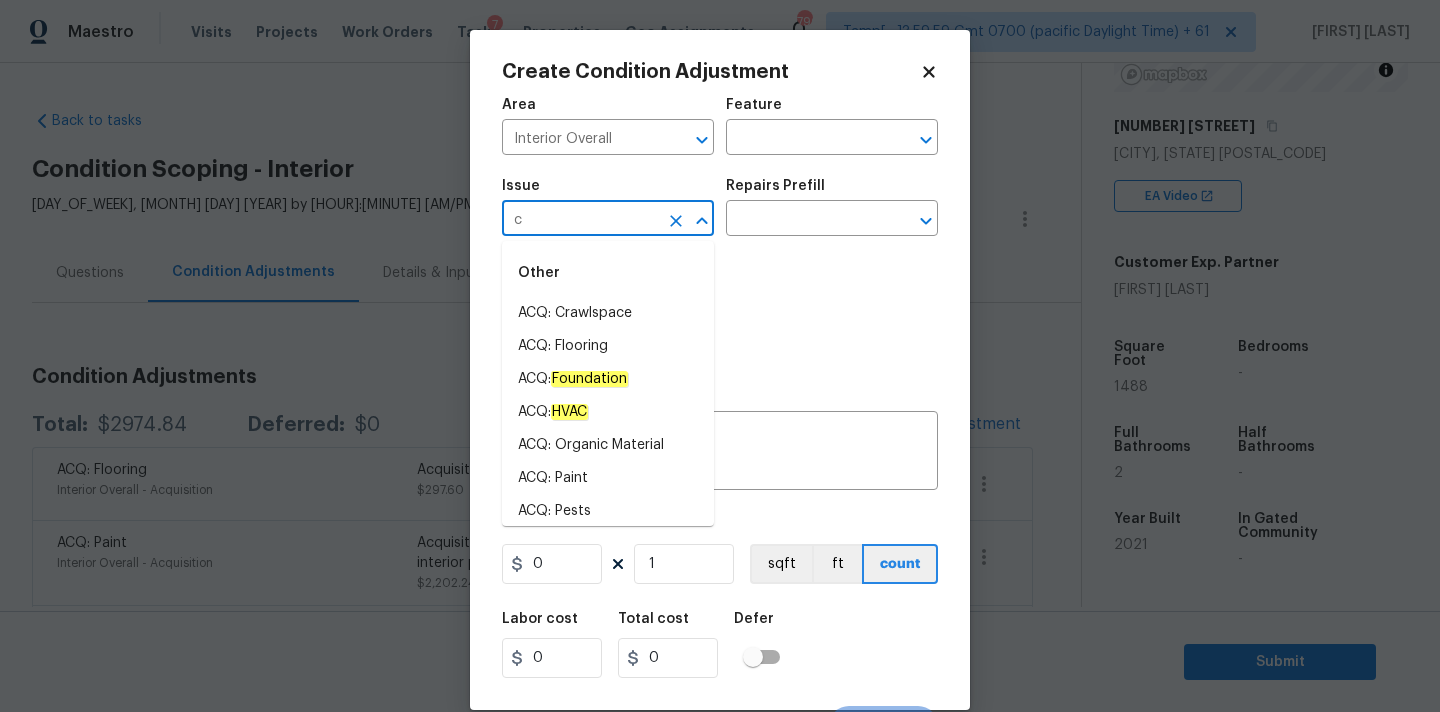 type 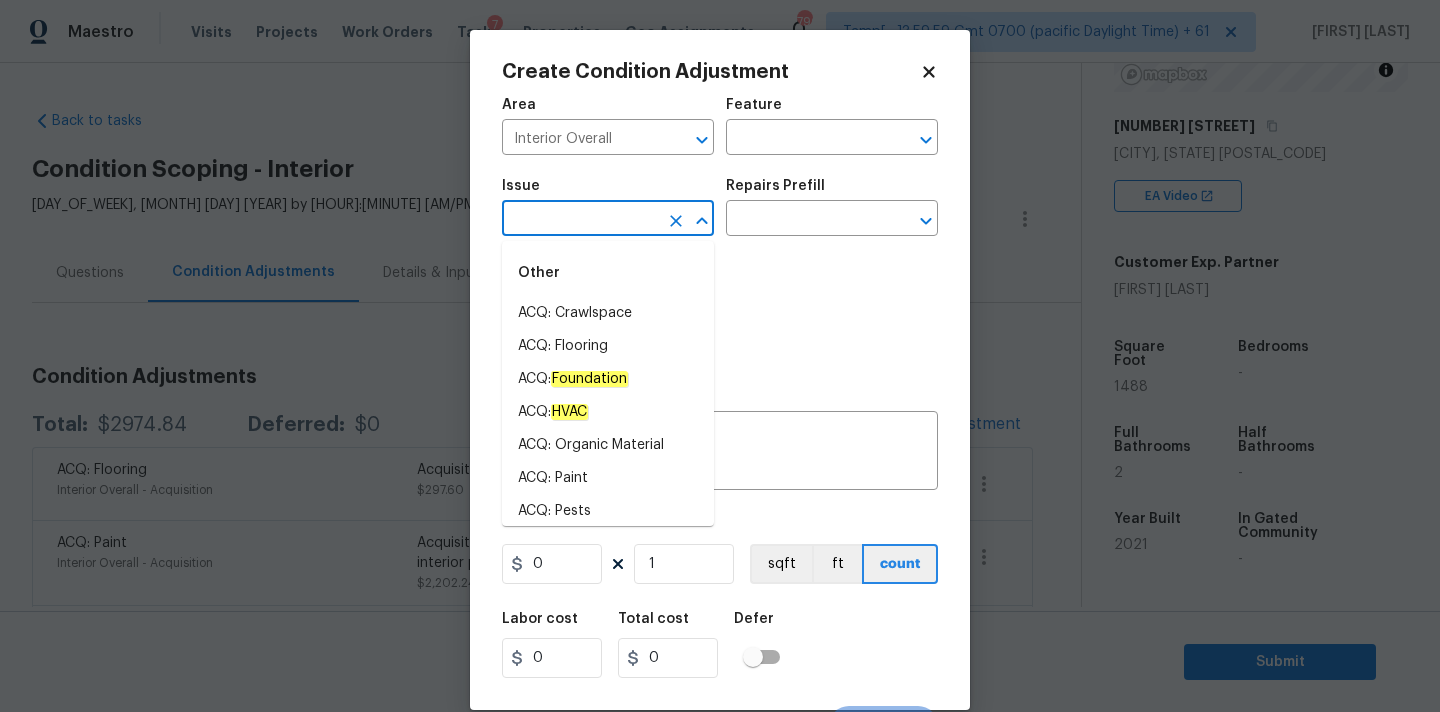 click 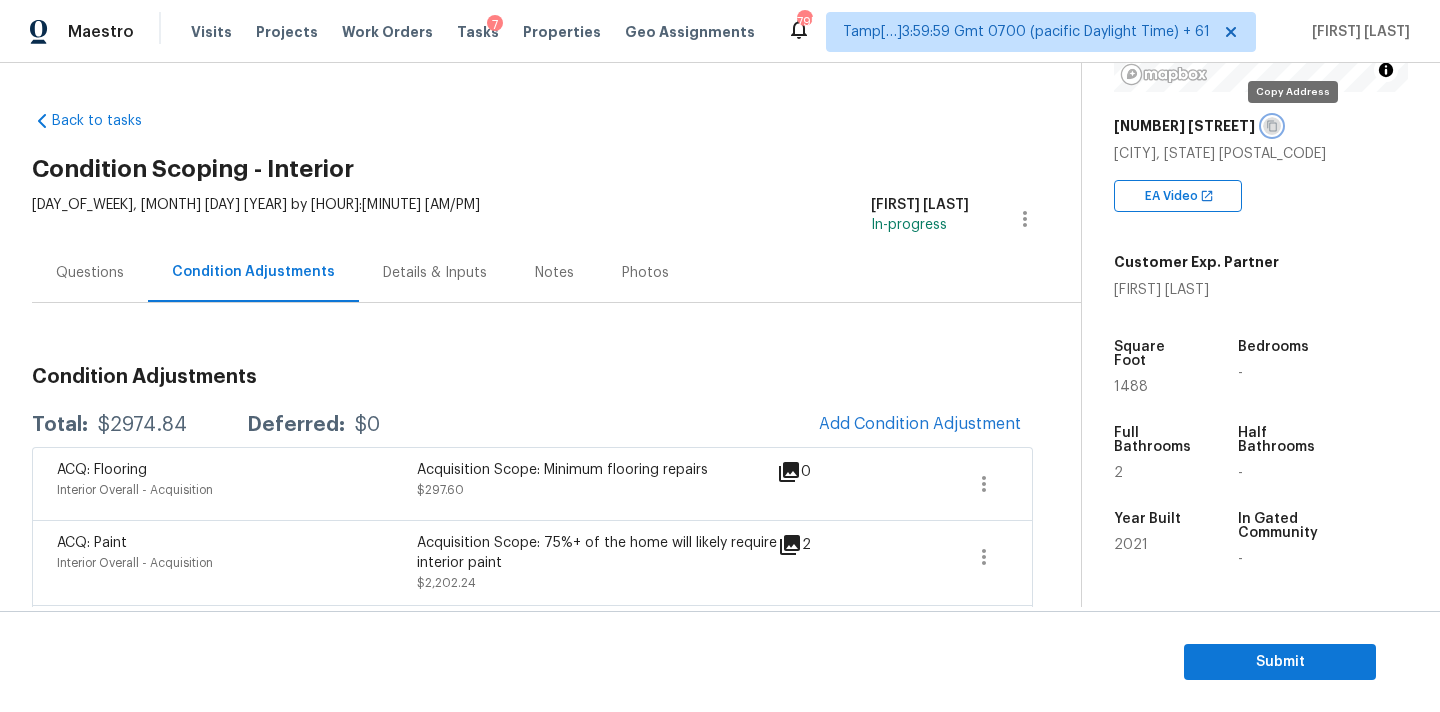click 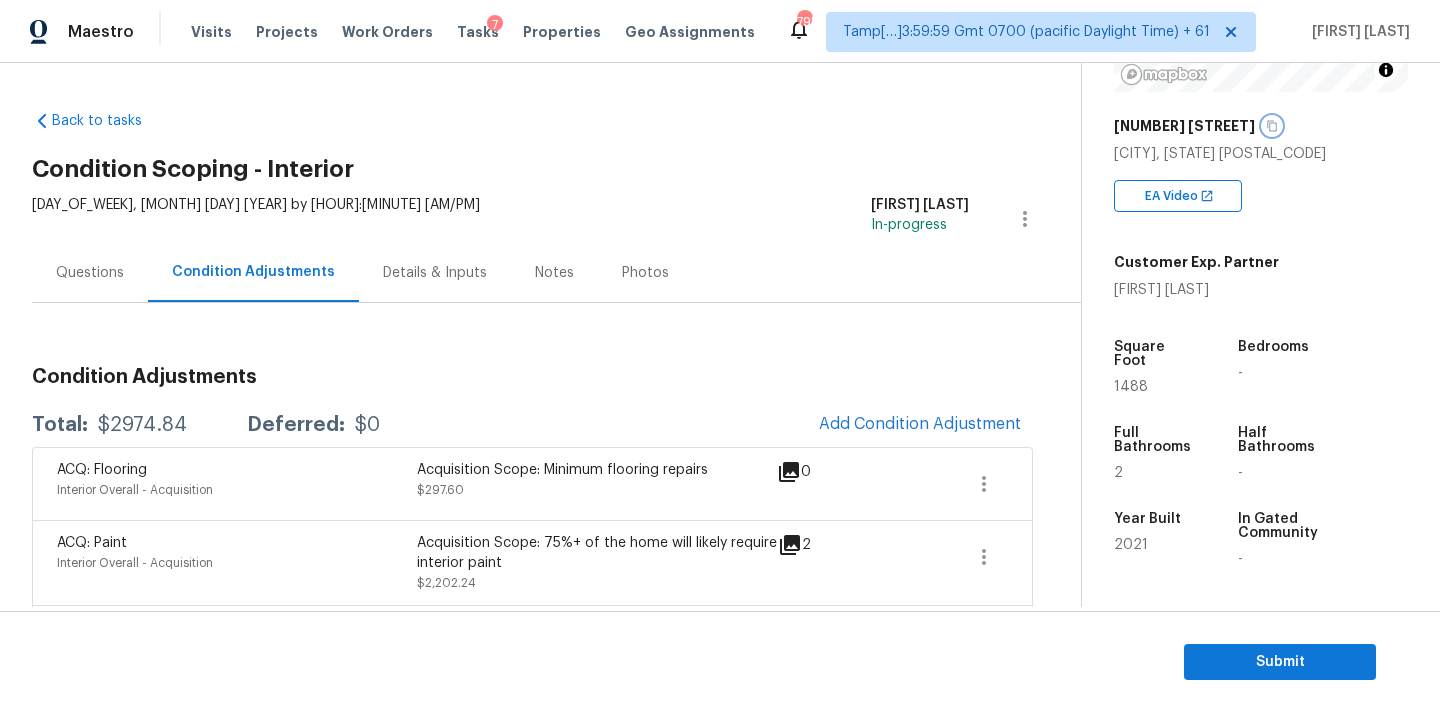 scroll, scrollTop: 184, scrollLeft: 0, axis: vertical 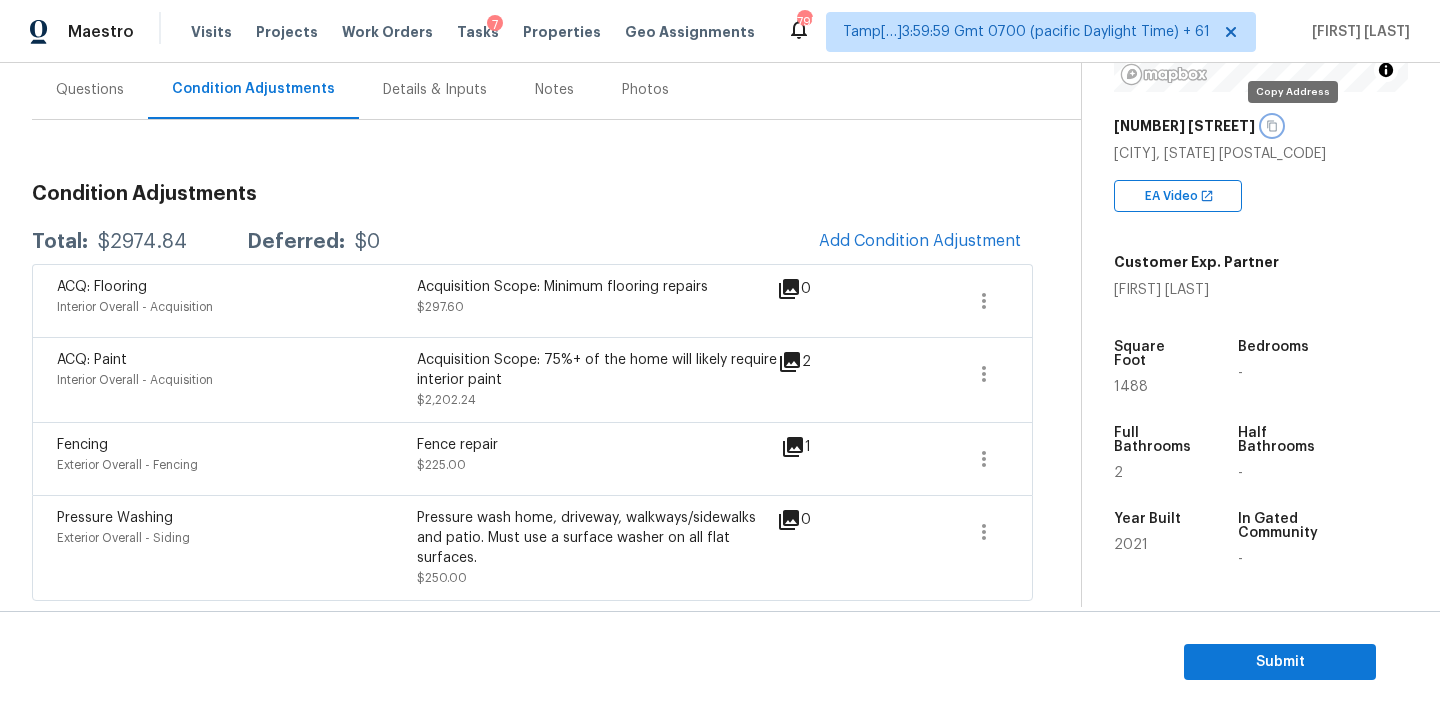 click 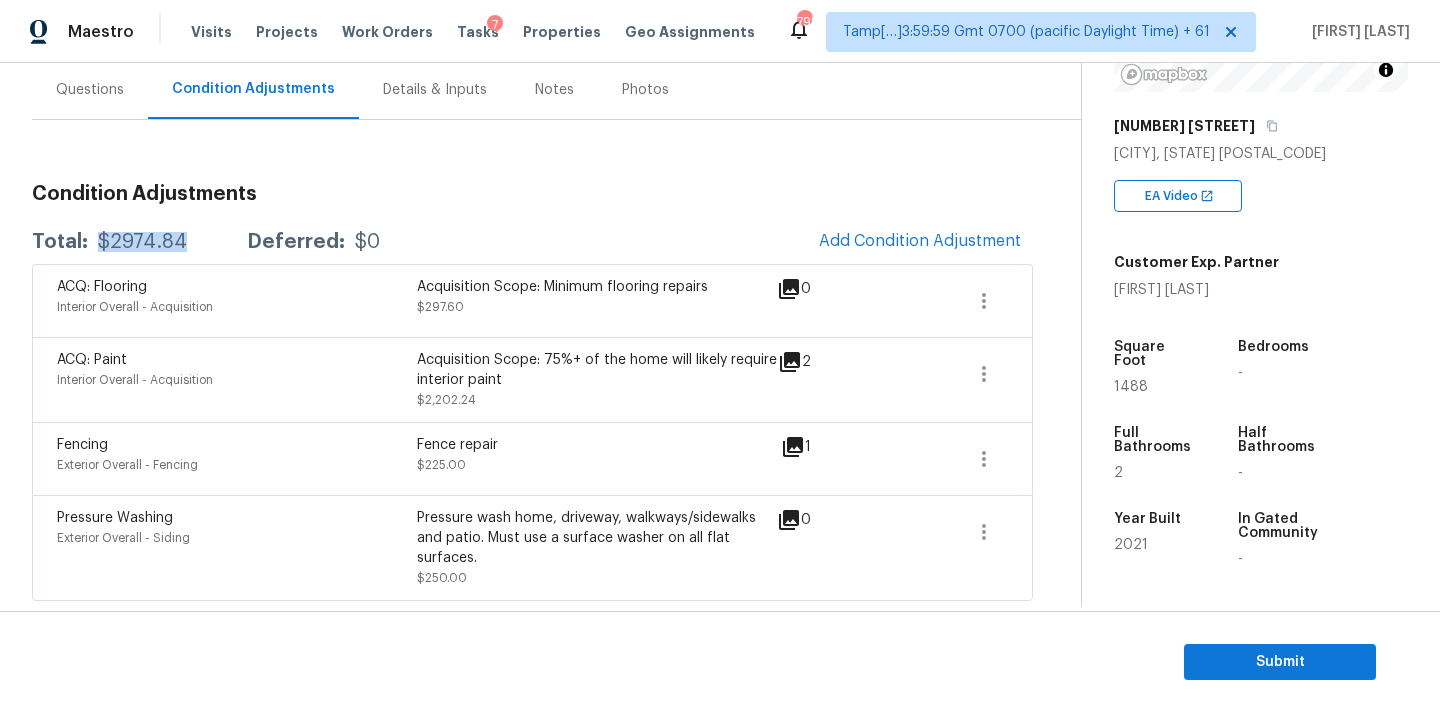 copy on "$2974.84" 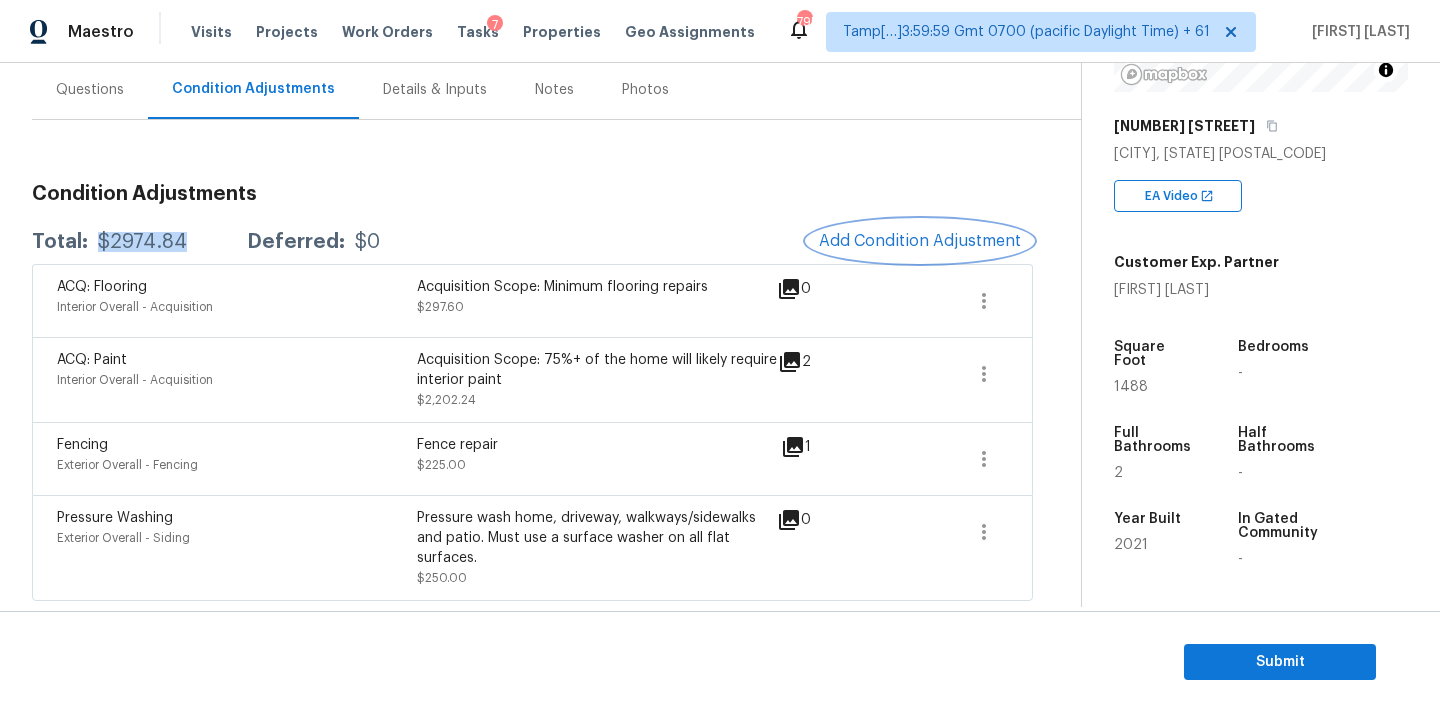 click on "Add Condition Adjustment" at bounding box center (920, 241) 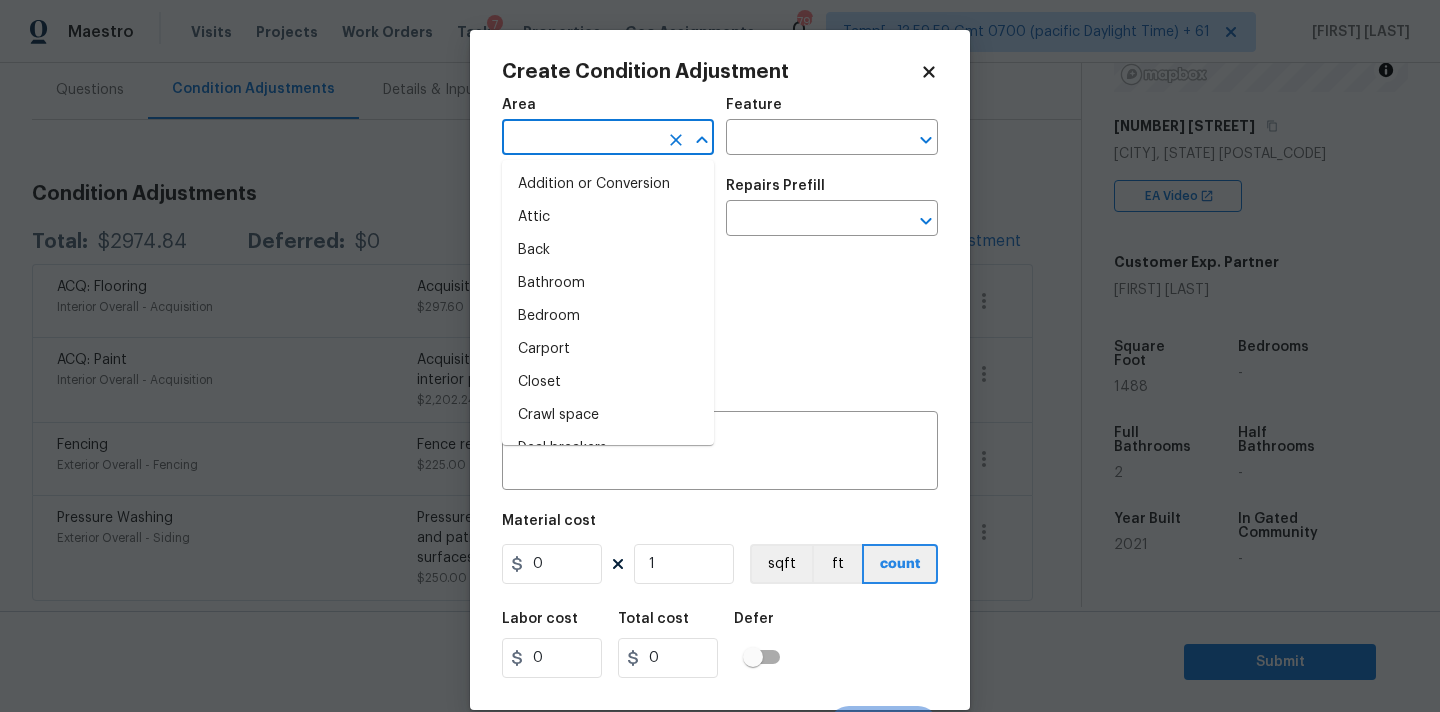 click at bounding box center [580, 139] 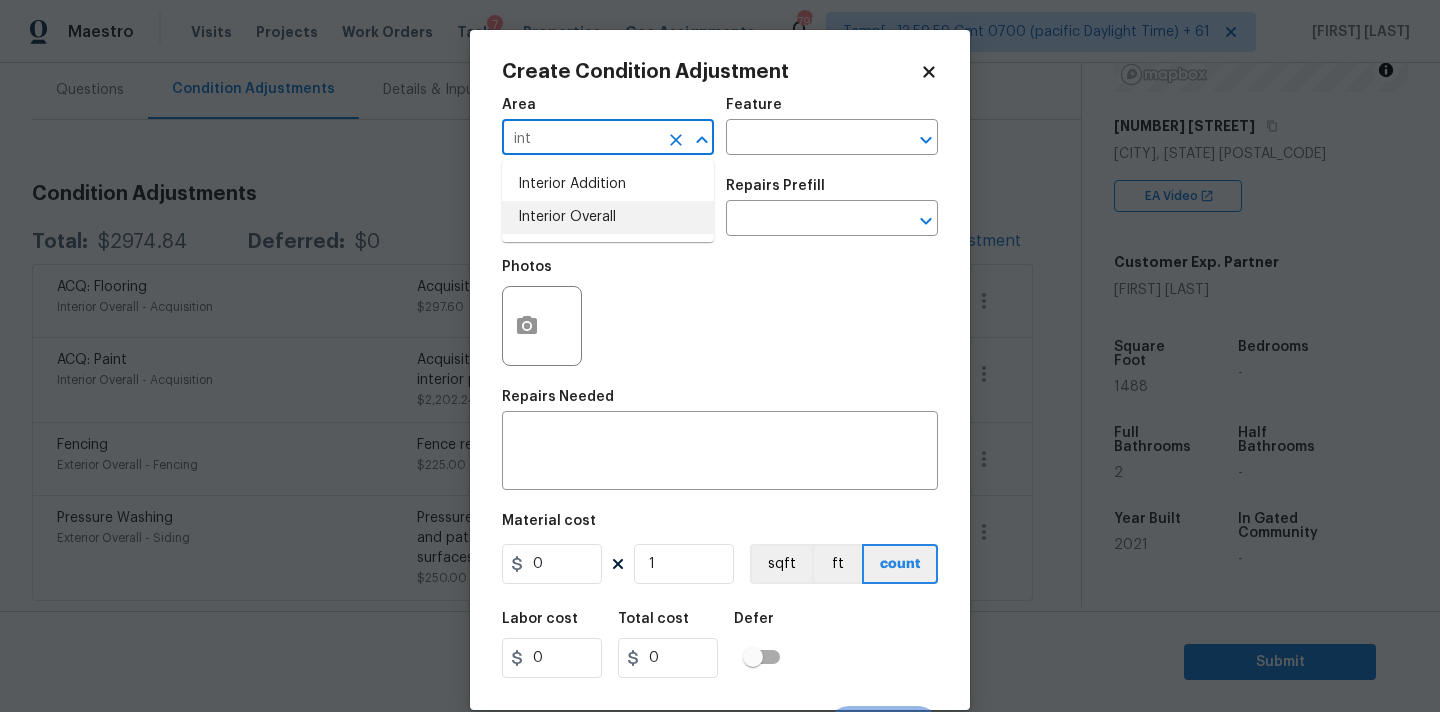 click on "Interior Overall" at bounding box center [608, 217] 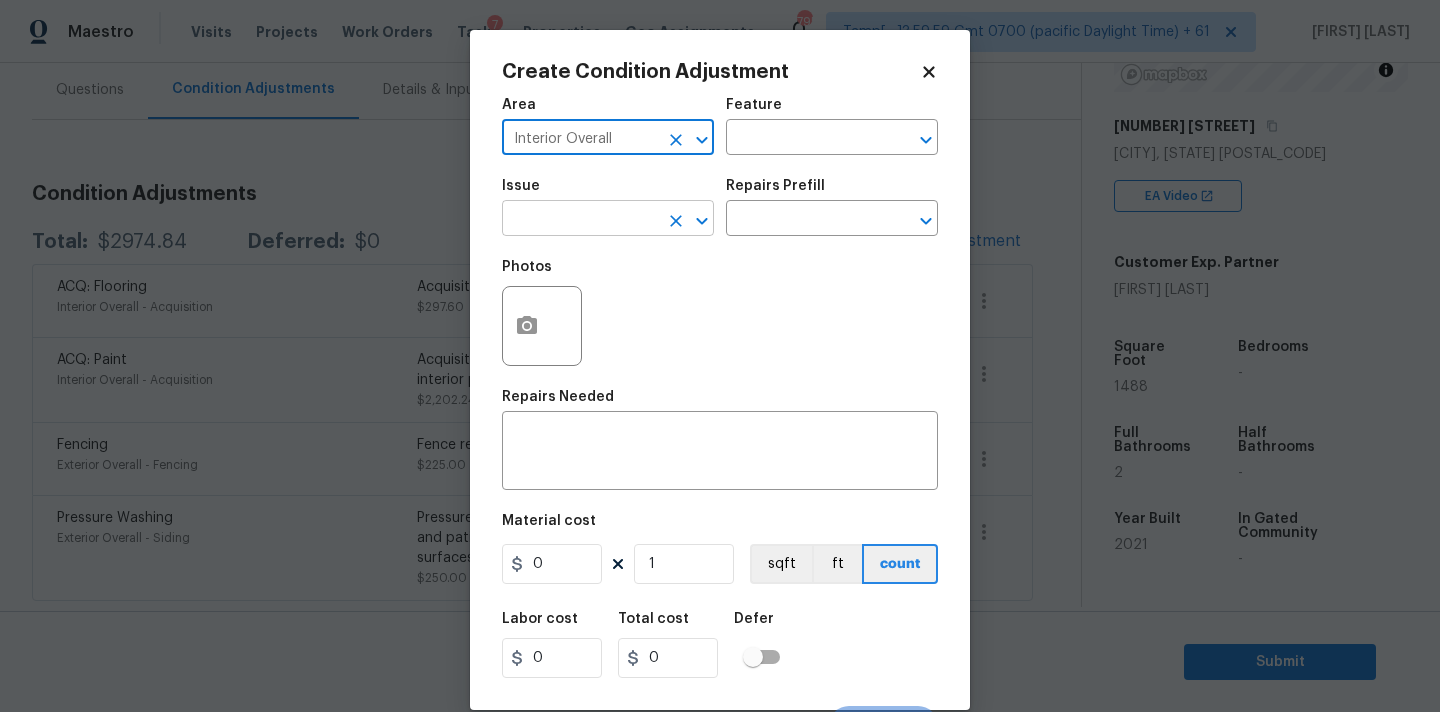 type on "Interior Overall" 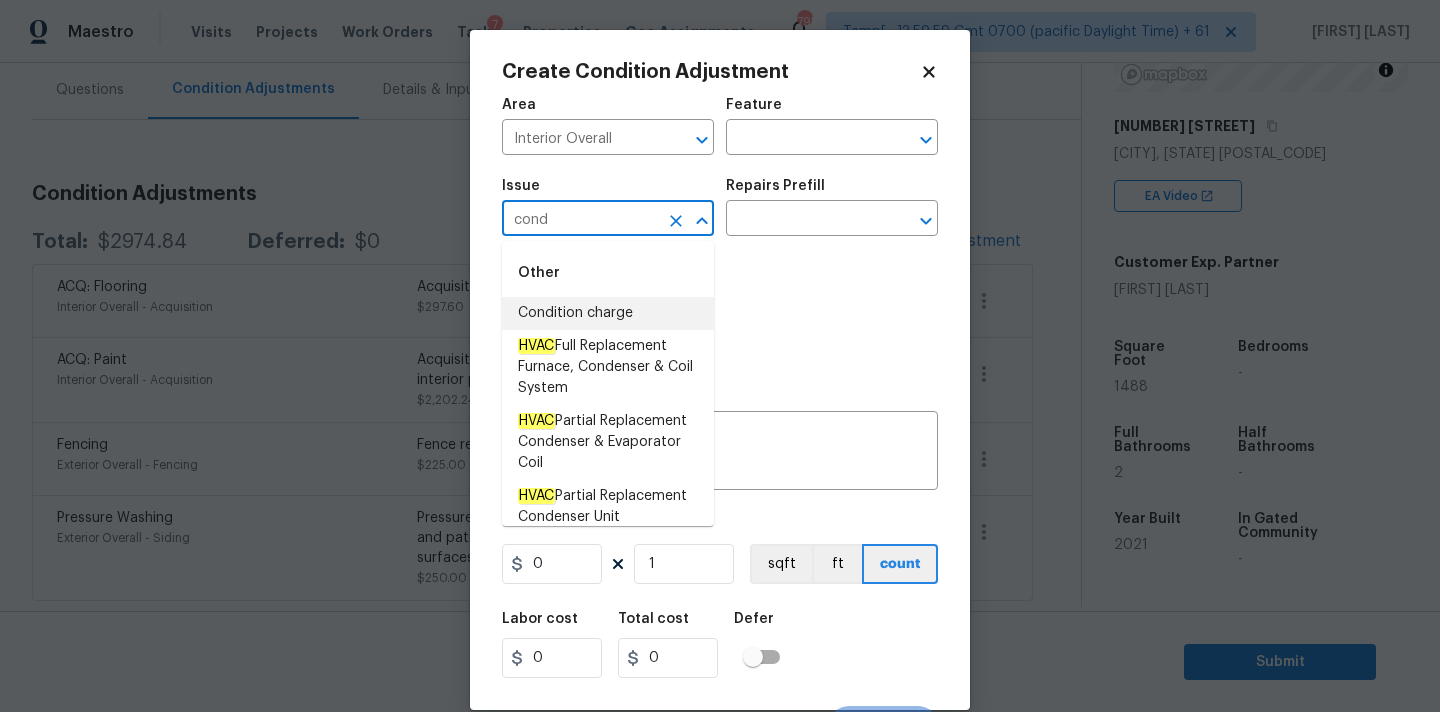 click on "Condition charge" at bounding box center [608, 313] 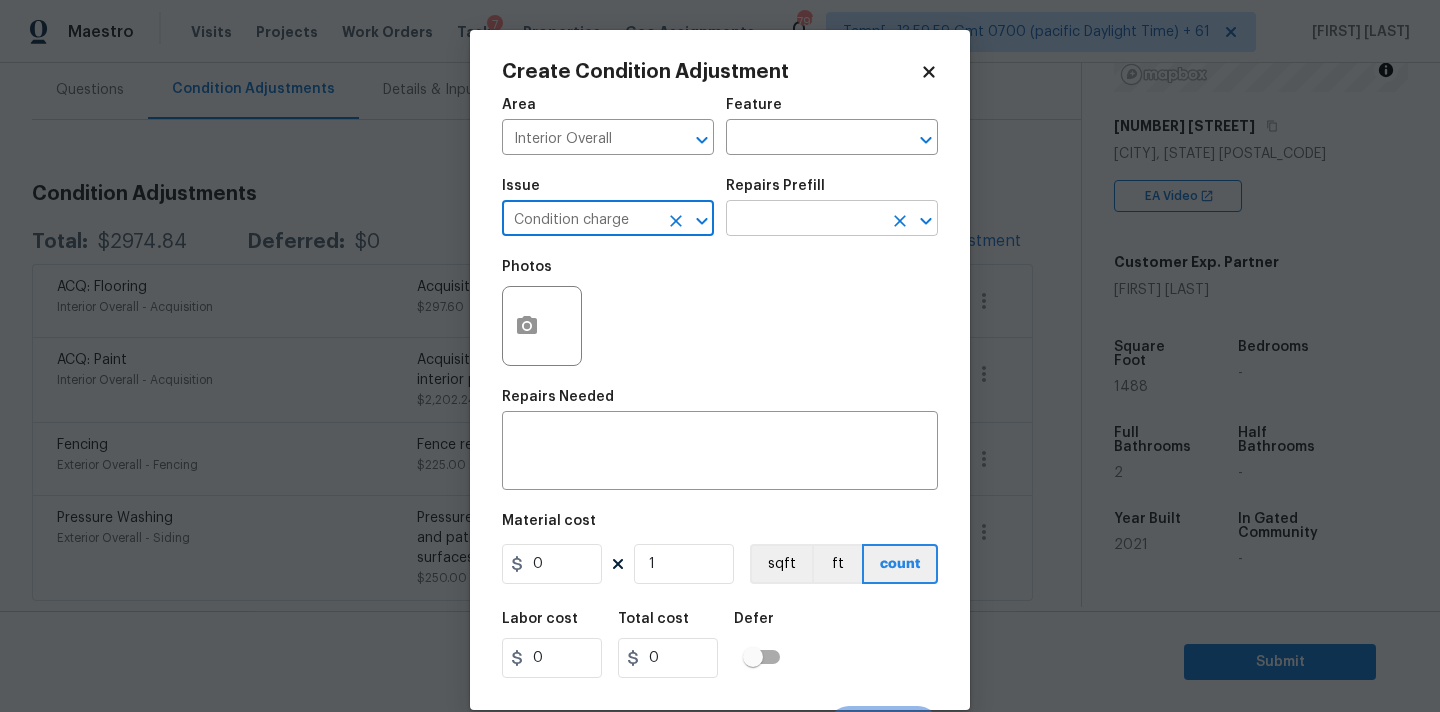type on "Condition charge" 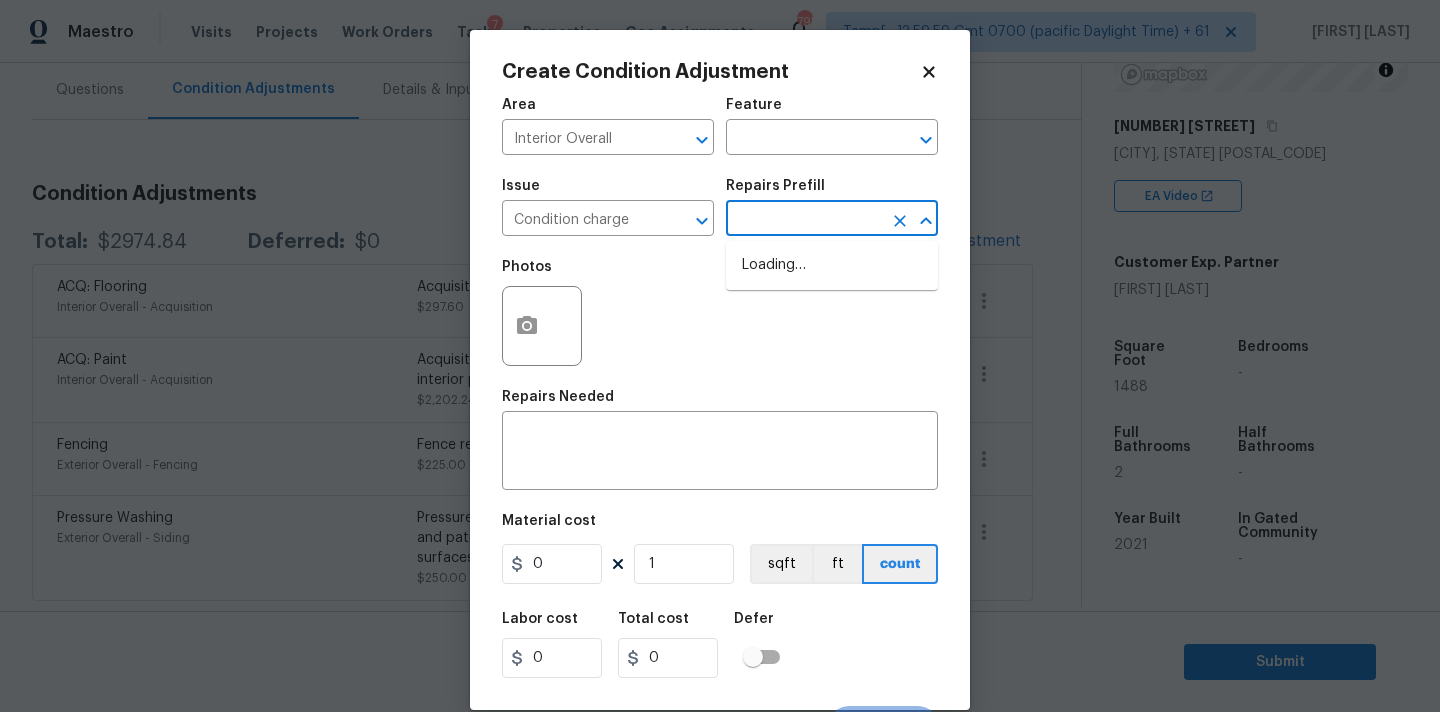 click at bounding box center [804, 220] 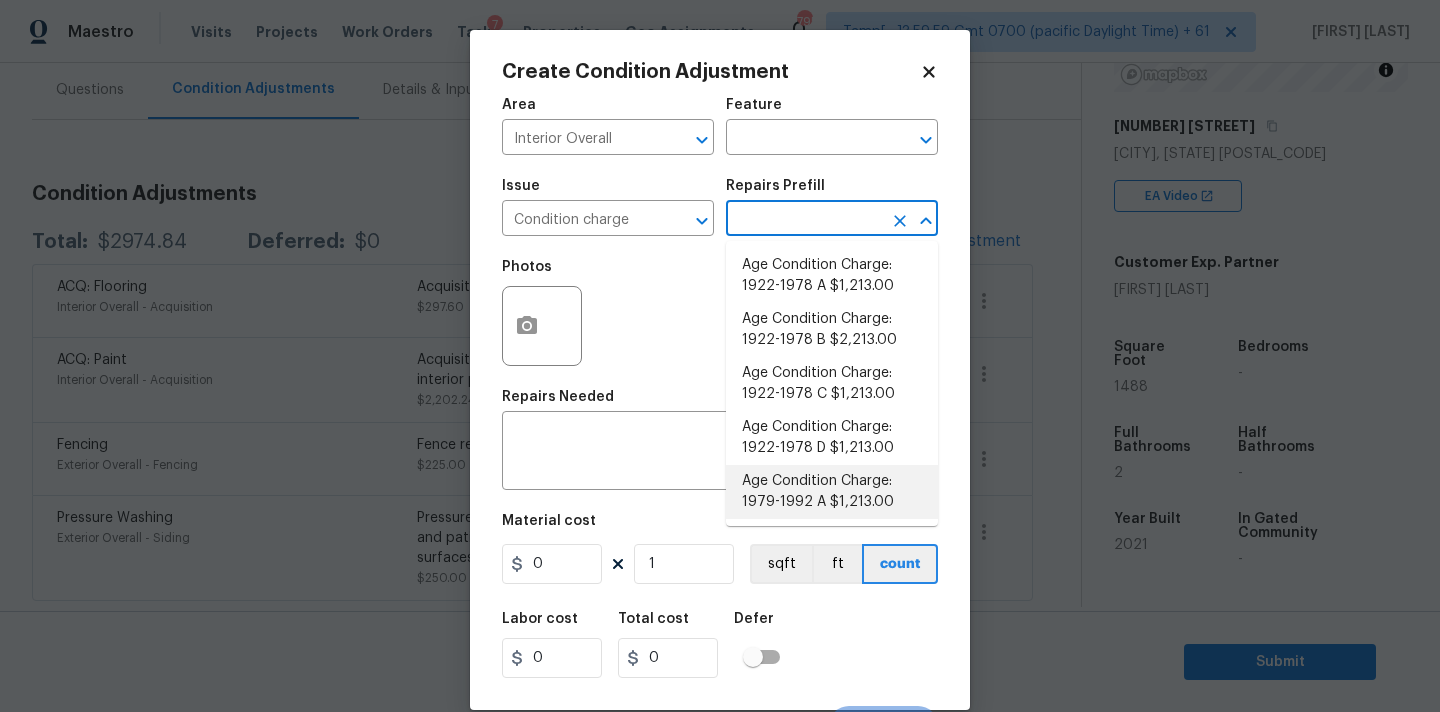 scroll, scrollTop: 682, scrollLeft: 0, axis: vertical 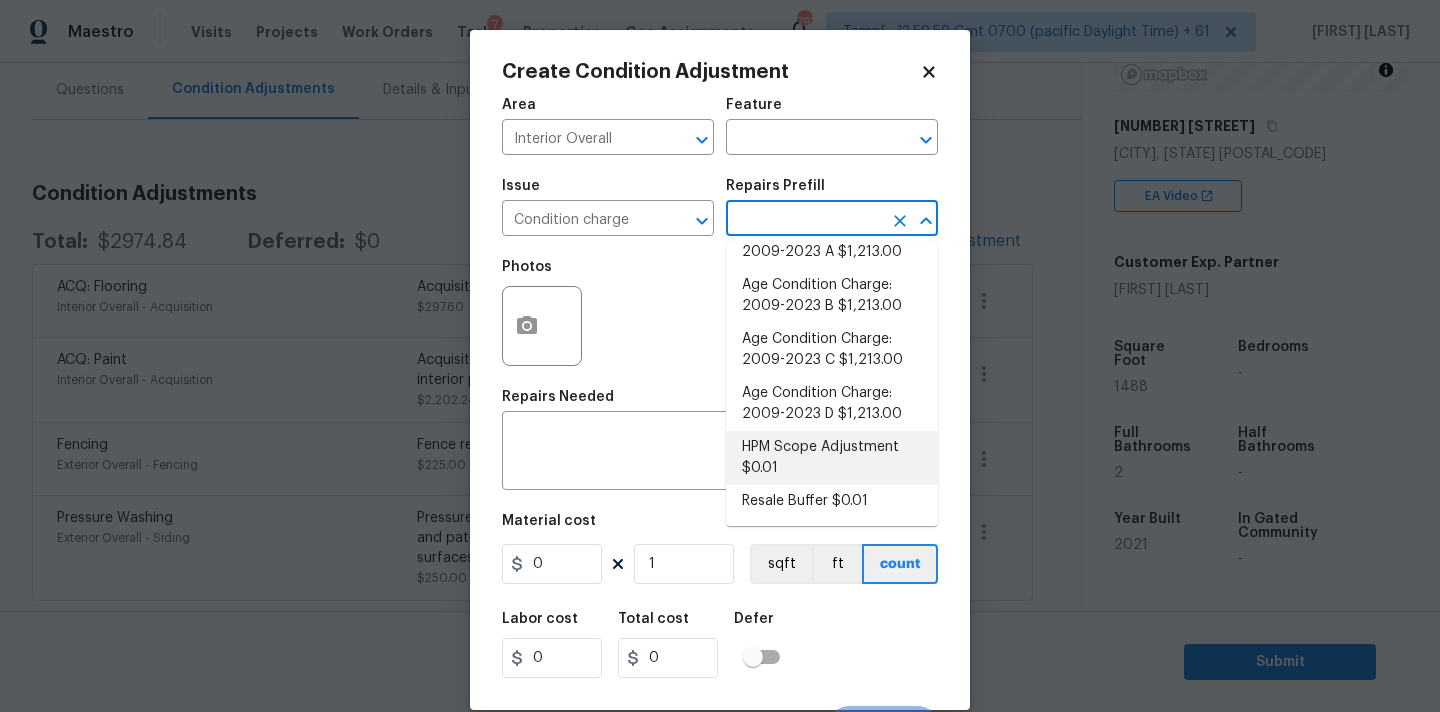 click on "HPM Scope Adjustment $0.01" at bounding box center (832, 458) 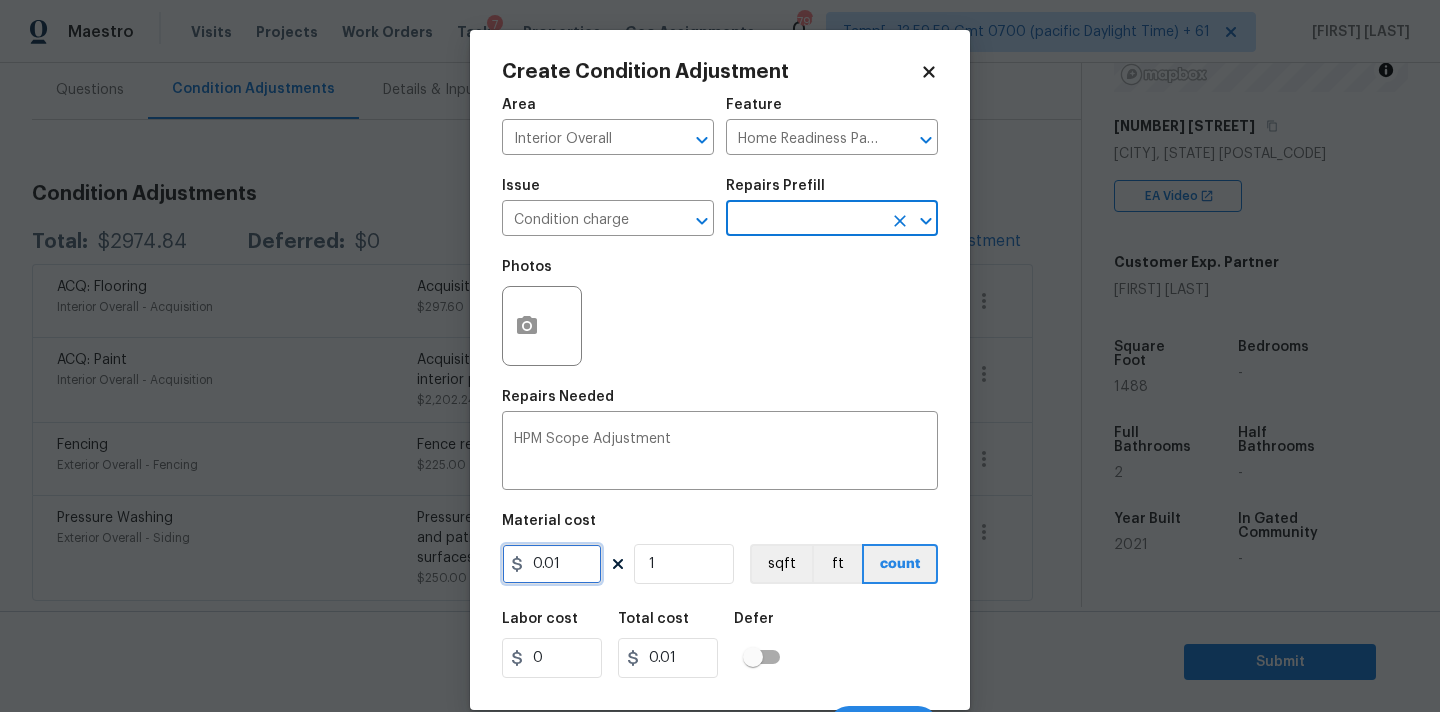 click on "0.01" at bounding box center [552, 564] 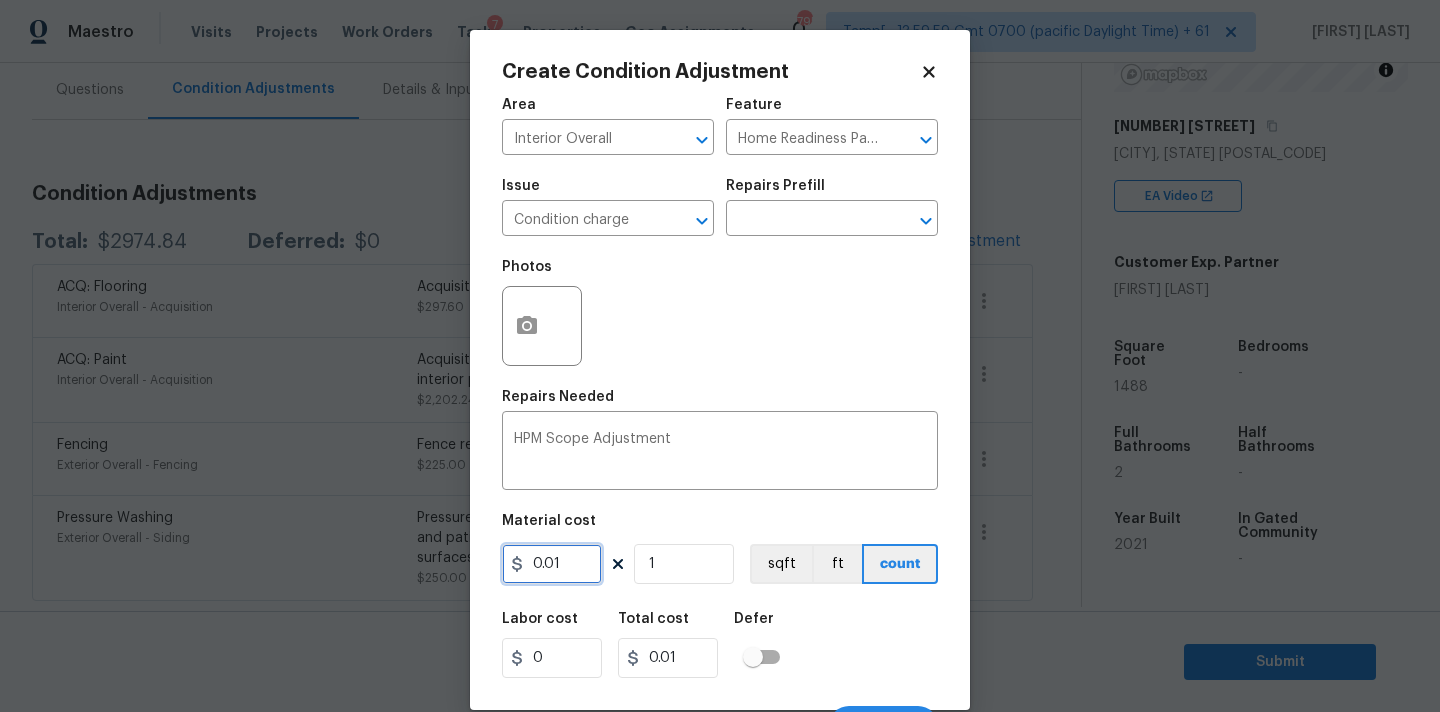 click on "0.01" at bounding box center (552, 564) 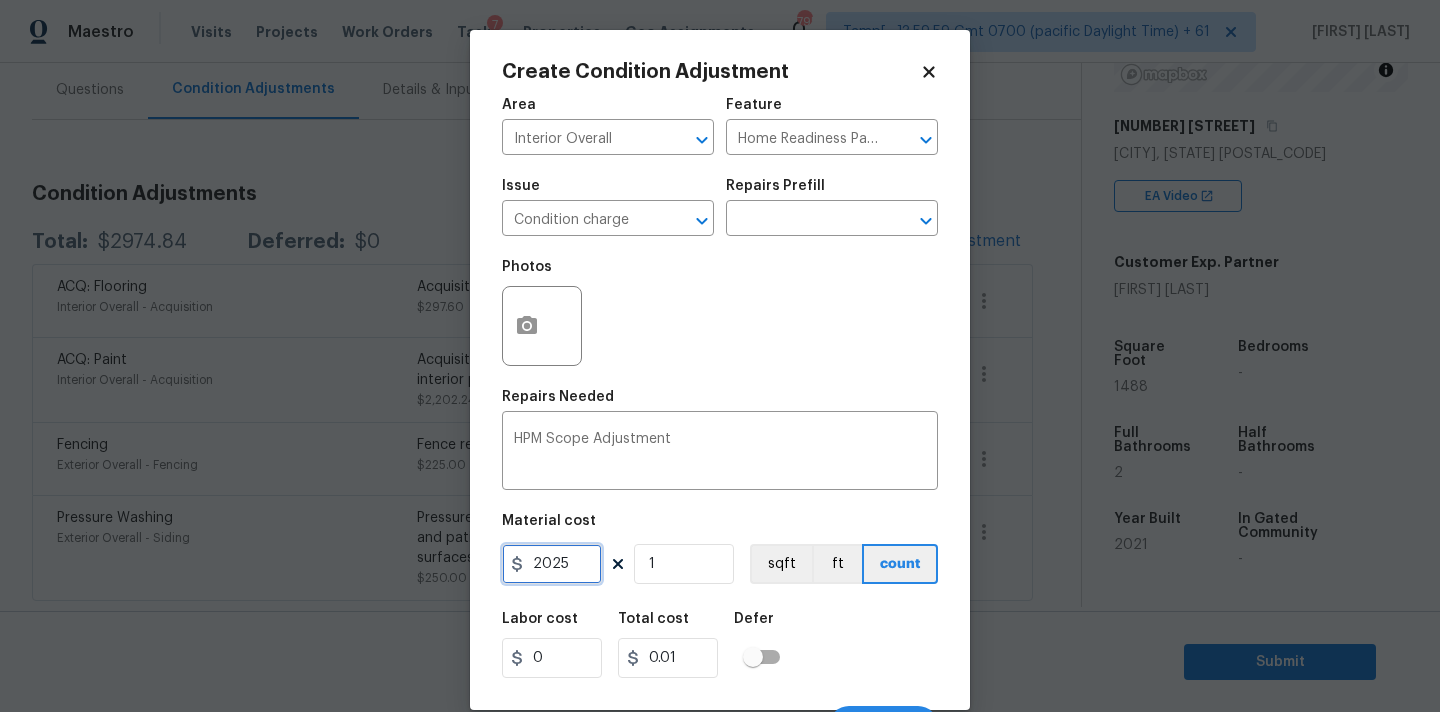 type on "2025" 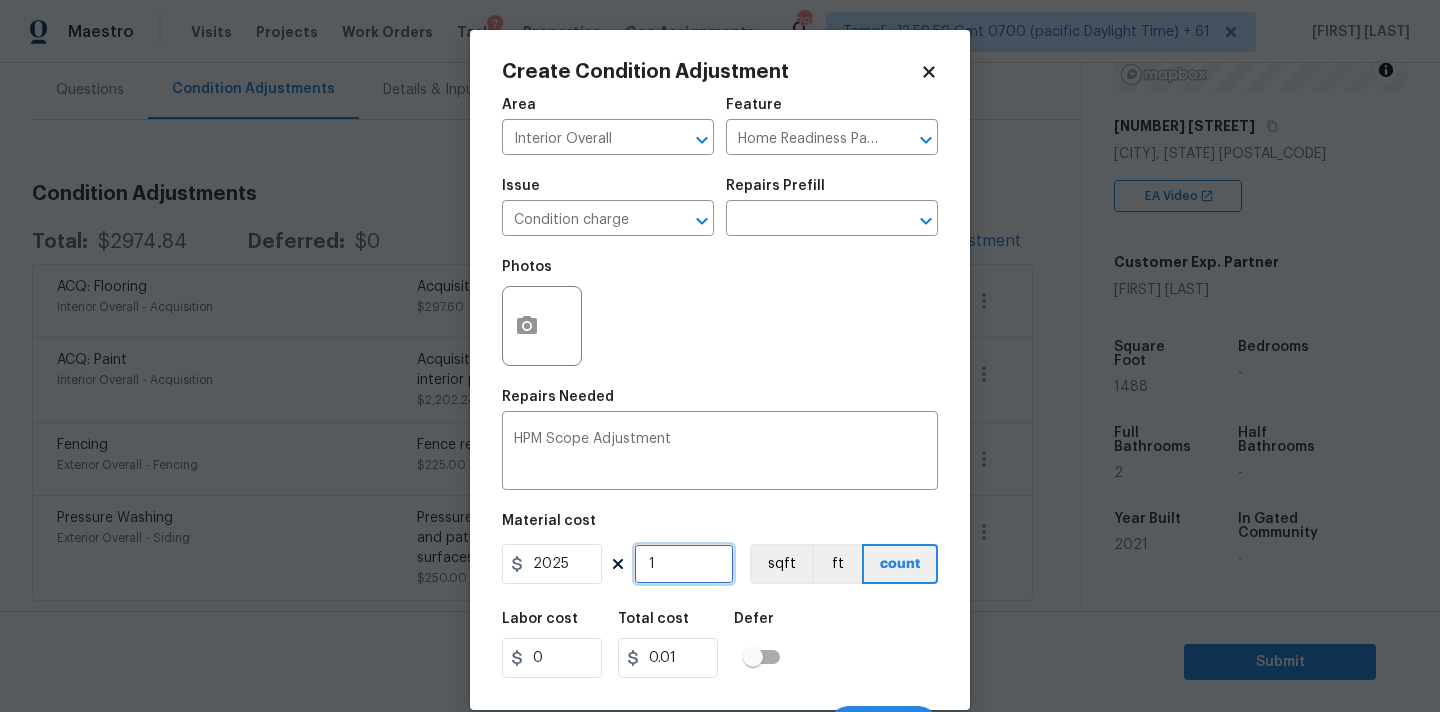 type on "2025" 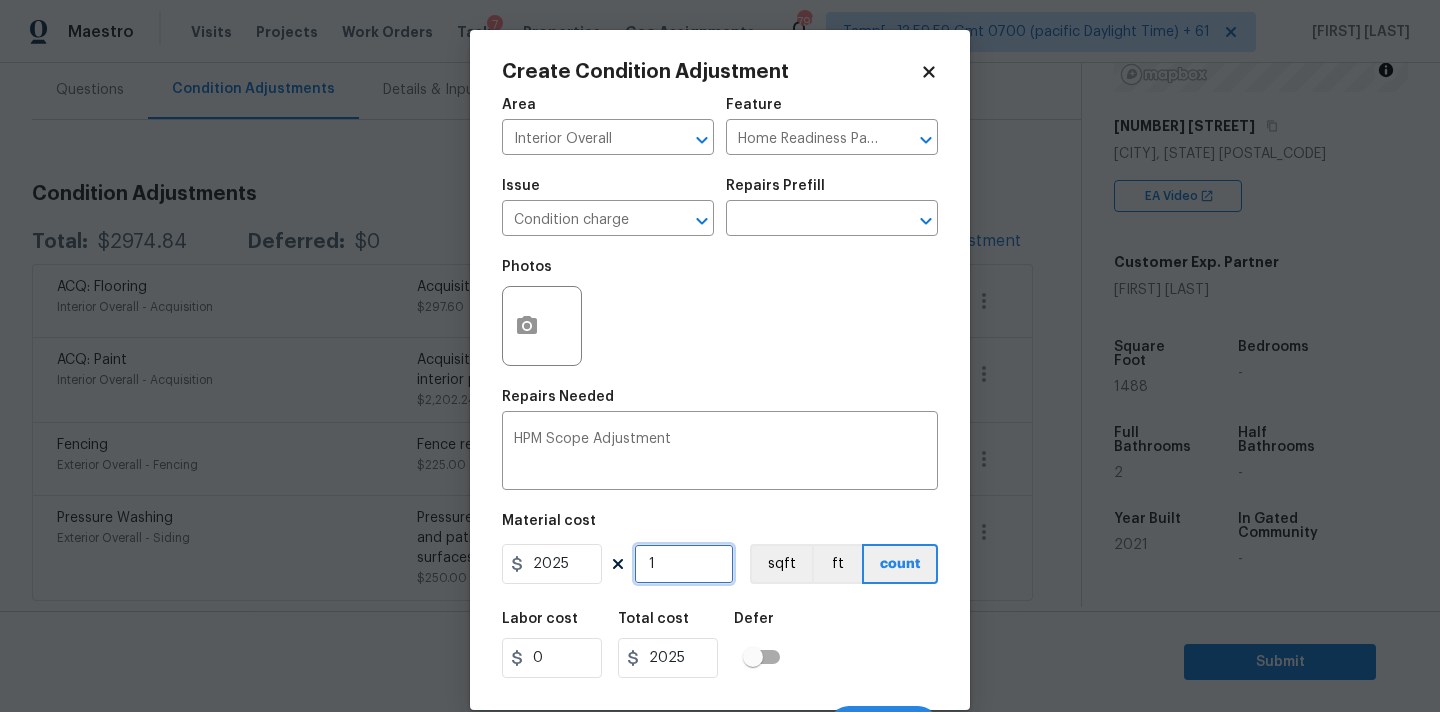 click on "1" at bounding box center (684, 564) 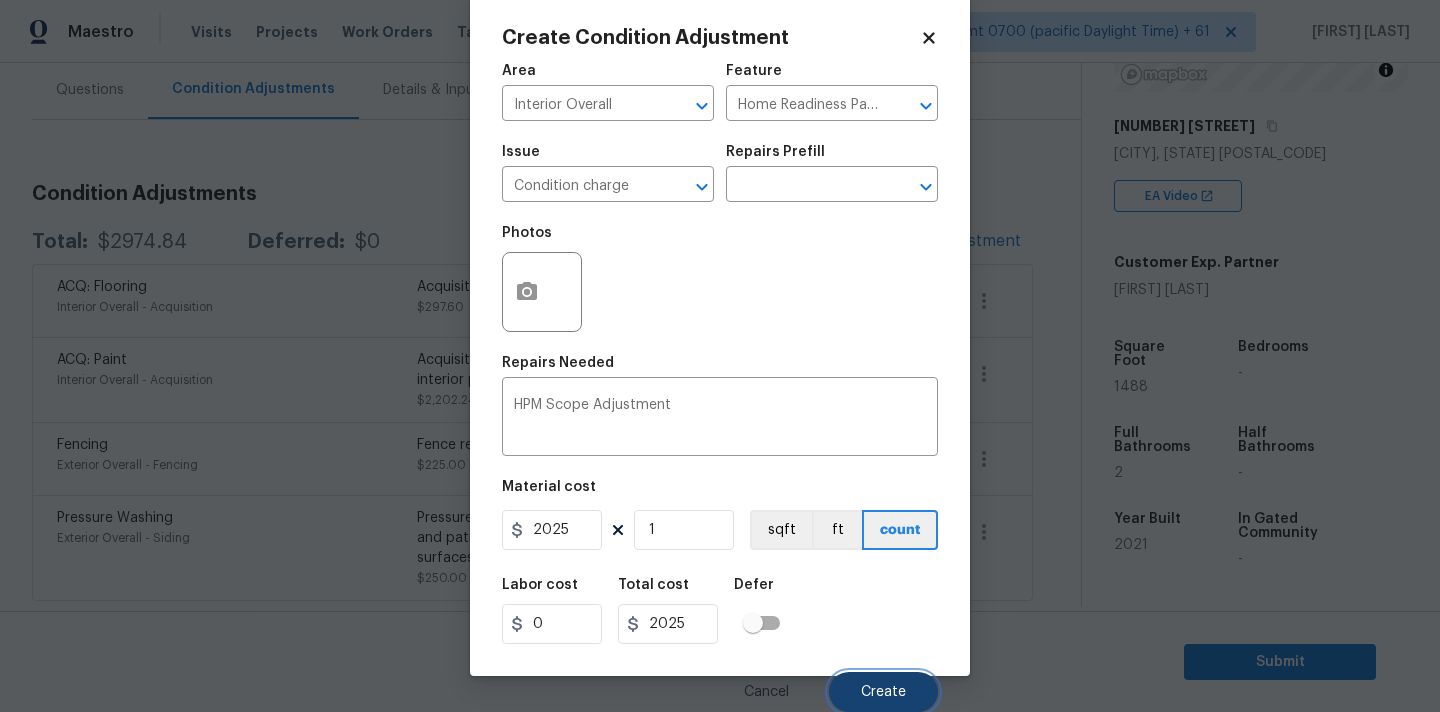 click on "Create" at bounding box center [883, 692] 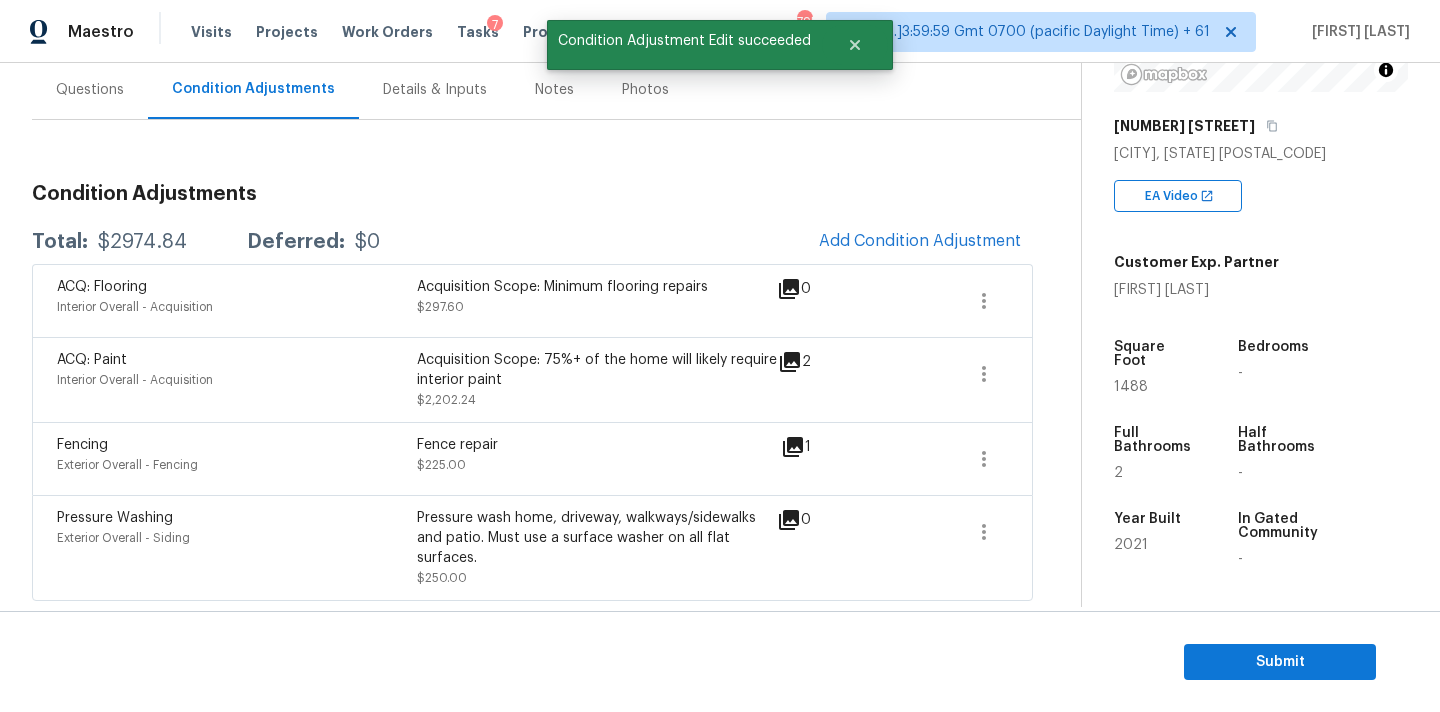 scroll, scrollTop: 28, scrollLeft: 0, axis: vertical 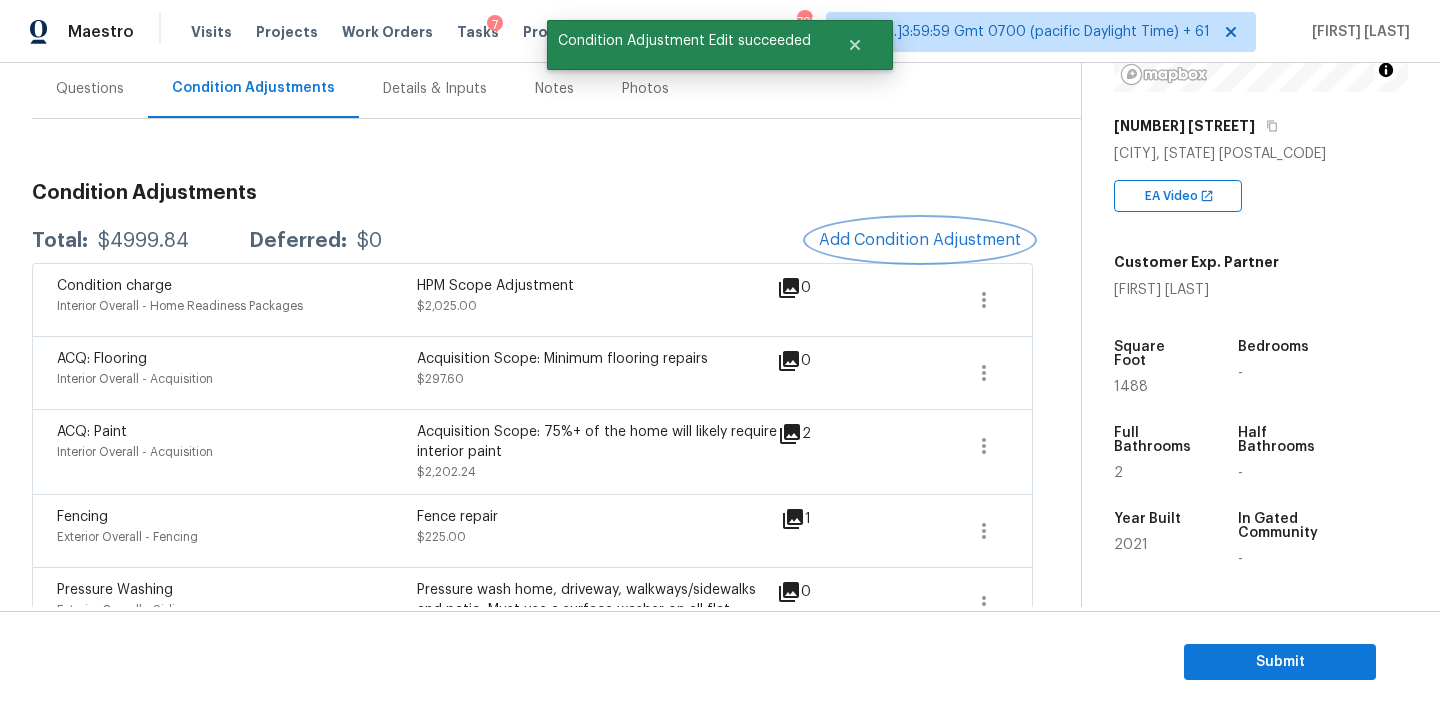 click on "Add Condition Adjustment" at bounding box center (920, 240) 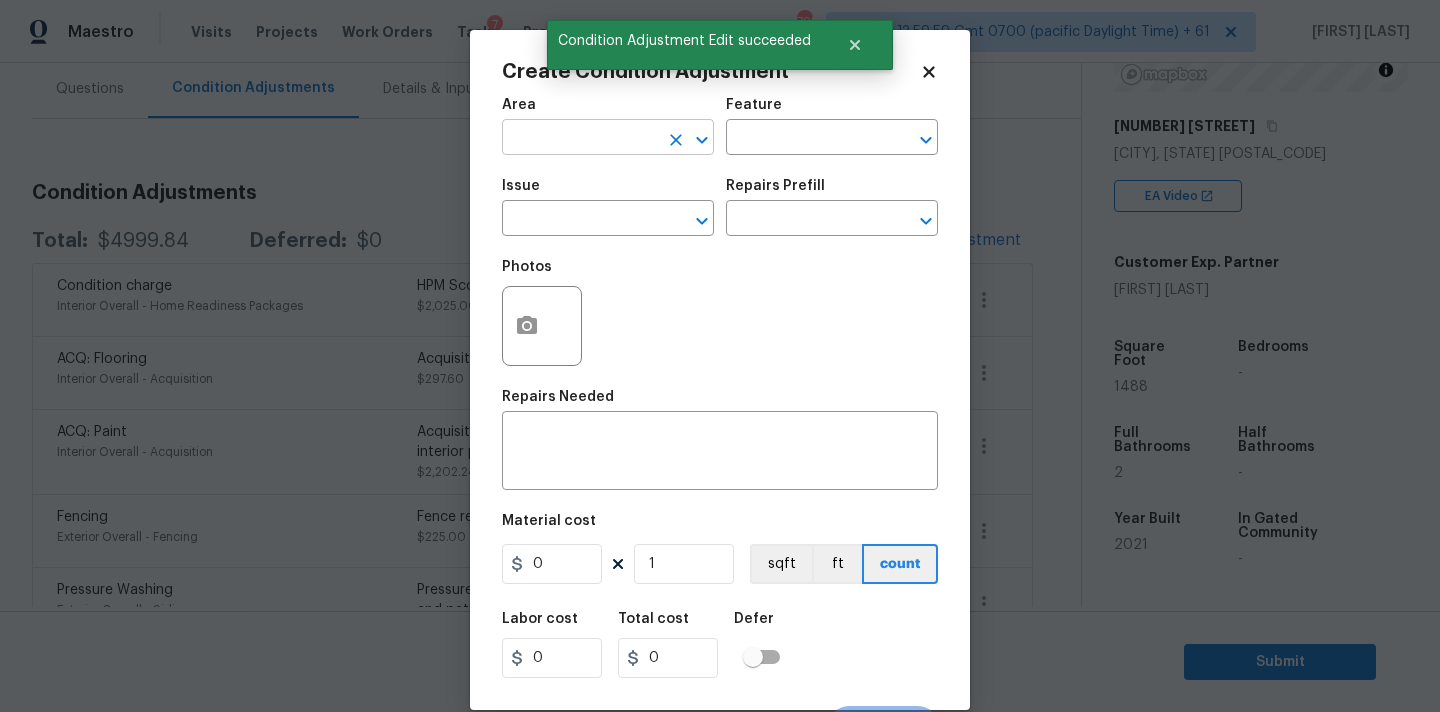 click at bounding box center [580, 139] 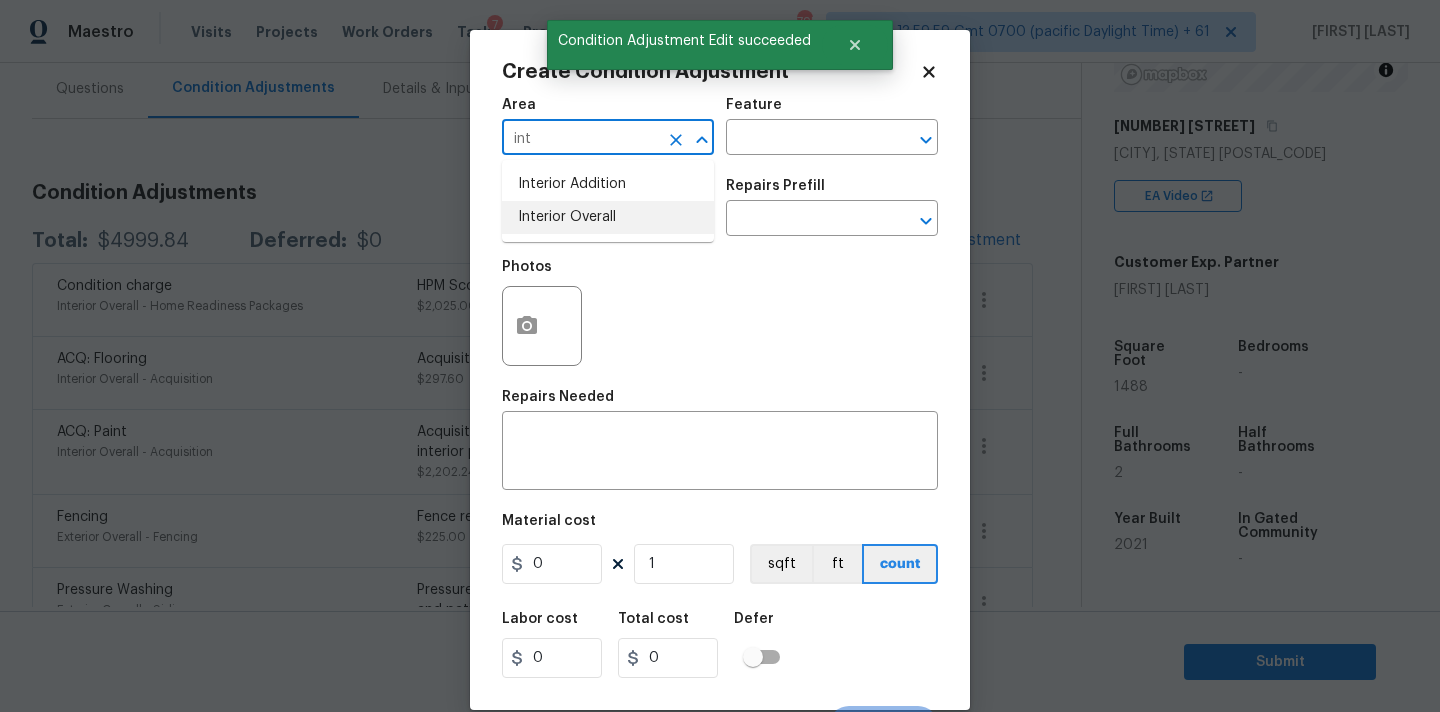 click on "Interior Overall" at bounding box center (608, 217) 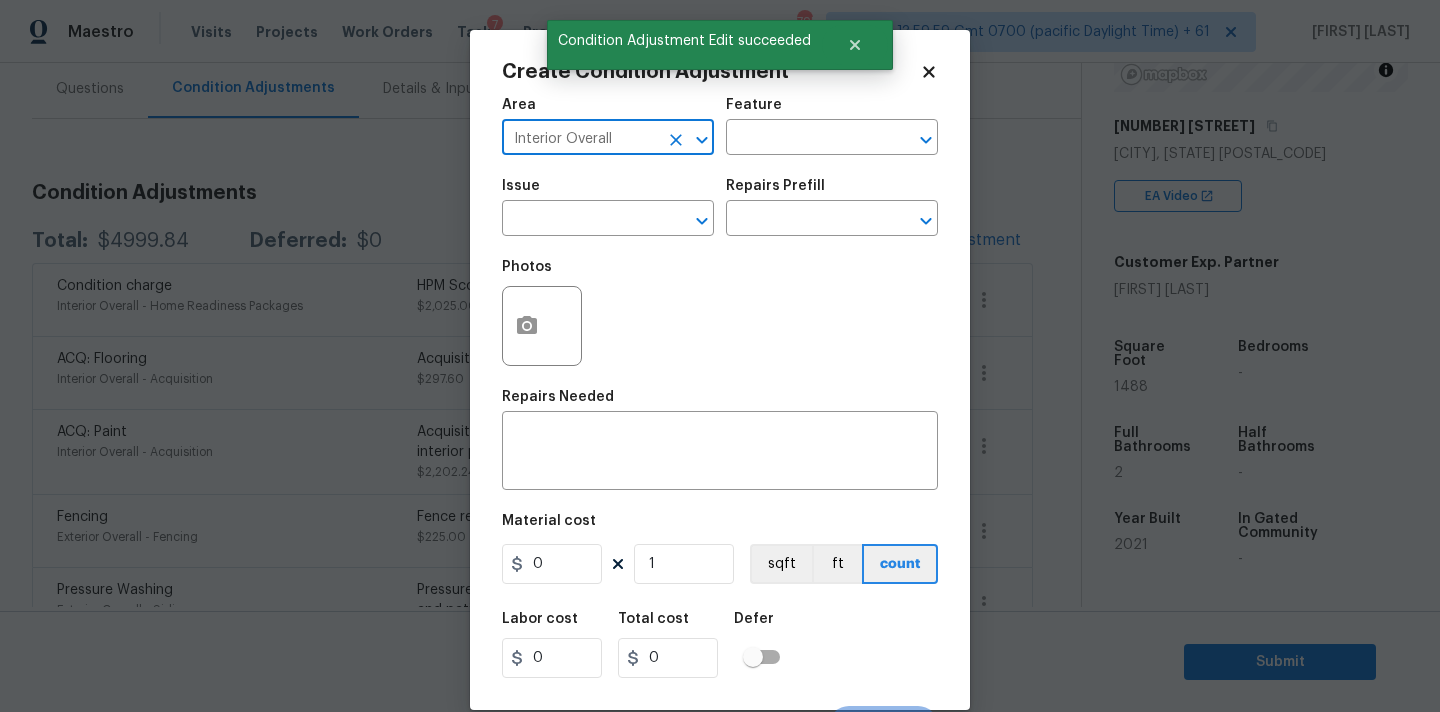 type on "Interior Overall" 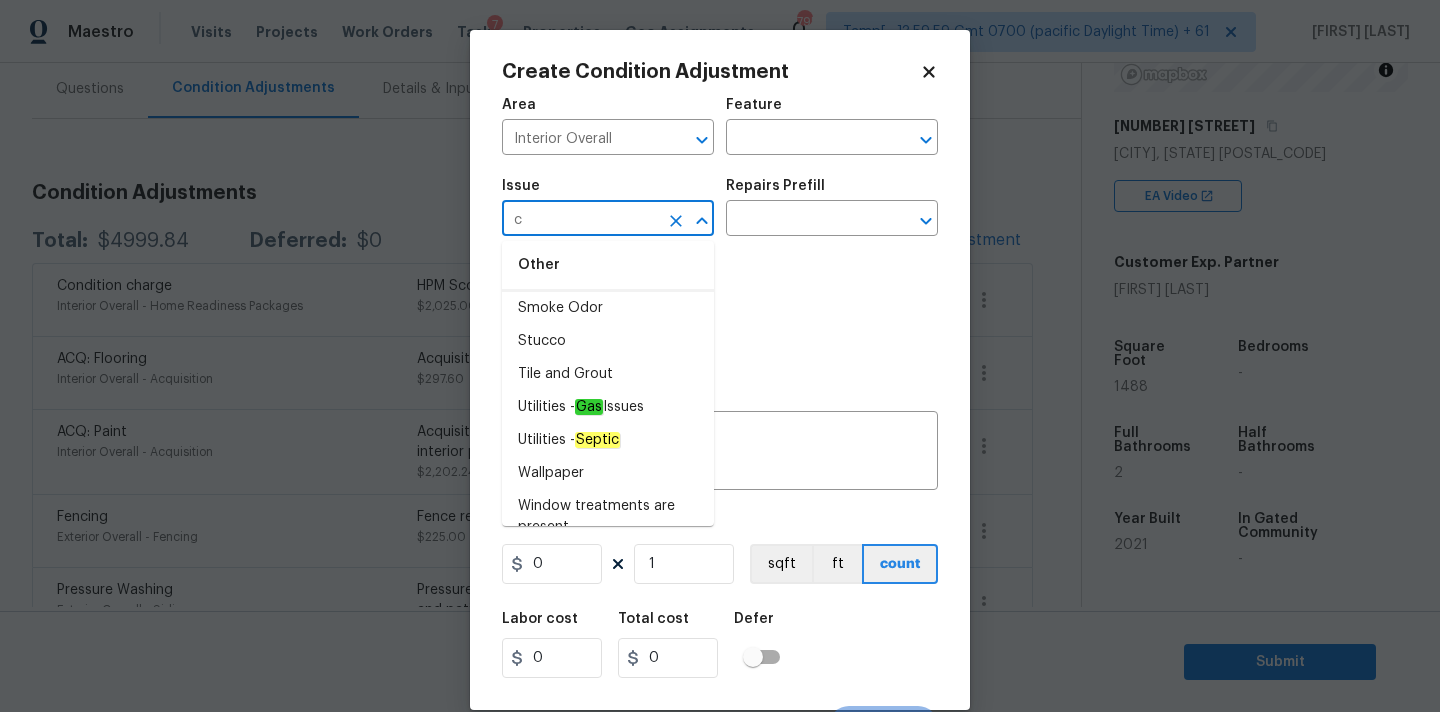 scroll, scrollTop: 0, scrollLeft: 0, axis: both 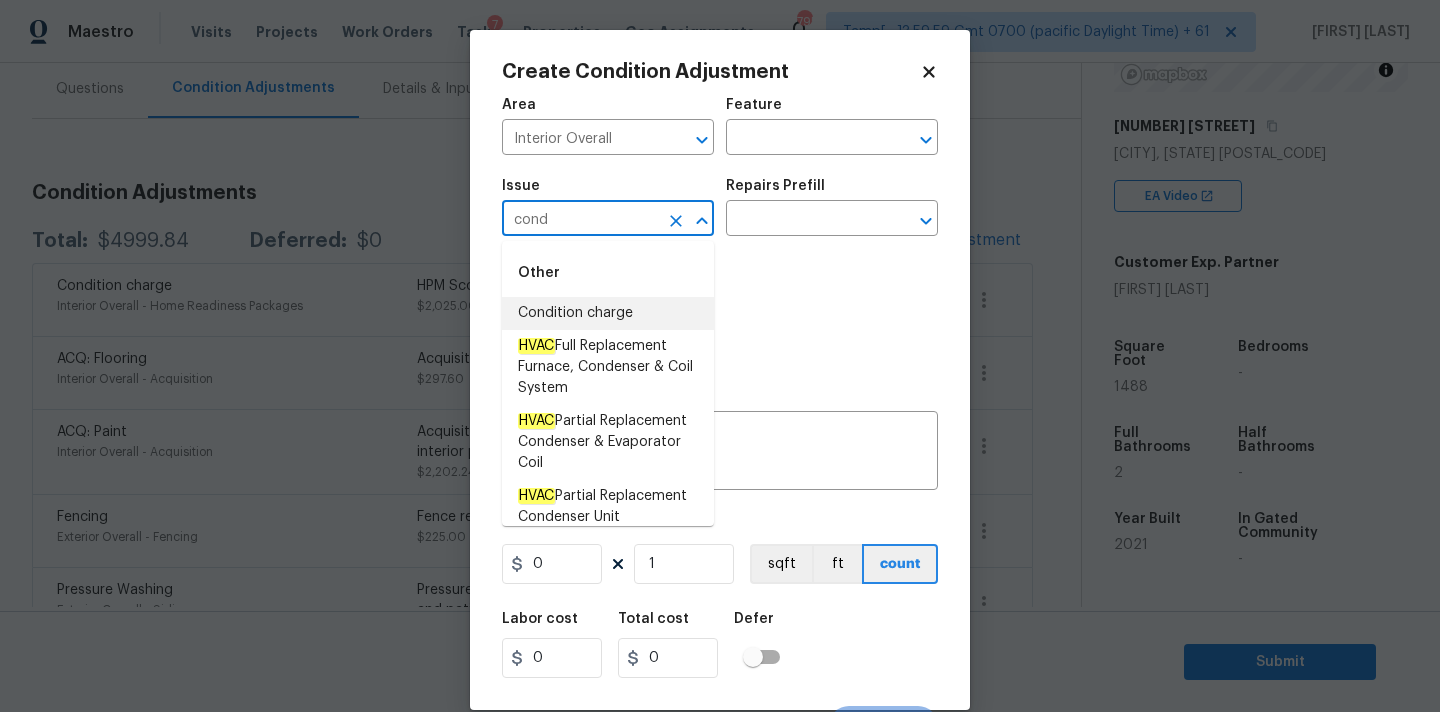 click on "Condition charge" at bounding box center (608, 313) 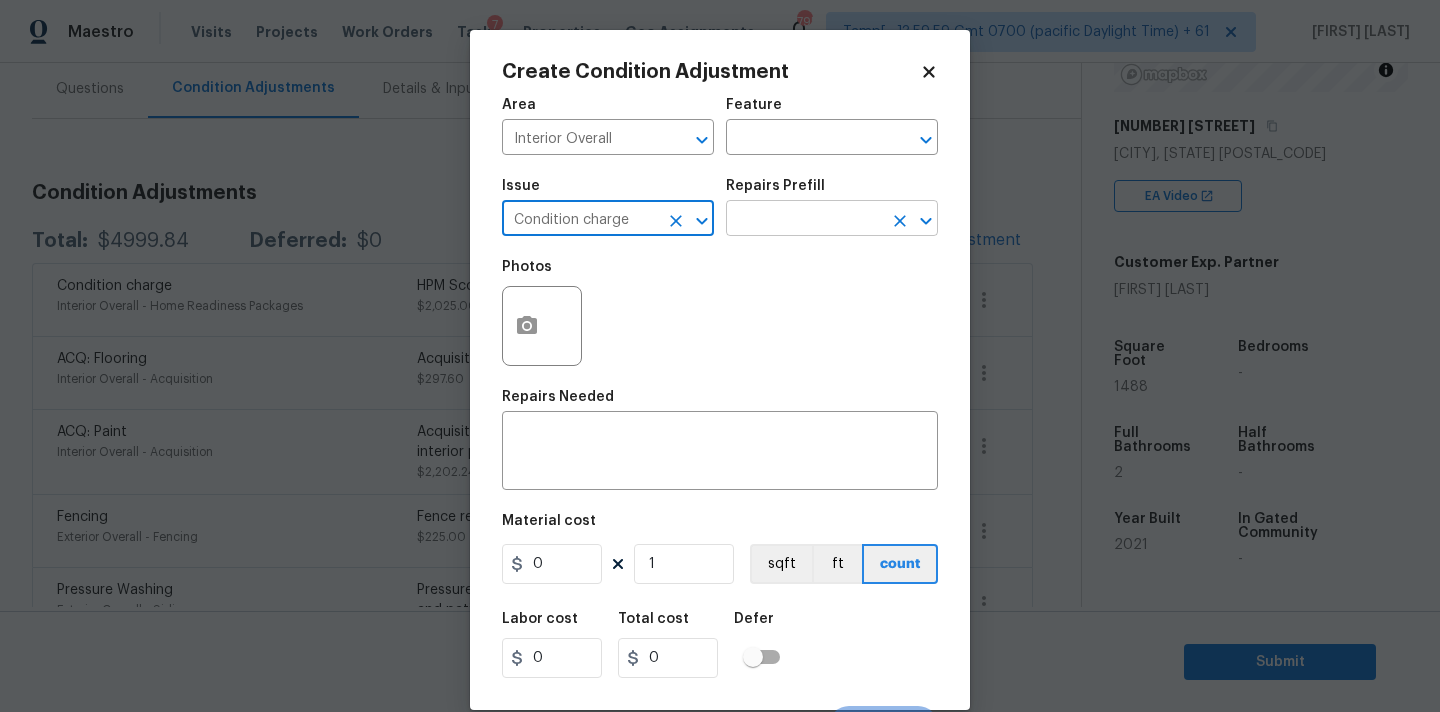 type on "Condition charge" 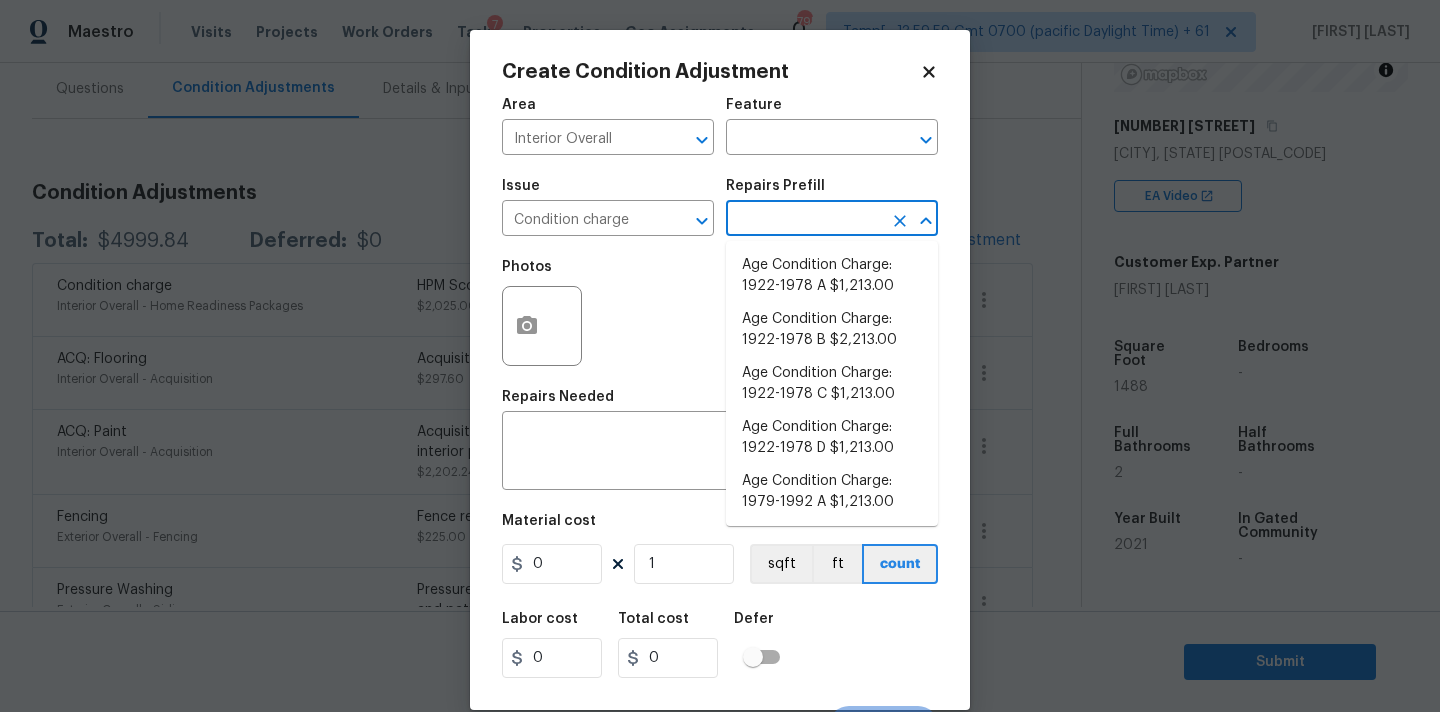 click at bounding box center [804, 220] 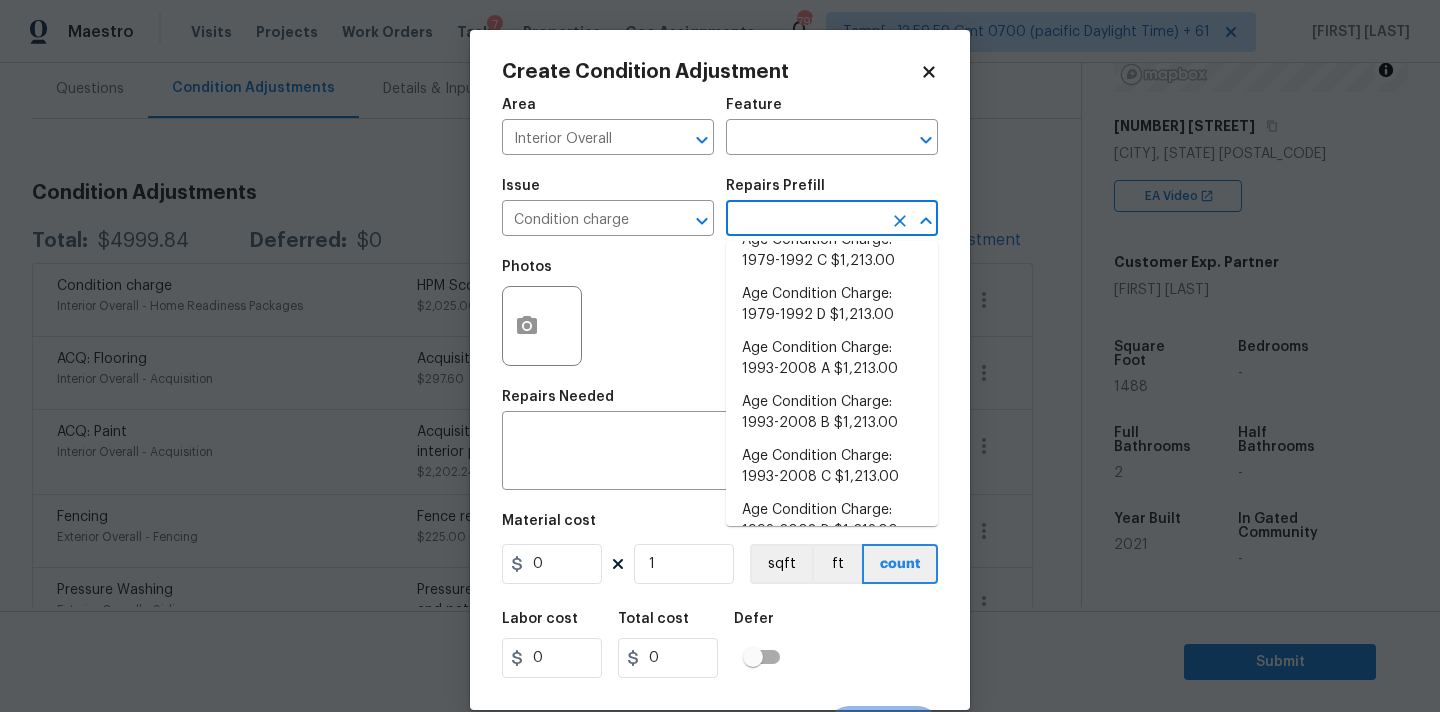 scroll, scrollTop: 682, scrollLeft: 0, axis: vertical 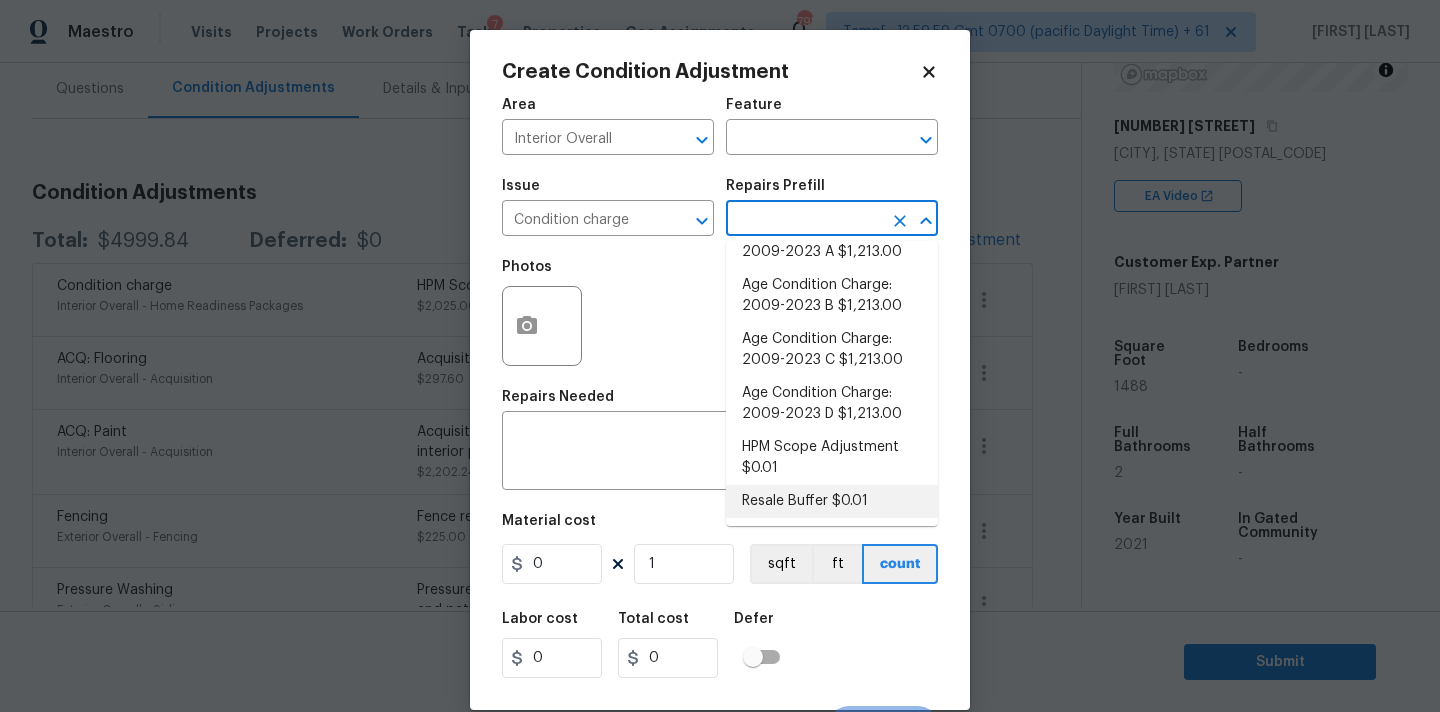 click on "Resale Buffer $0.01" at bounding box center [832, 501] 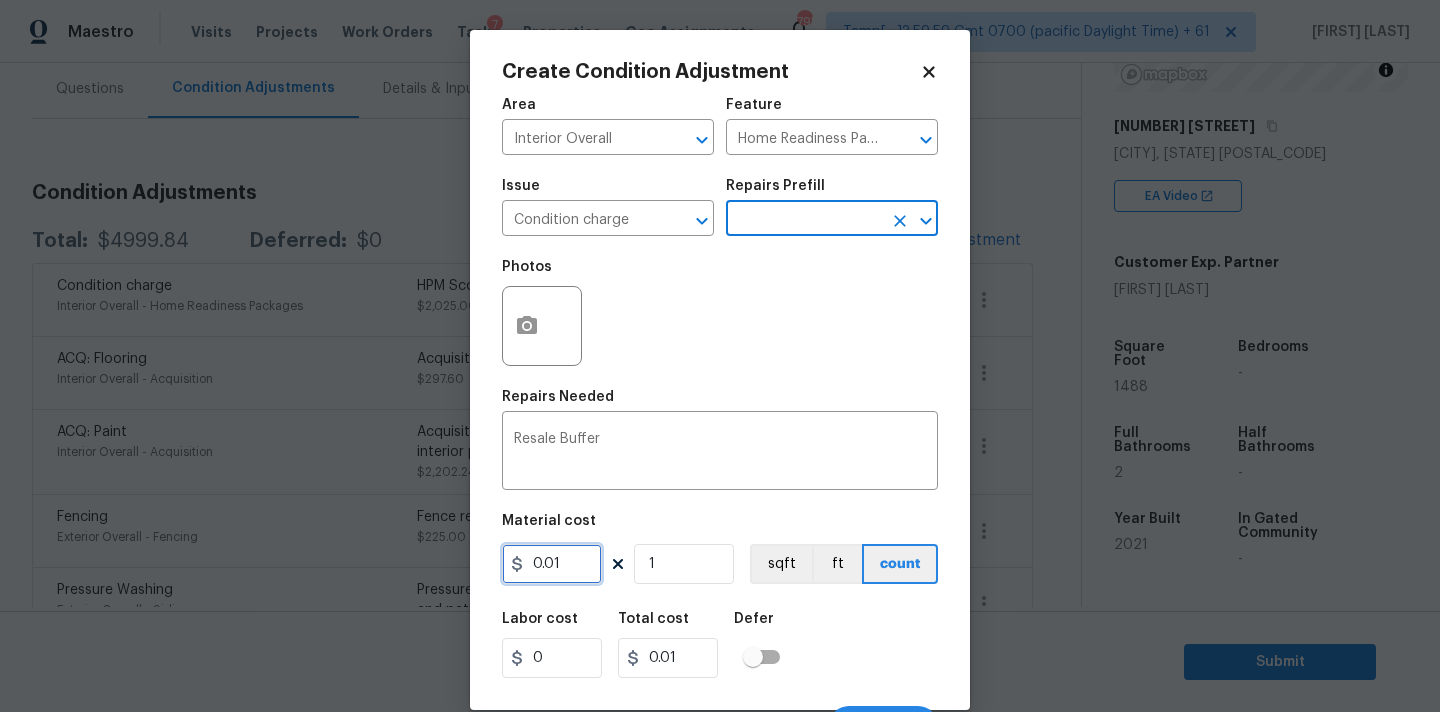 click on "0.01" at bounding box center [552, 564] 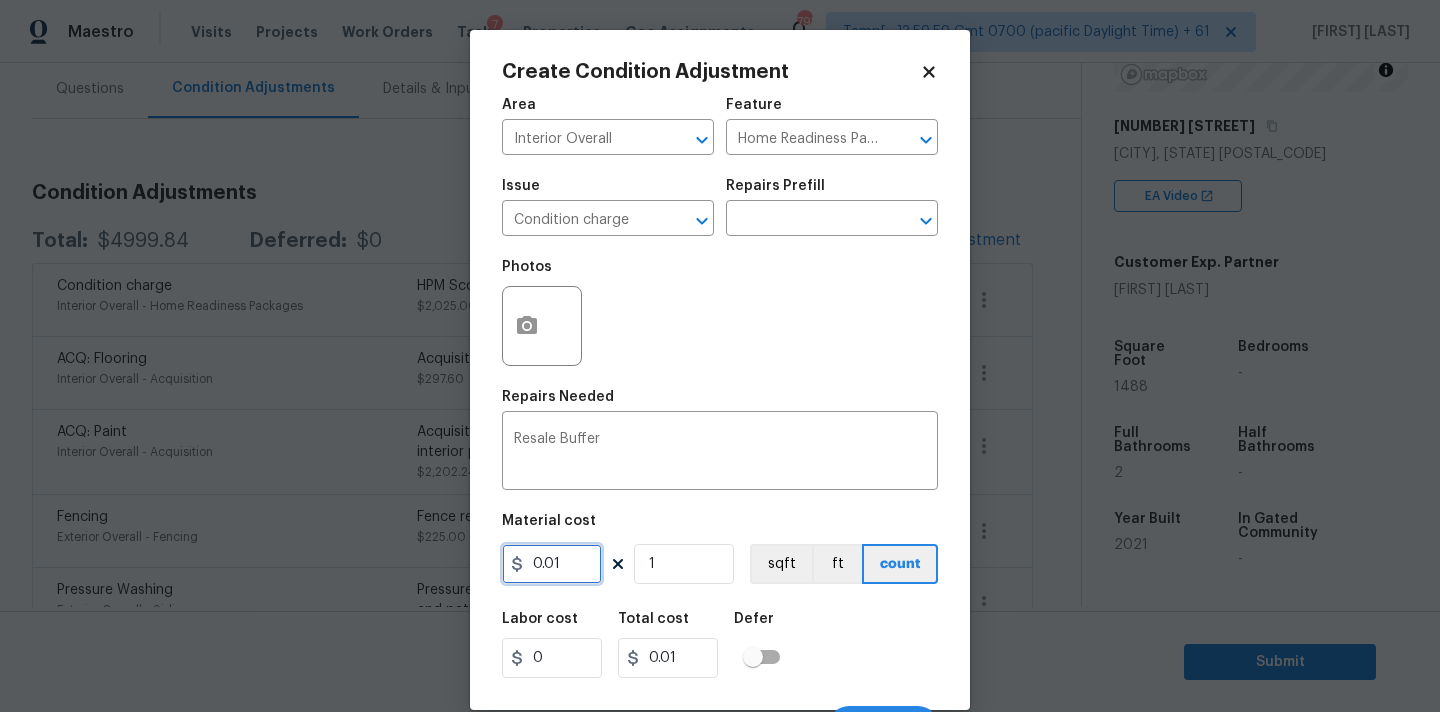 click on "0.01" at bounding box center [552, 564] 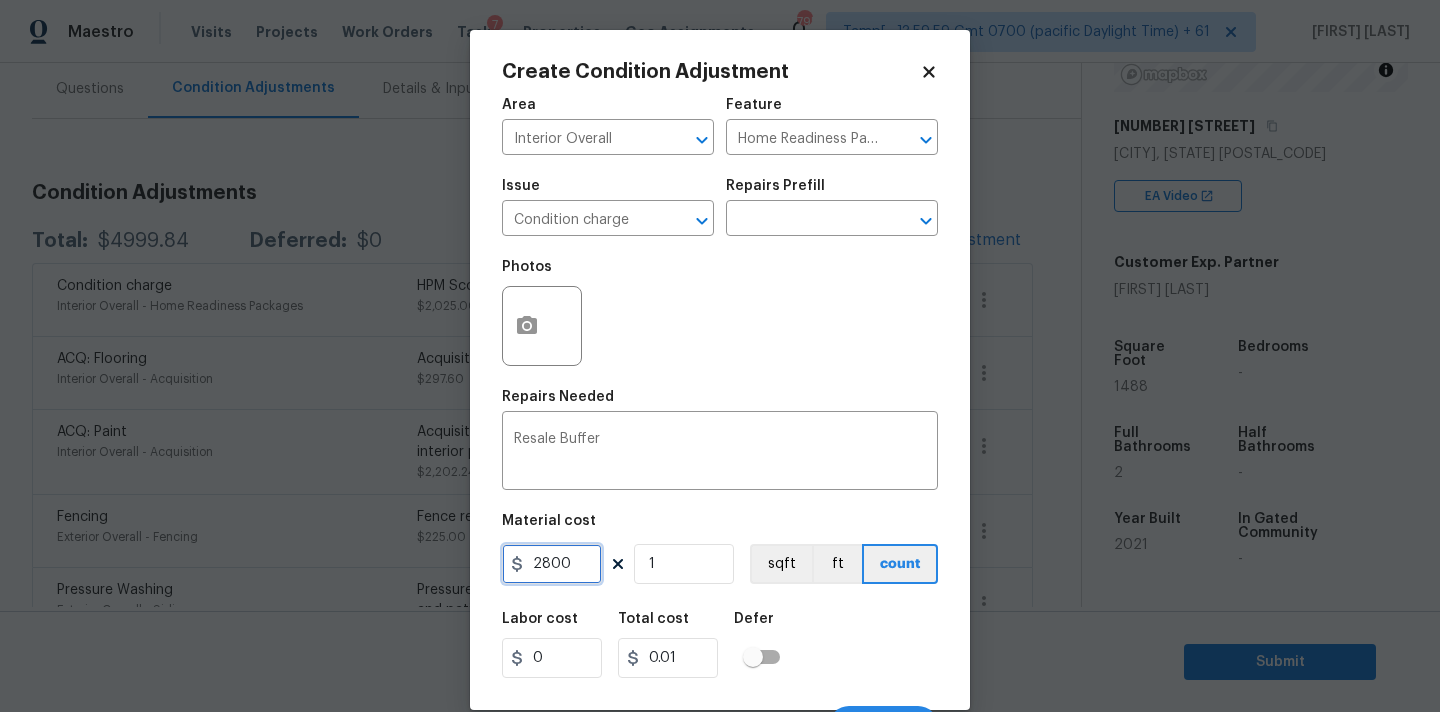 type on "2800" 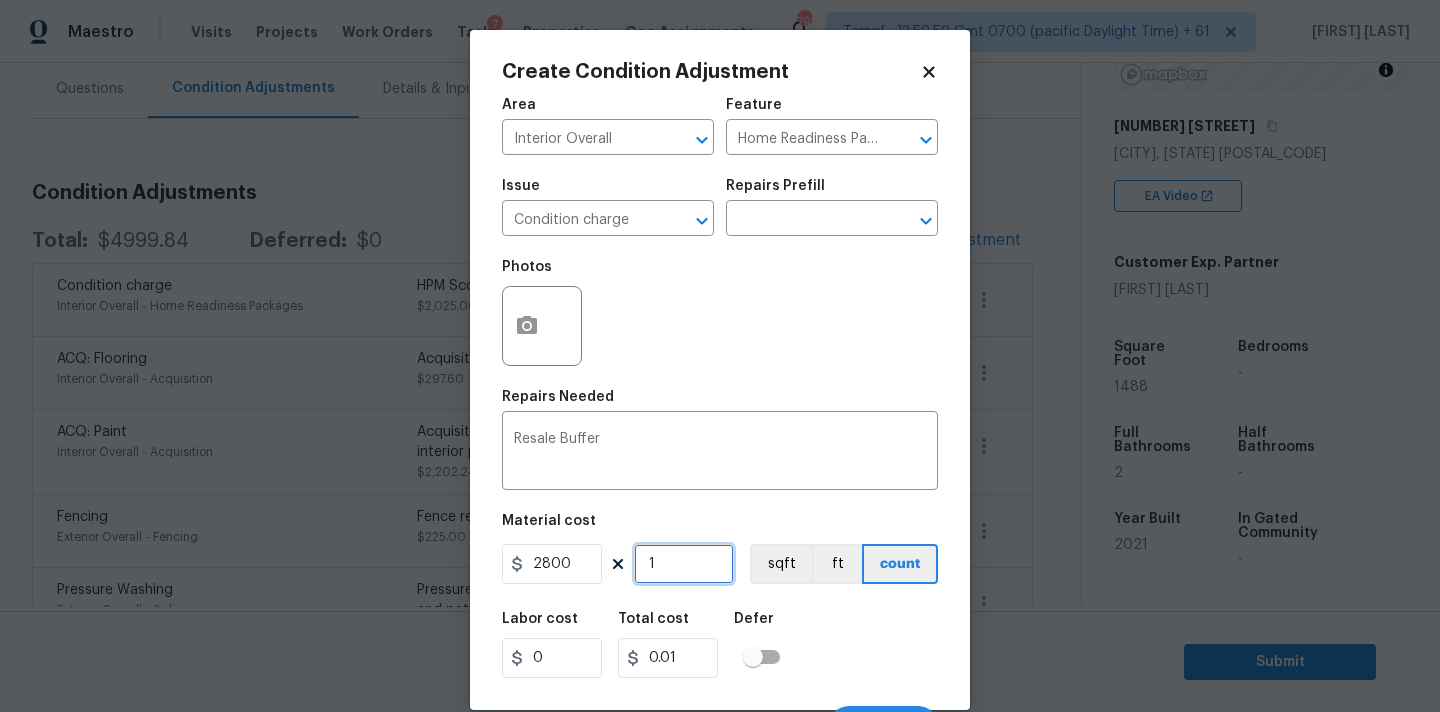 type on "2800" 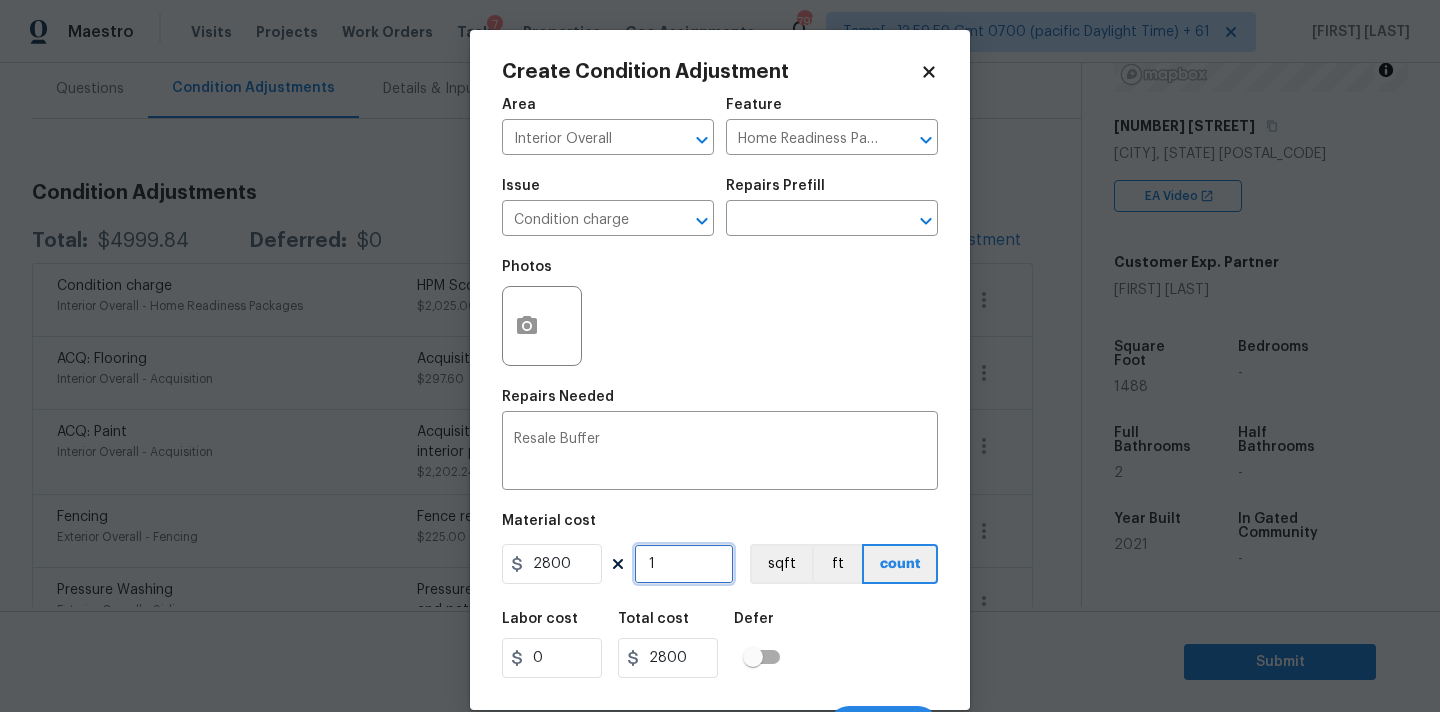 scroll, scrollTop: 35, scrollLeft: 0, axis: vertical 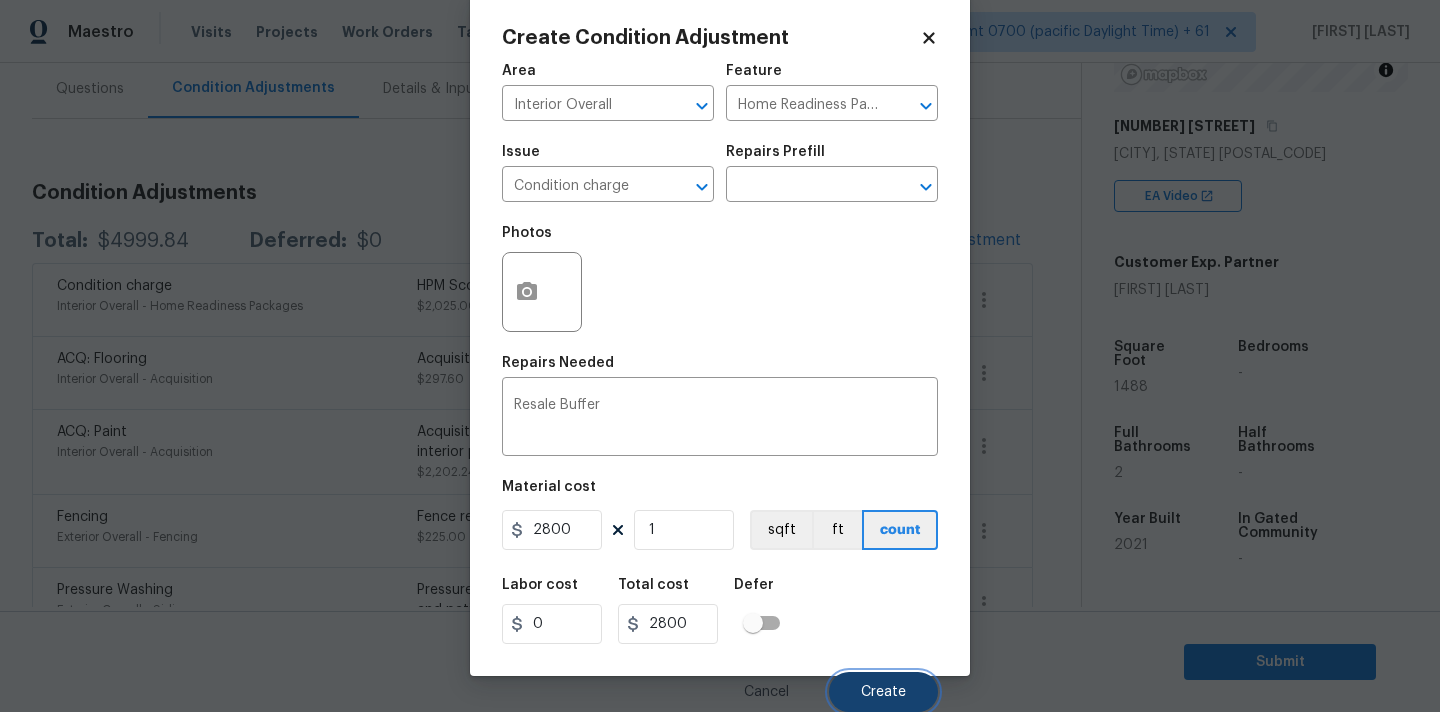 click on "Create" at bounding box center (883, 692) 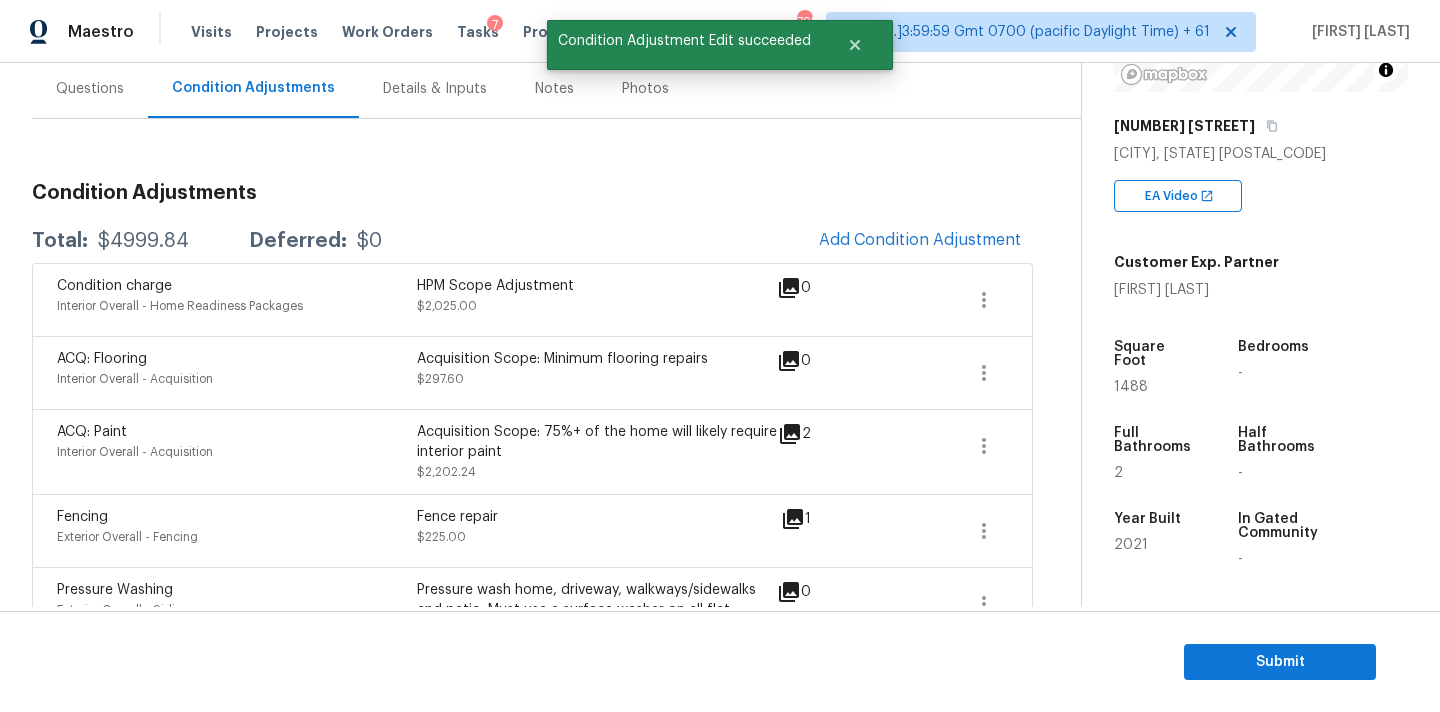 scroll, scrollTop: 28, scrollLeft: 0, axis: vertical 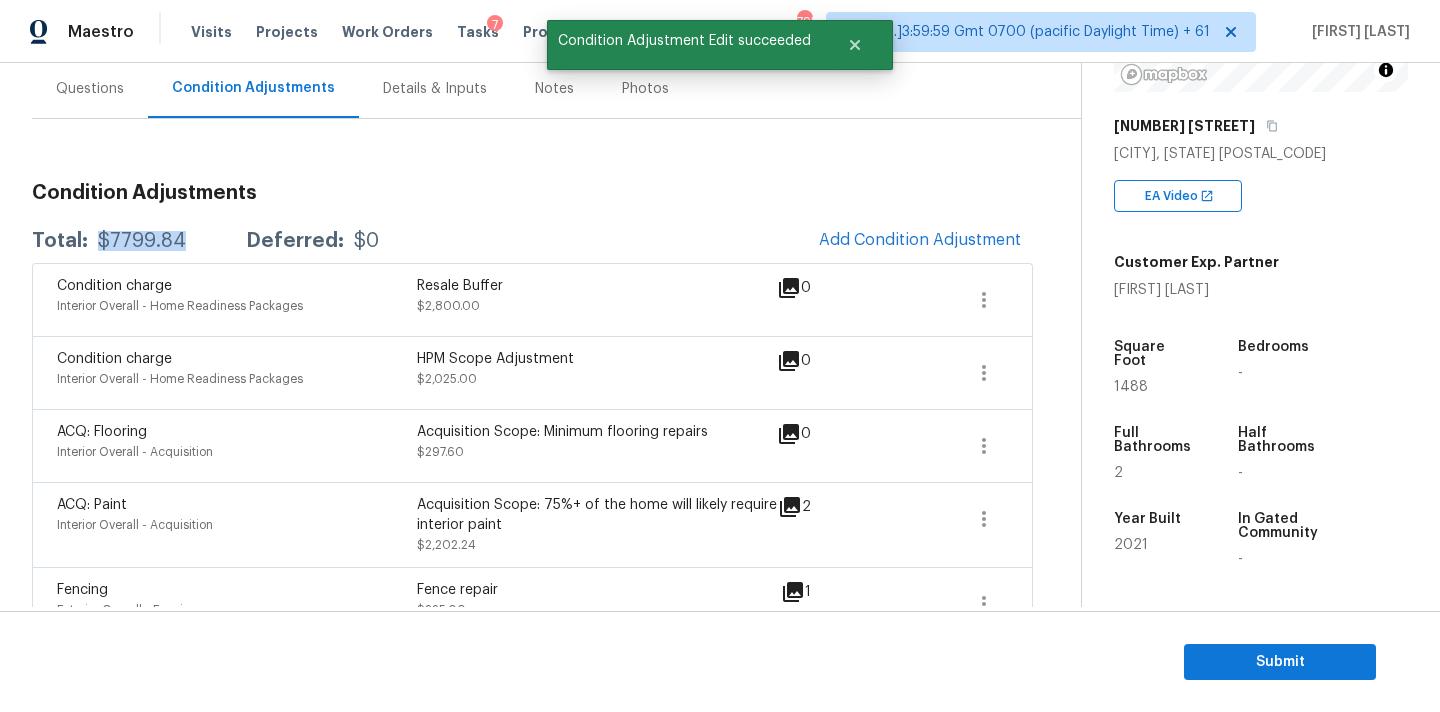 copy on "$7799.84" 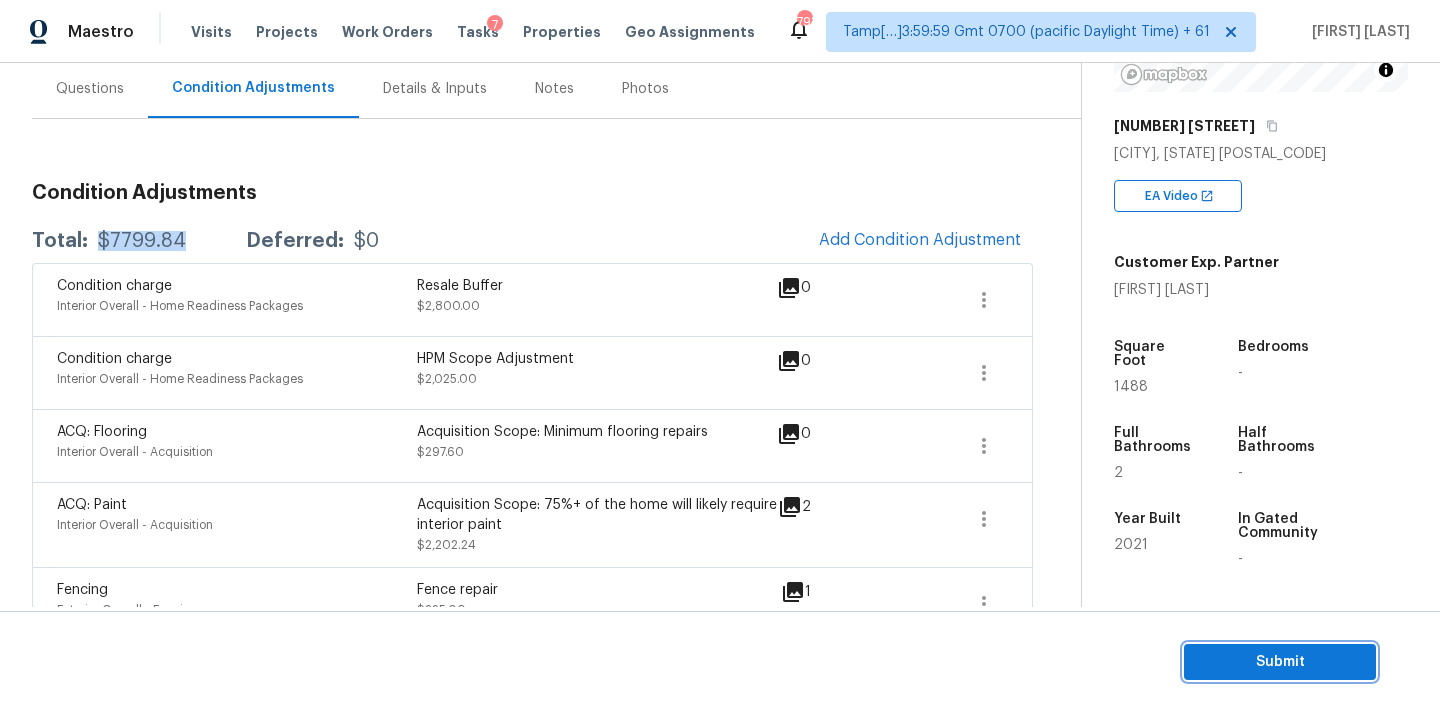 click on "Submit" at bounding box center [1280, 662] 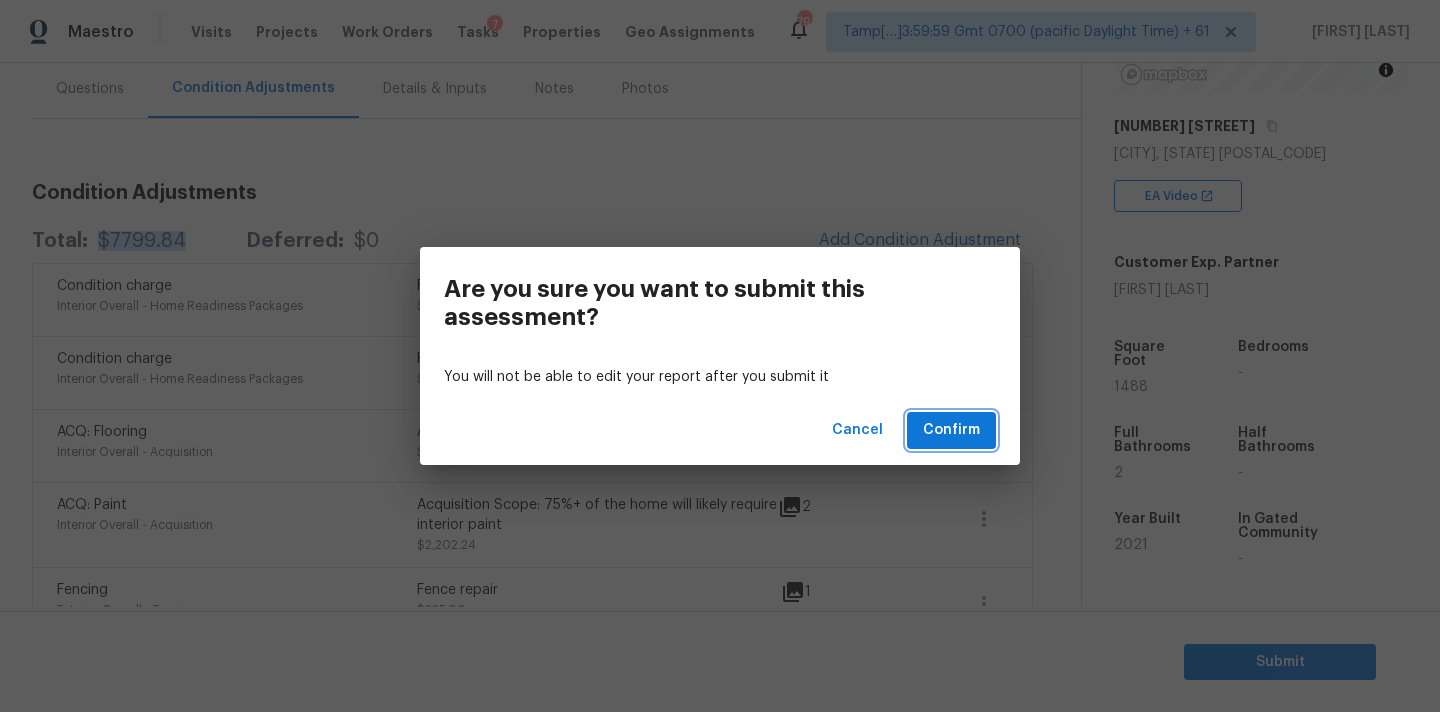 click on "Confirm" at bounding box center [951, 430] 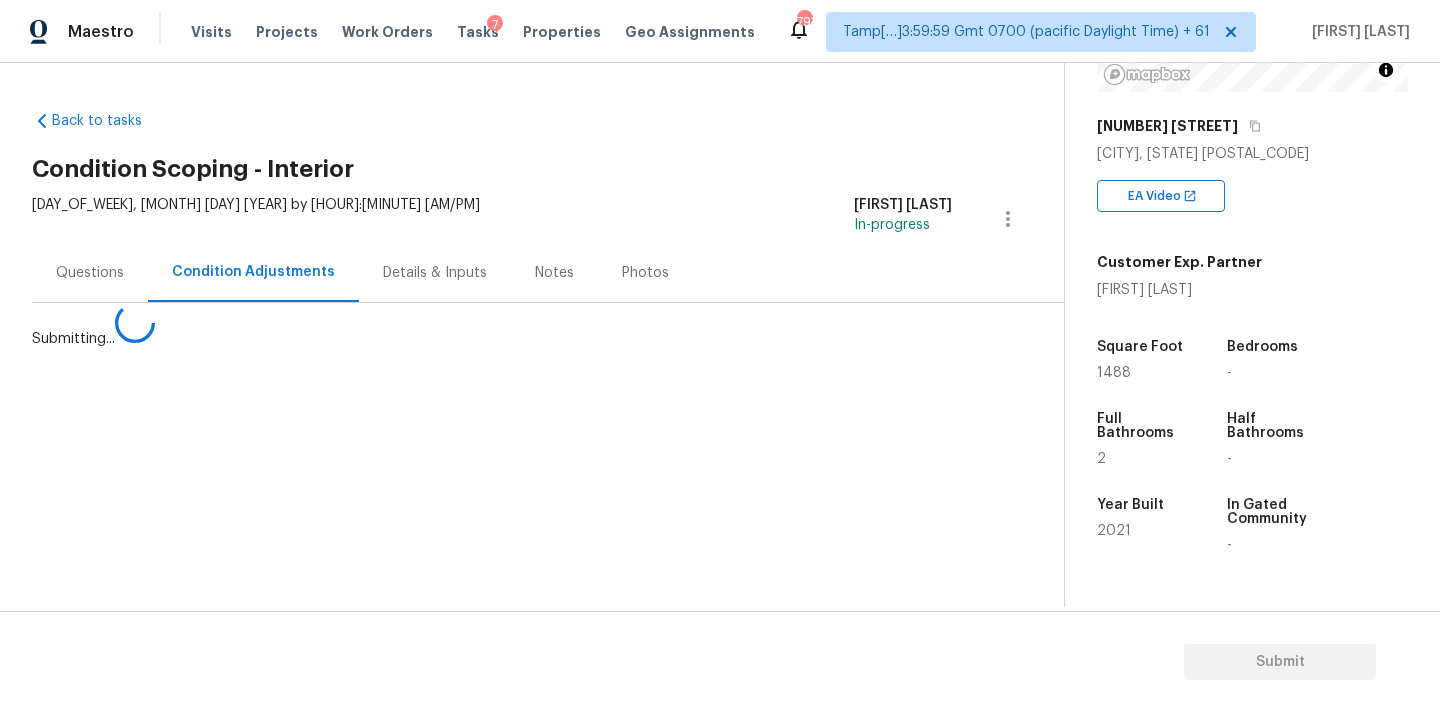 scroll, scrollTop: 0, scrollLeft: 0, axis: both 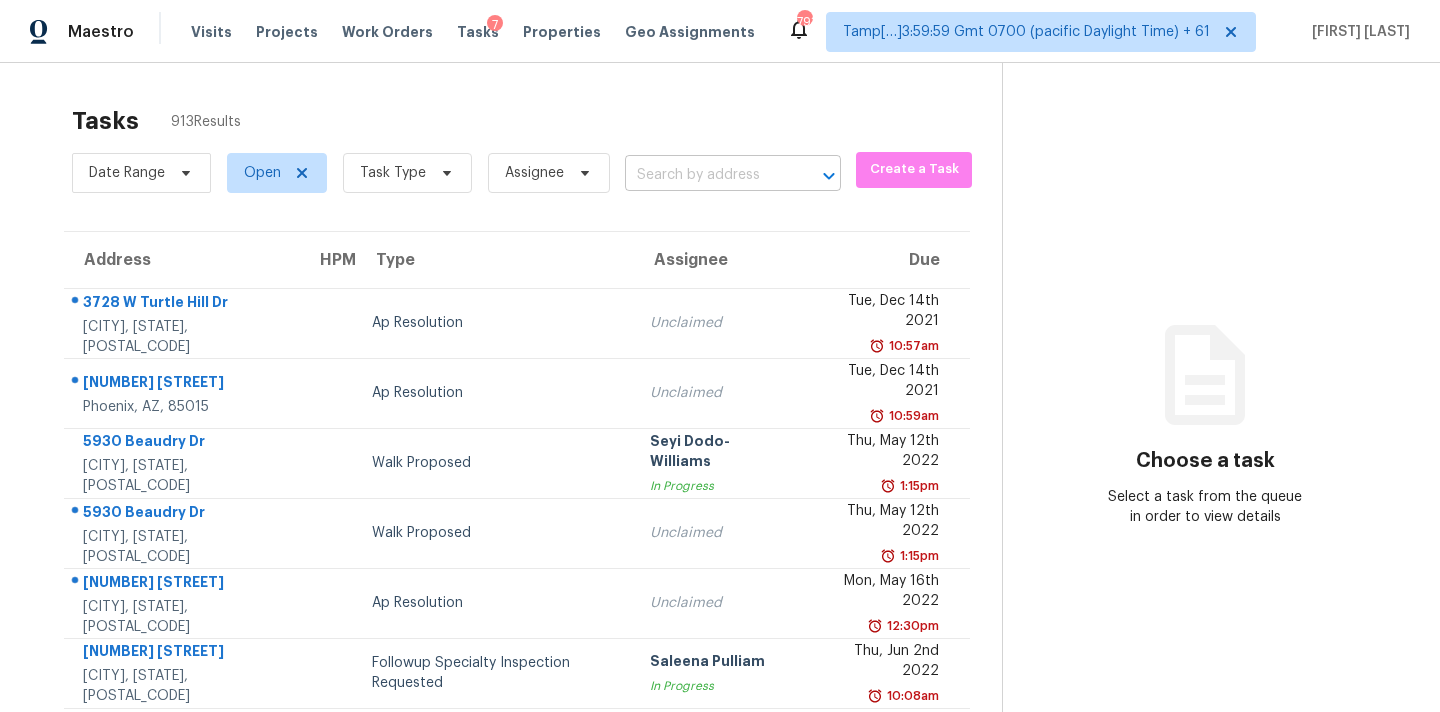 click at bounding box center (705, 175) 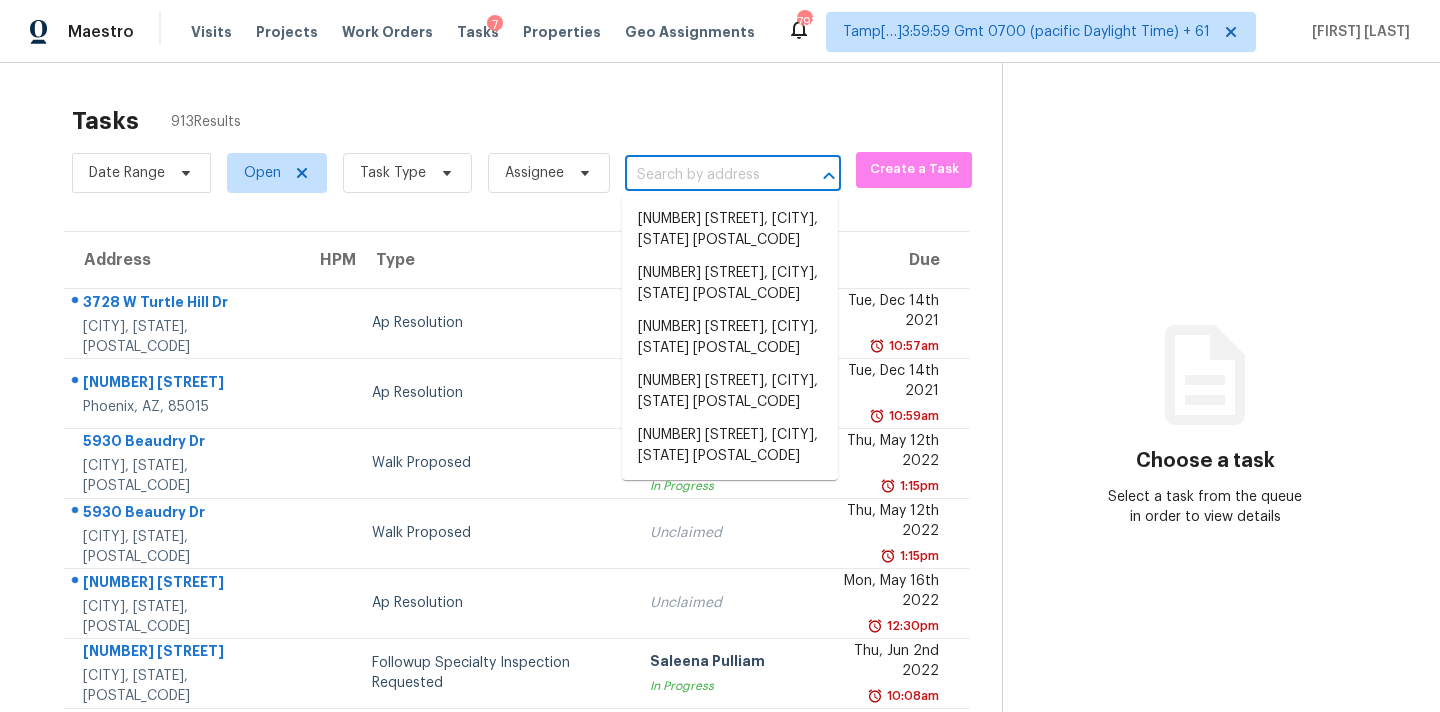 paste on "2603 Pebble Creek Dr Pearland, TX, 77581" 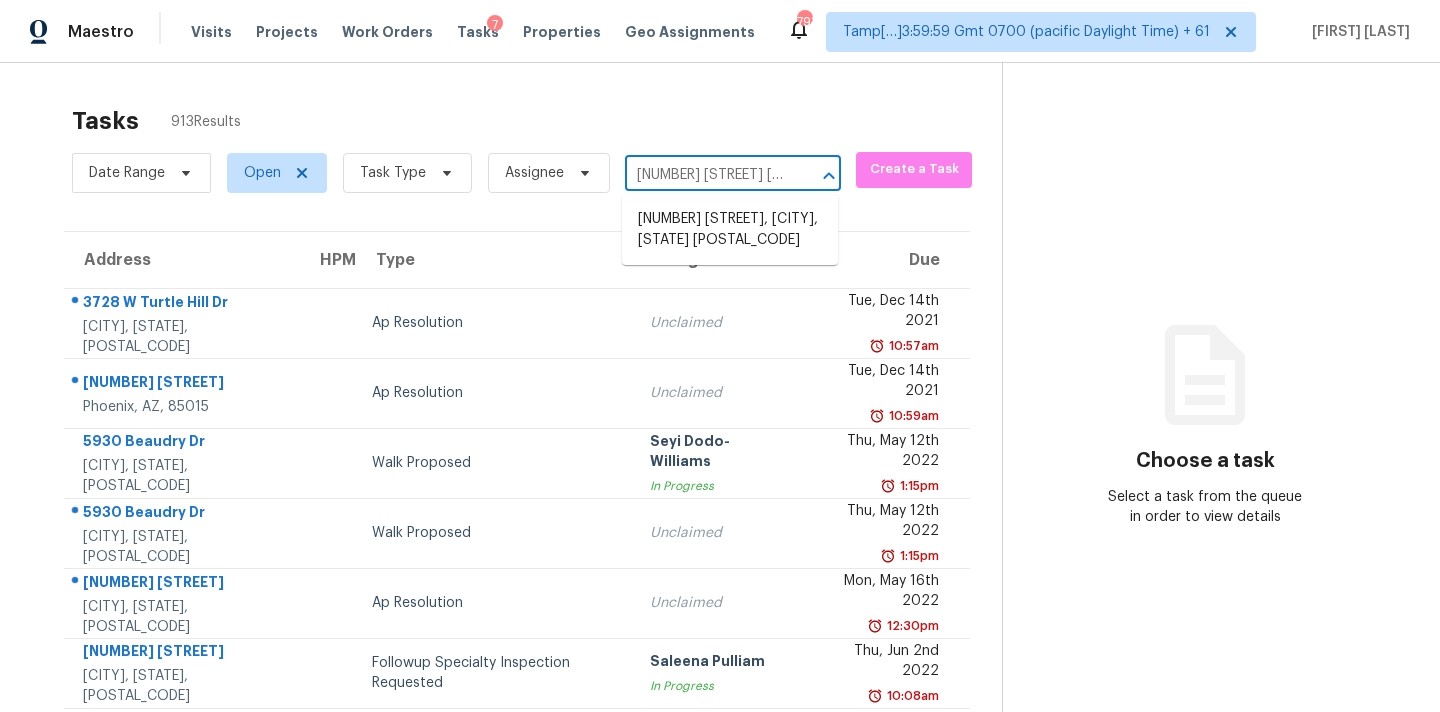 scroll, scrollTop: 0, scrollLeft: 125, axis: horizontal 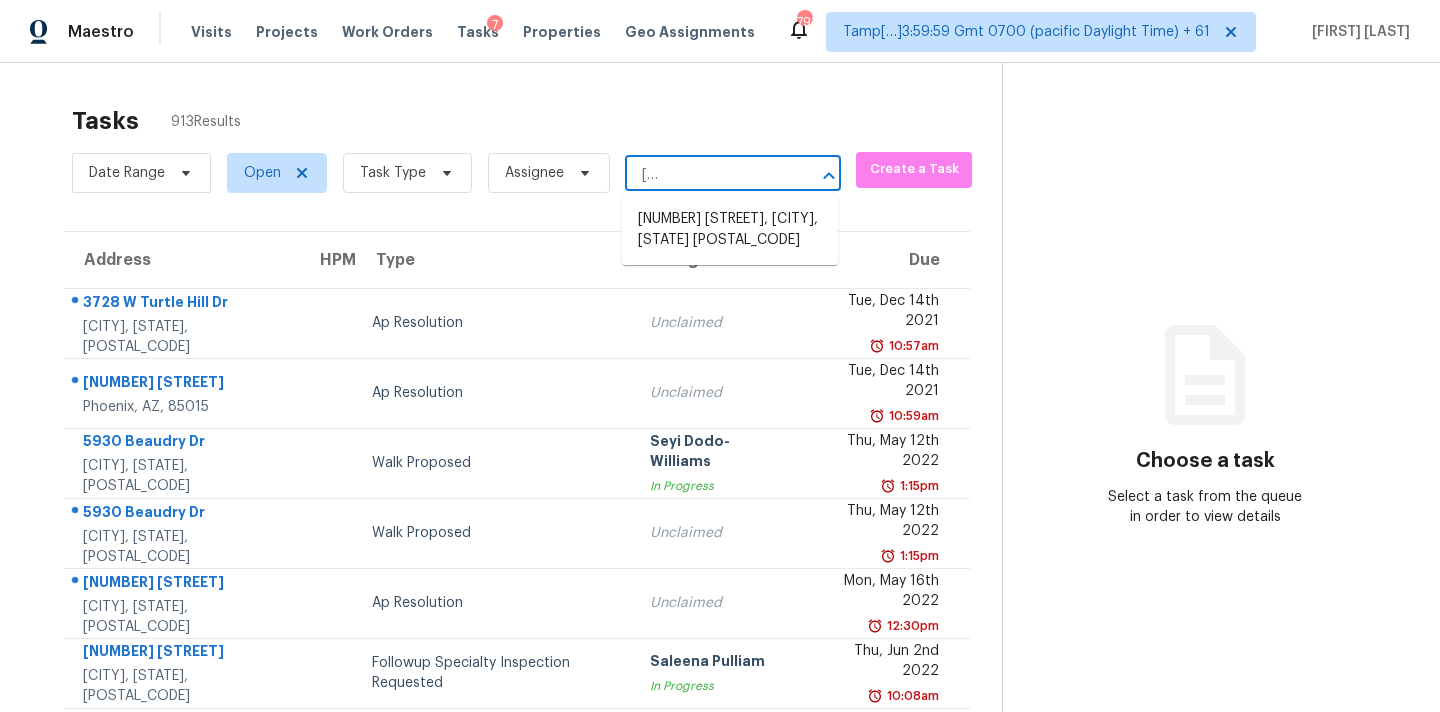 click on "2603 Pebble Creek Dr, Pearland, TX 77581" at bounding box center [730, 230] 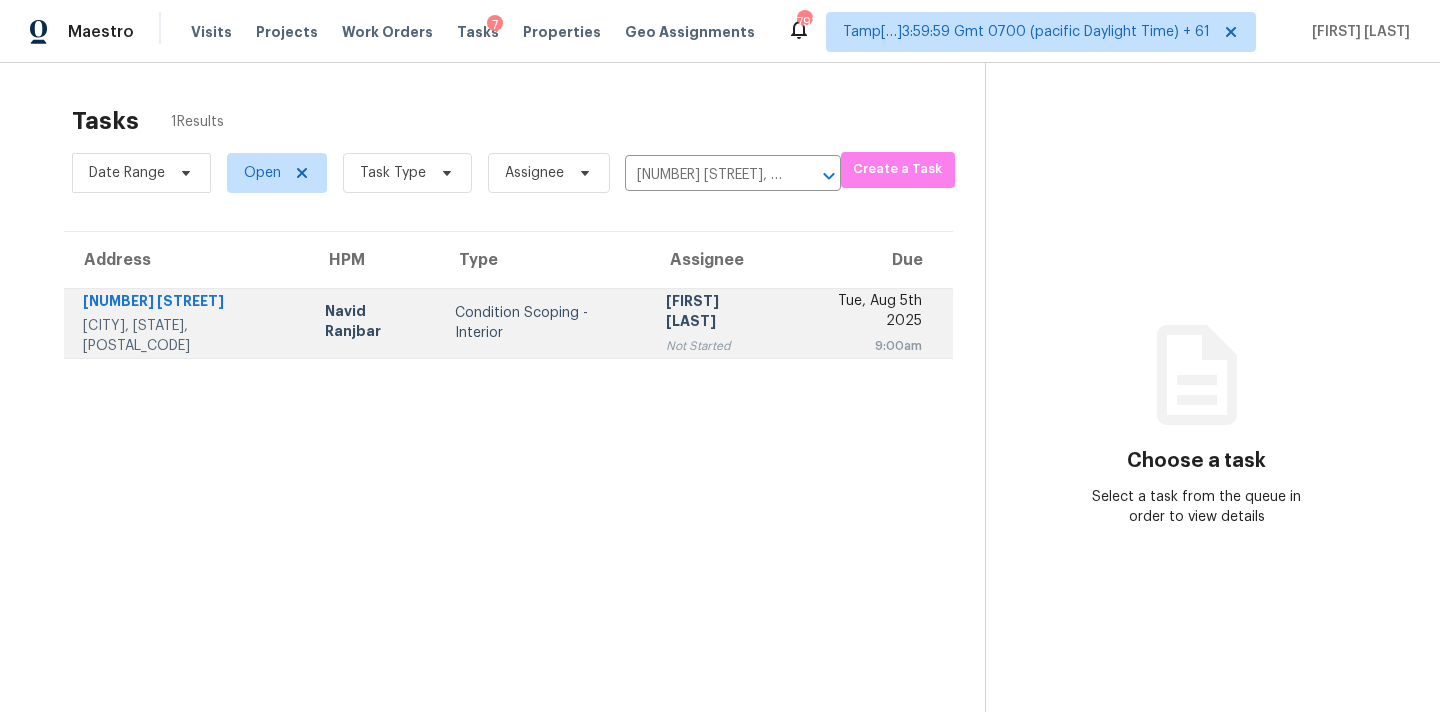 click on "[FIRST] [LAST]" at bounding box center [718, 313] 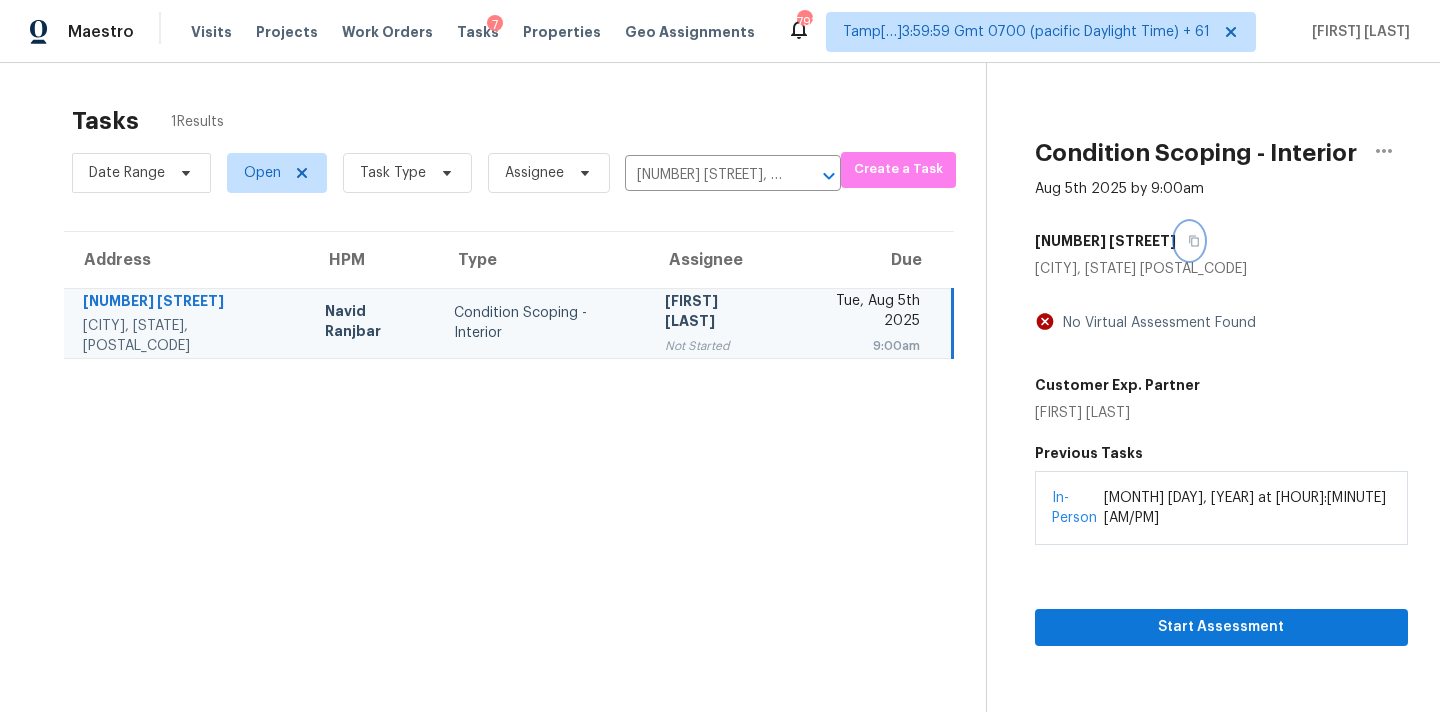 click 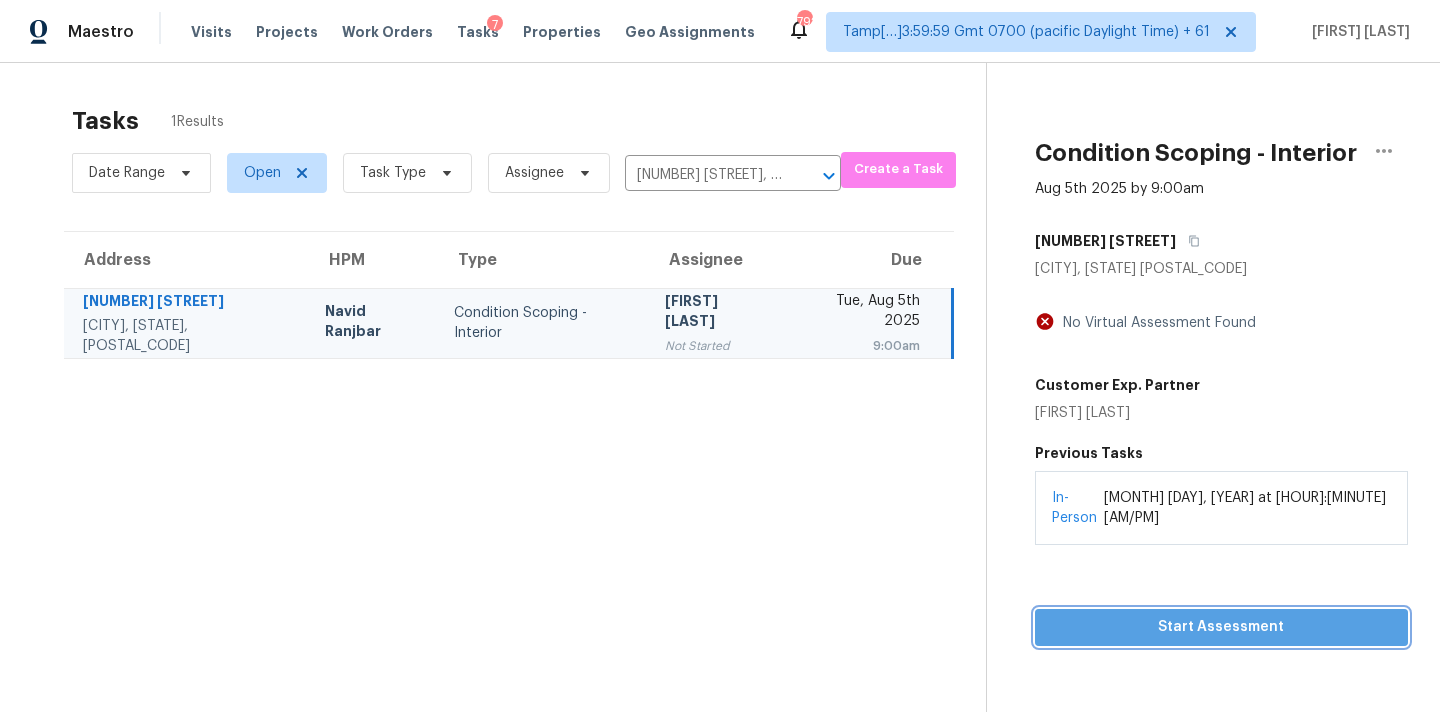 click on "Start Assessment" at bounding box center (1221, 627) 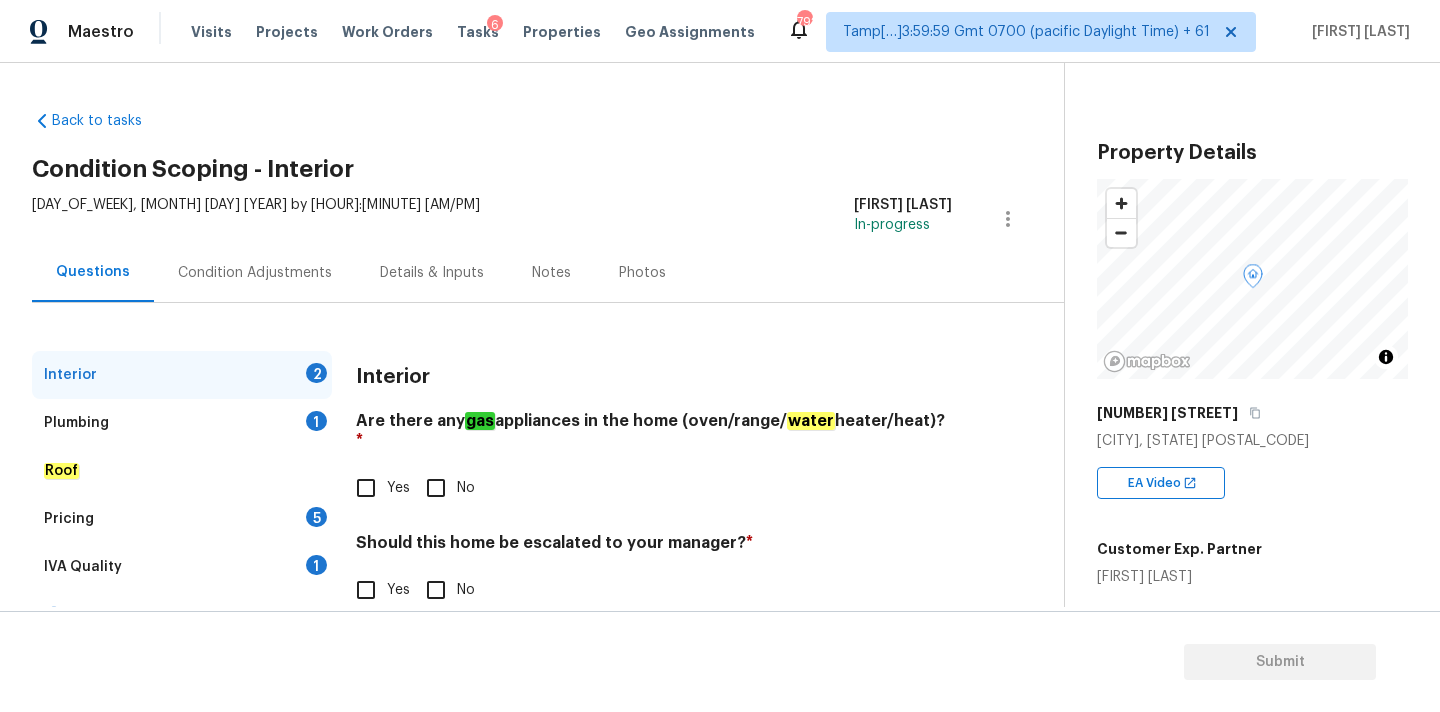 scroll, scrollTop: 492, scrollLeft: 0, axis: vertical 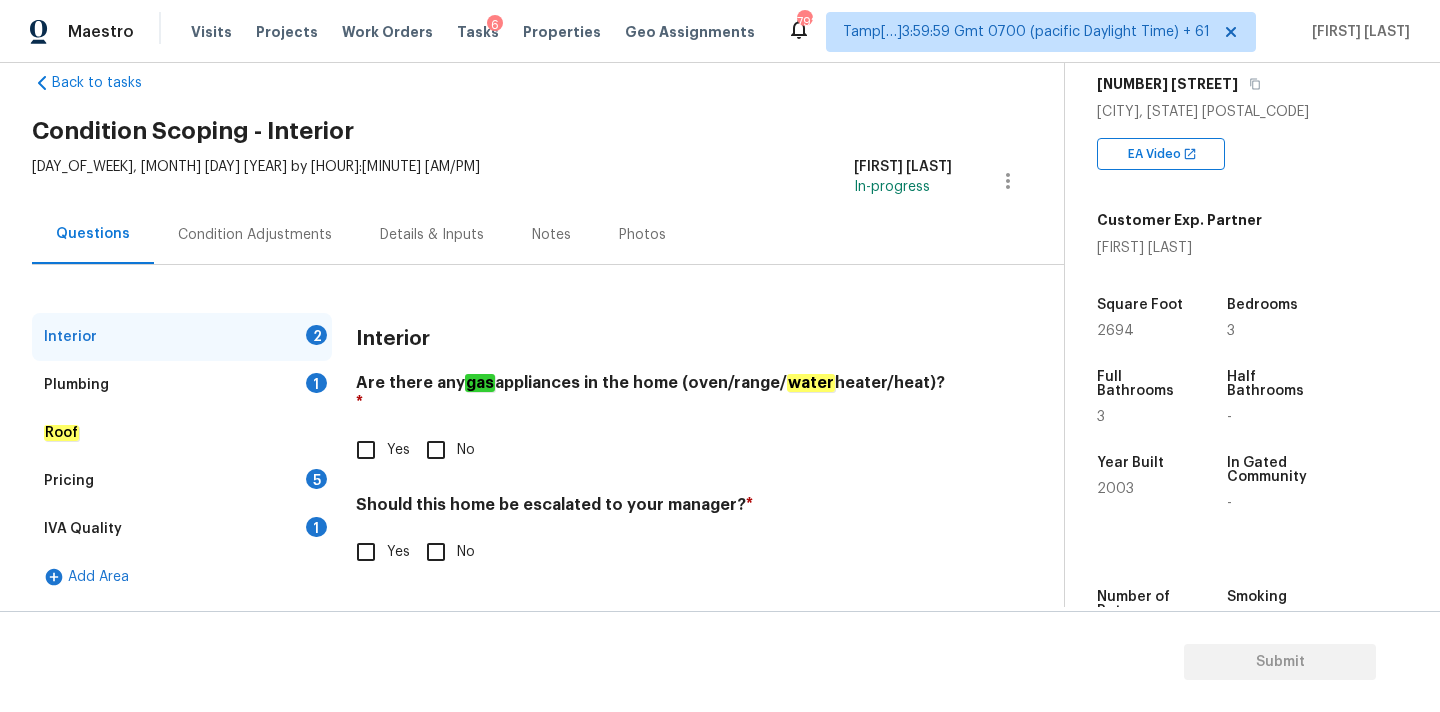 click on "Yes" at bounding box center [366, 450] 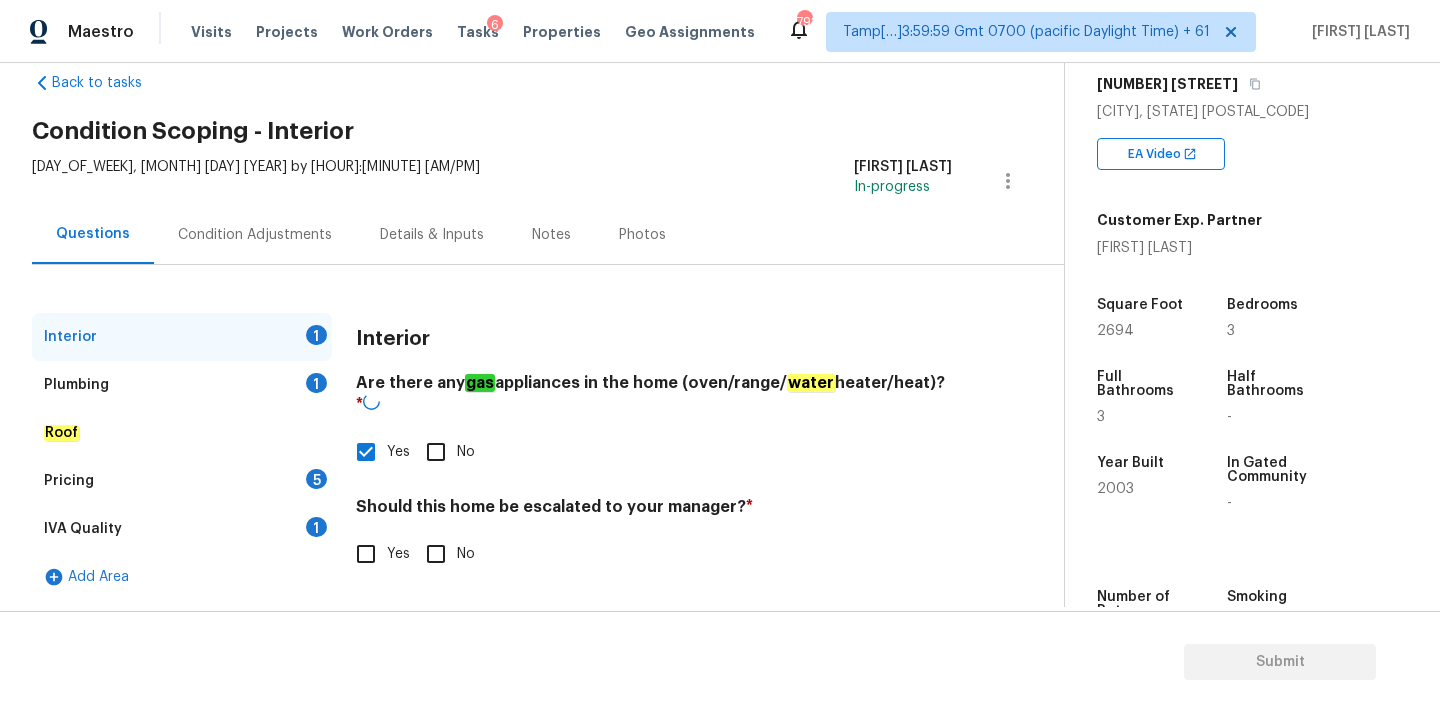 click on "No" at bounding box center [436, 554] 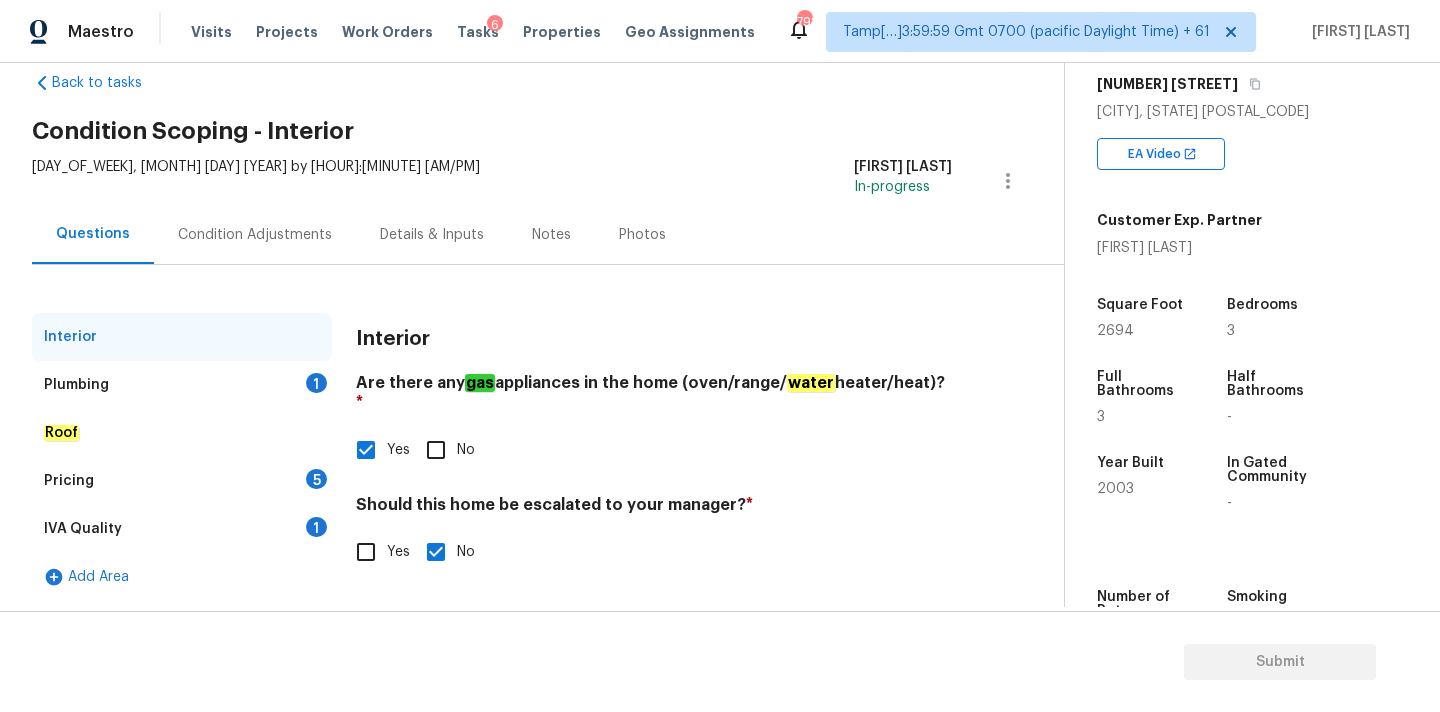 click on "Plumbing 1" at bounding box center [182, 385] 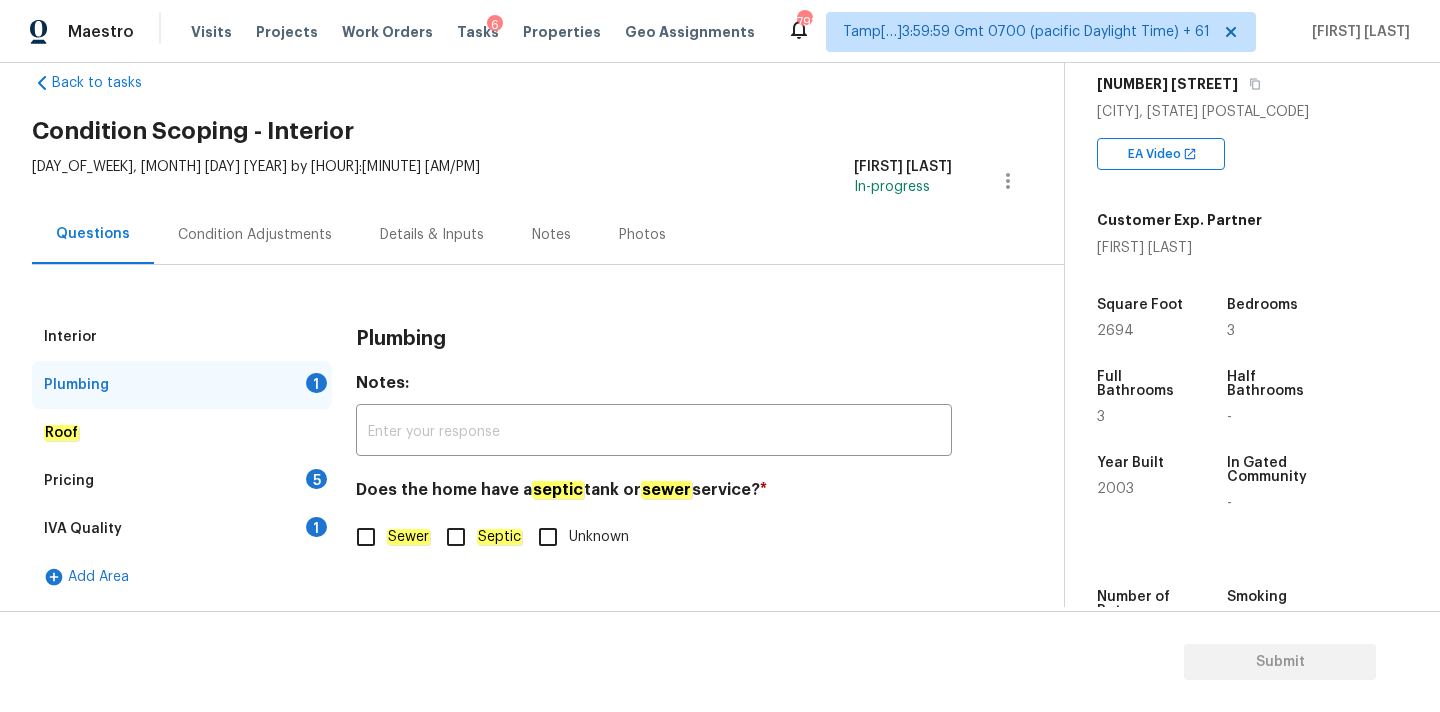 click on "Sewer" at bounding box center (366, 537) 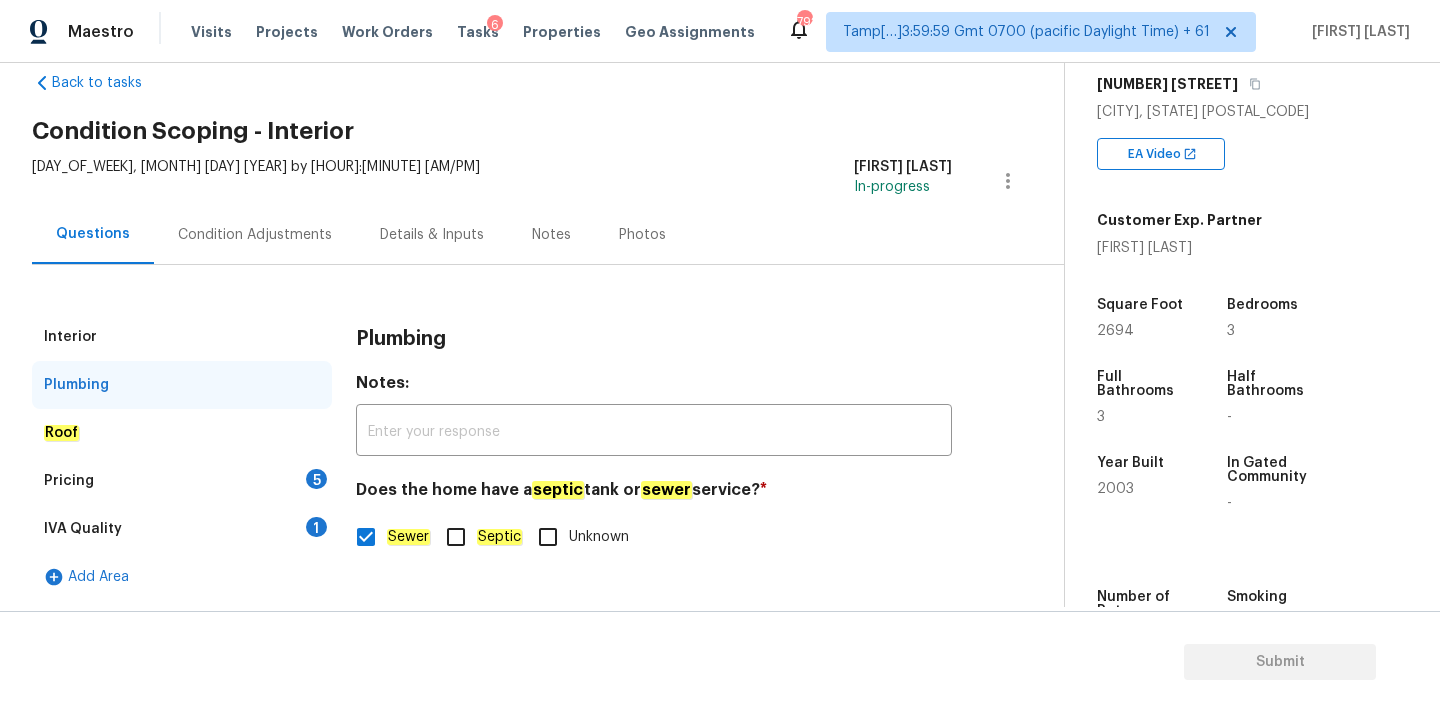 click on "Interior Plumbing Roof Pricing 5 IVA Quality 1 Add Area Plumbing Notes: ​ Does the home have a  septic  tank or  sewer  service?  * Sewer Septic Unknown" at bounding box center [524, 457] 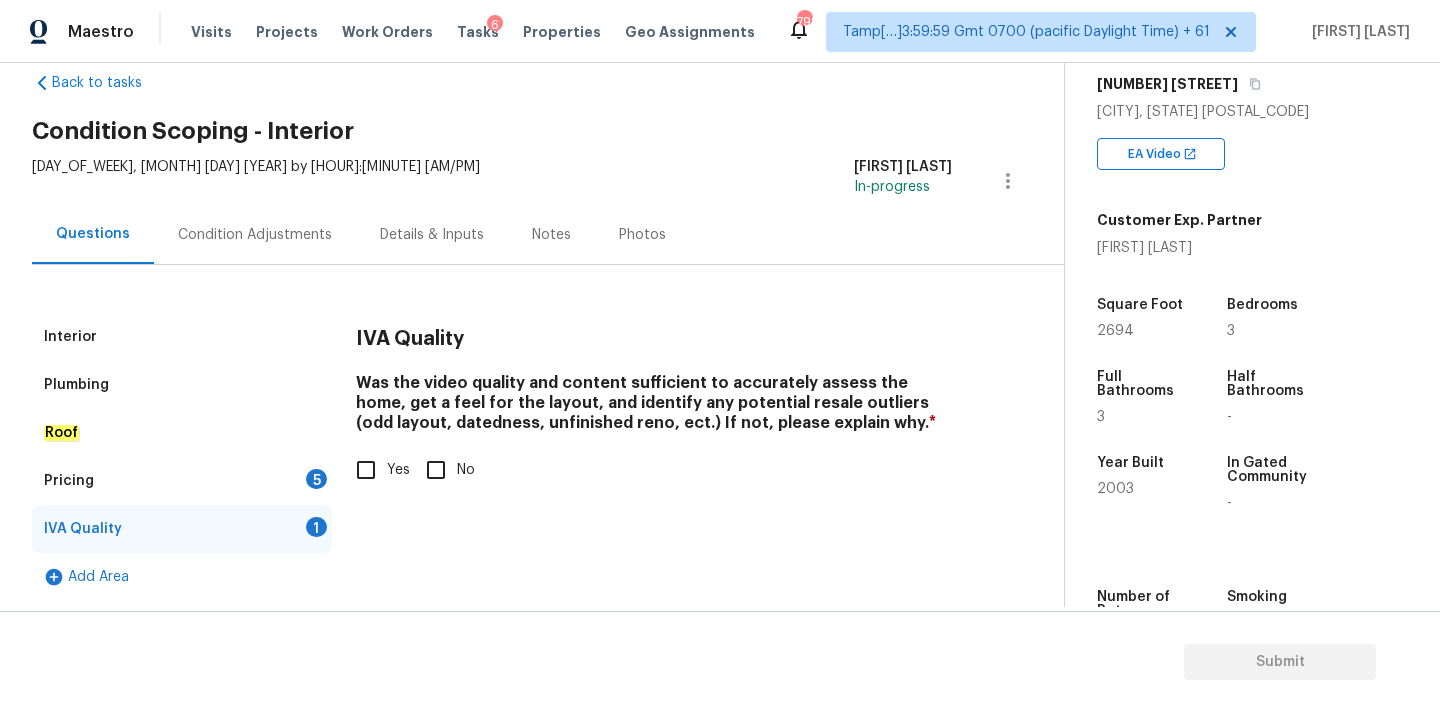 click on "Yes" at bounding box center (366, 470) 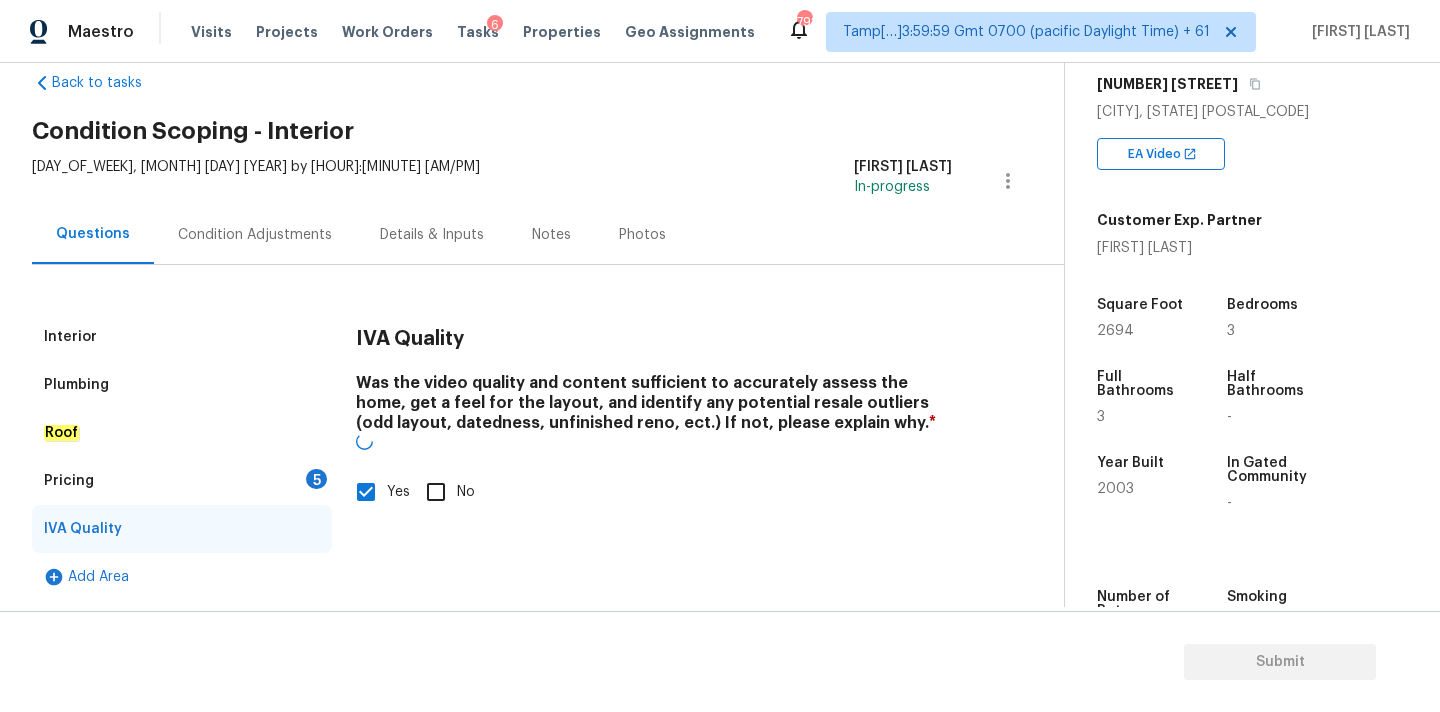 click on "Pricing 5" at bounding box center [182, 481] 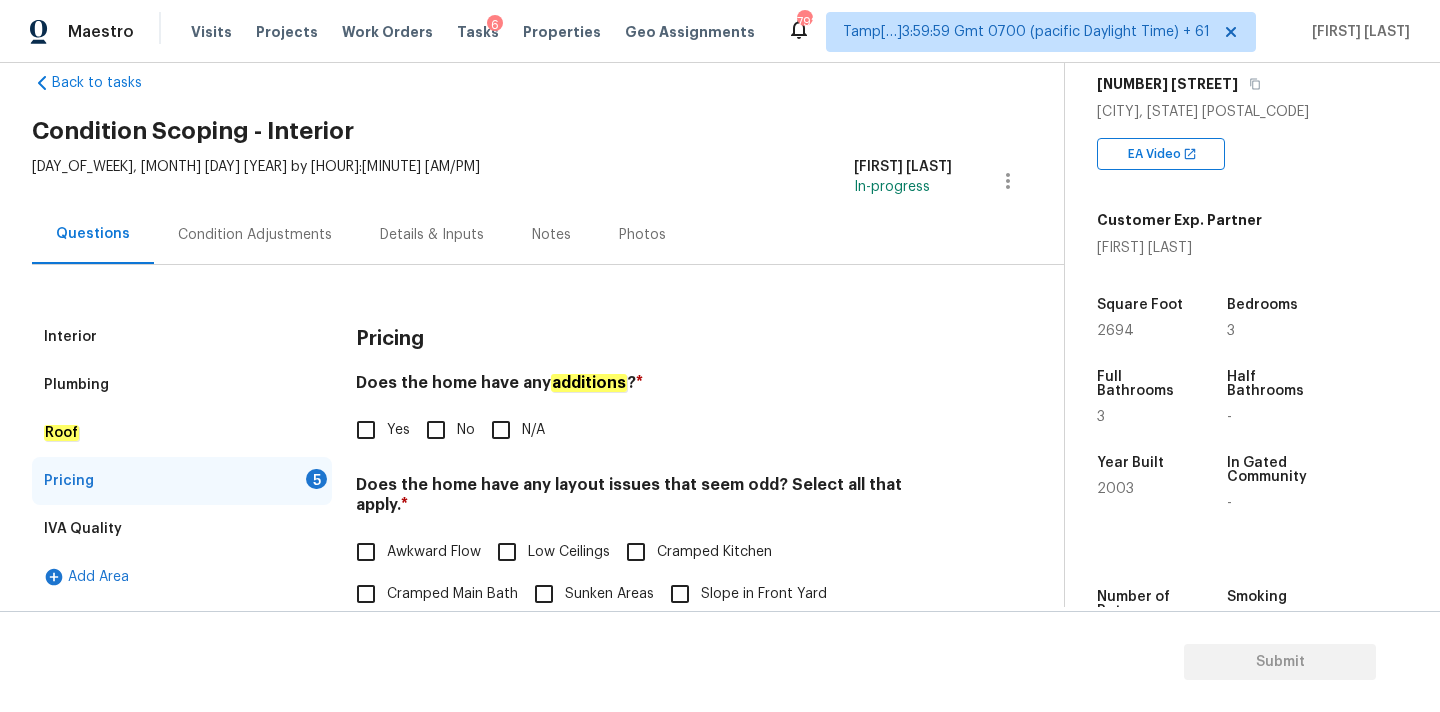 click on "No" at bounding box center (436, 430) 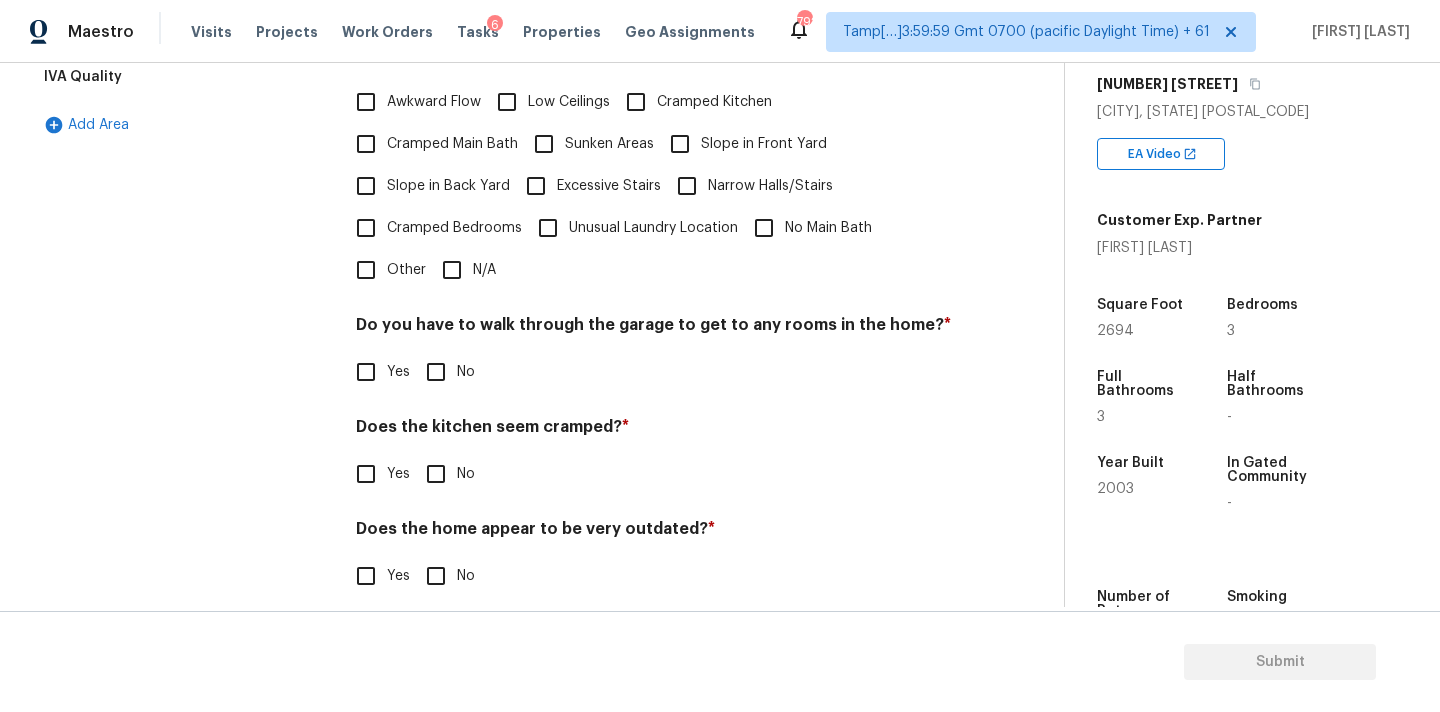 scroll, scrollTop: 488, scrollLeft: 0, axis: vertical 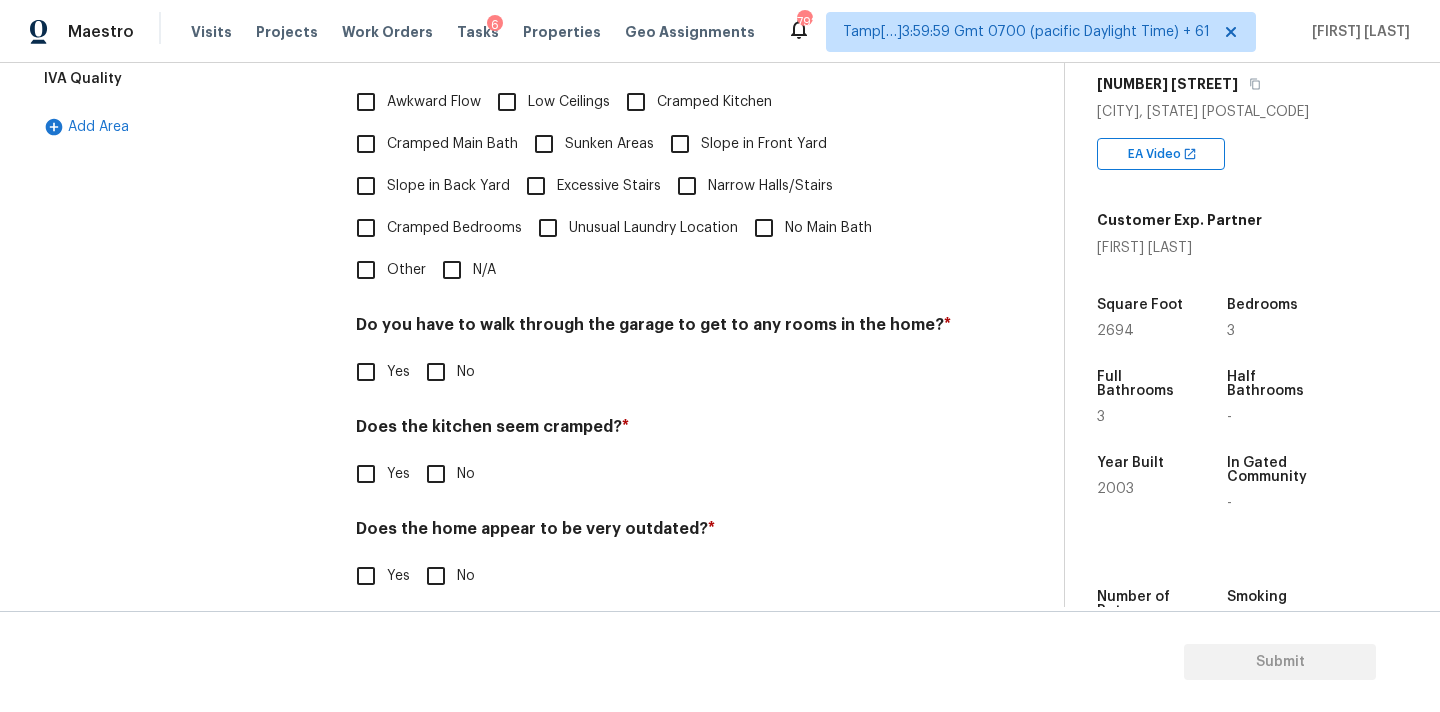 click on "N/A" at bounding box center (452, 270) 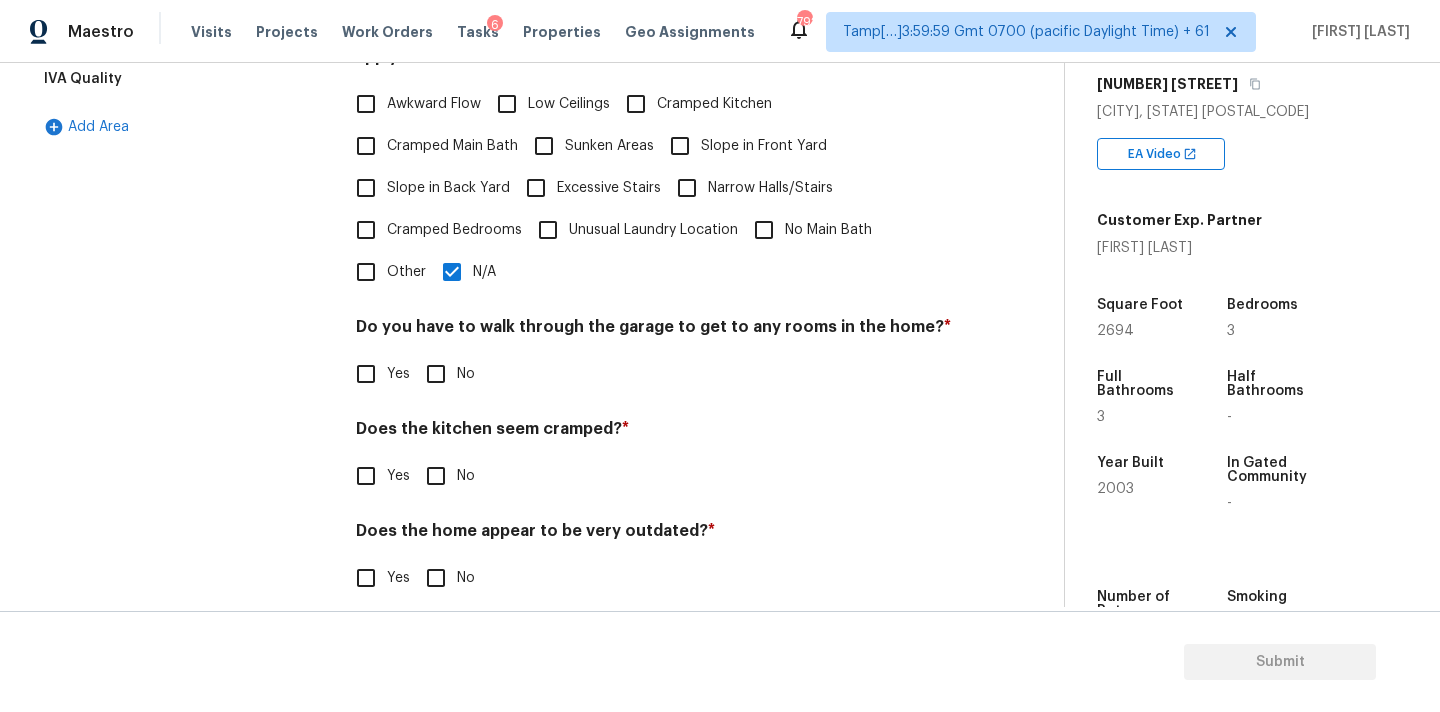 click on "No" at bounding box center [436, 374] 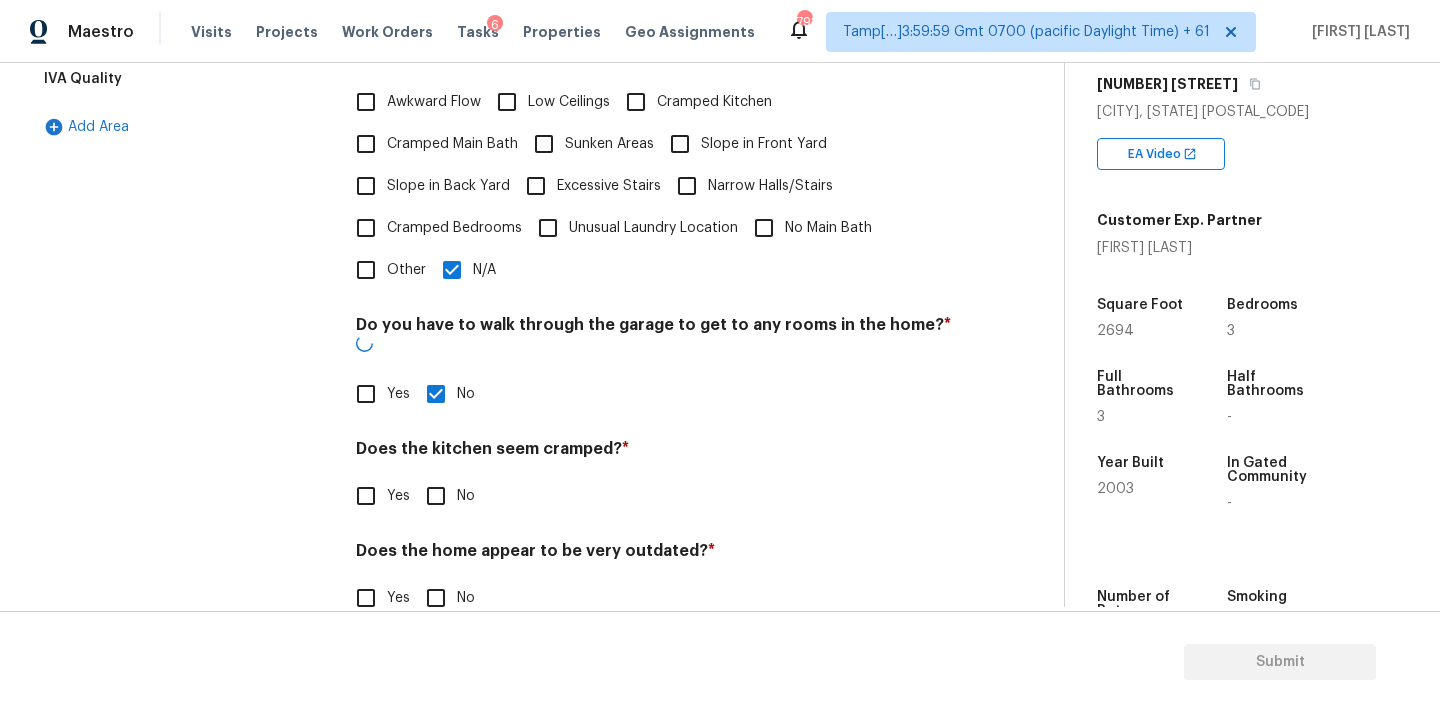 click on "No" at bounding box center [436, 496] 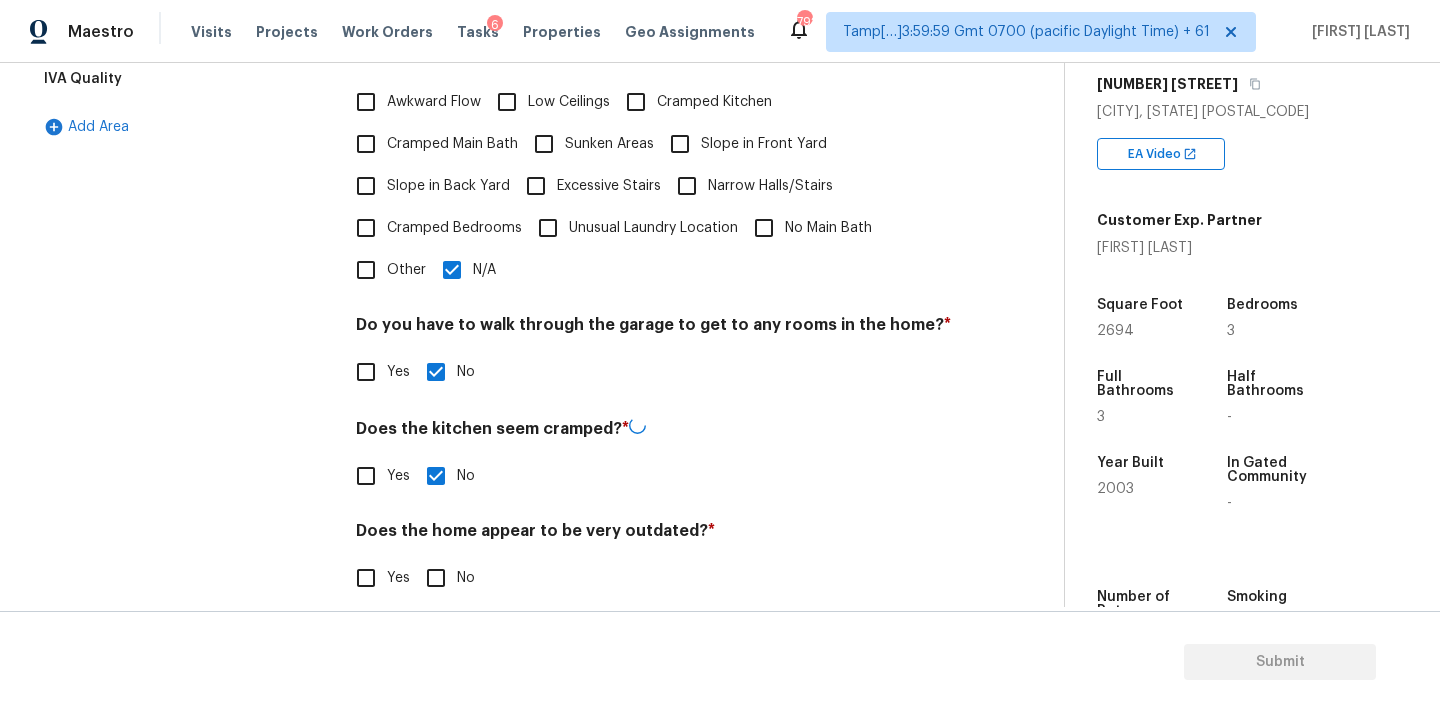 click on "No" at bounding box center [436, 578] 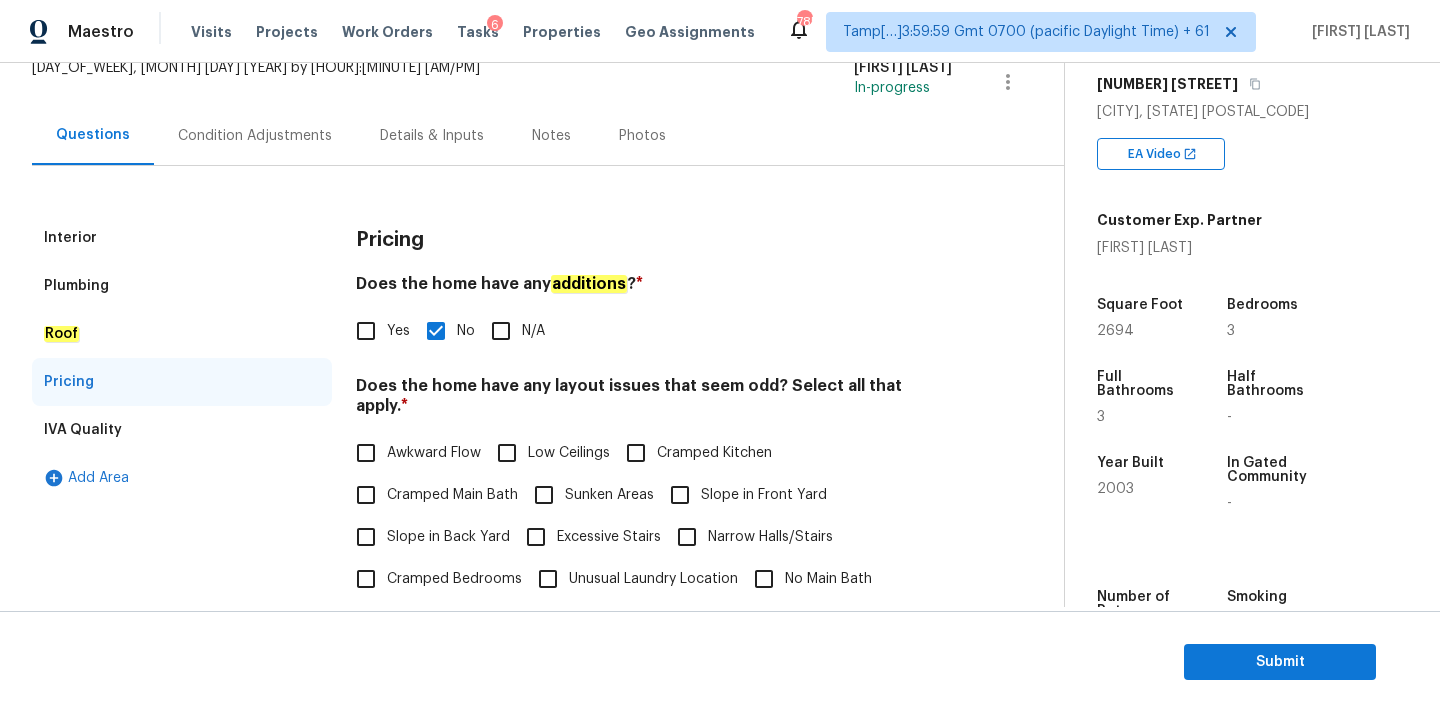 click on "Interior" at bounding box center [182, 238] 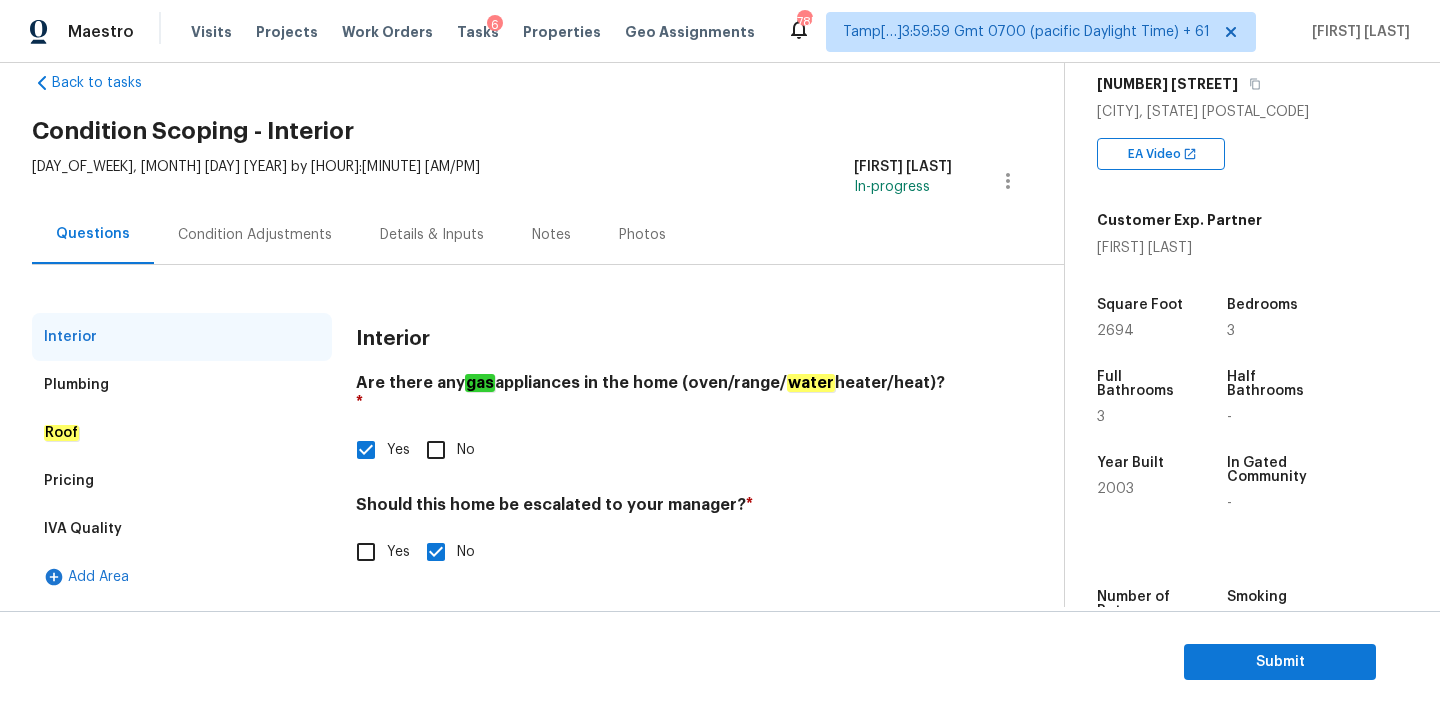 click on "Yes" at bounding box center [366, 552] 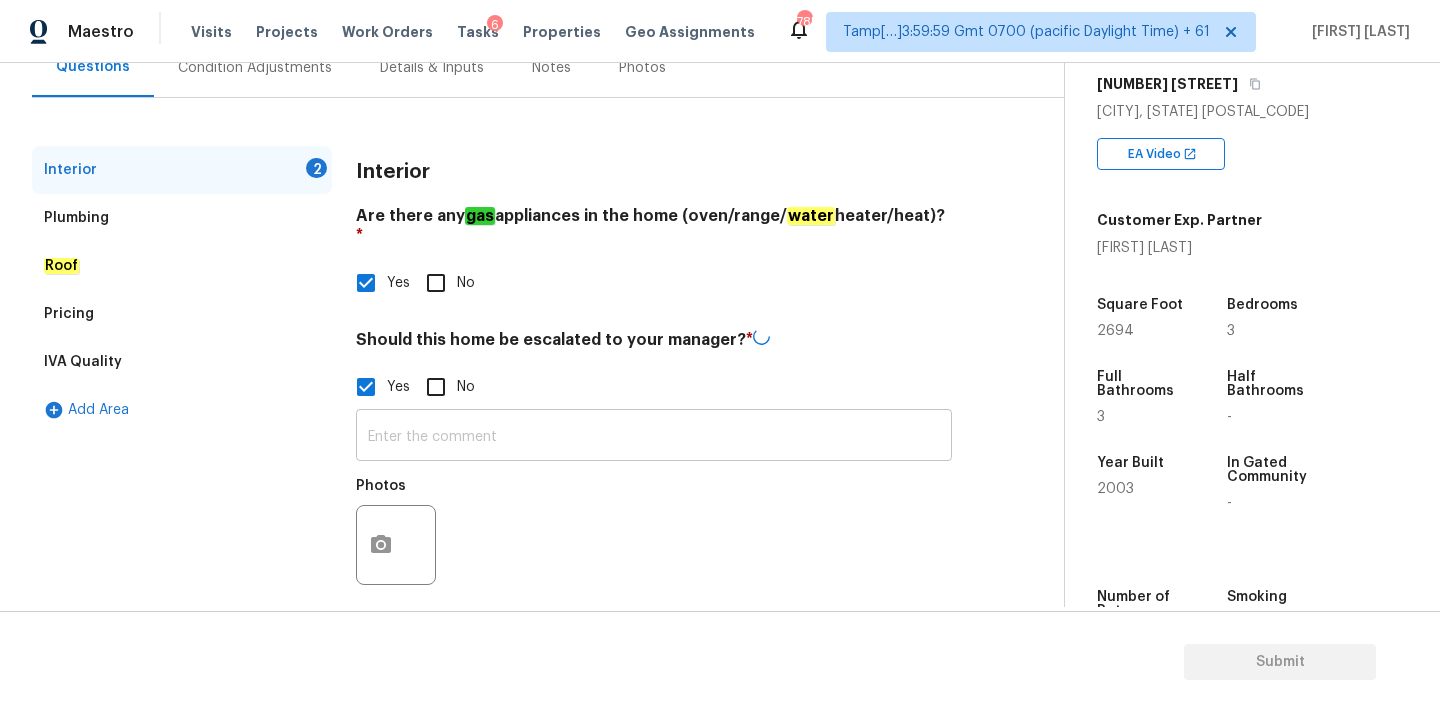 scroll, scrollTop: 203, scrollLeft: 0, axis: vertical 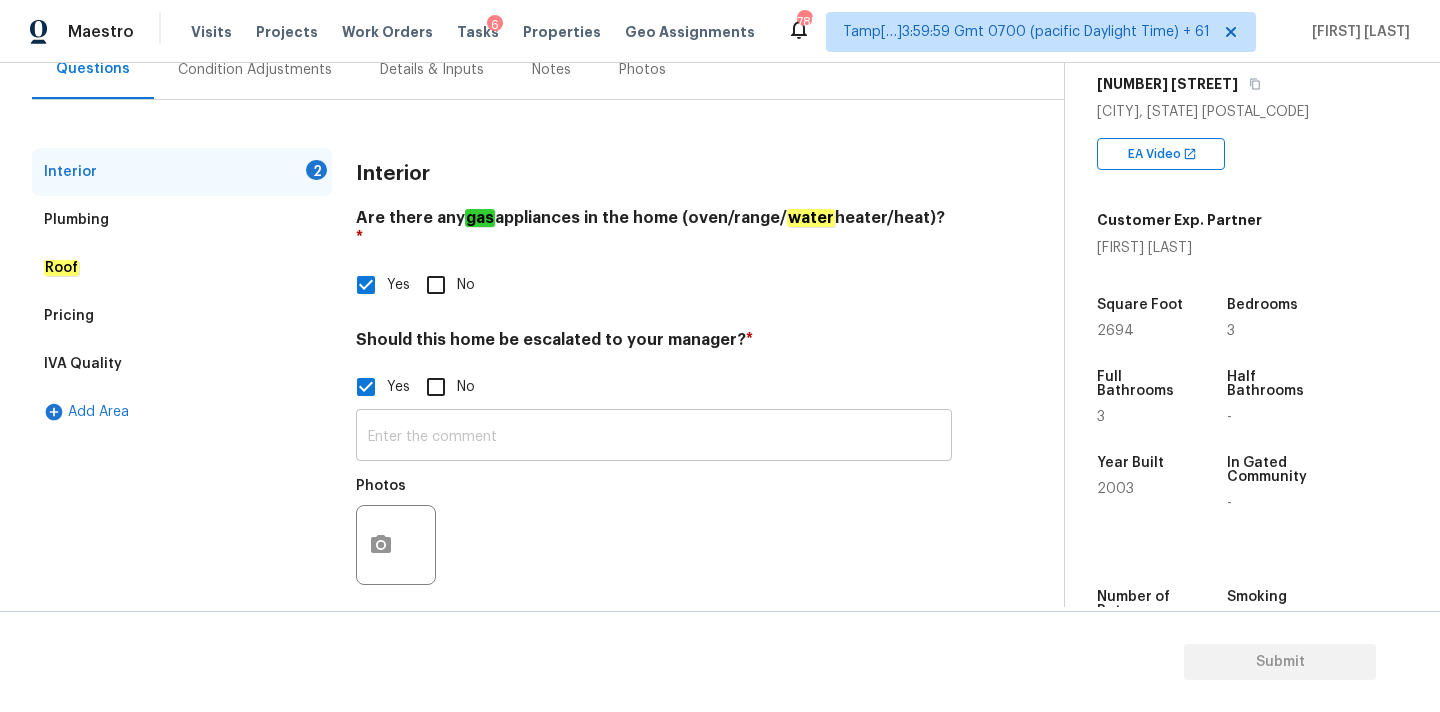 click at bounding box center (654, 437) 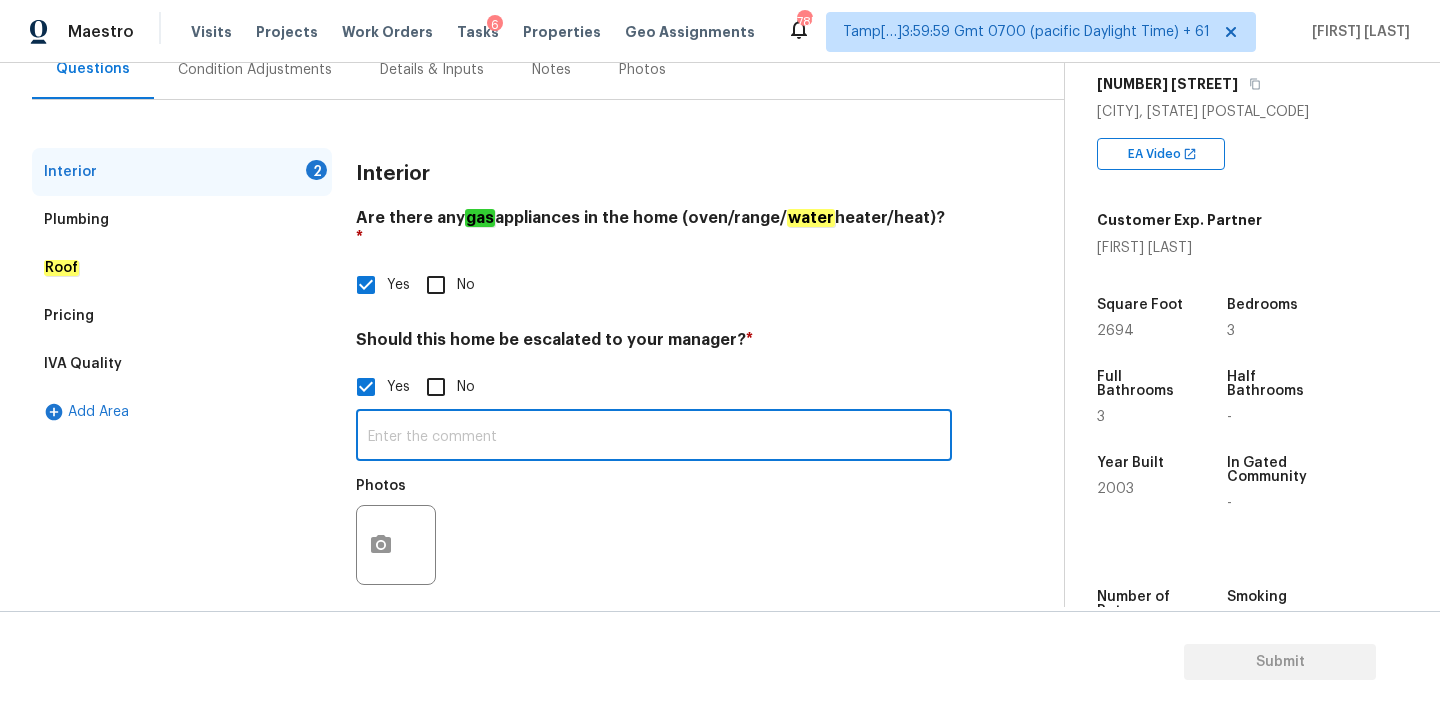 paste on "The seller drained the pool to clean it, but the plaster looks like the pool needs new plaster and tile." 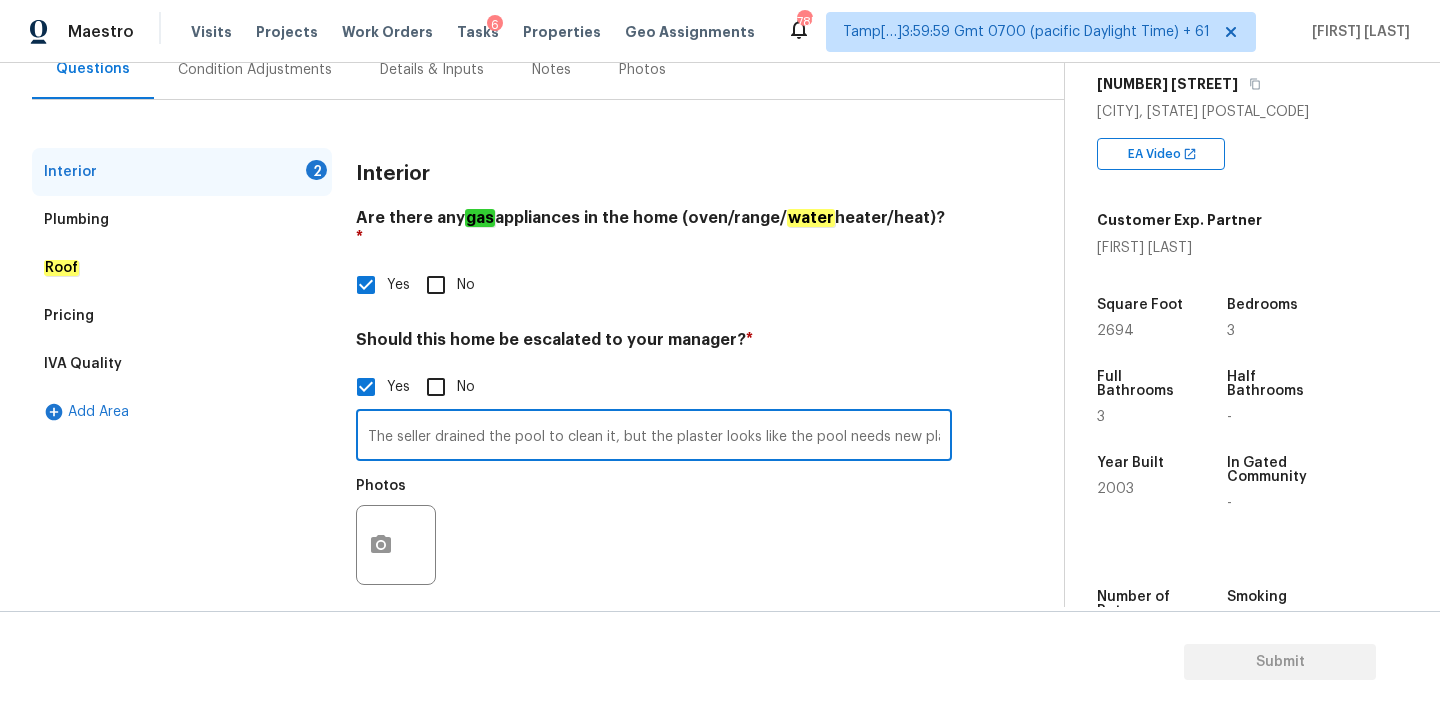 scroll, scrollTop: 0, scrollLeft: 75, axis: horizontal 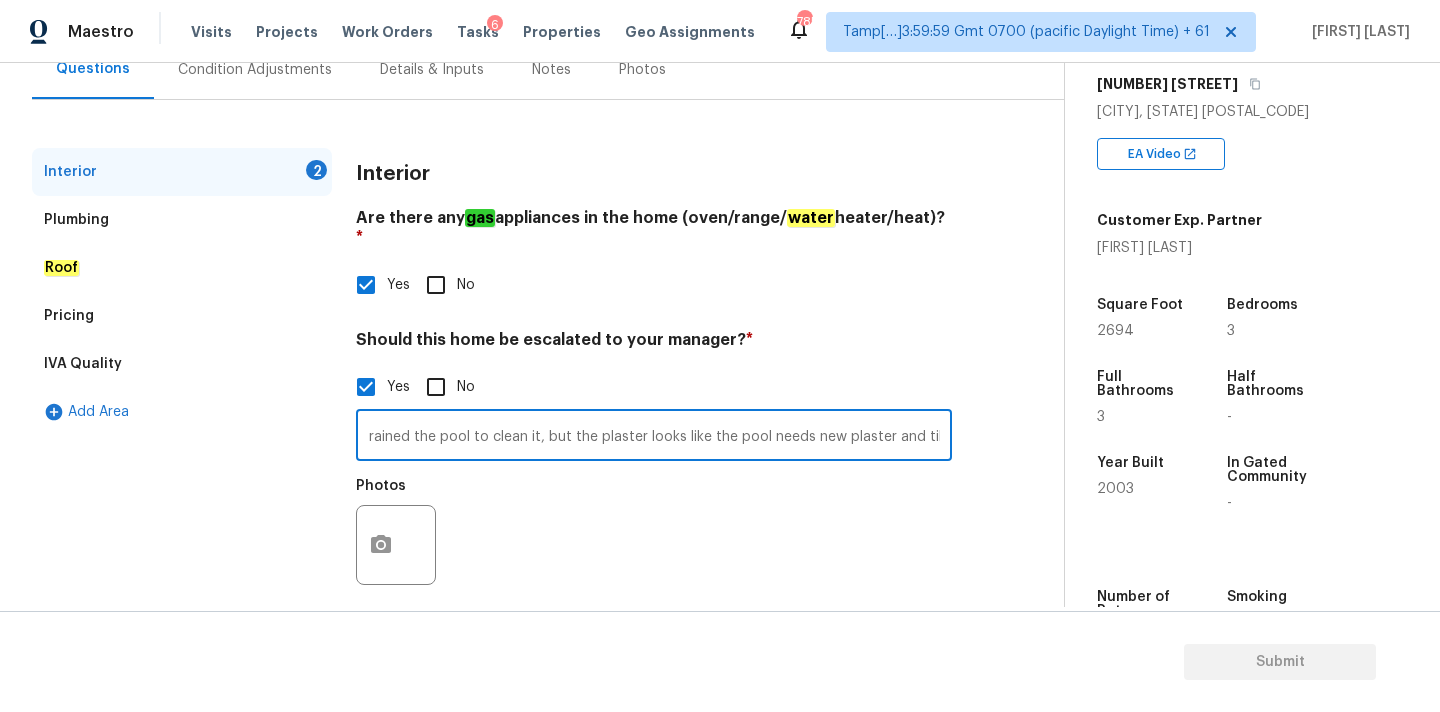 type on "The seller drained the pool to clean it, but the plaster looks like the pool needs new plaster and tile." 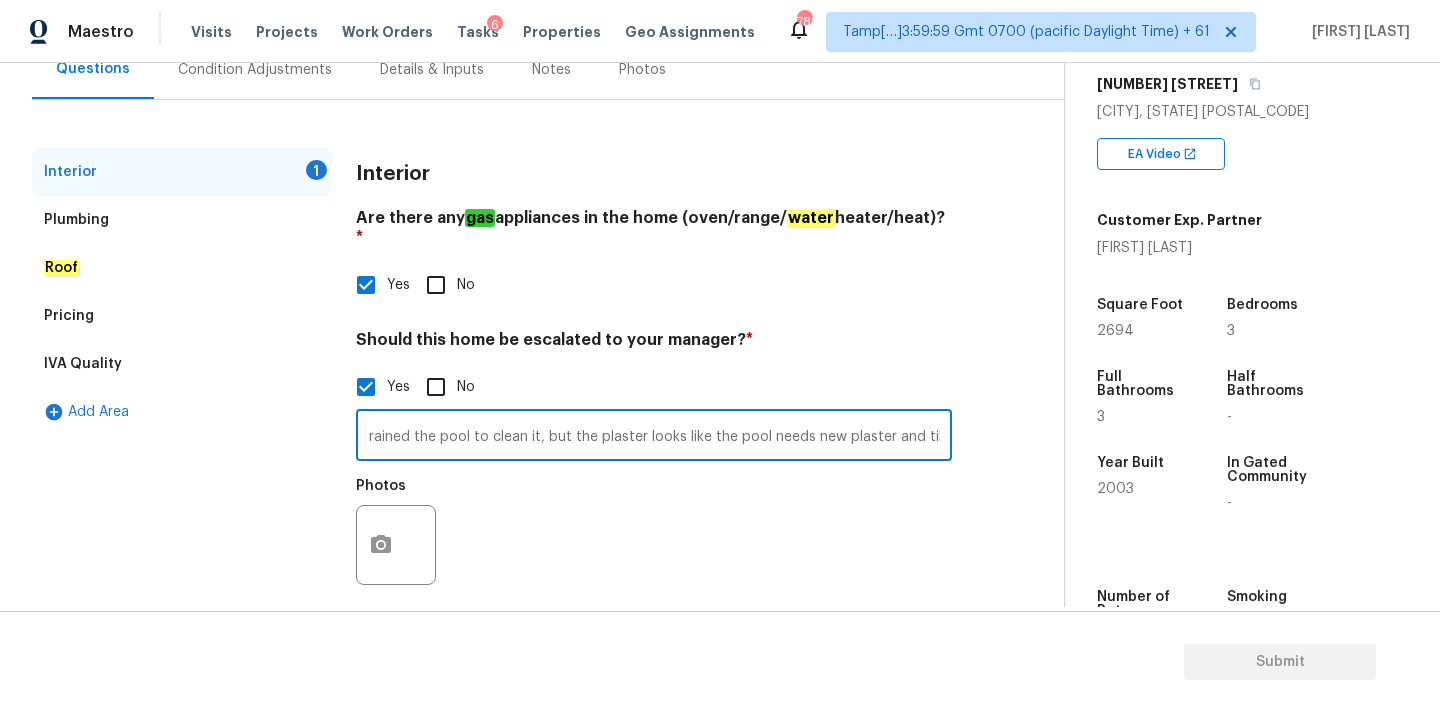 scroll, scrollTop: 0, scrollLeft: 0, axis: both 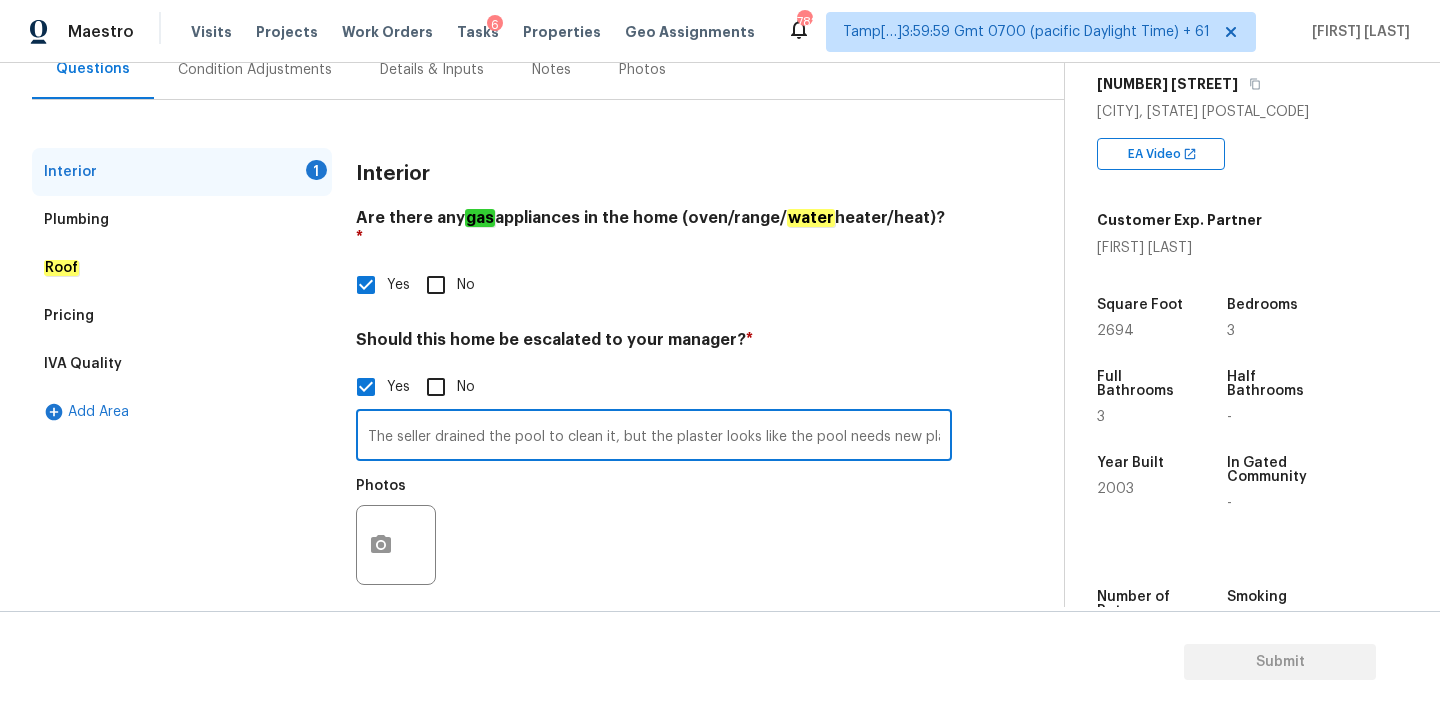 click on "Pricing" at bounding box center [182, 316] 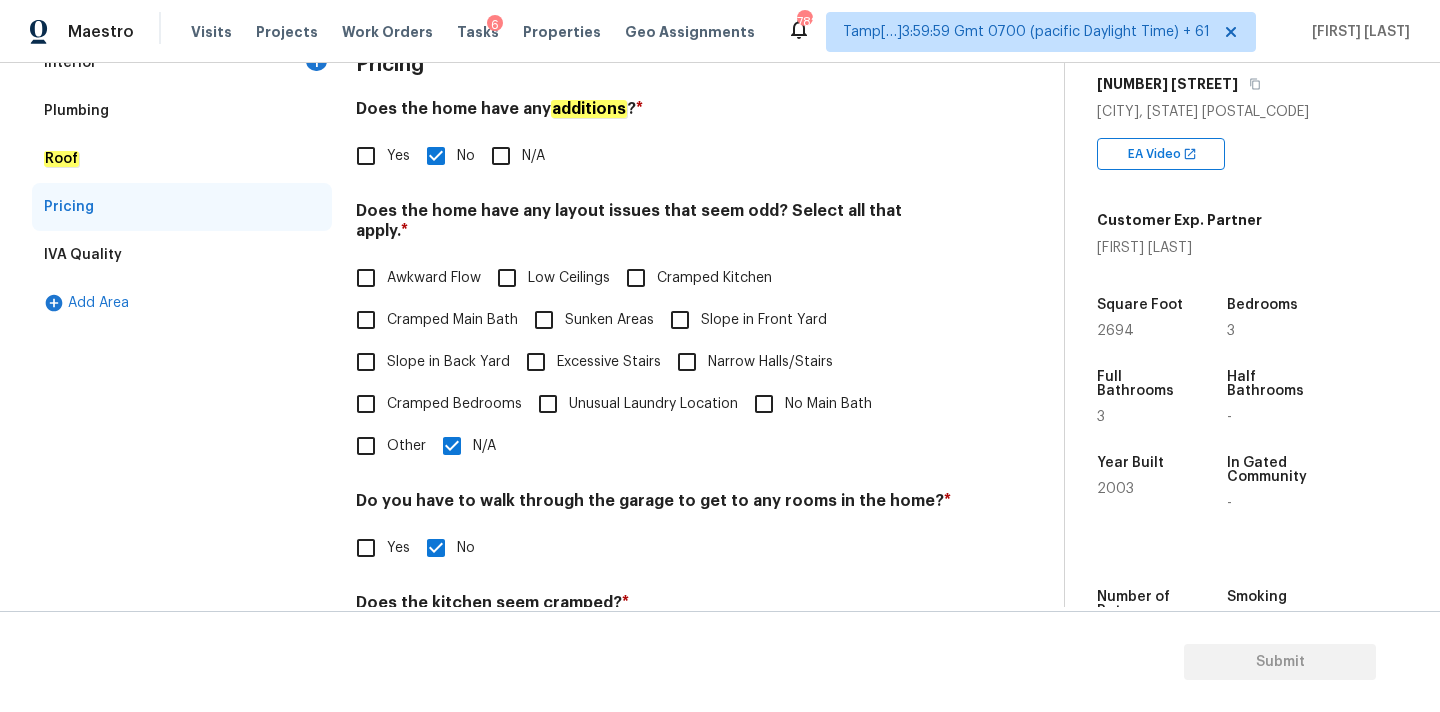 scroll, scrollTop: 488, scrollLeft: 0, axis: vertical 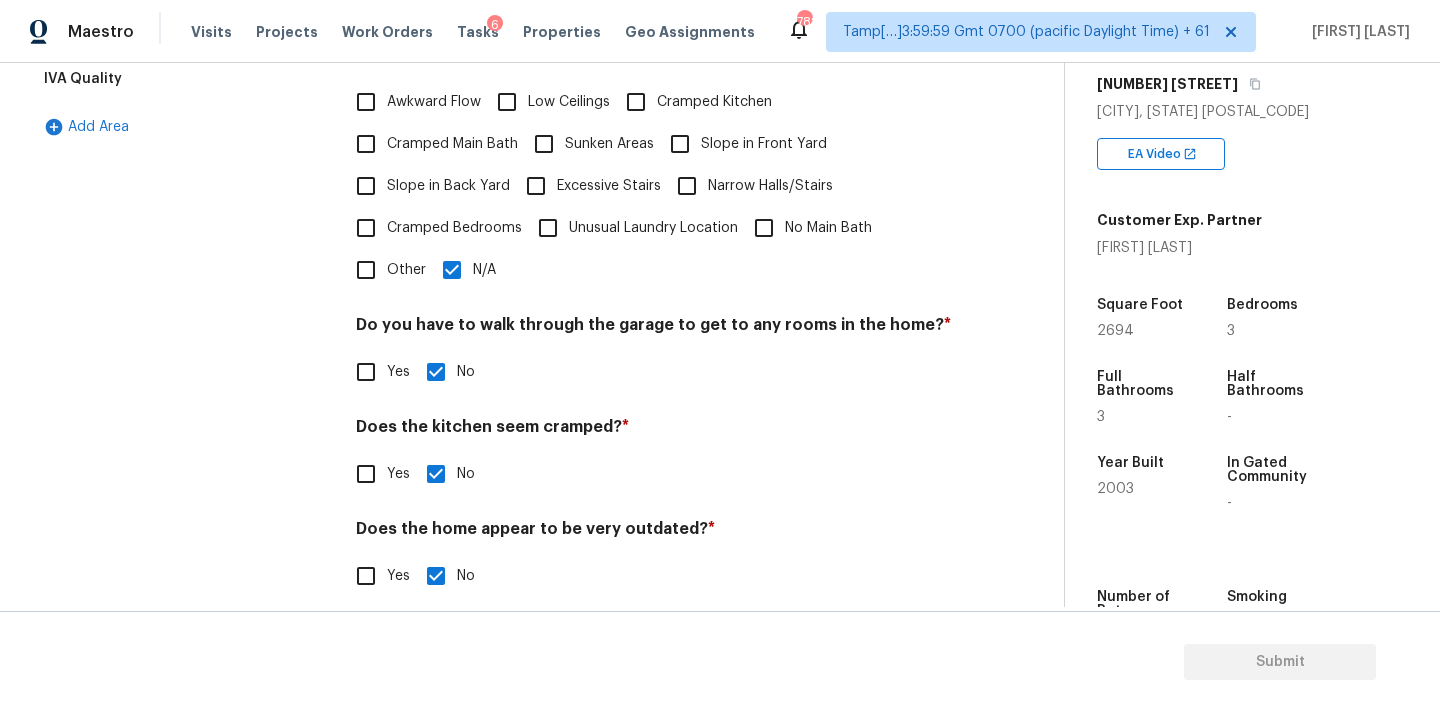 click on "Other" at bounding box center [366, 270] 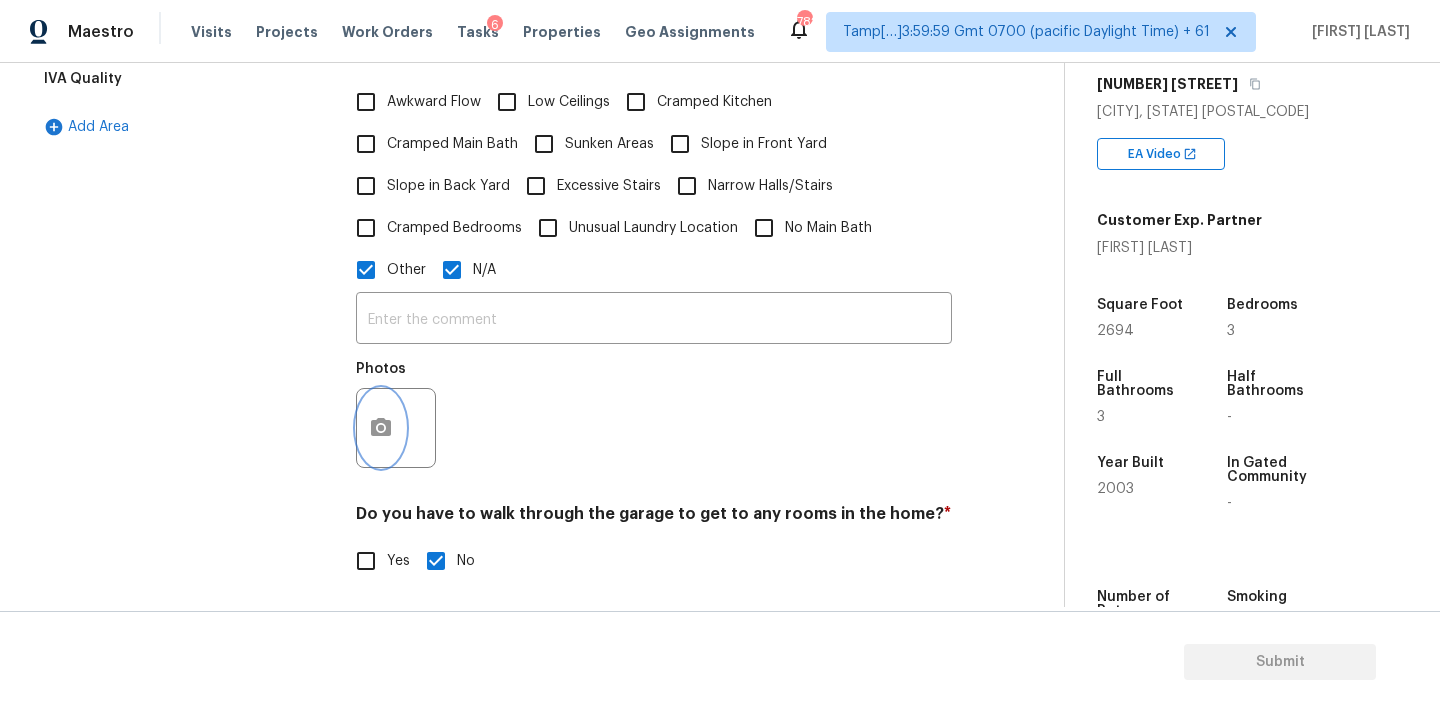 click at bounding box center (381, 428) 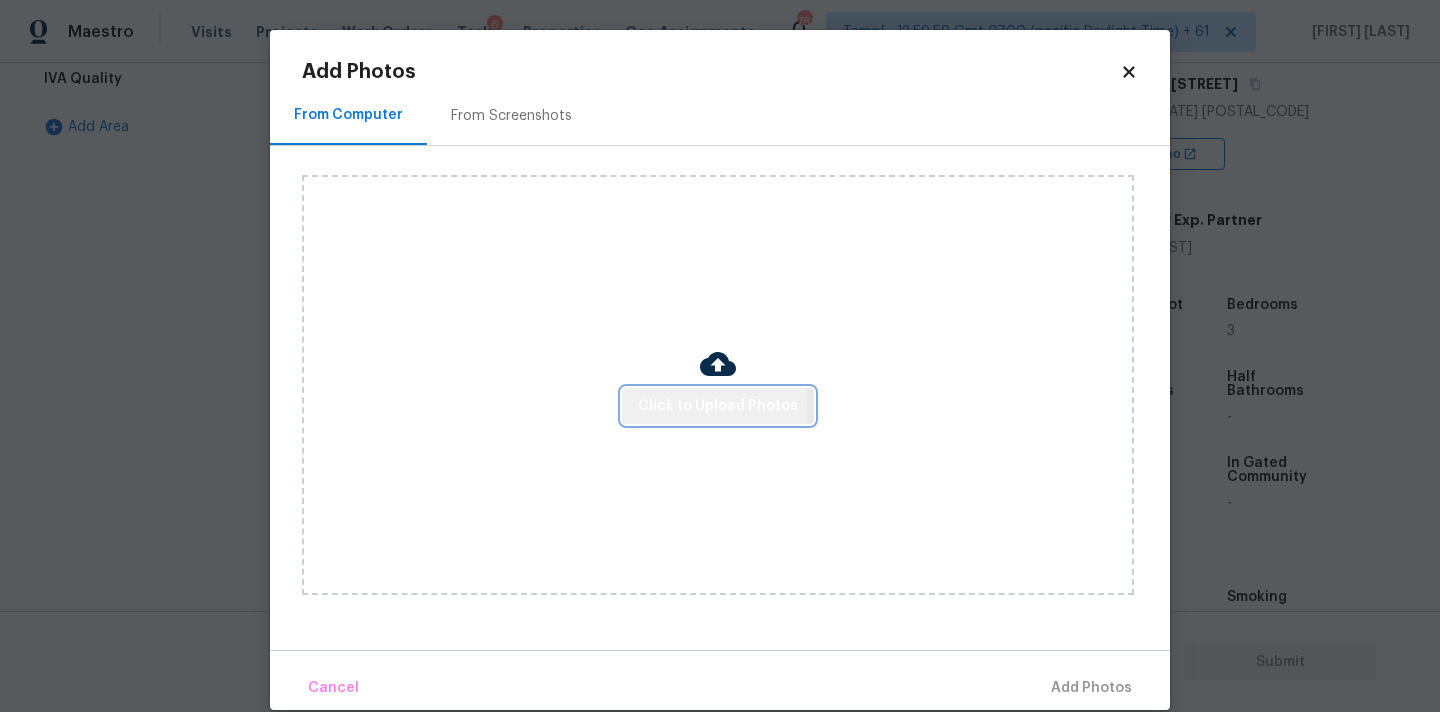 click on "Click to Upload Photos" at bounding box center (718, 406) 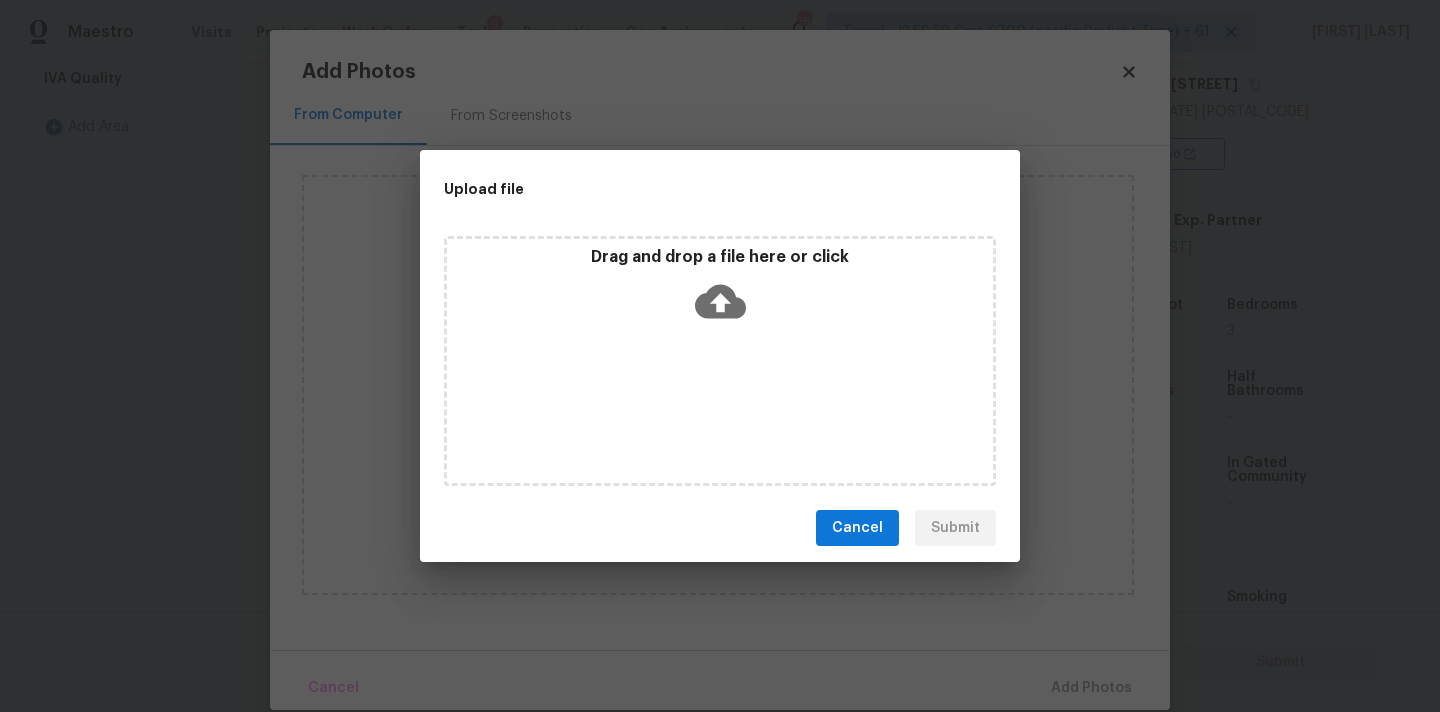 click 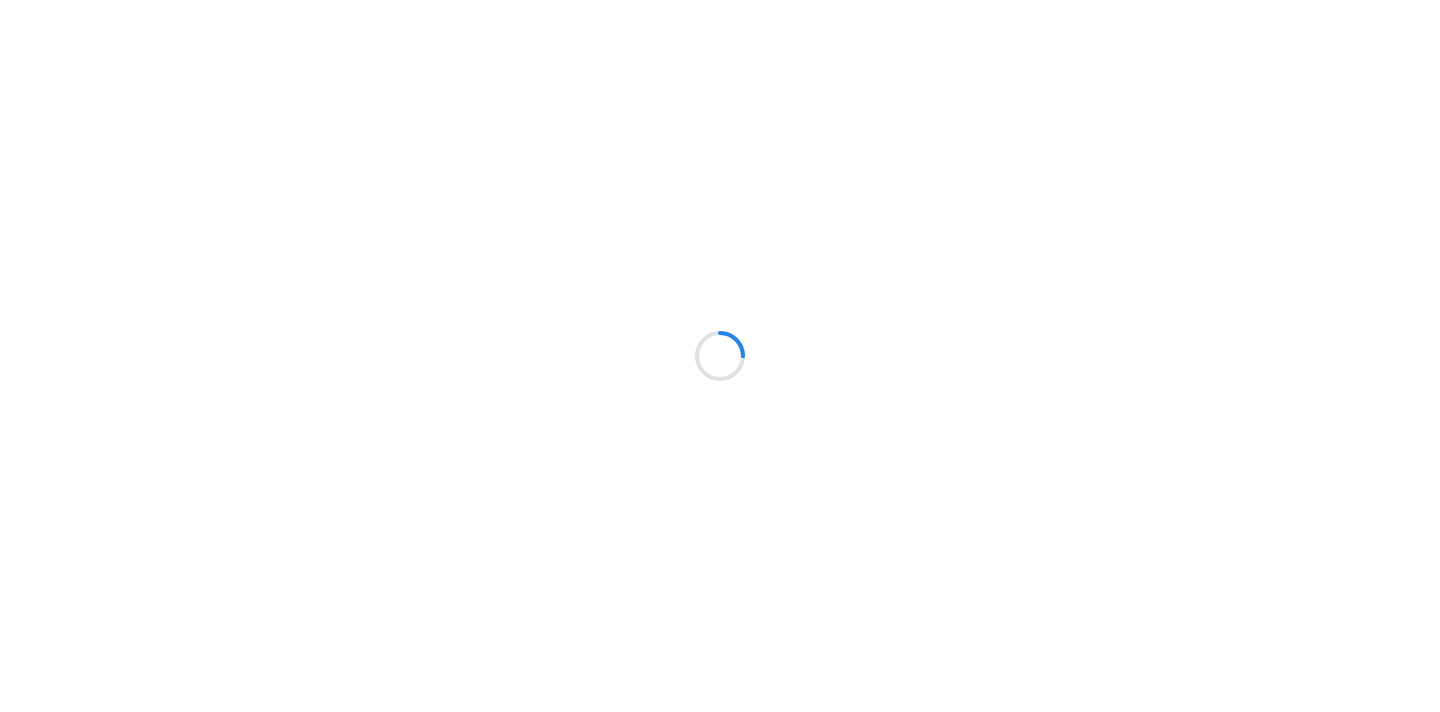 scroll, scrollTop: 0, scrollLeft: 0, axis: both 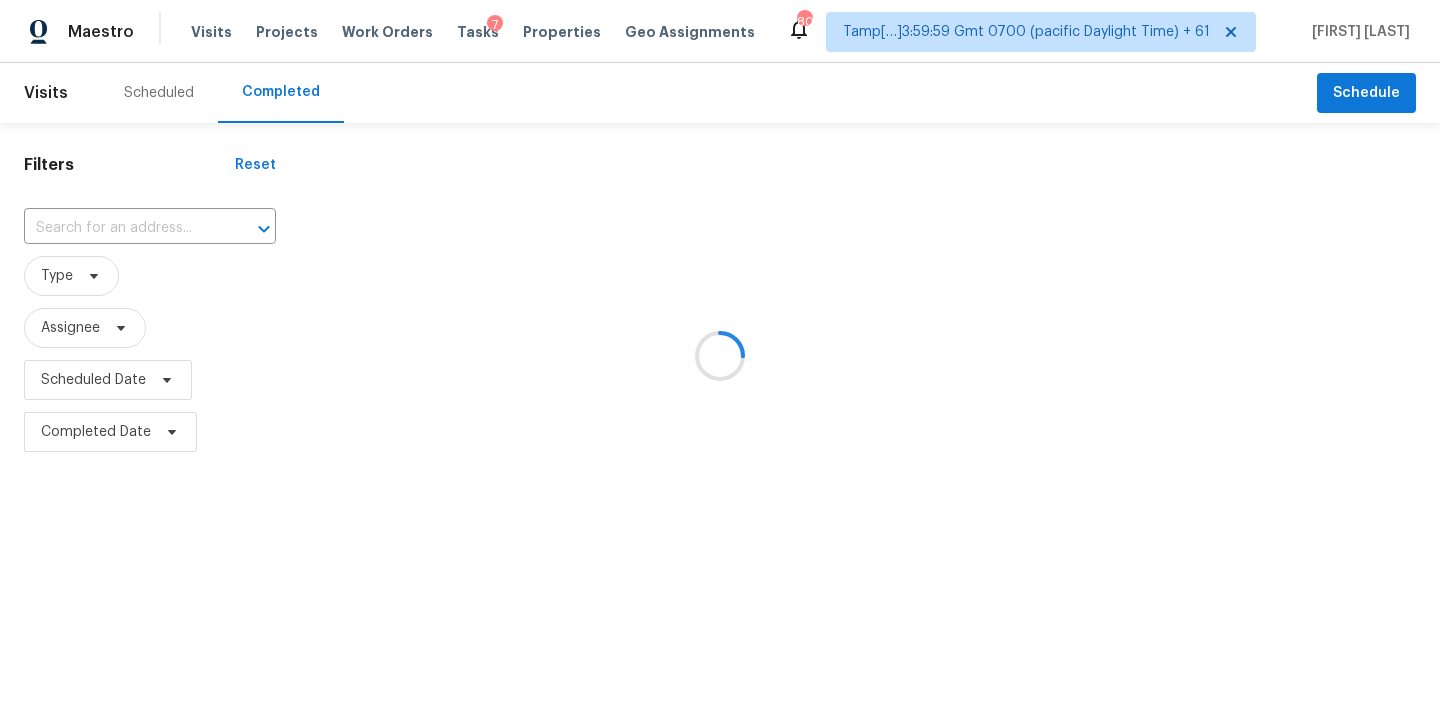 click at bounding box center (720, 356) 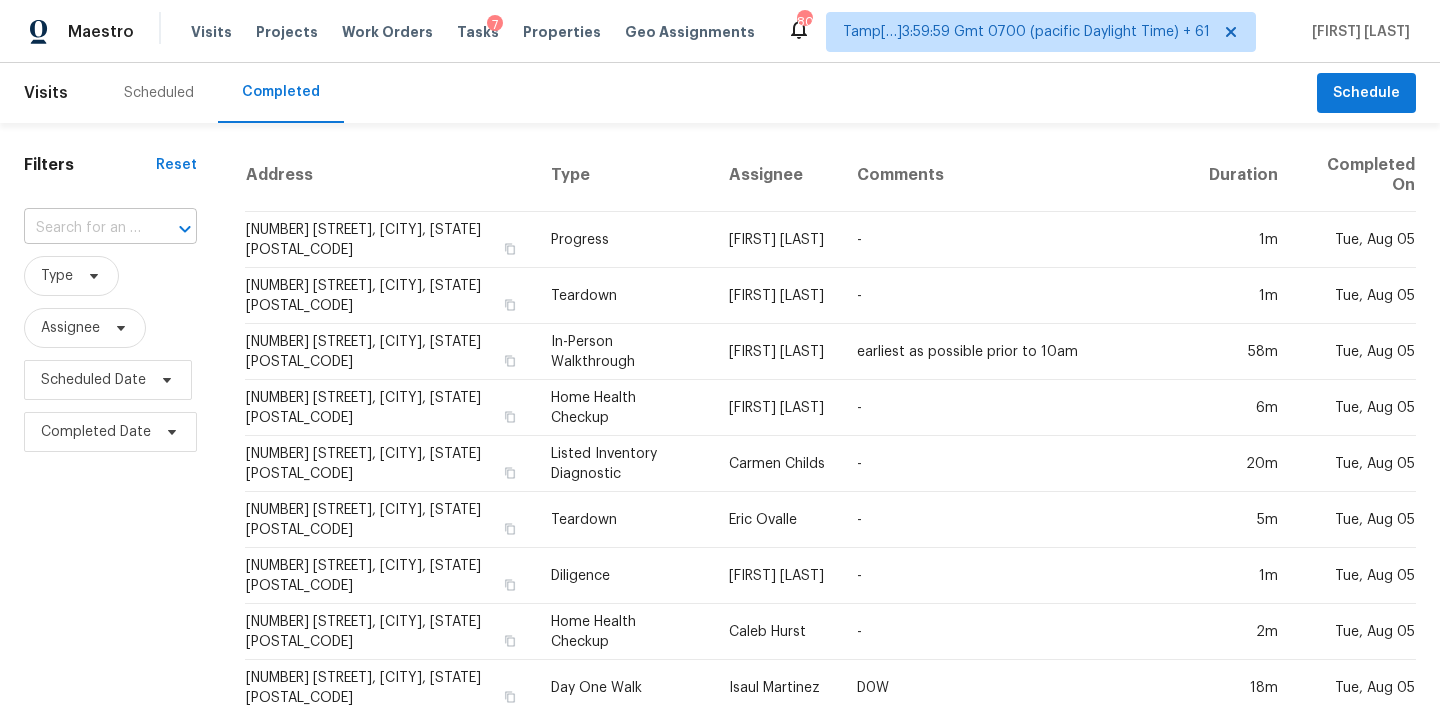 click at bounding box center [82, 228] 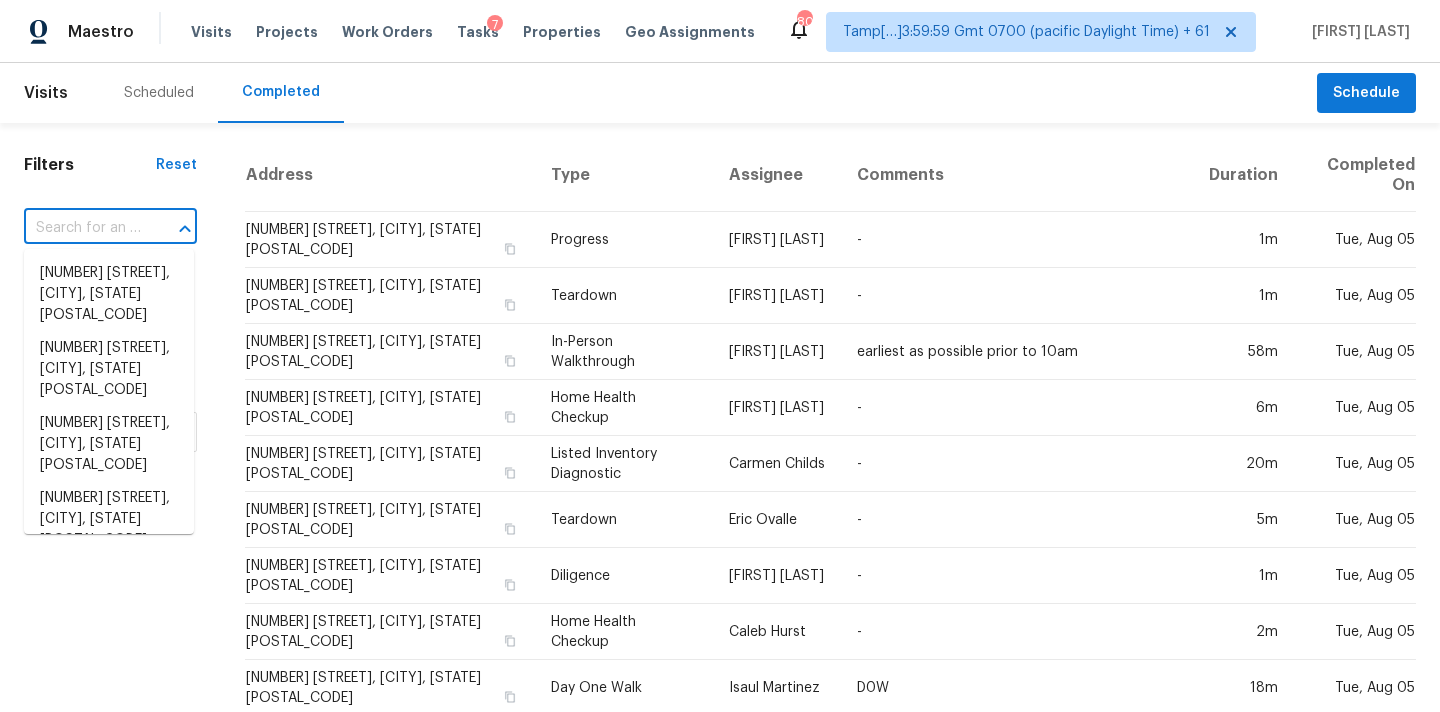 paste on "1219 Painted Bunting Dr, La Marque, TX 77568" 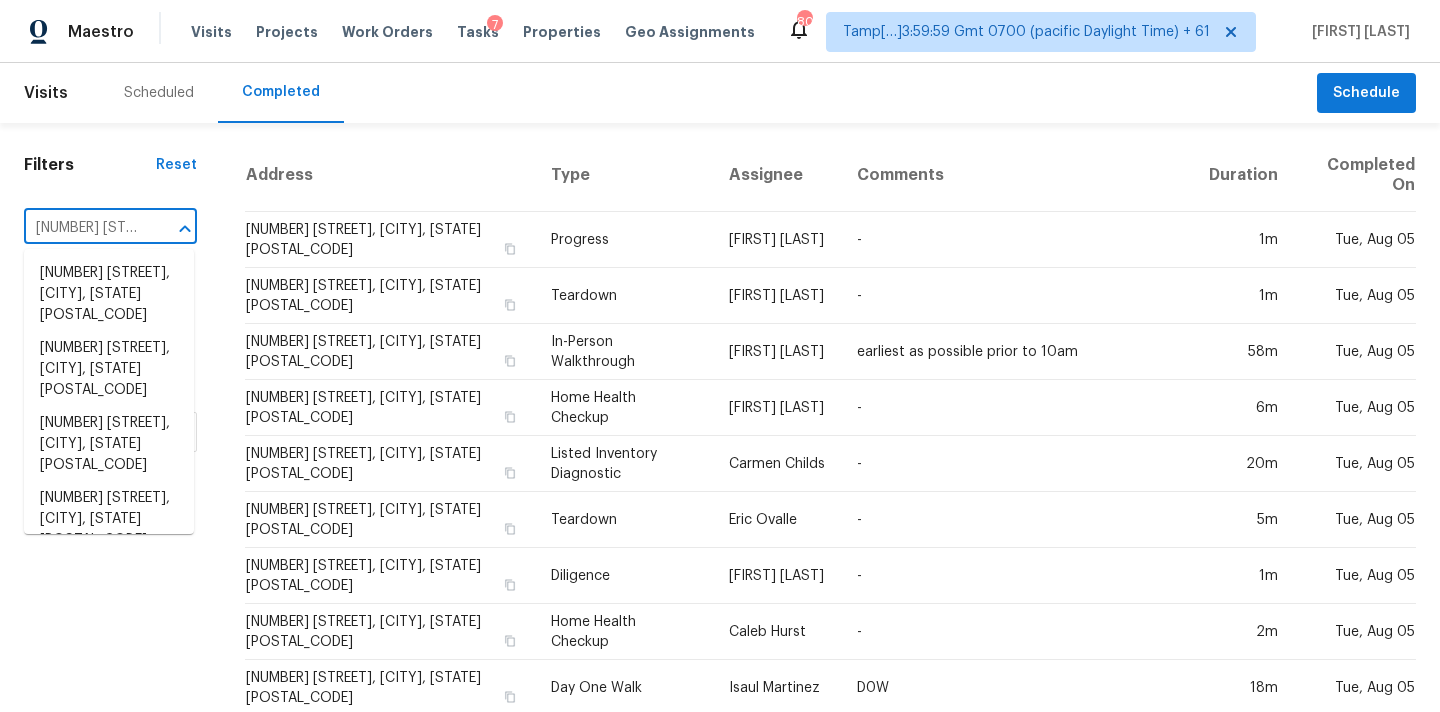 scroll, scrollTop: 0, scrollLeft: 194, axis: horizontal 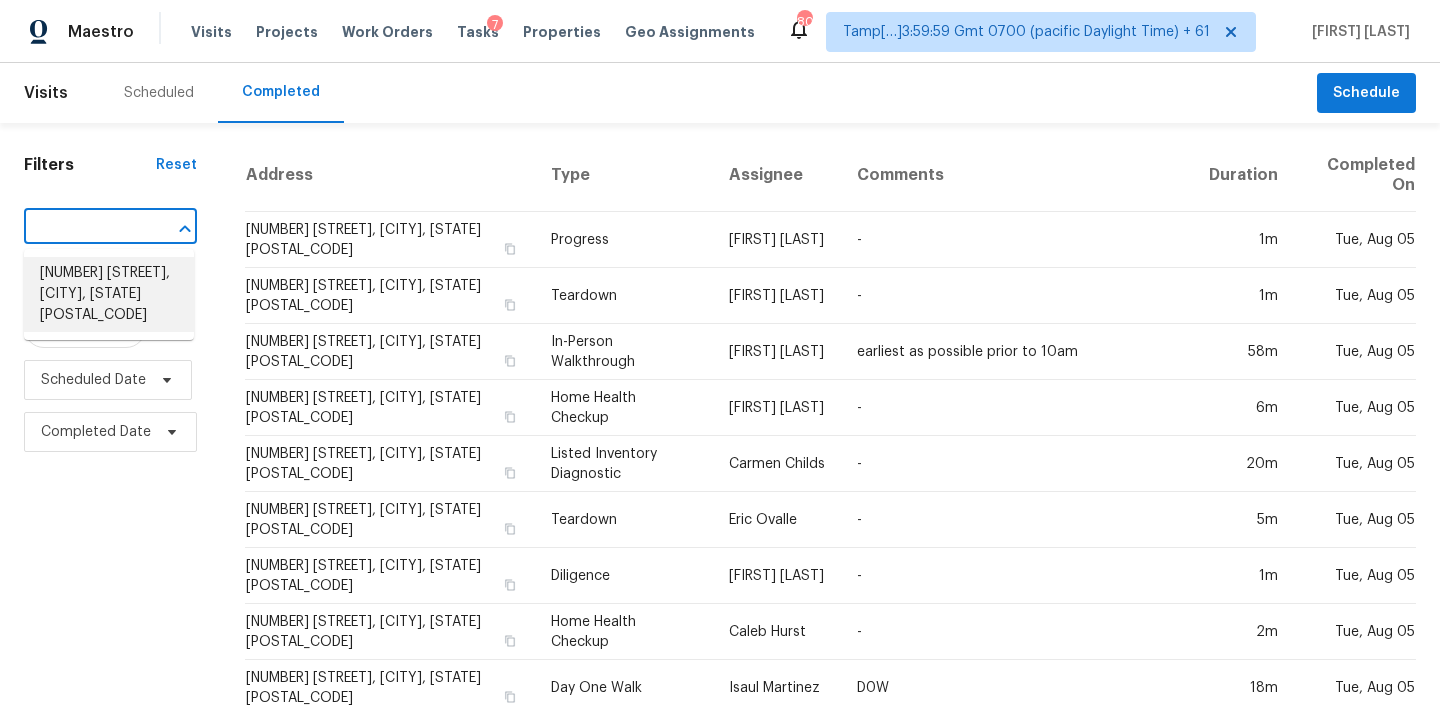 click on "1219 Painted Bunting Dr, La Marque, TX 77568" at bounding box center [109, 294] 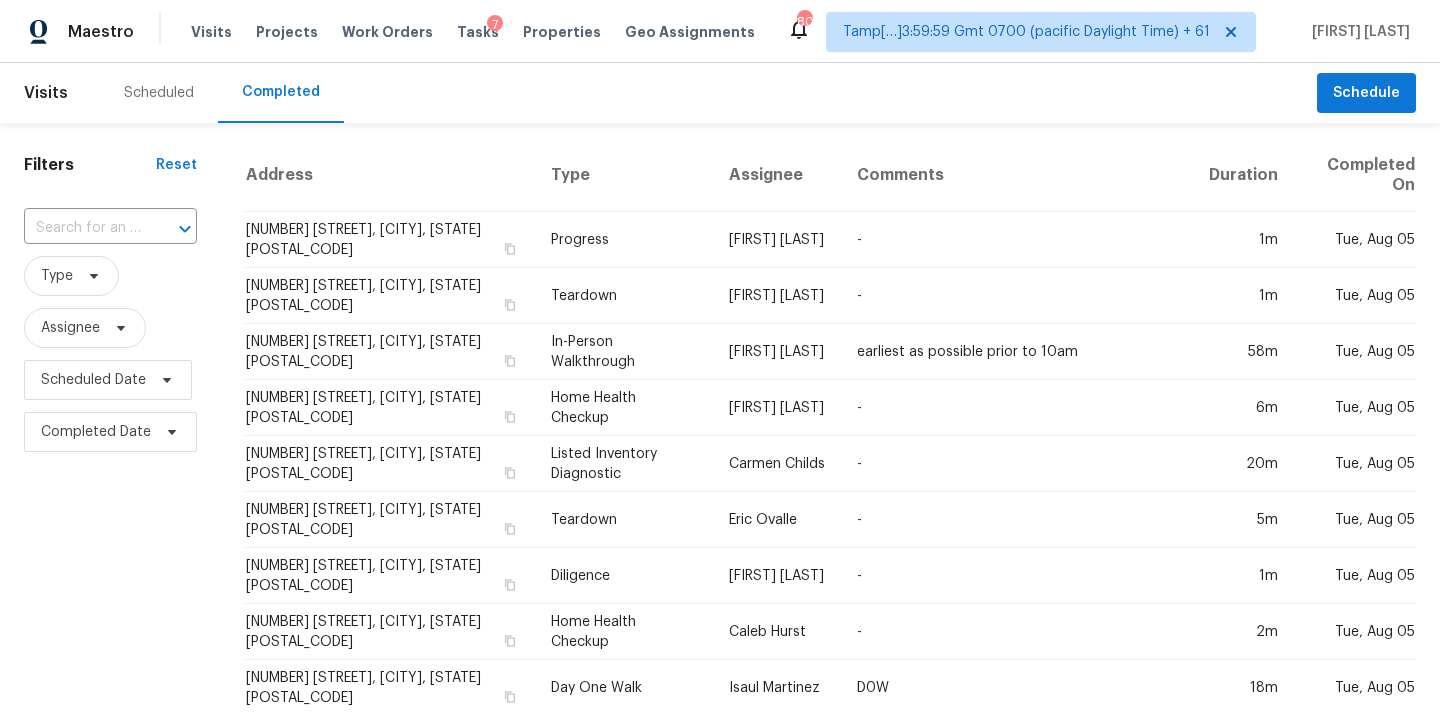 click at bounding box center [82, 228] 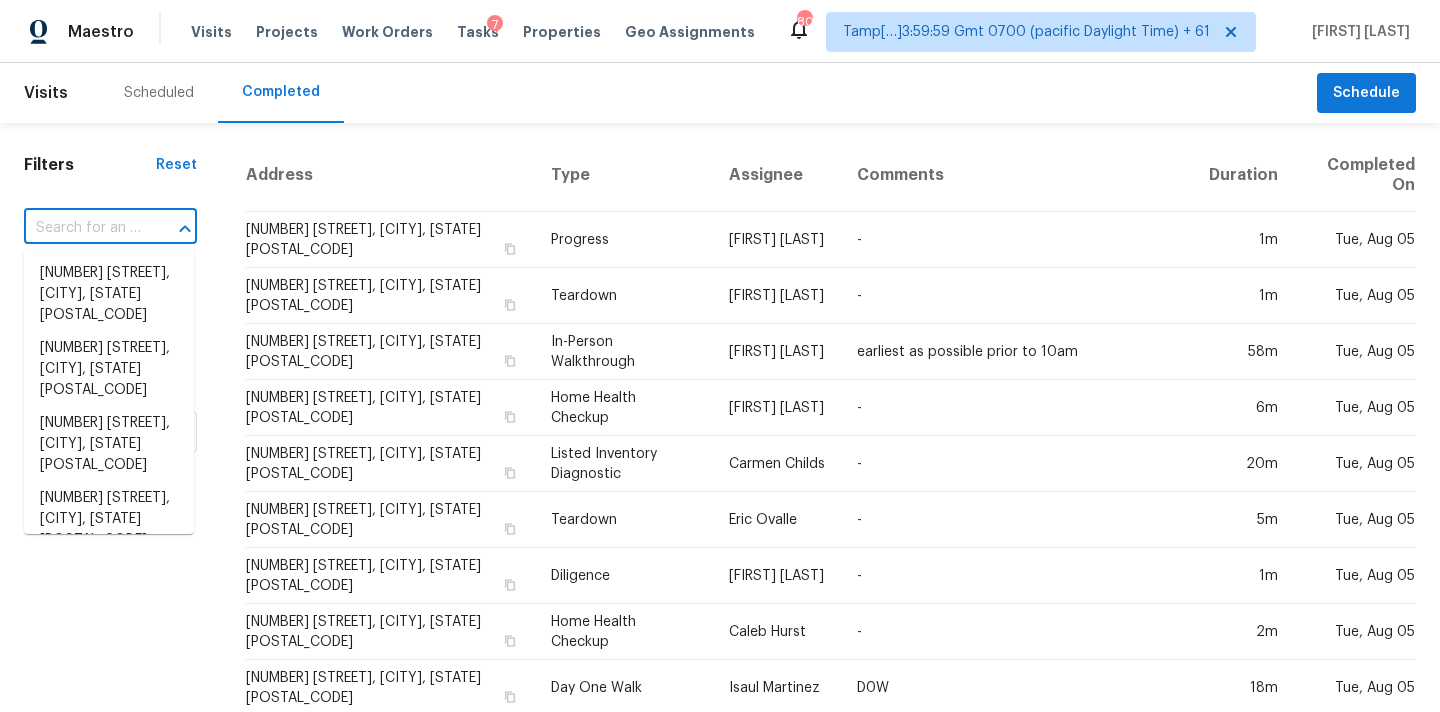 paste on "1219 Painted Bunting Dr, La Marque, TX 77568" 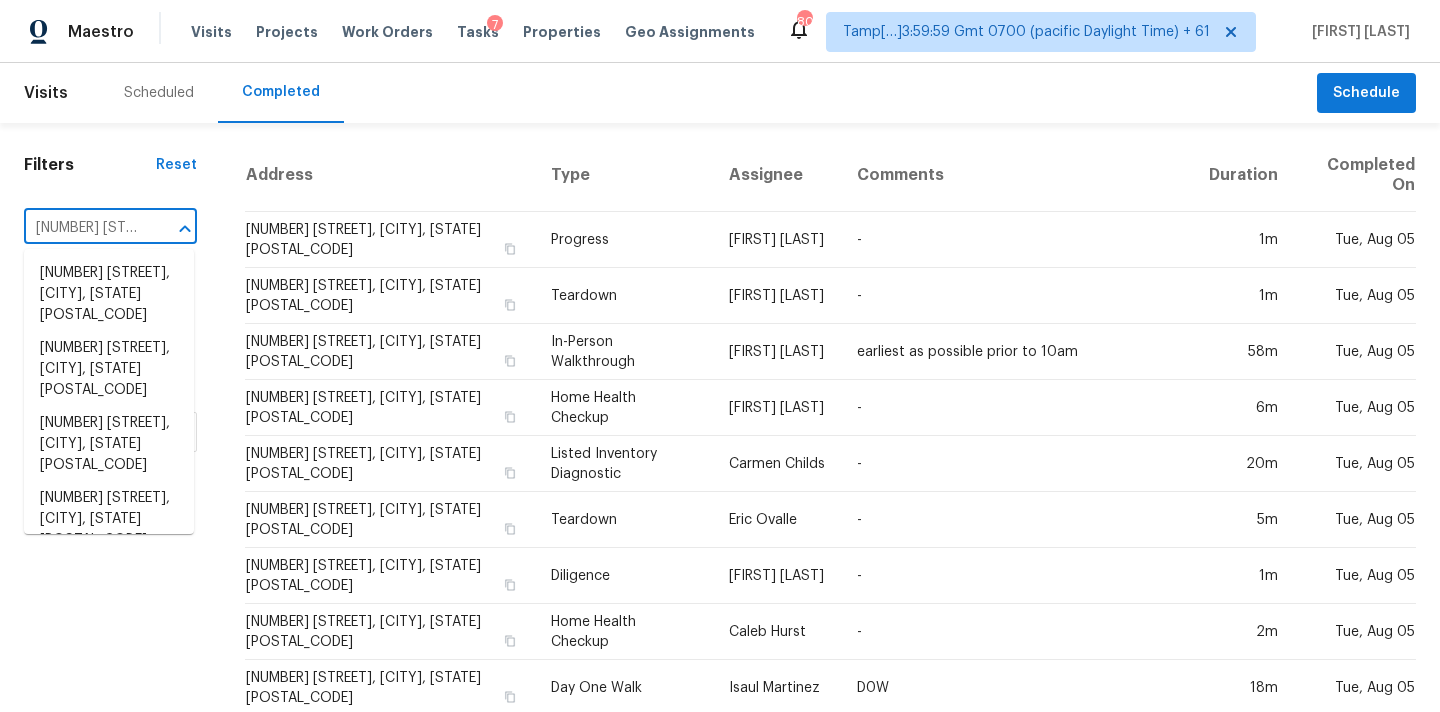 scroll, scrollTop: 0, scrollLeft: 194, axis: horizontal 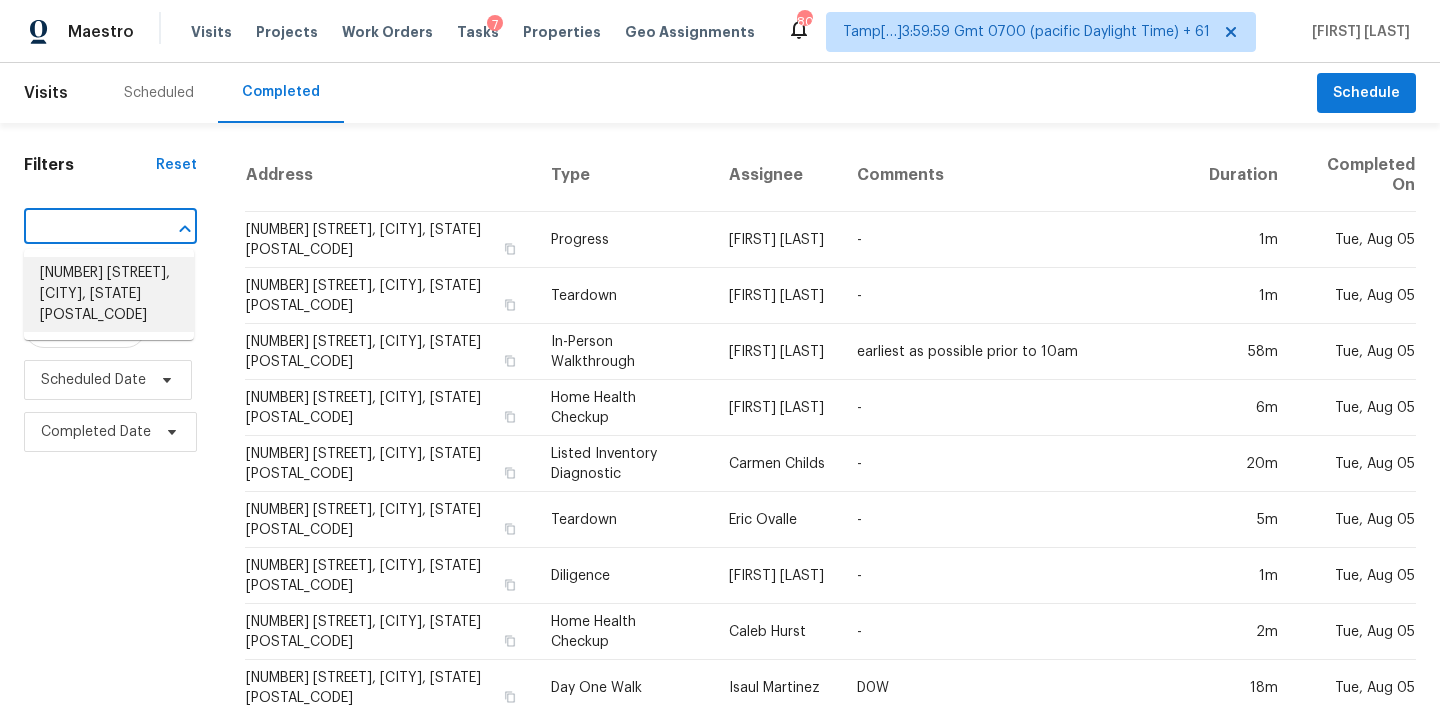 click on "1219 Painted Bunting Dr, La Marque, TX 77568" at bounding box center [109, 294] 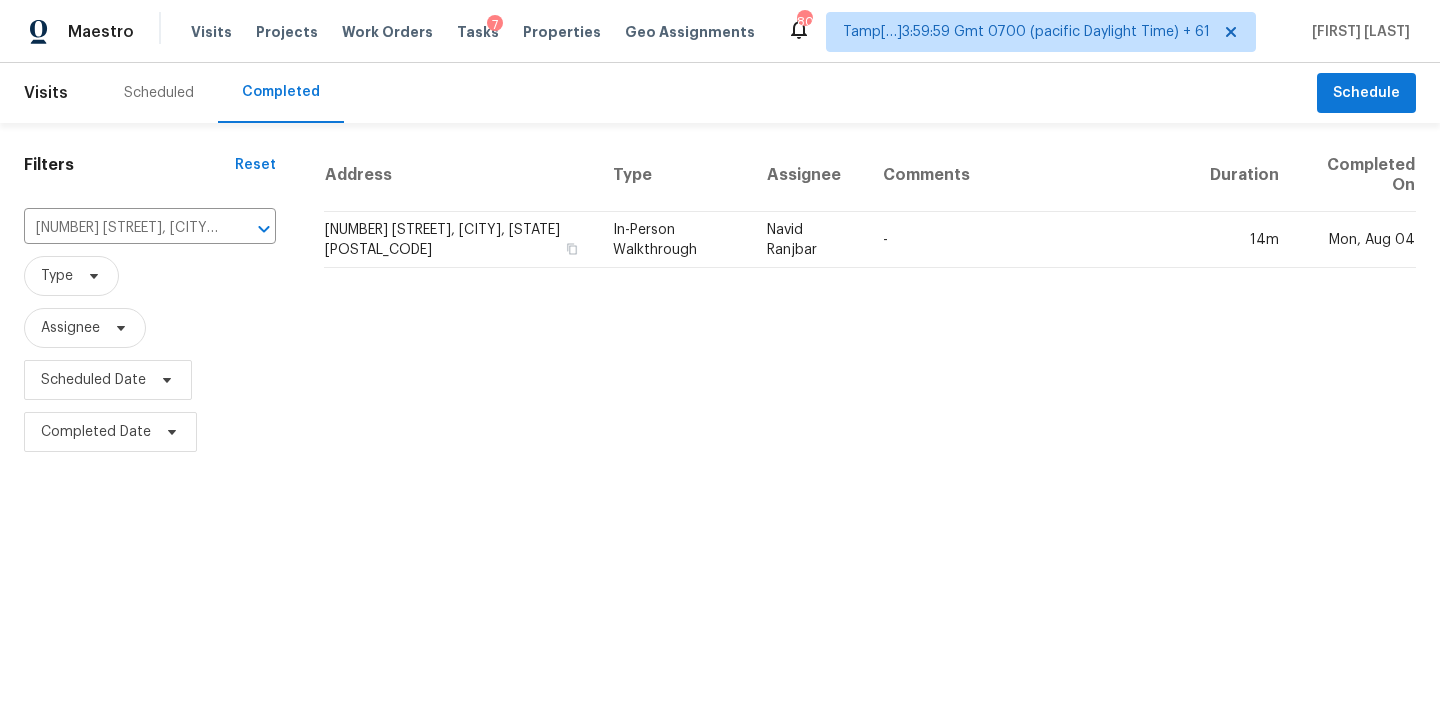 click on "Navid Ranjbar" at bounding box center (808, 240) 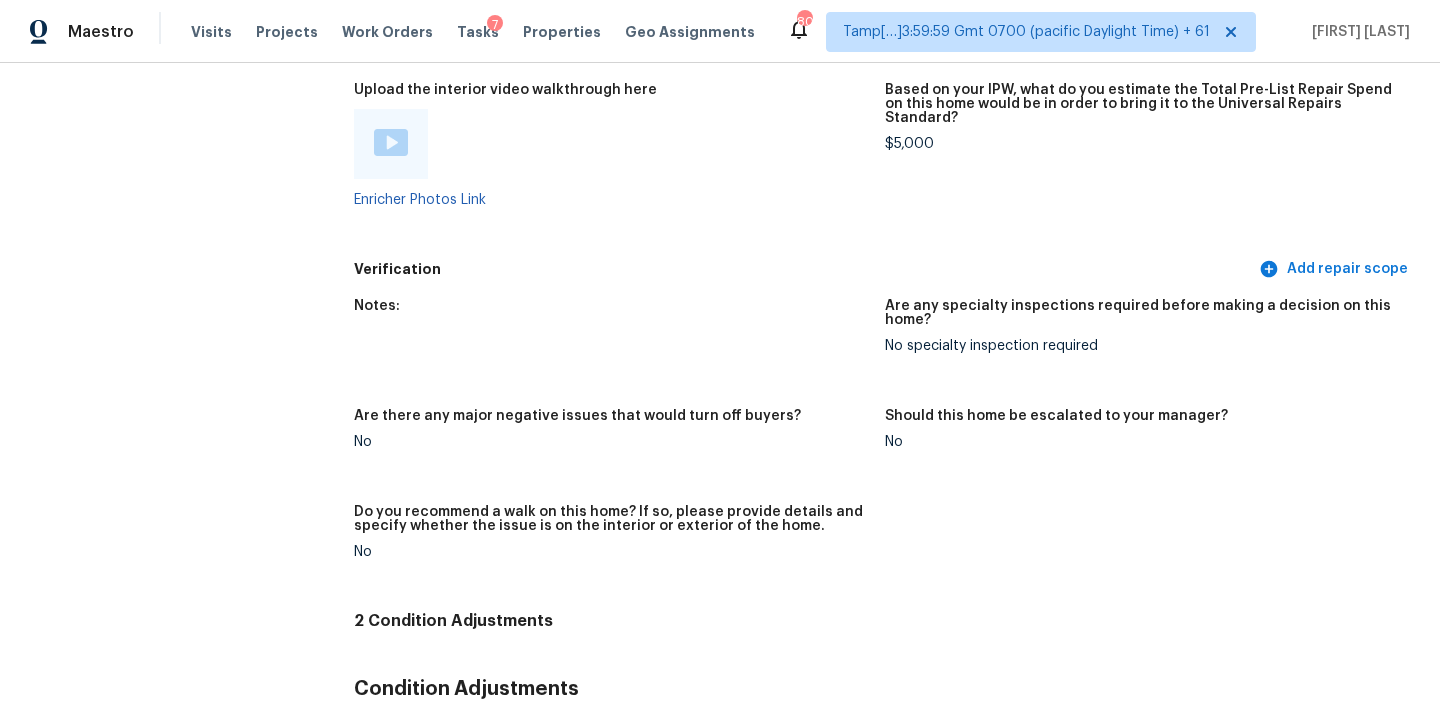 scroll, scrollTop: 137, scrollLeft: 0, axis: vertical 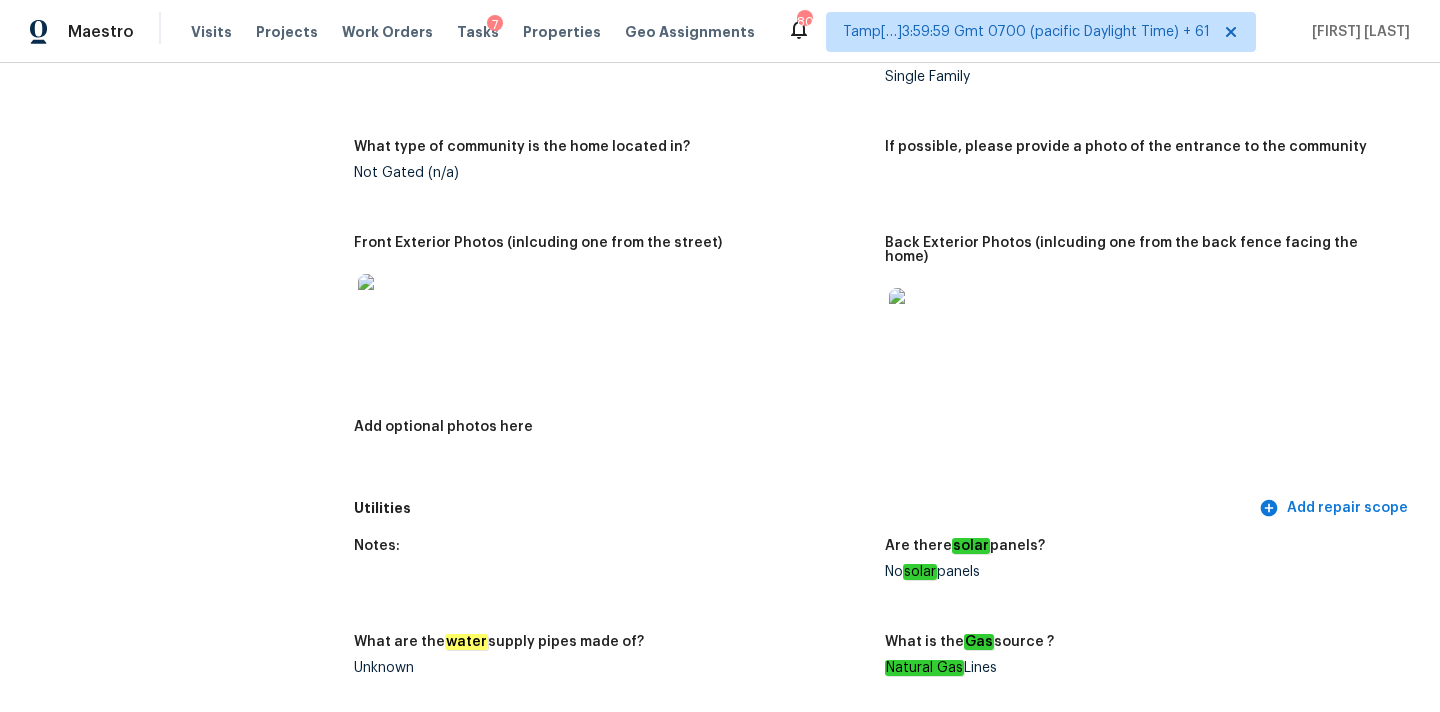 click at bounding box center (390, 306) 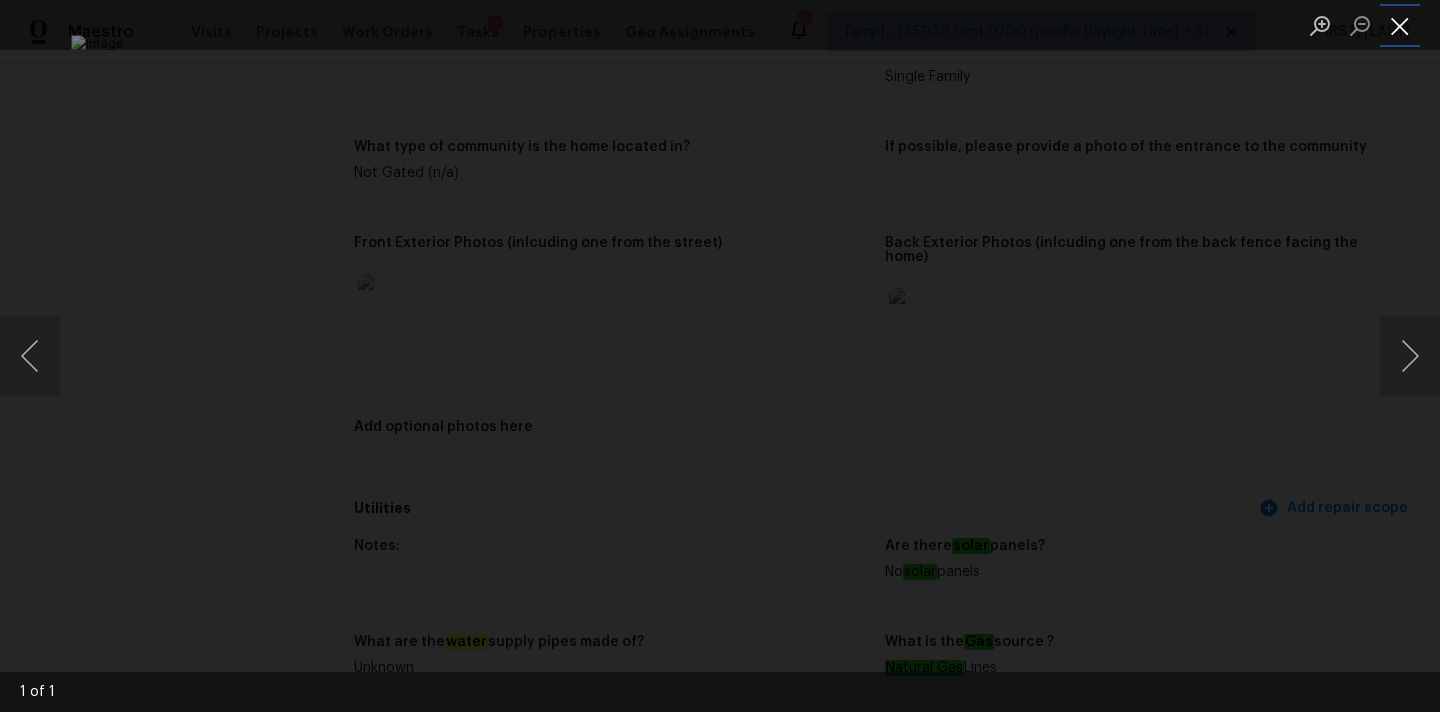 click at bounding box center (1400, 25) 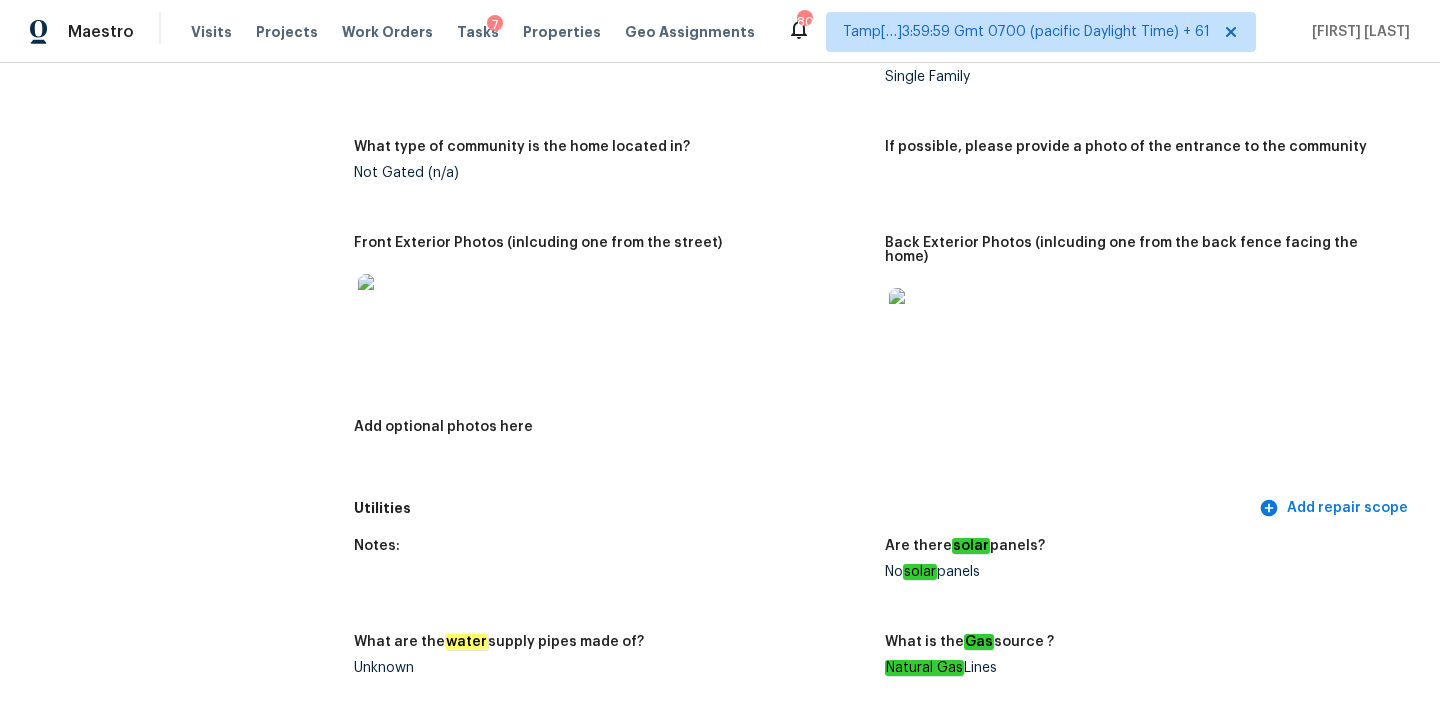 click at bounding box center [921, 320] 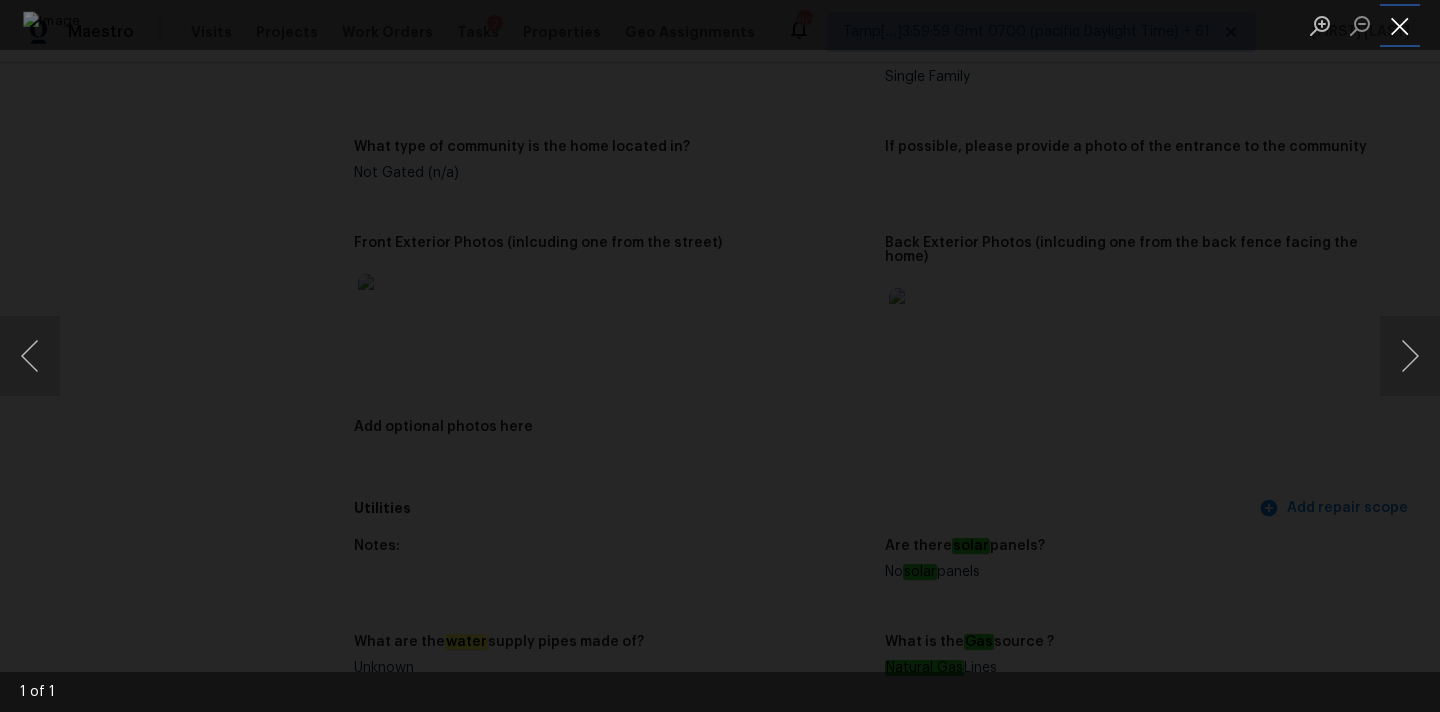 click at bounding box center (1400, 25) 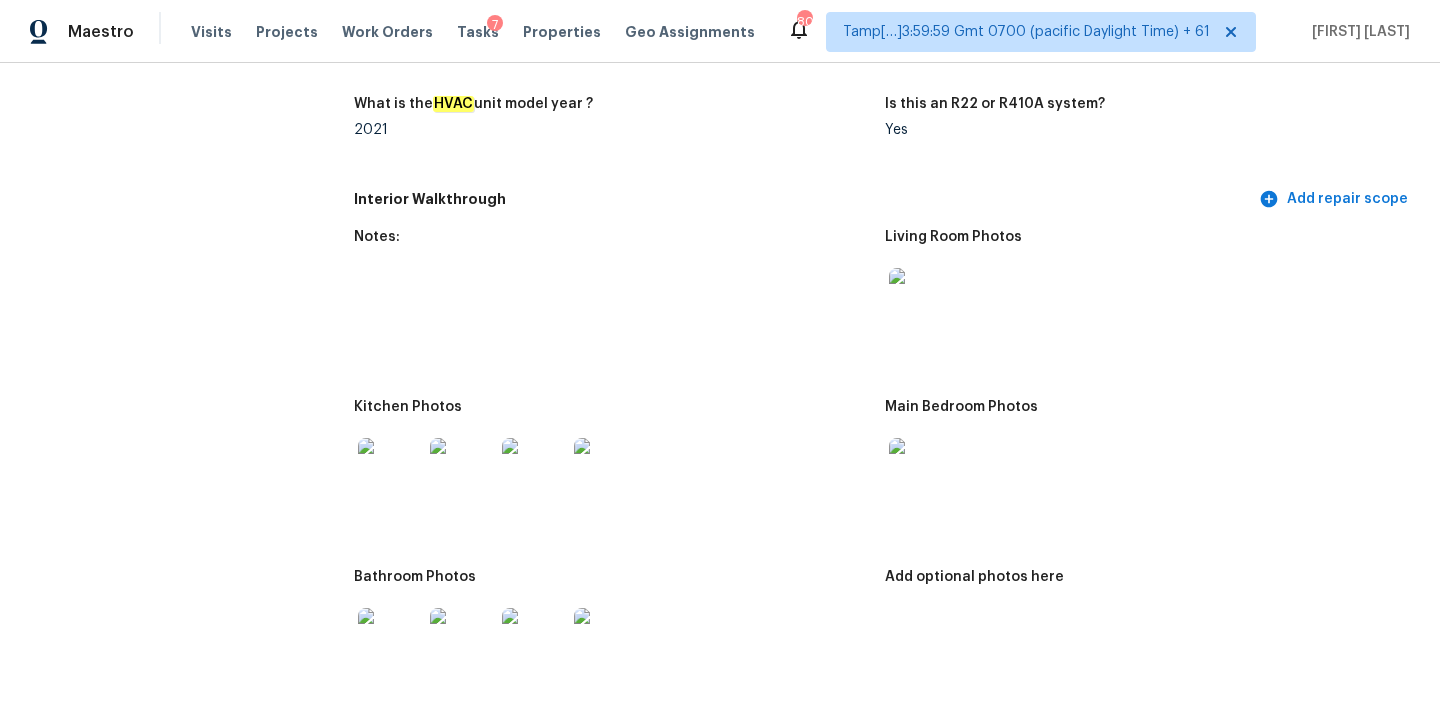 scroll, scrollTop: 1927, scrollLeft: 0, axis: vertical 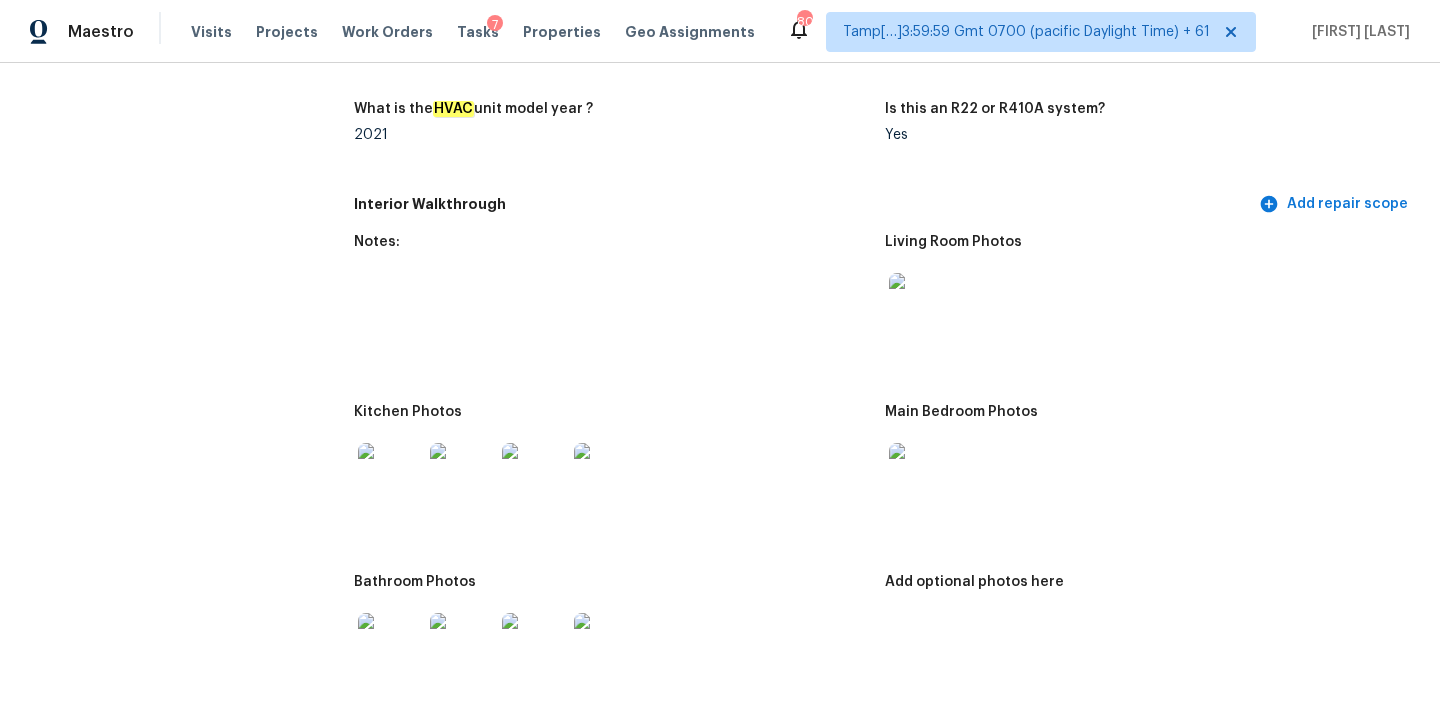 click at bounding box center (921, 305) 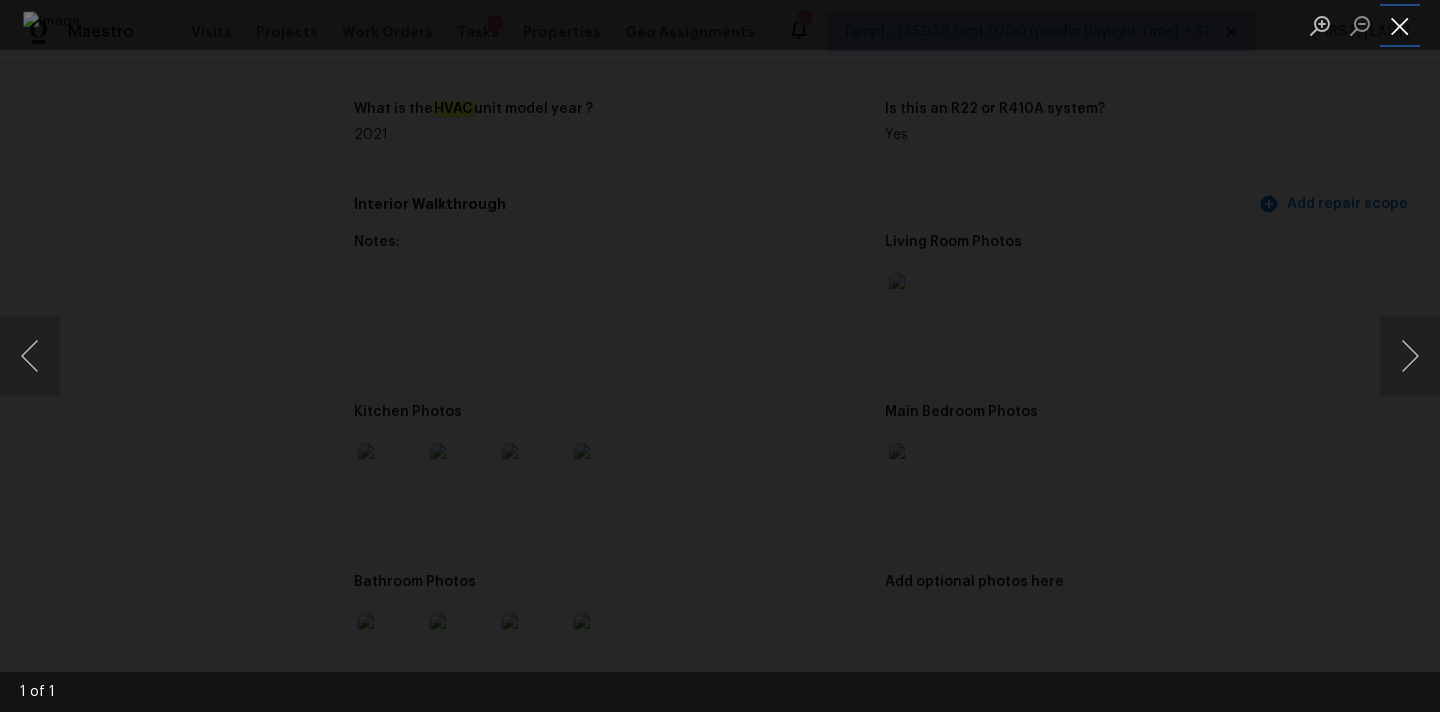 click at bounding box center [1400, 25] 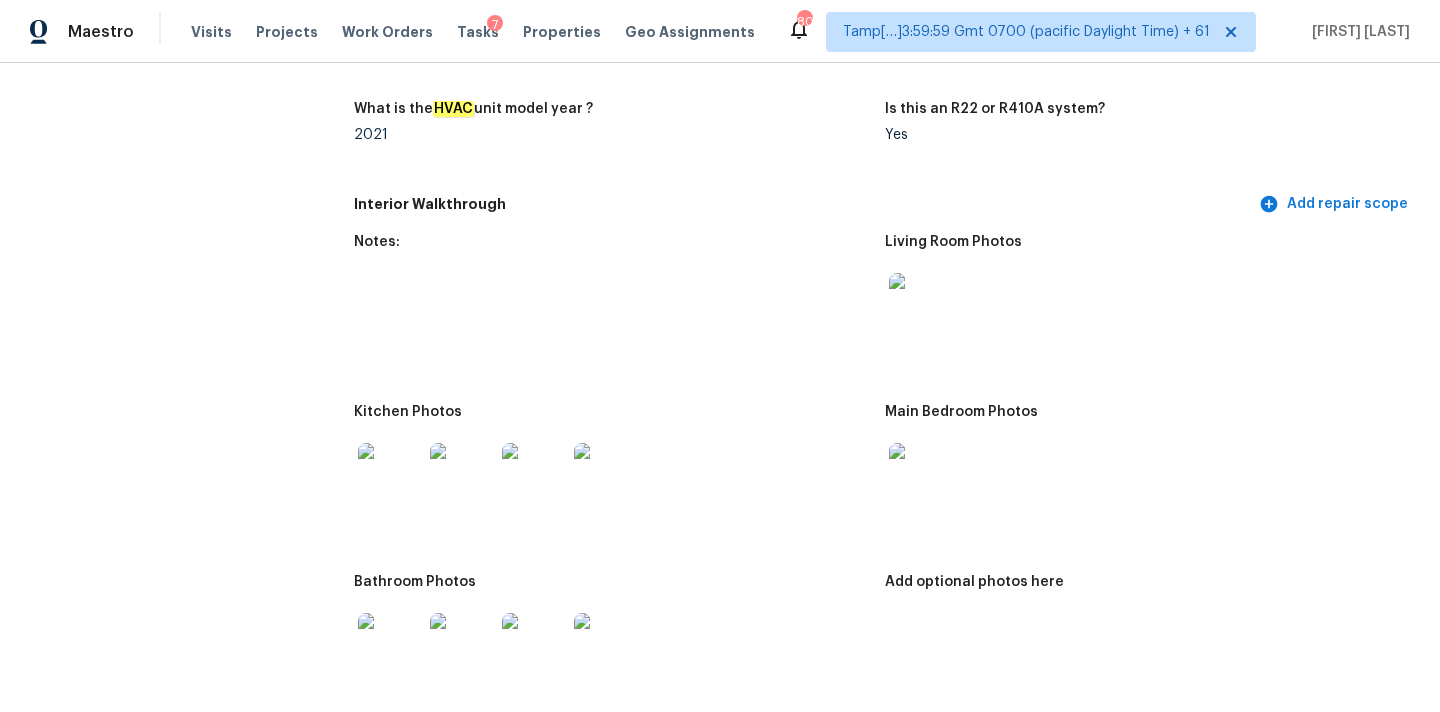 click at bounding box center [921, 475] 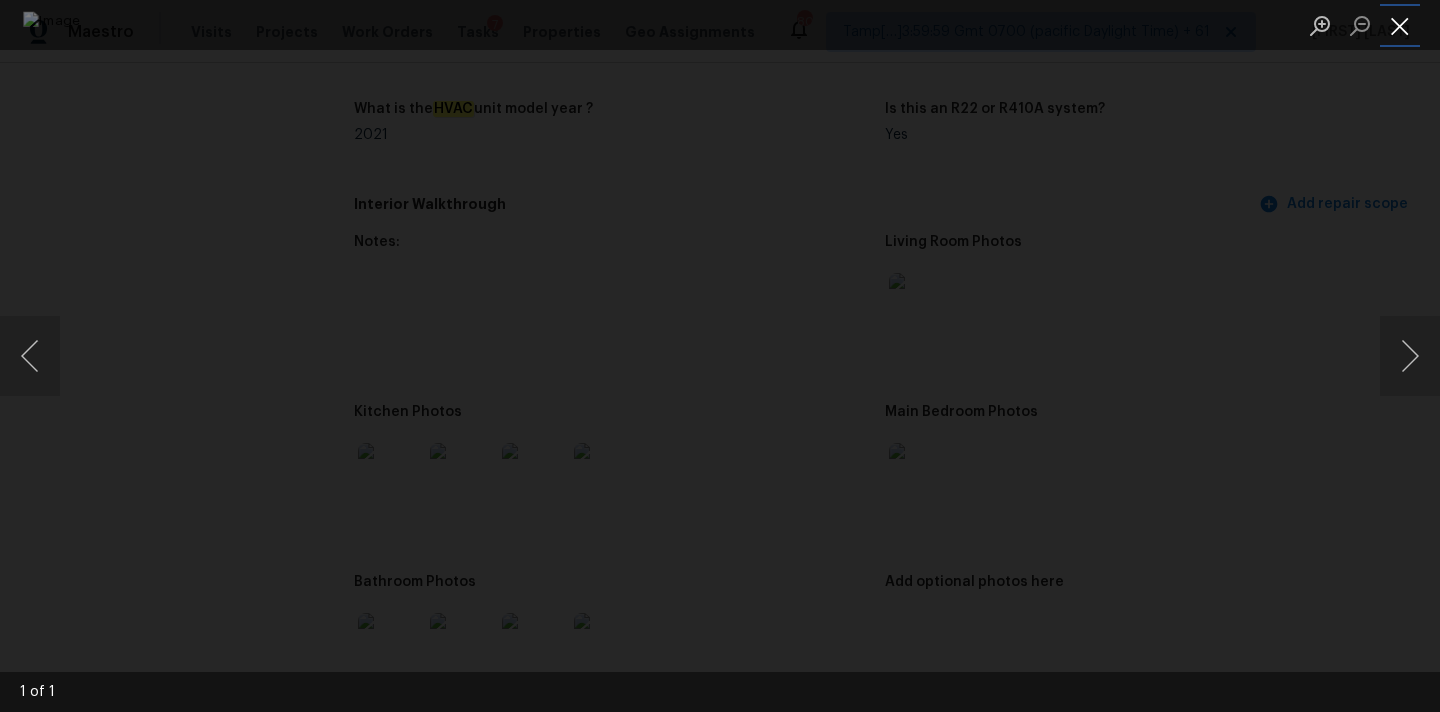 click at bounding box center (1400, 25) 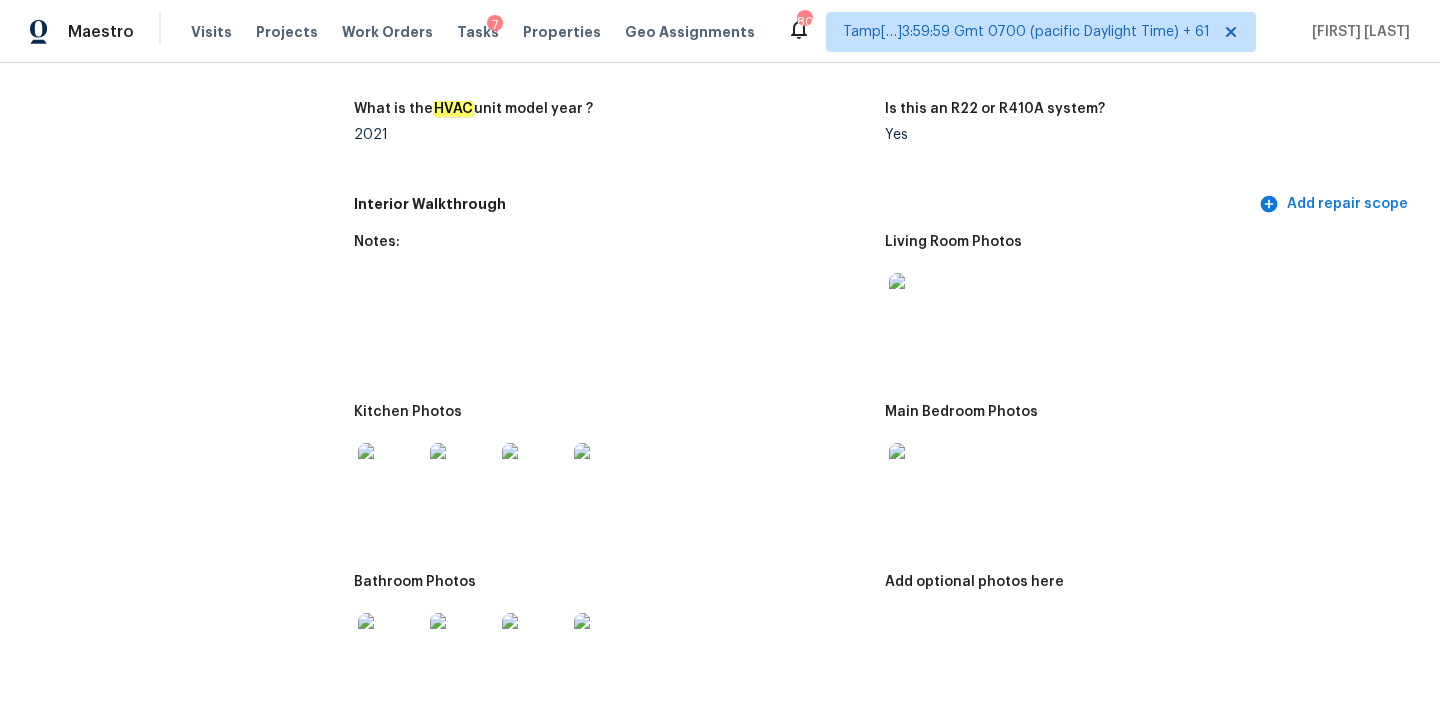 click at bounding box center [390, 475] 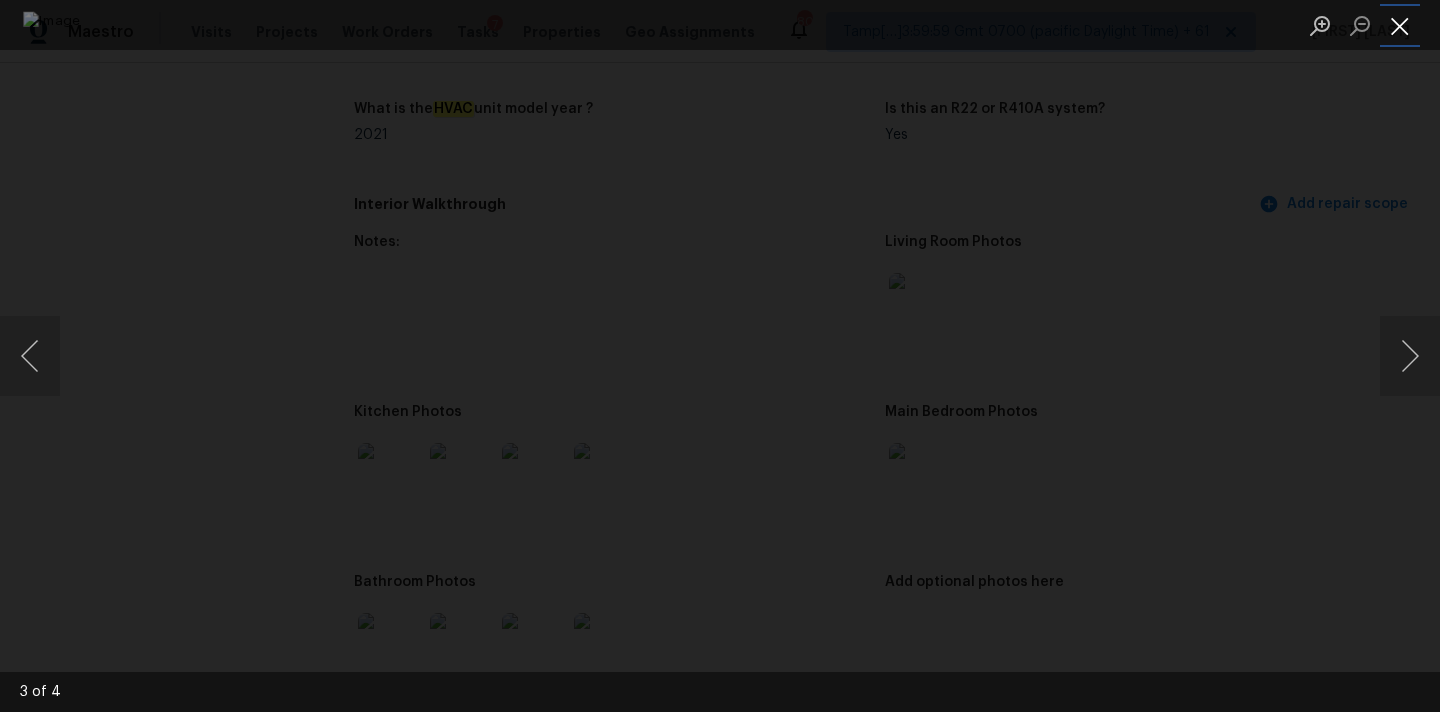 click at bounding box center (1400, 25) 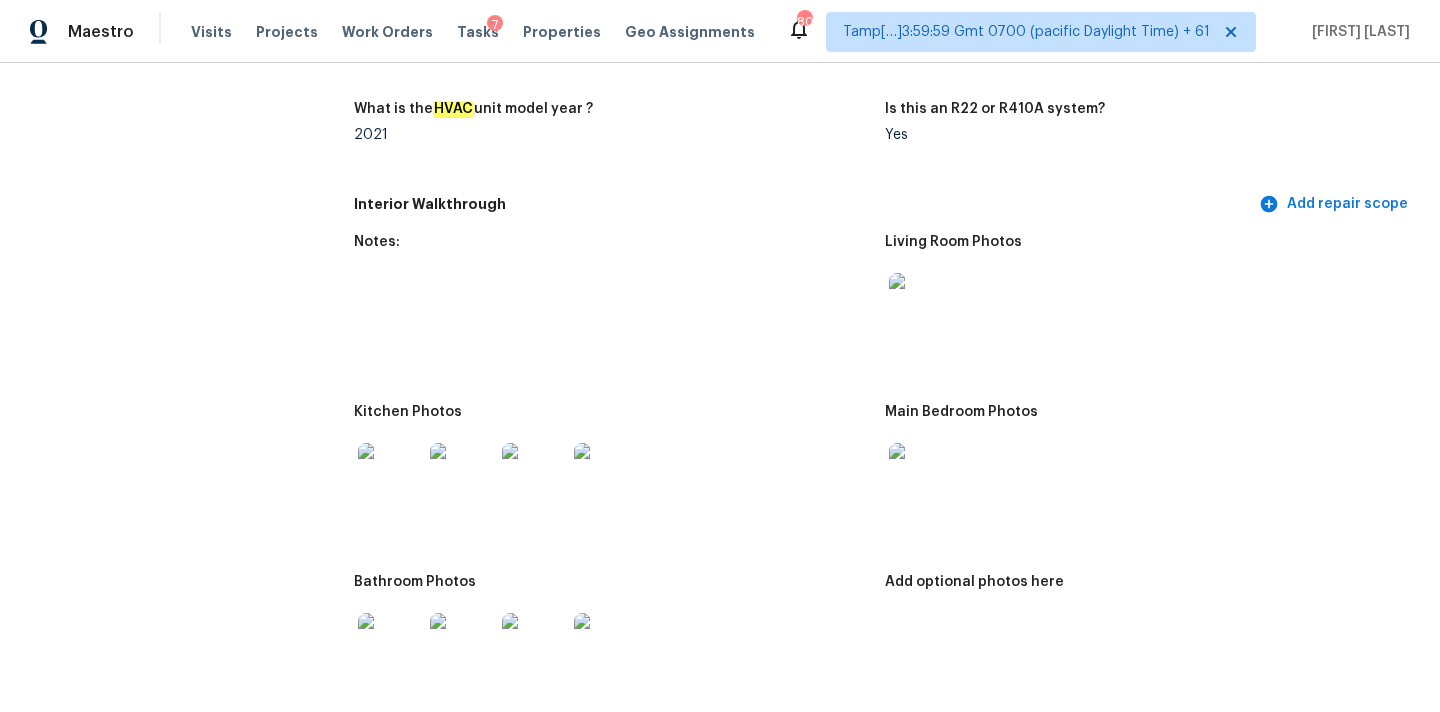 click at bounding box center (390, 645) 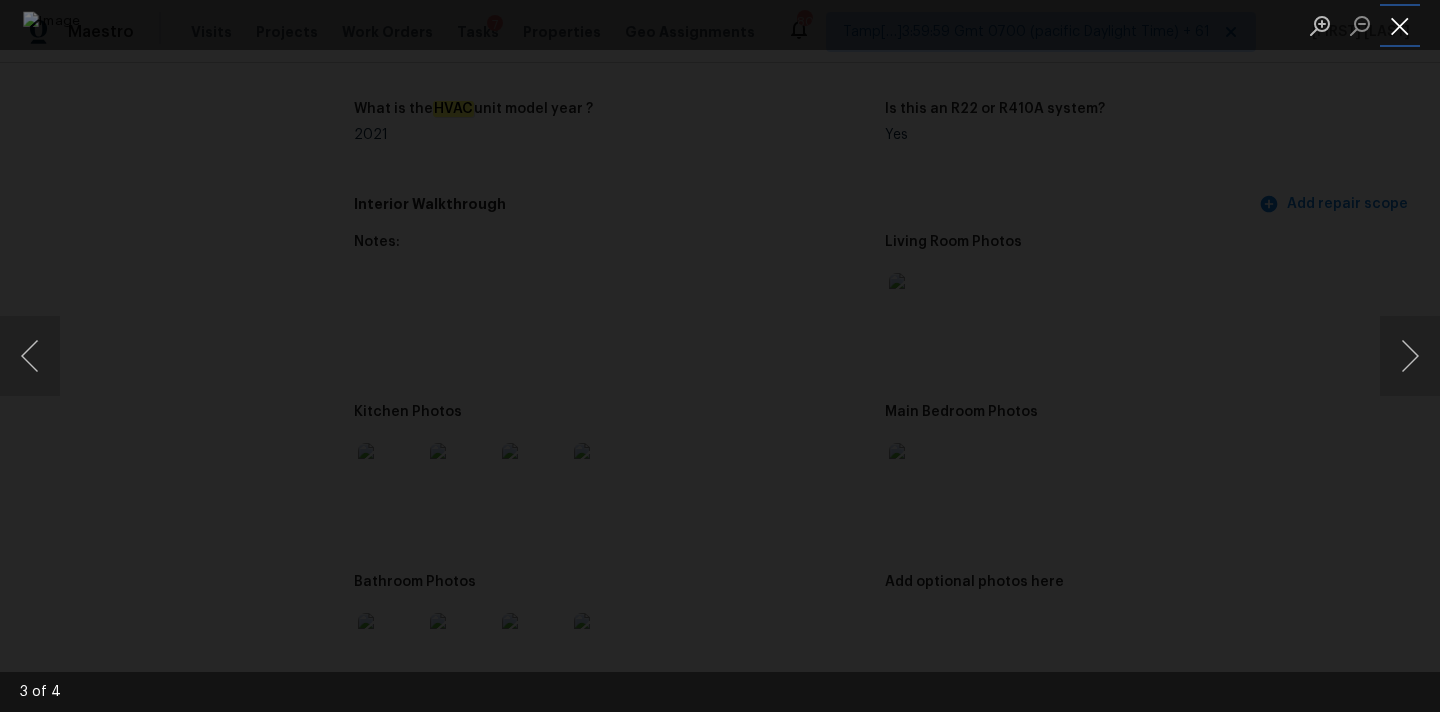 click at bounding box center [1400, 25] 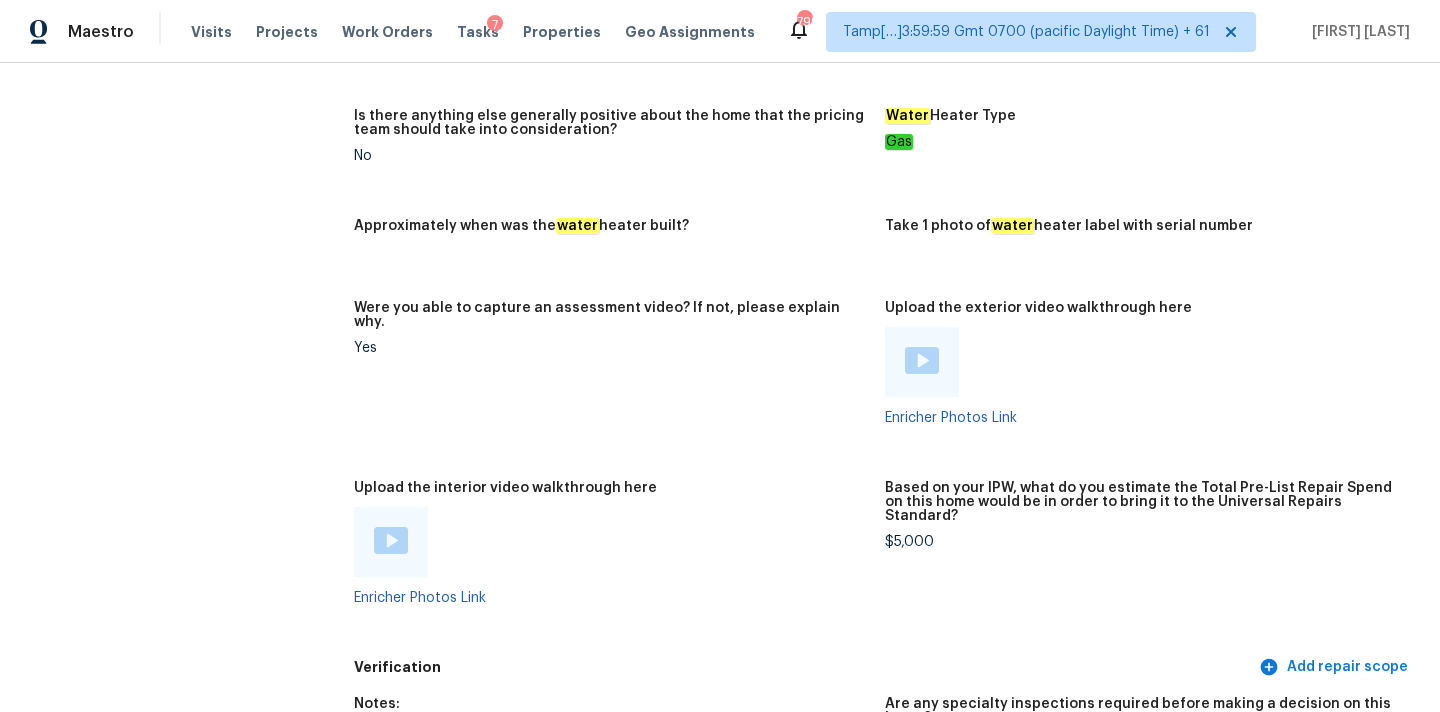 scroll, scrollTop: 3337, scrollLeft: 0, axis: vertical 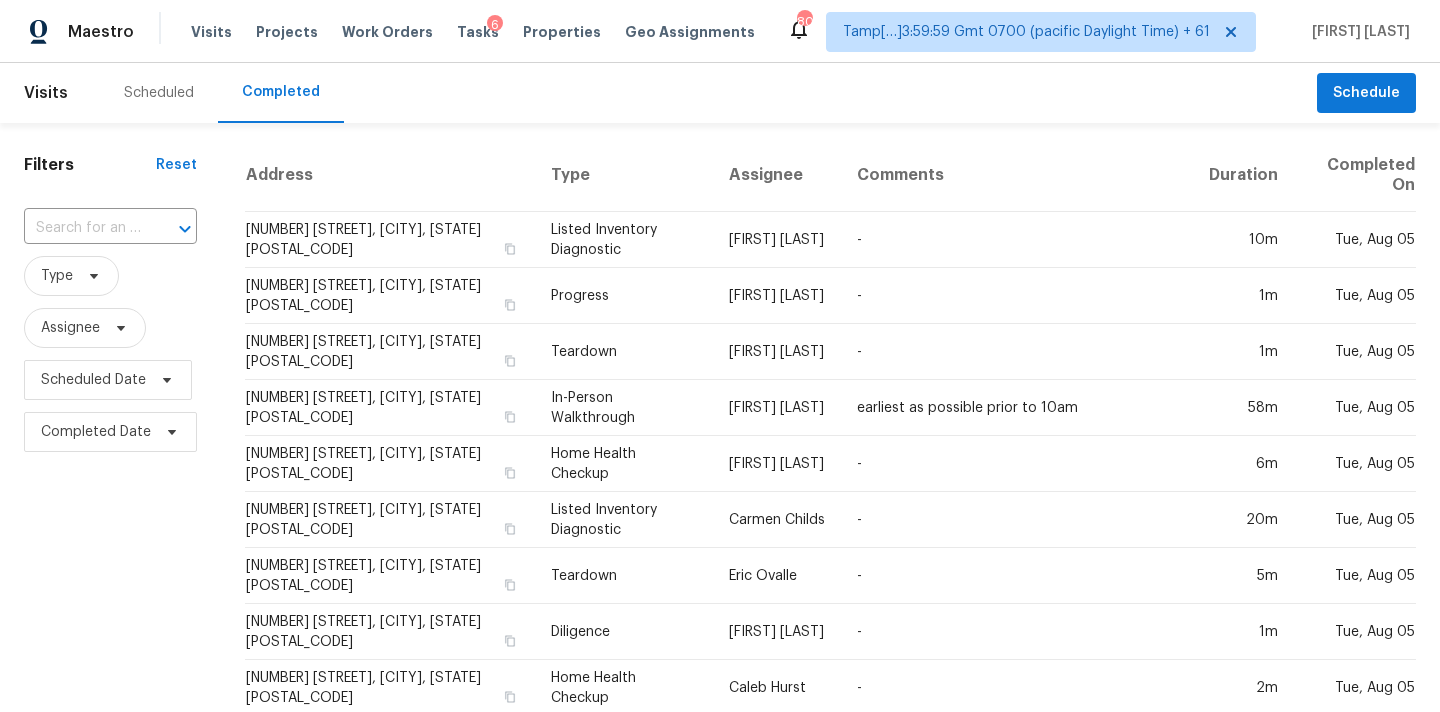 click at bounding box center [82, 228] 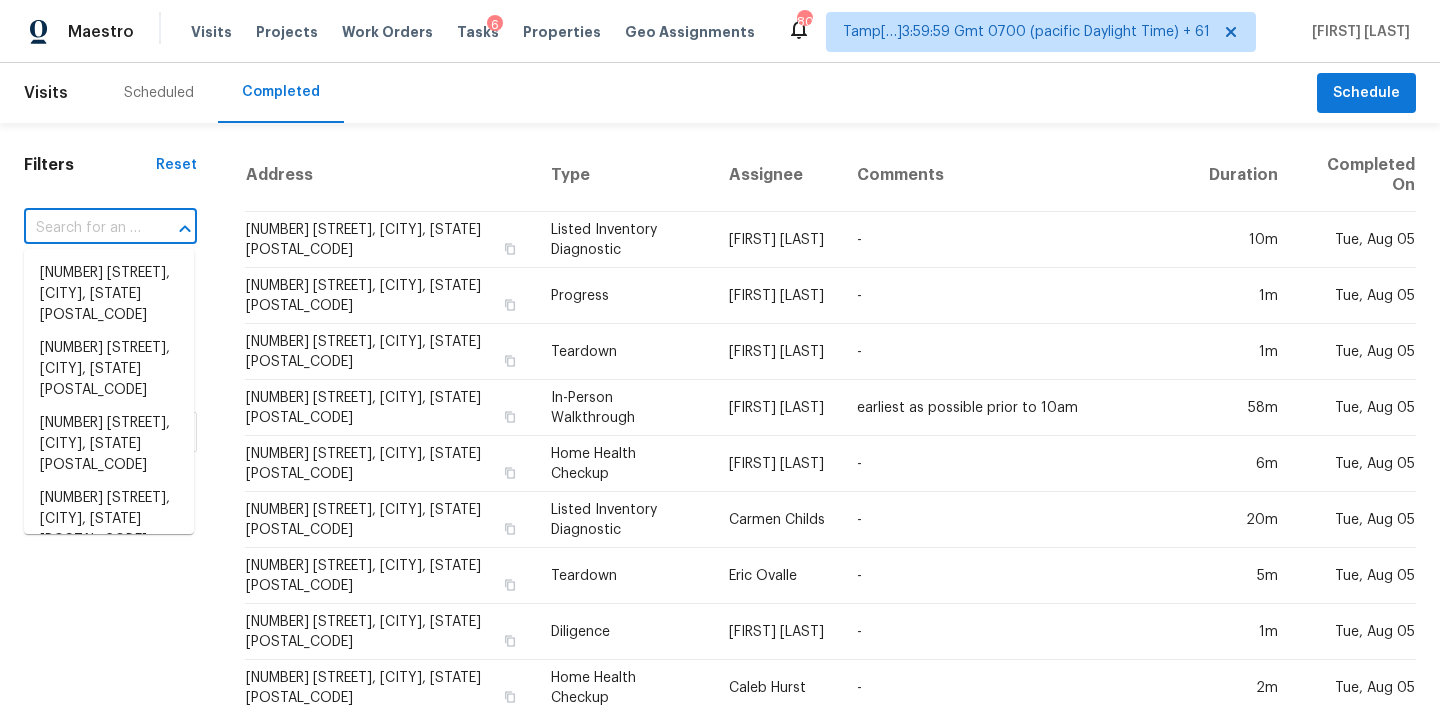 paste on "2603 Pebble Creek Dr, Pearland, TX 77581" 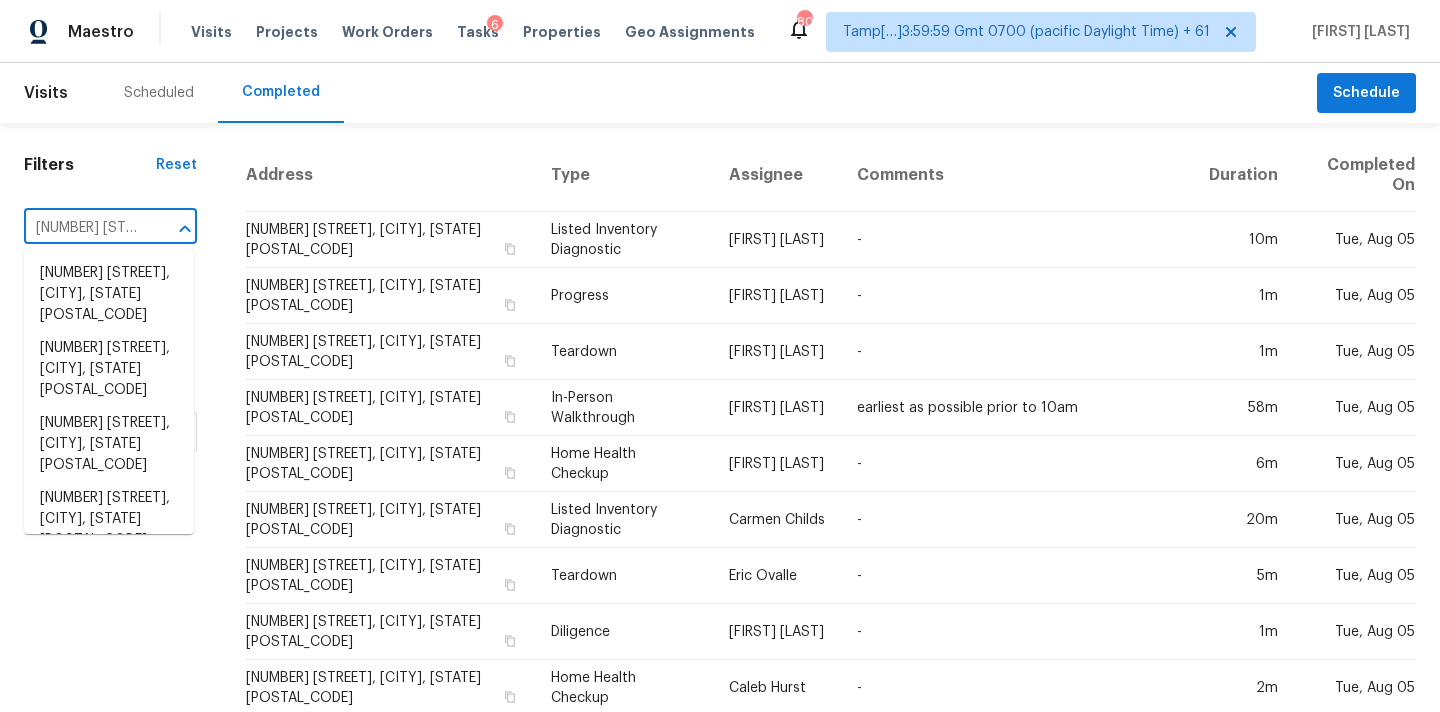 scroll, scrollTop: 0, scrollLeft: 170, axis: horizontal 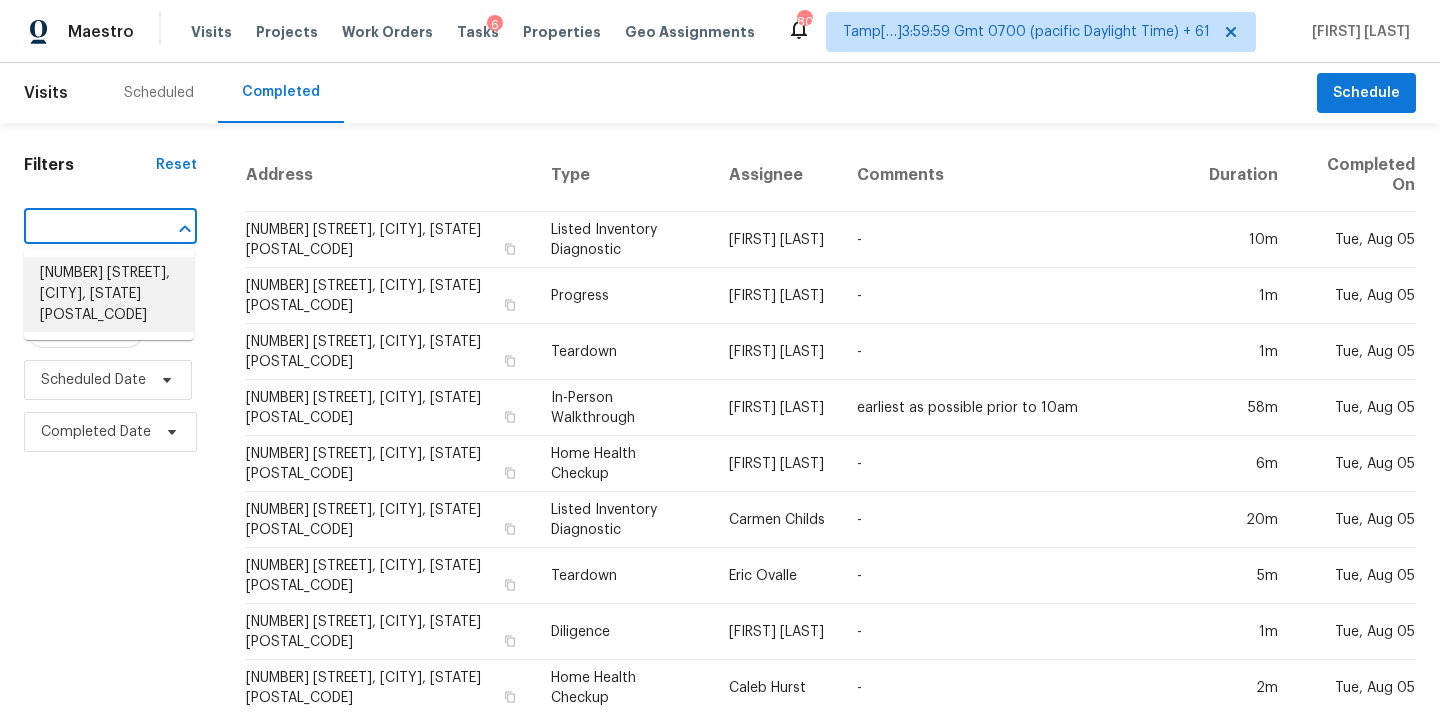 click on "2603 Pebble Creek Dr, Pearland, TX 77581" at bounding box center (109, 294) 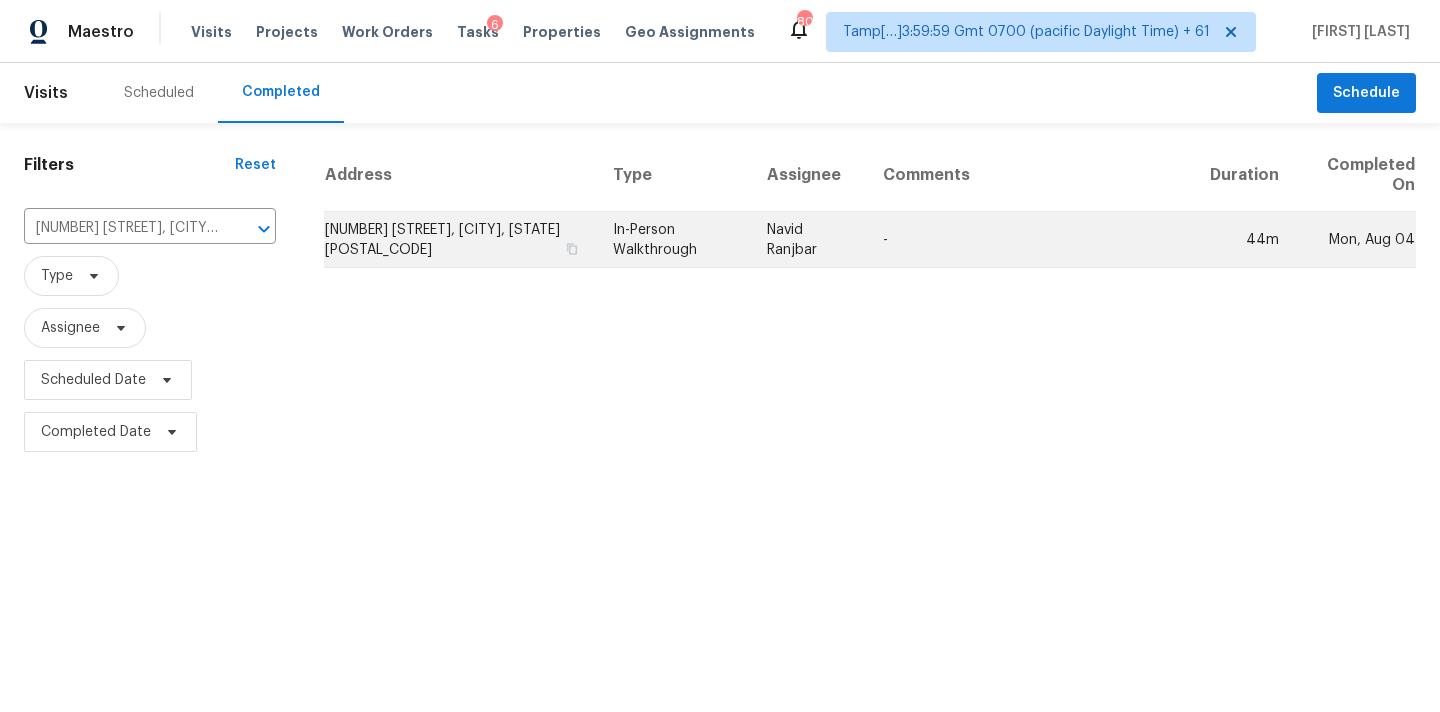 click on "In-Person Walkthrough" at bounding box center (674, 240) 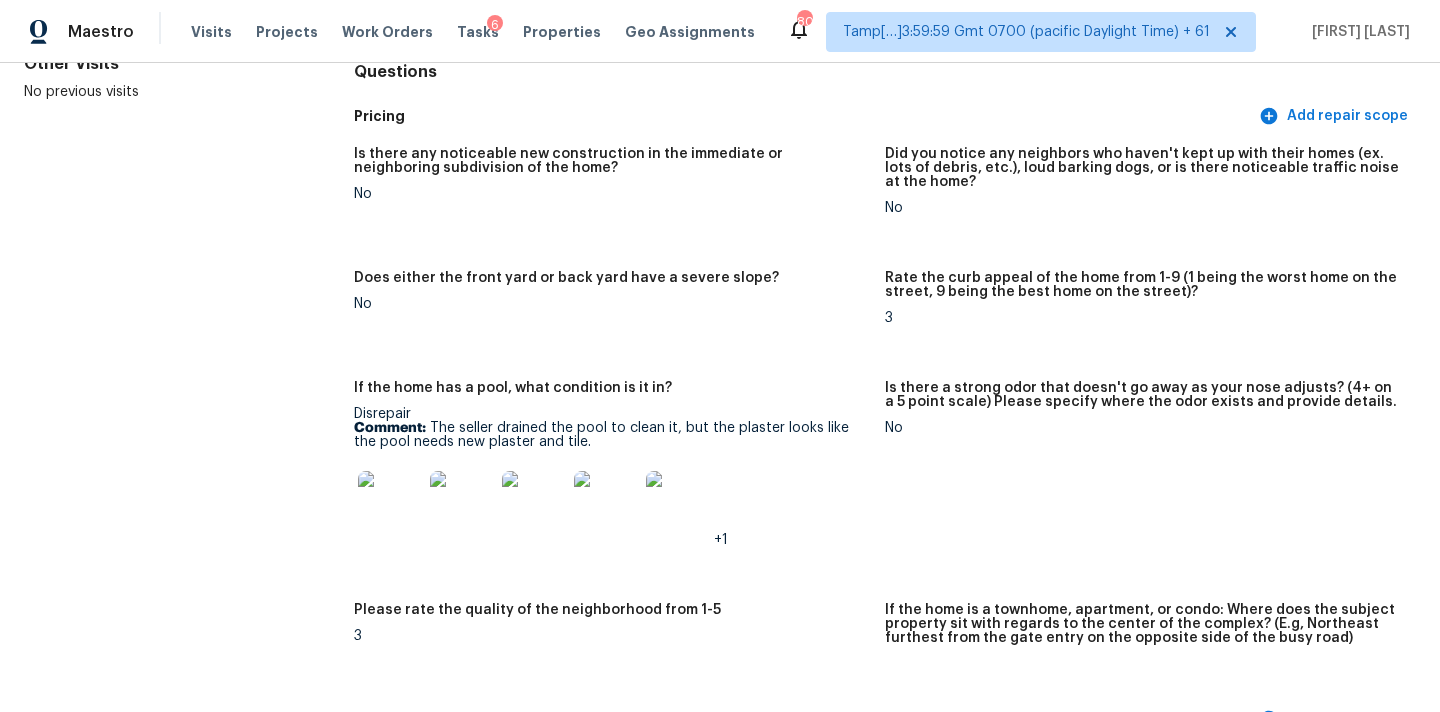 scroll, scrollTop: 1900, scrollLeft: 0, axis: vertical 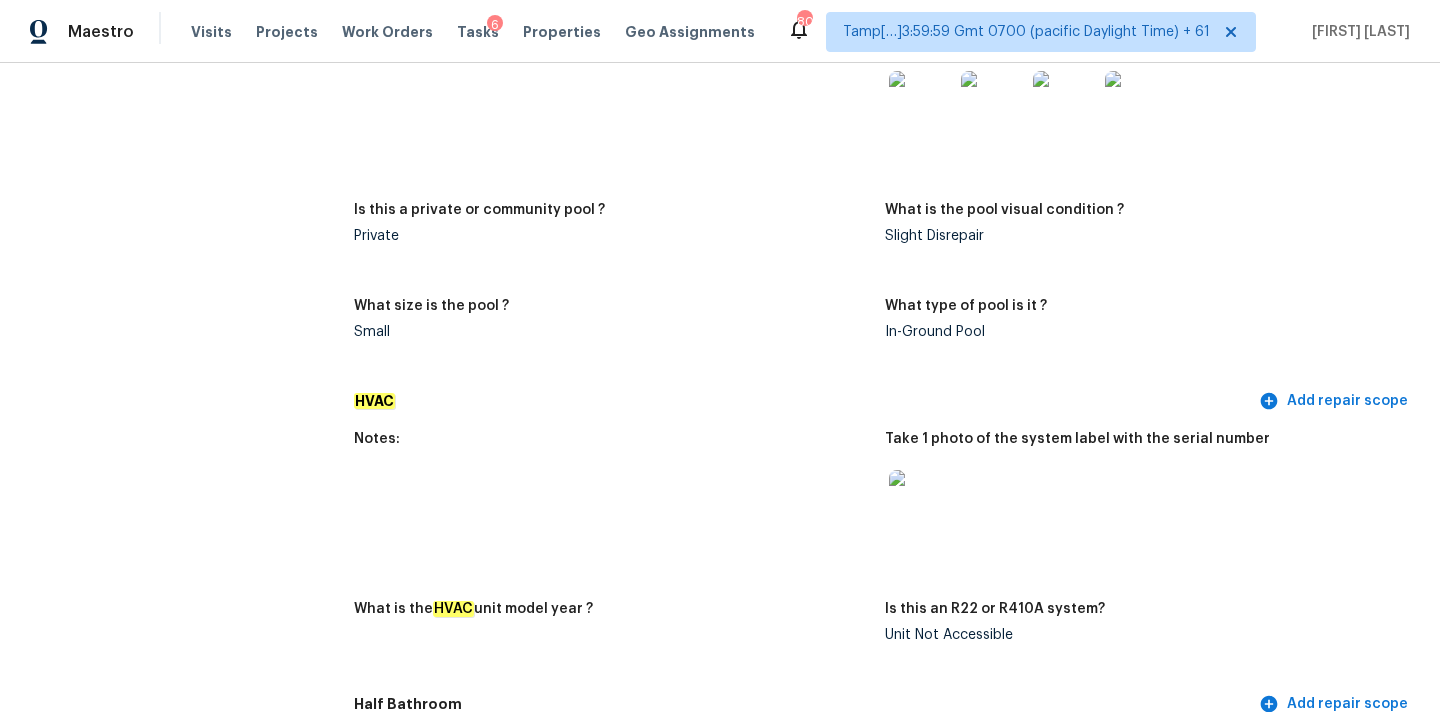 click at bounding box center (921, 502) 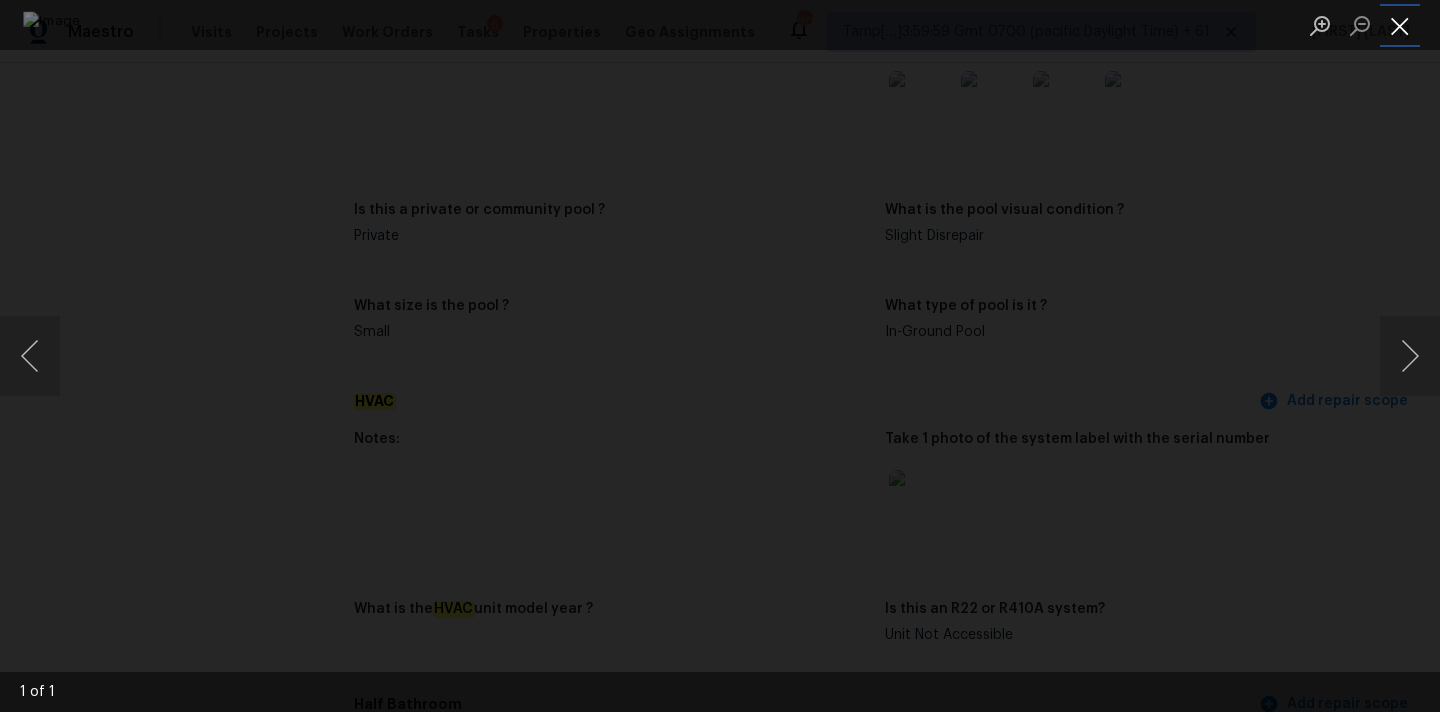 click at bounding box center [1400, 25] 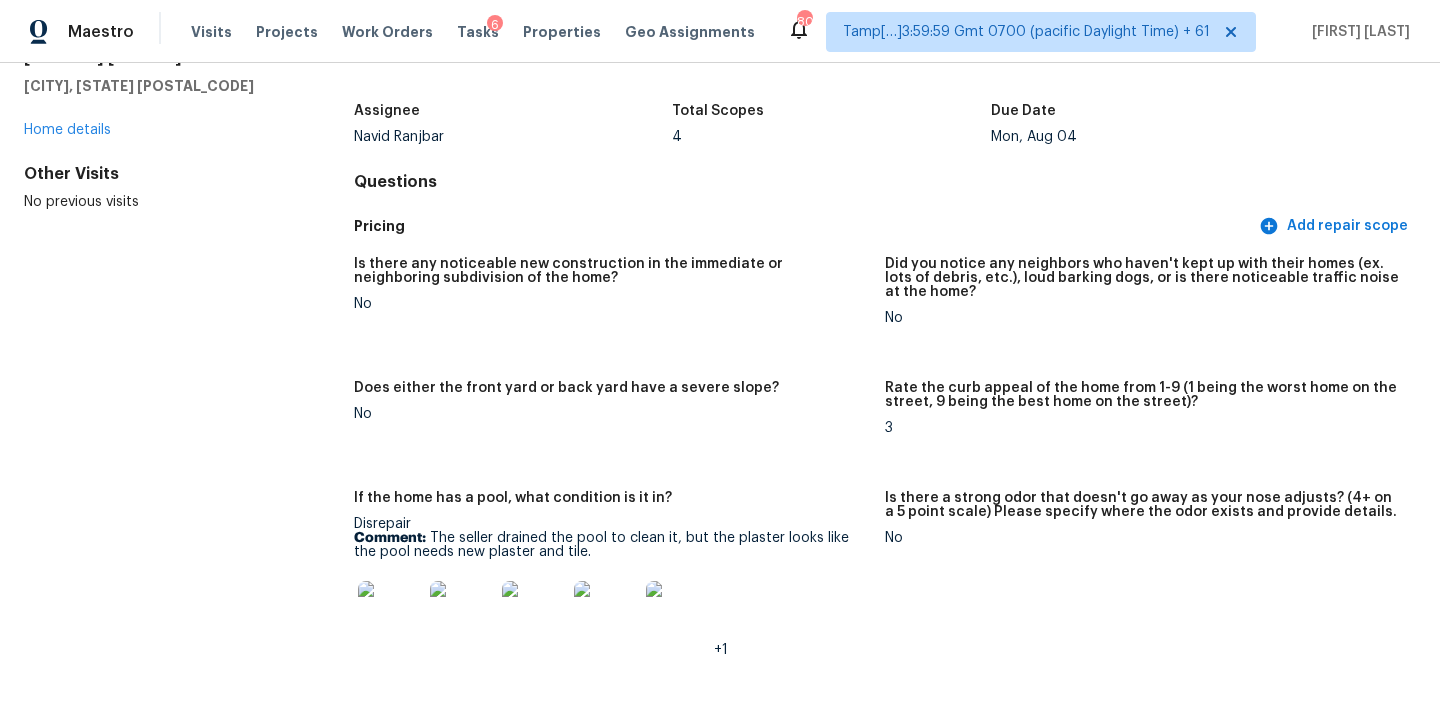 scroll, scrollTop: 274, scrollLeft: 0, axis: vertical 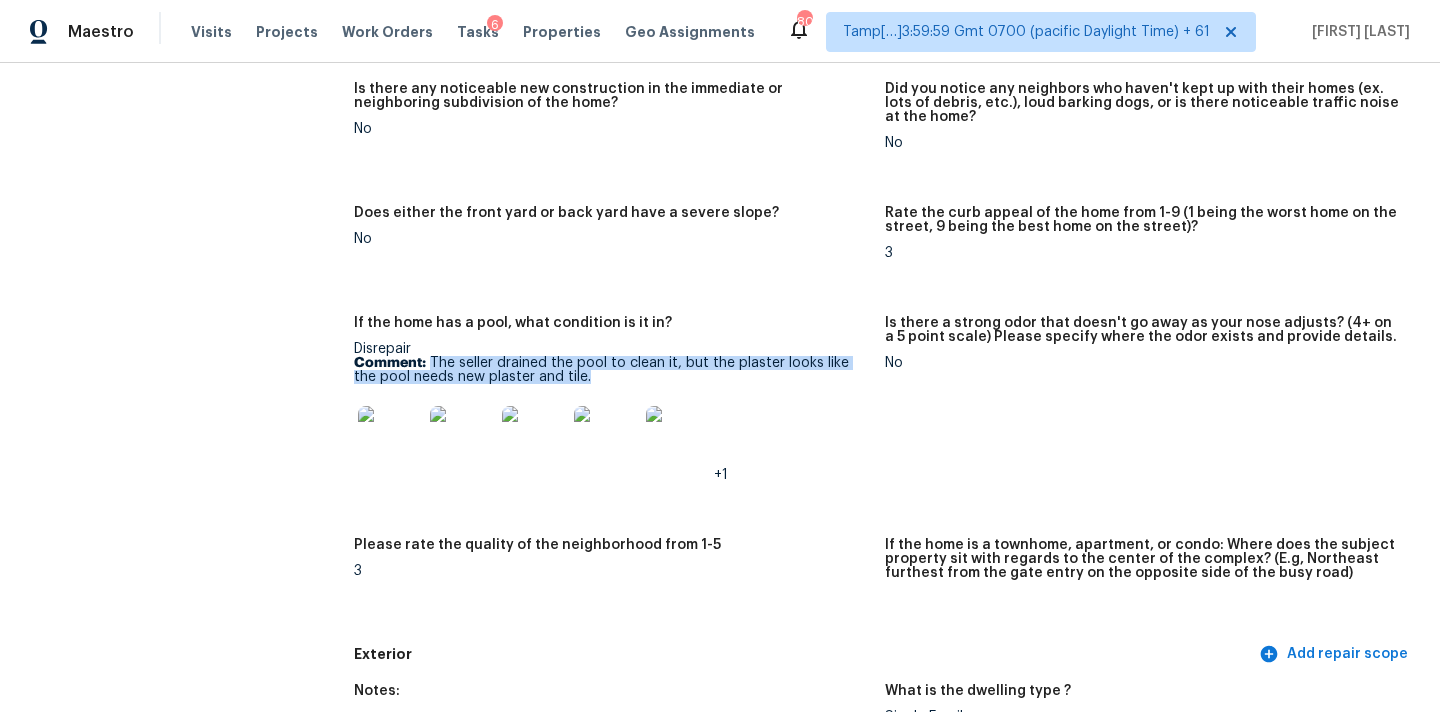 drag, startPoint x: 430, startPoint y: 359, endPoint x: 569, endPoint y: 376, distance: 140.0357 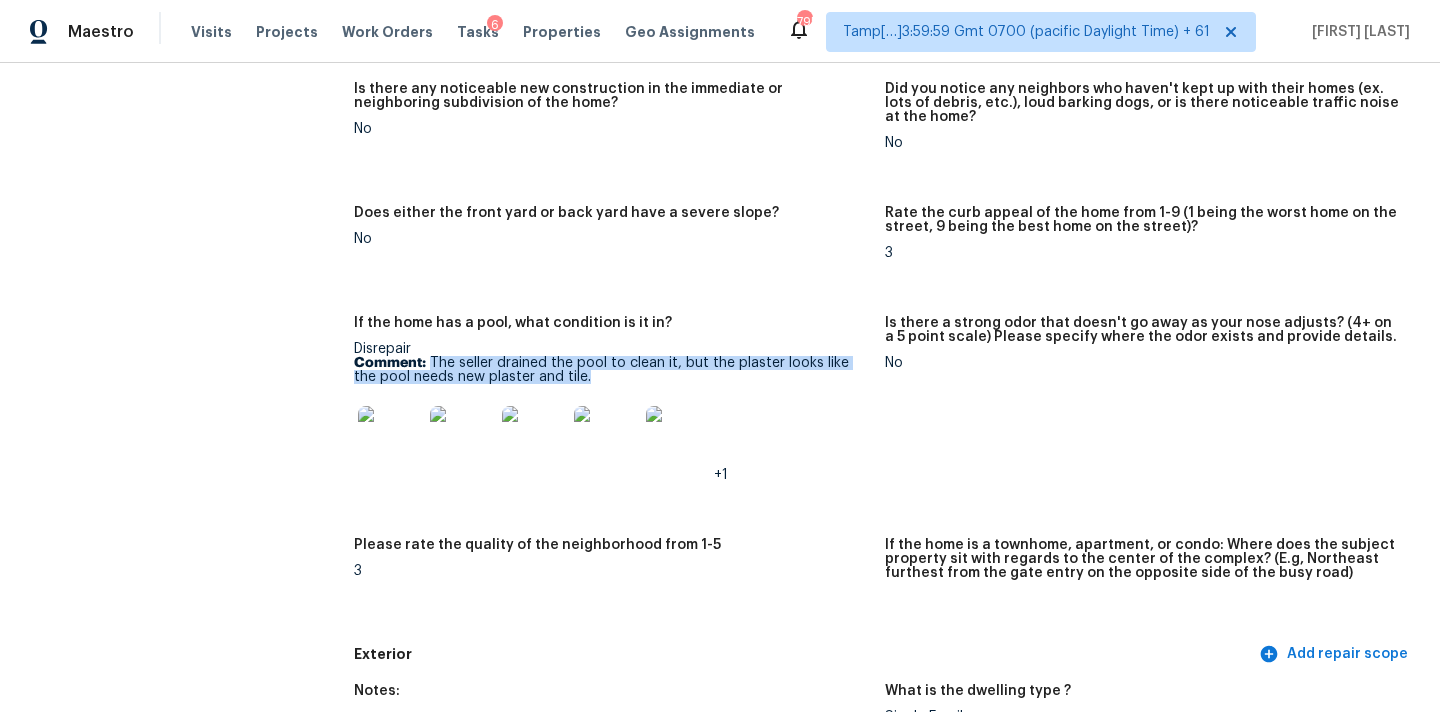 click on "Comment:   The seller drained the pool to clean it, but the plaster looks like the pool needs new plaster and tile." at bounding box center (611, 370) 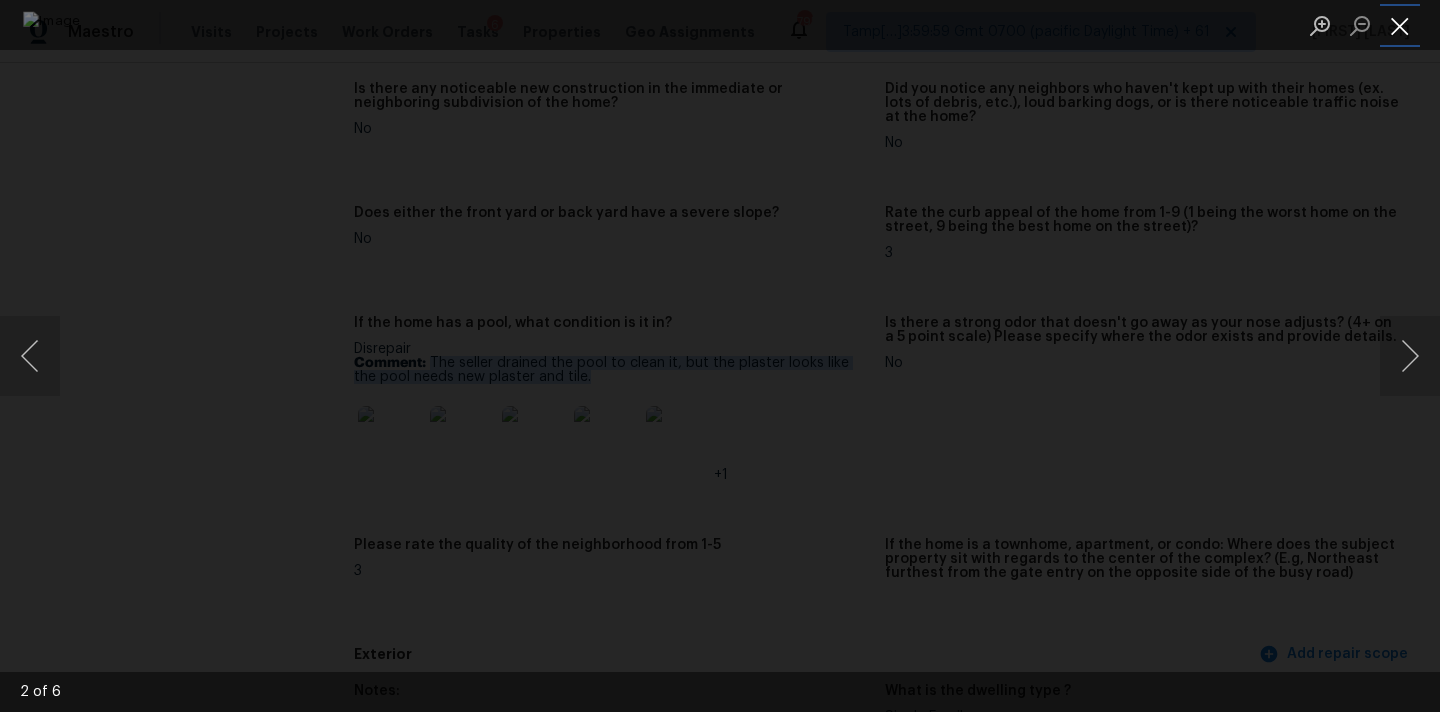 click at bounding box center (1400, 25) 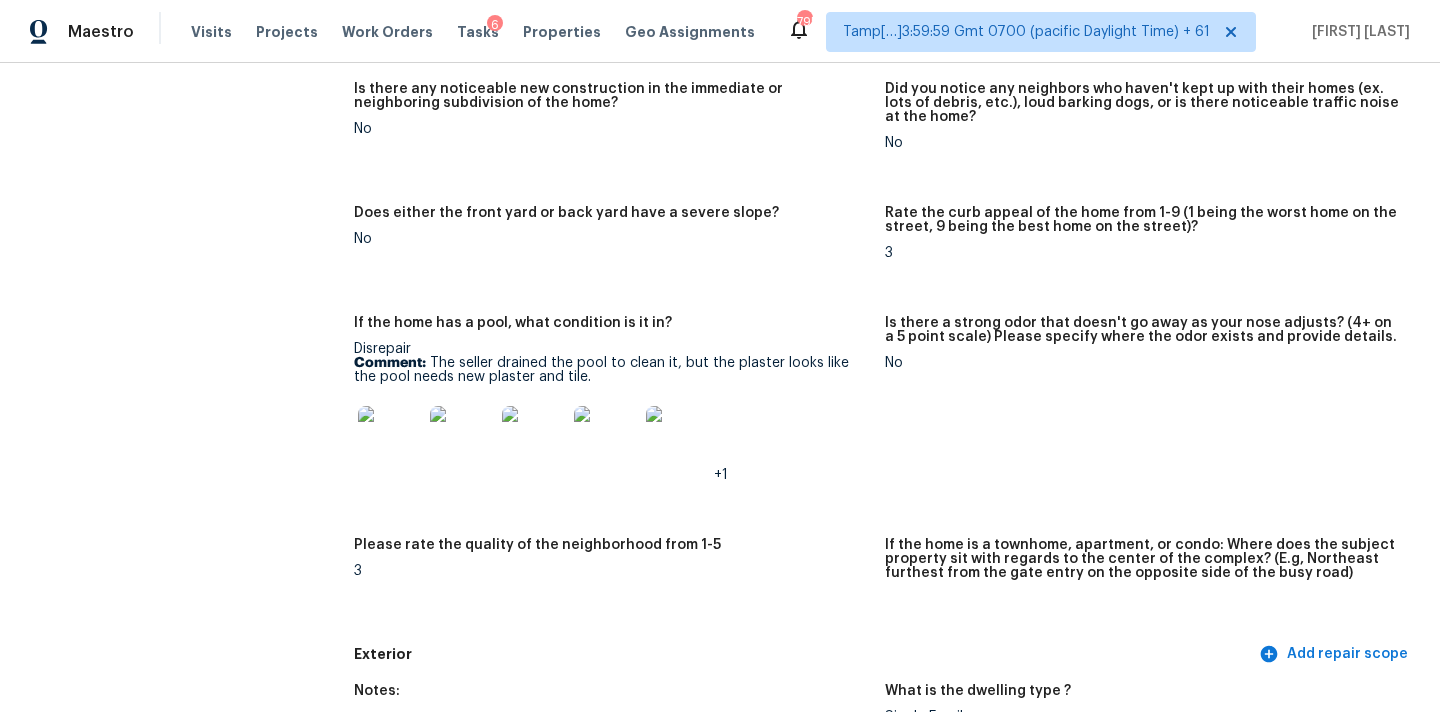 click on "Comment:   The seller drained the pool to clean it, but the plaster looks like the pool needs new plaster and tile." at bounding box center (611, 370) 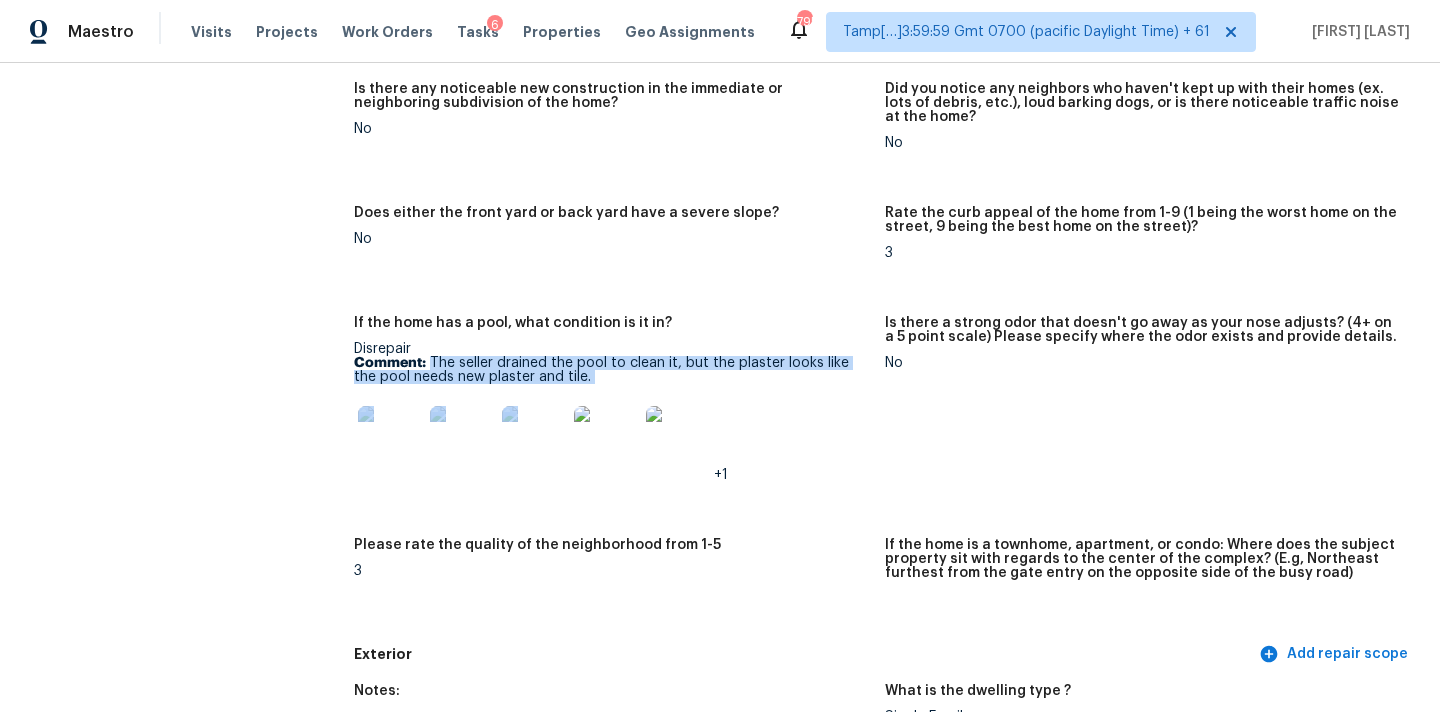 drag, startPoint x: 432, startPoint y: 365, endPoint x: 589, endPoint y: 384, distance: 158.14551 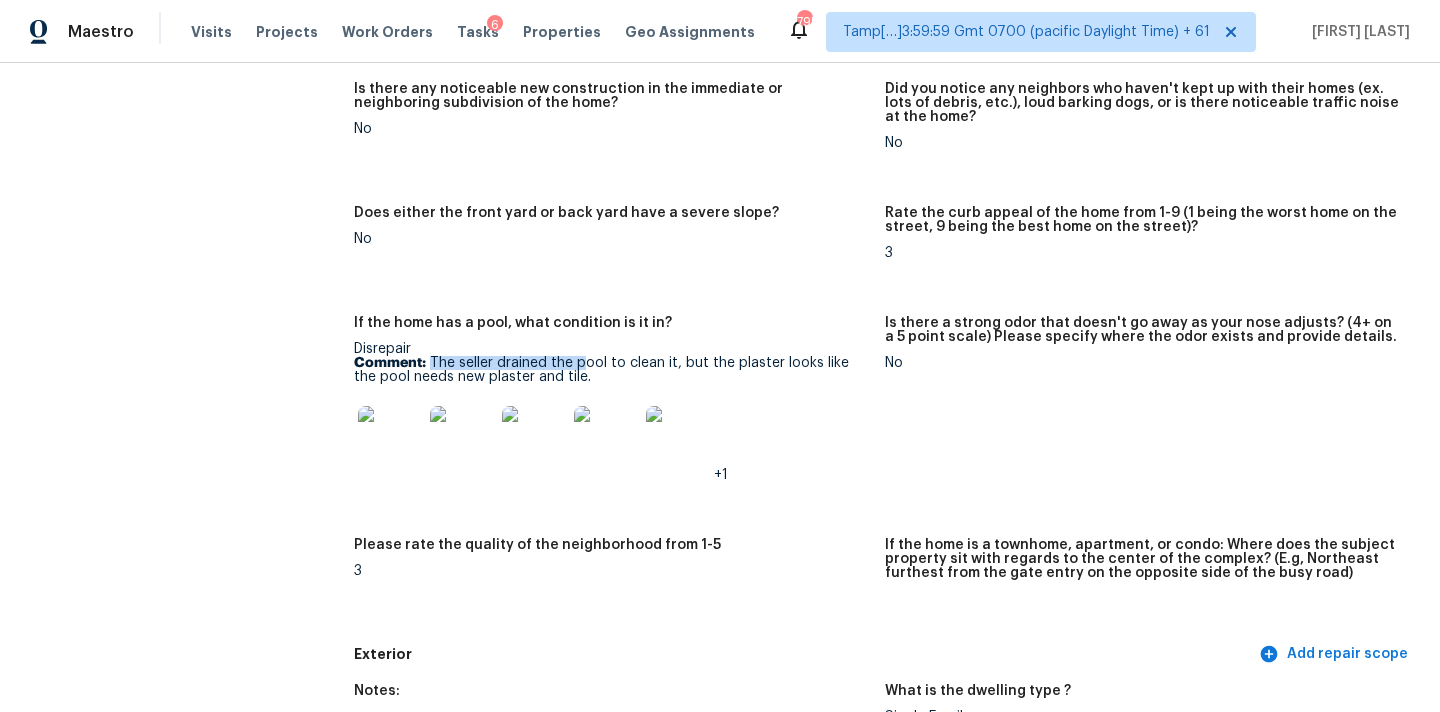 copy on "The seller drained the p" 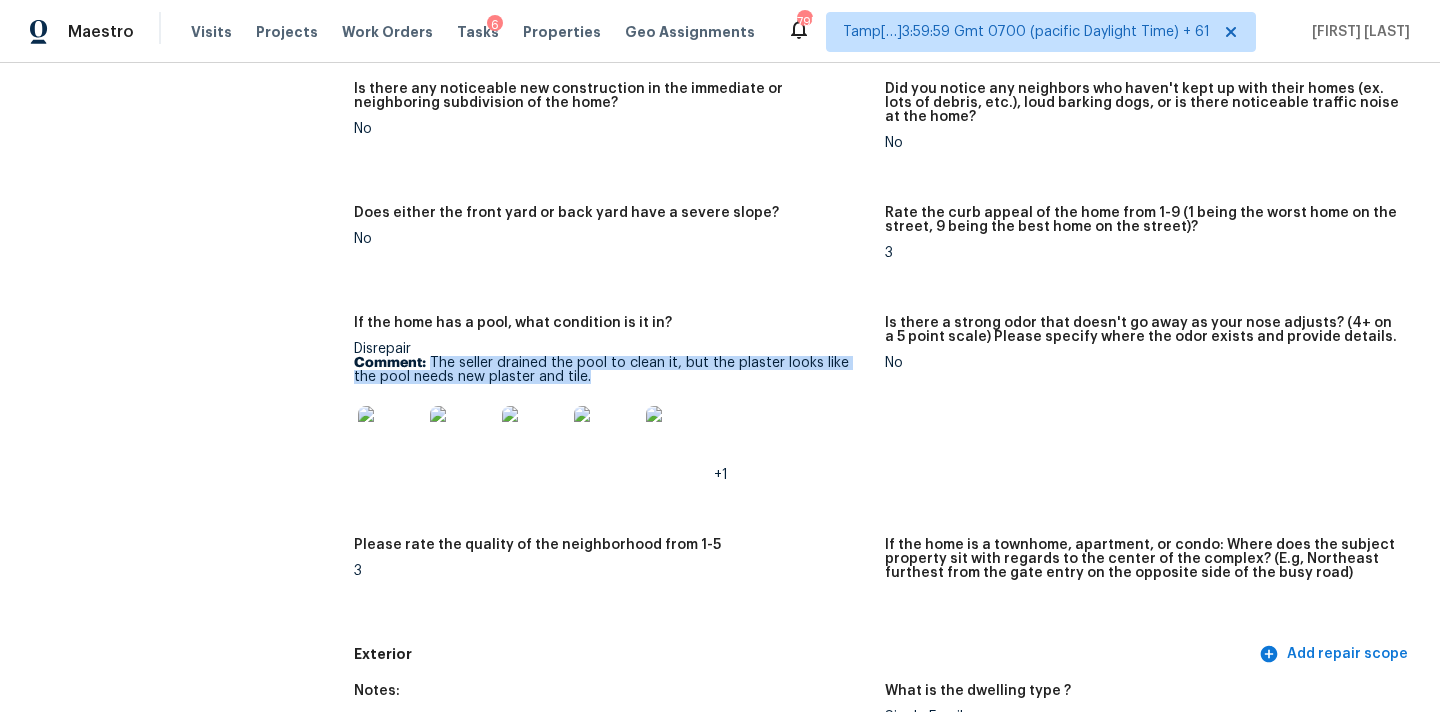 copy on "The seller drained the pool to clean it, but the plaster looks like the pool needs new plaster and tile." 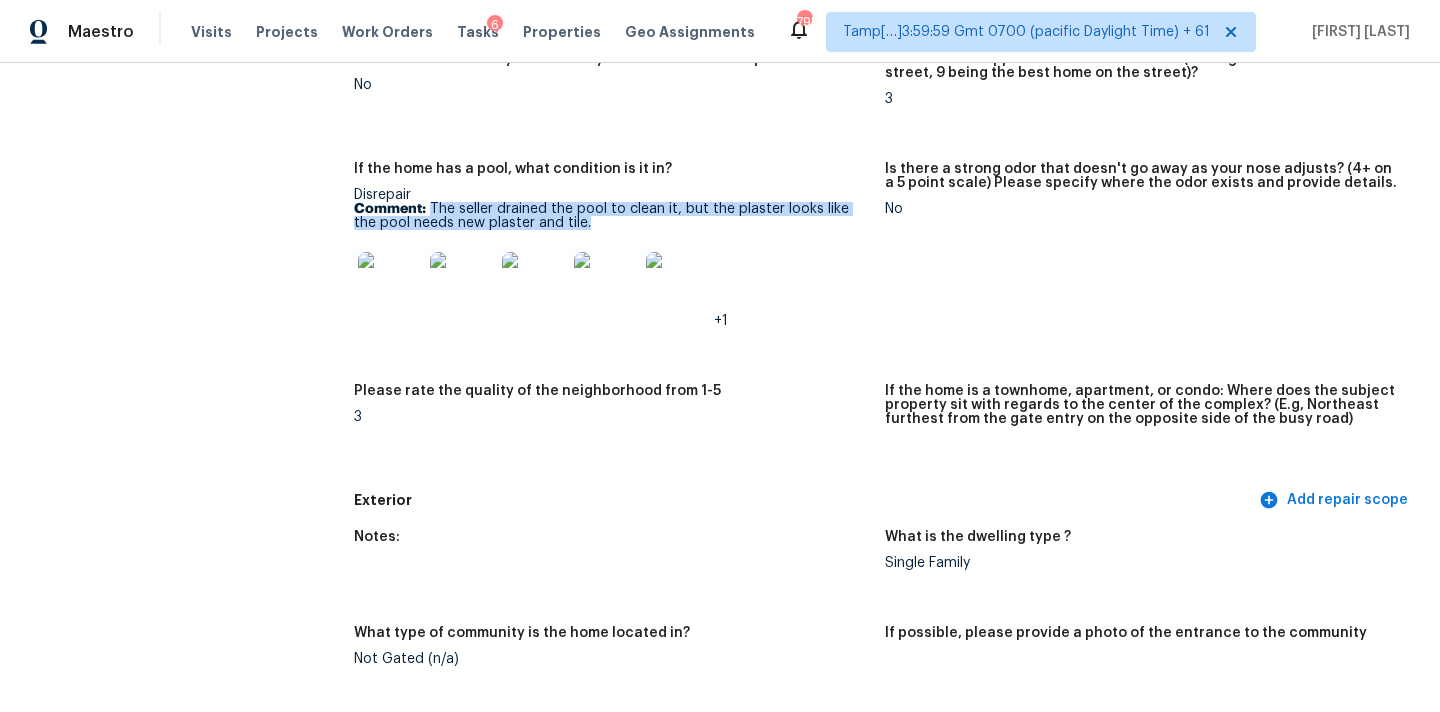 scroll, scrollTop: 494, scrollLeft: 0, axis: vertical 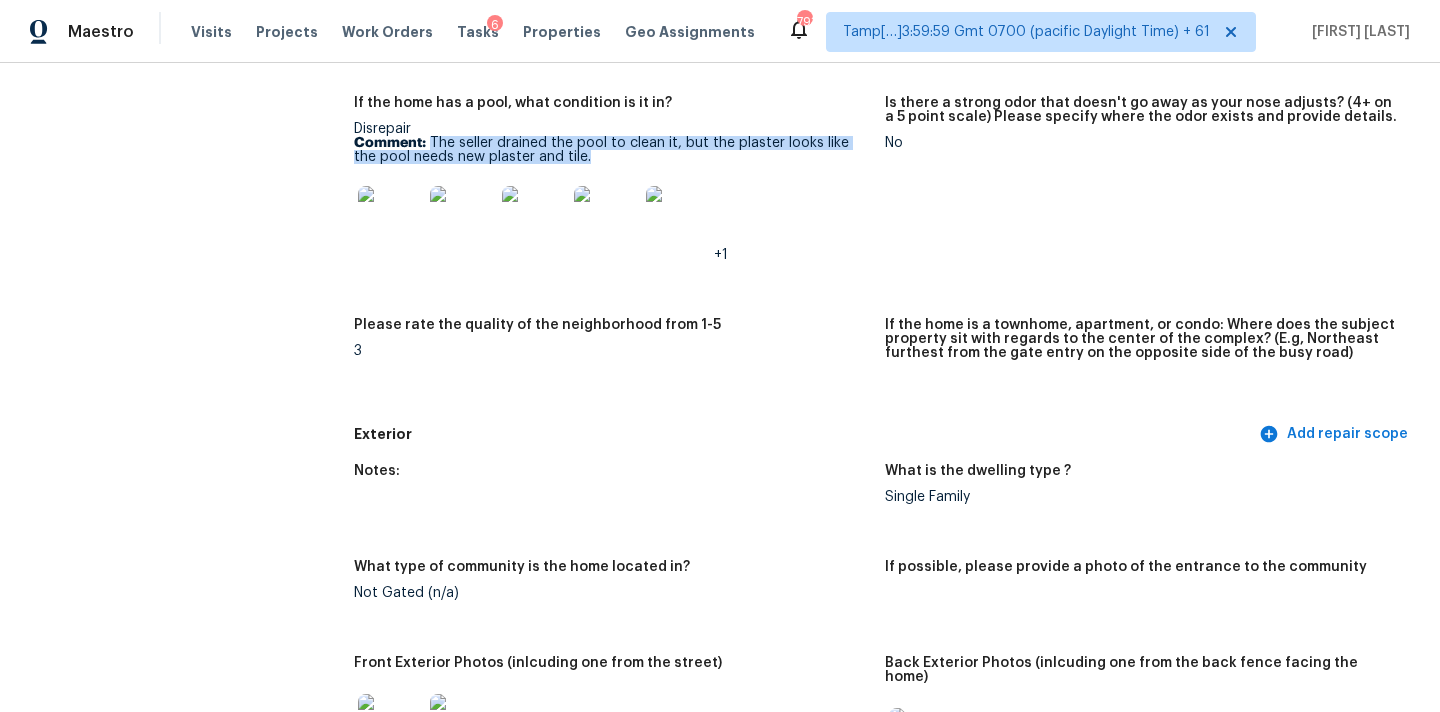 click on "Please rate the quality of the neighborhood from 1-5" at bounding box center [611, 331] 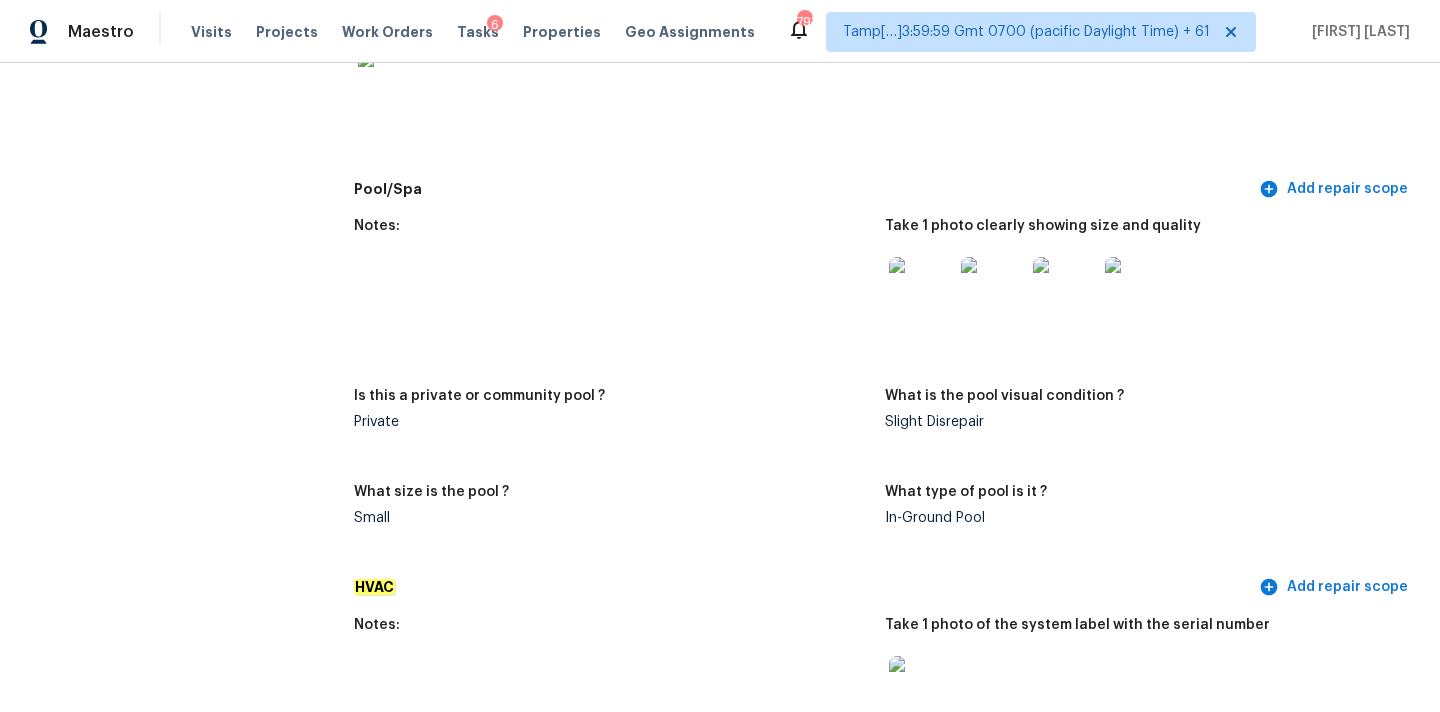 scroll, scrollTop: 1753, scrollLeft: 0, axis: vertical 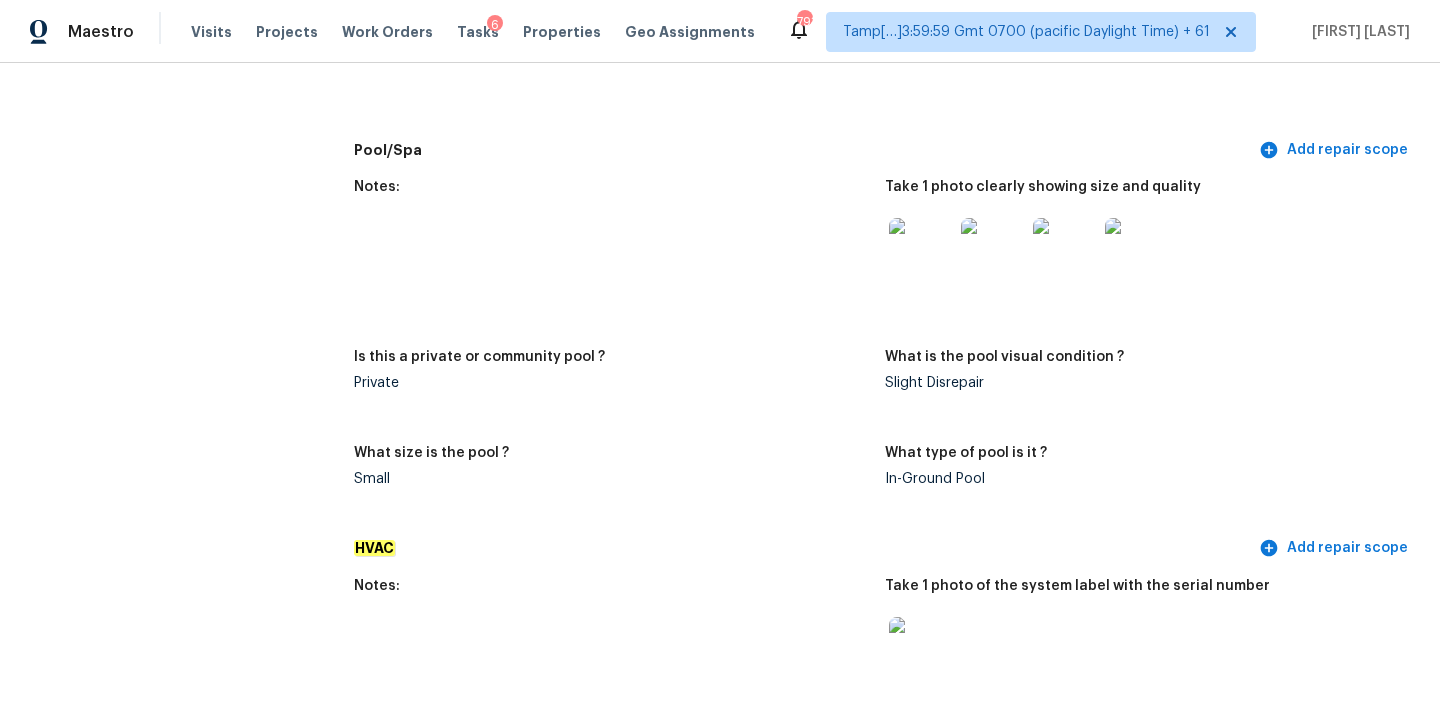click at bounding box center (921, 250) 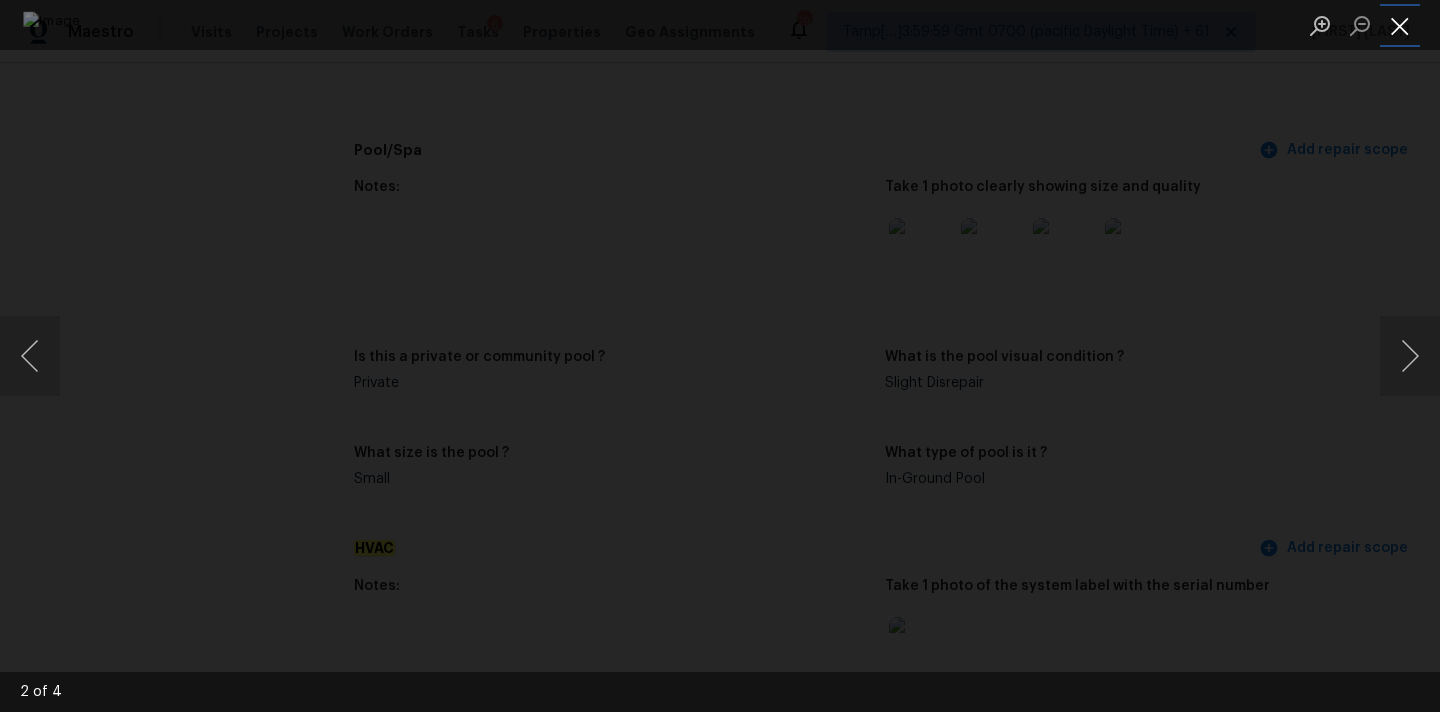 click at bounding box center [1400, 25] 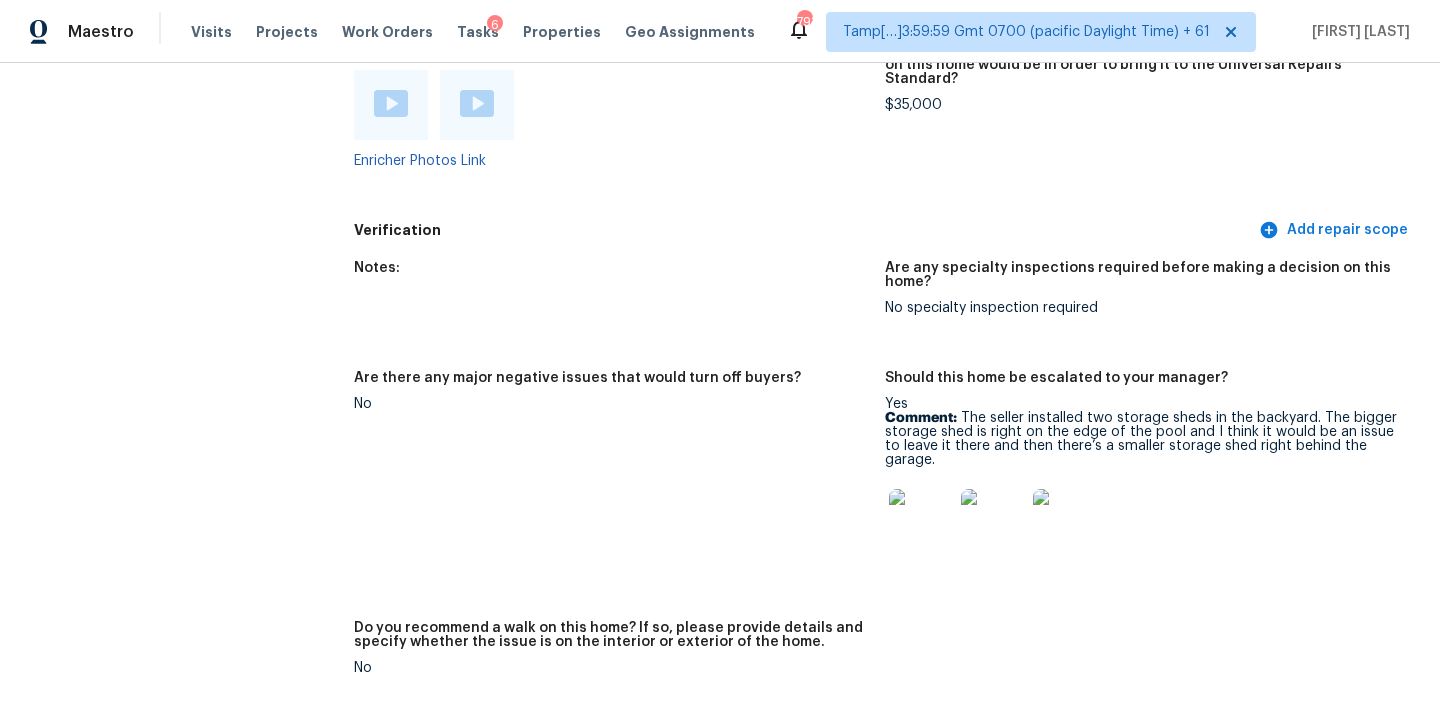 scroll, scrollTop: 4933, scrollLeft: 0, axis: vertical 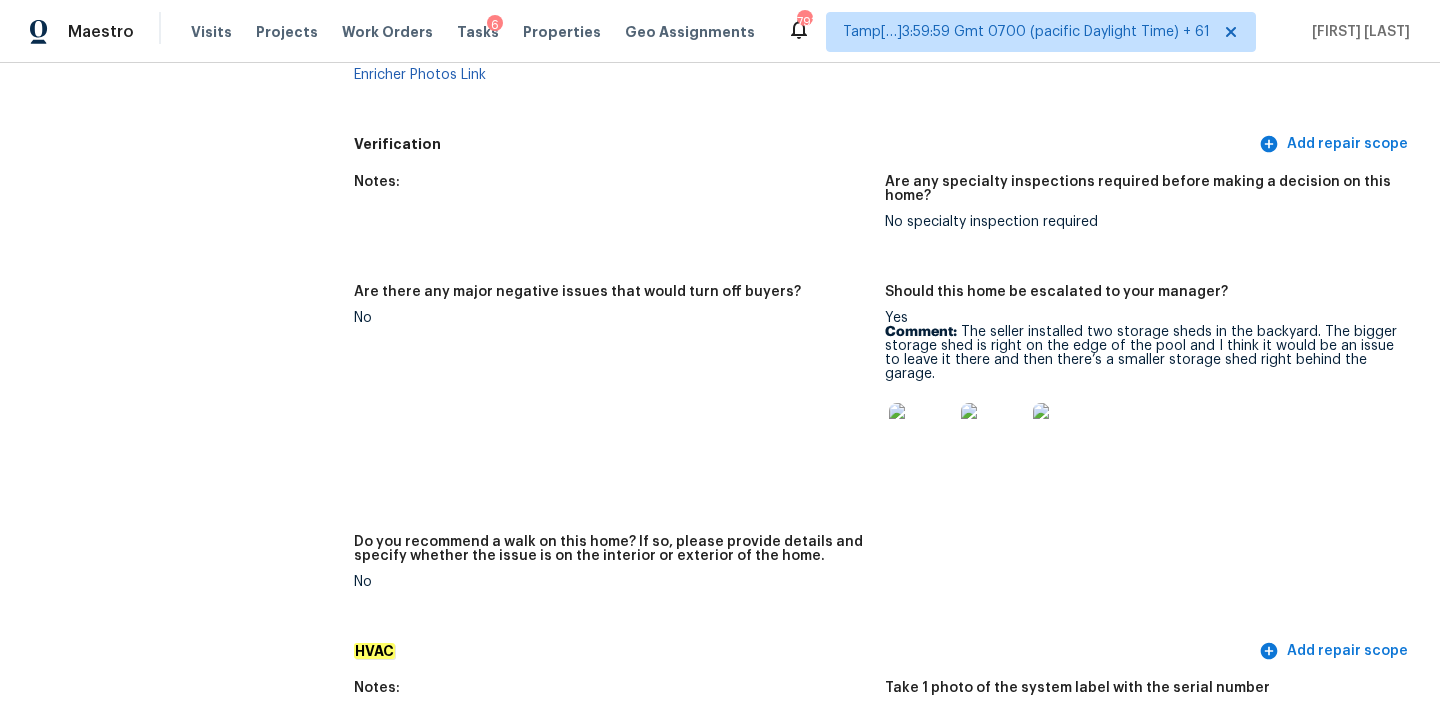 click at bounding box center [921, 435] 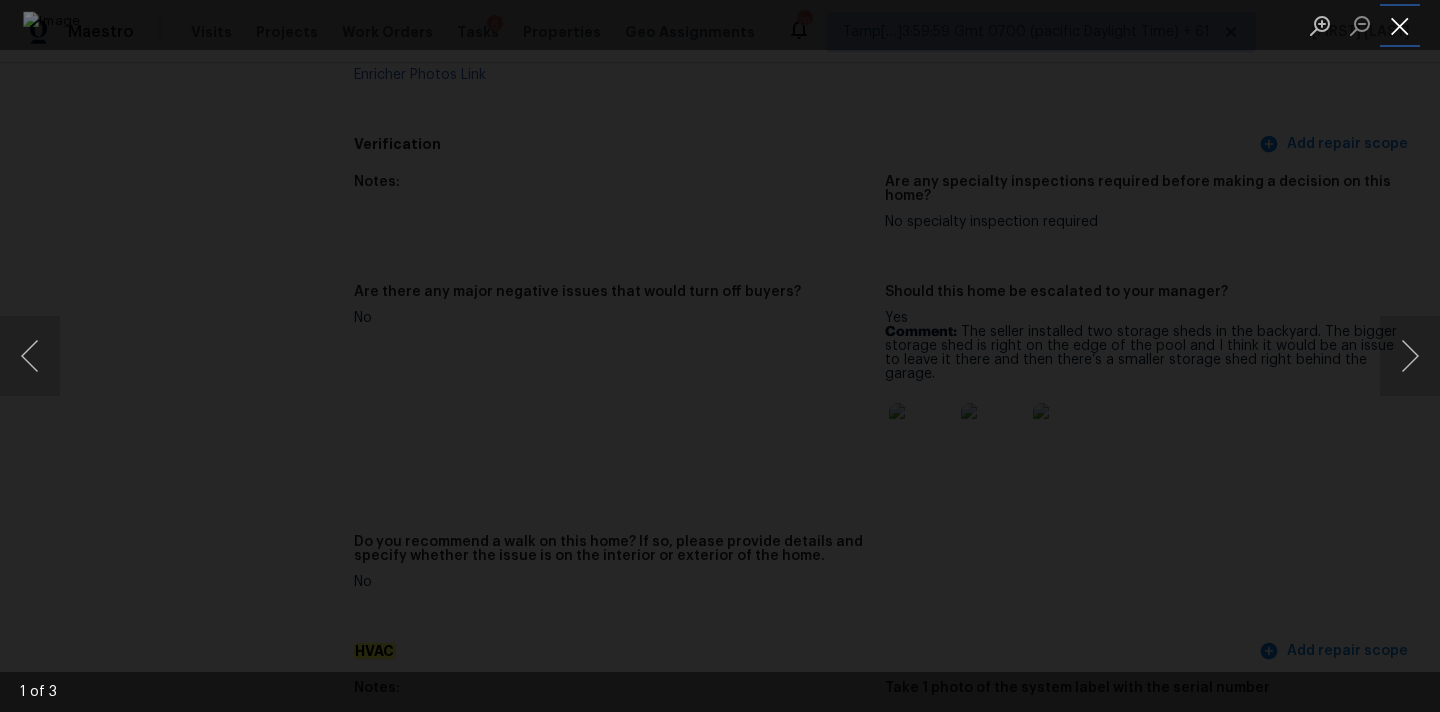 click at bounding box center (1400, 25) 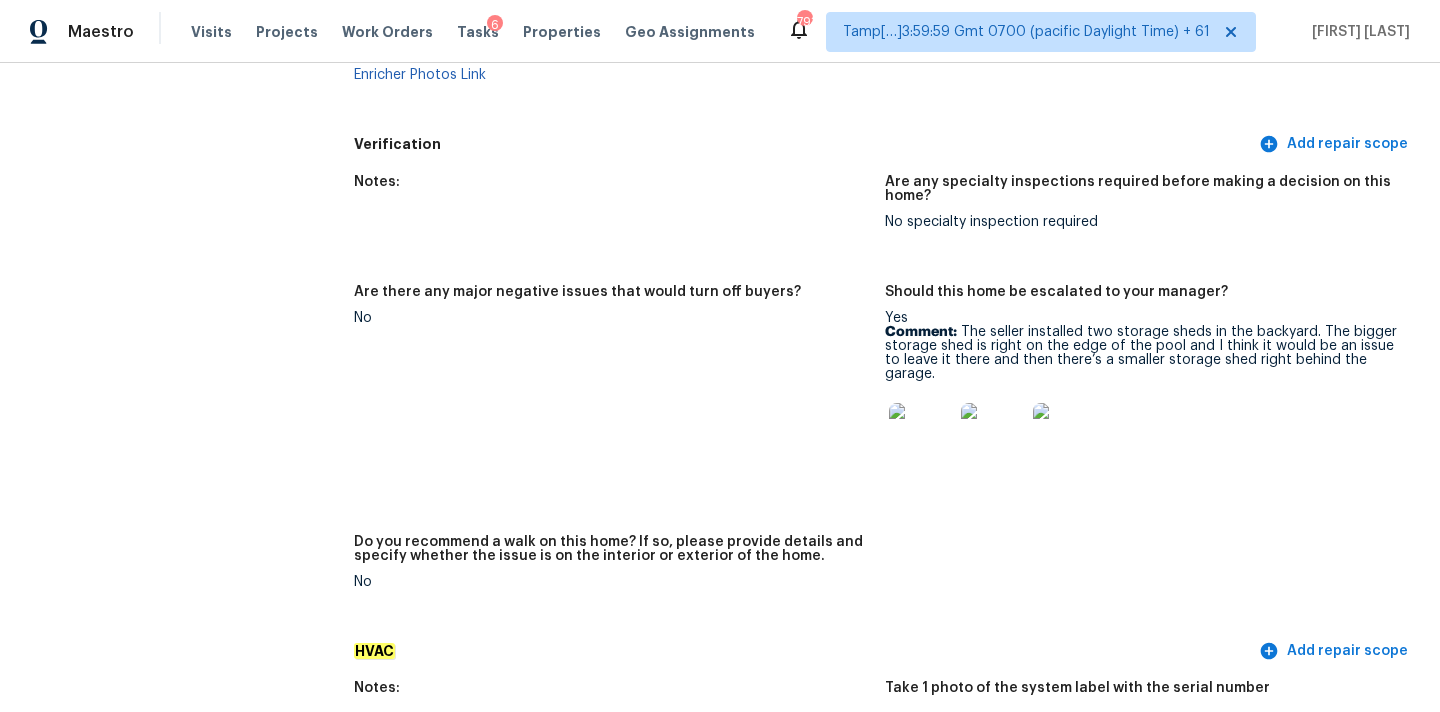 click at bounding box center [921, 435] 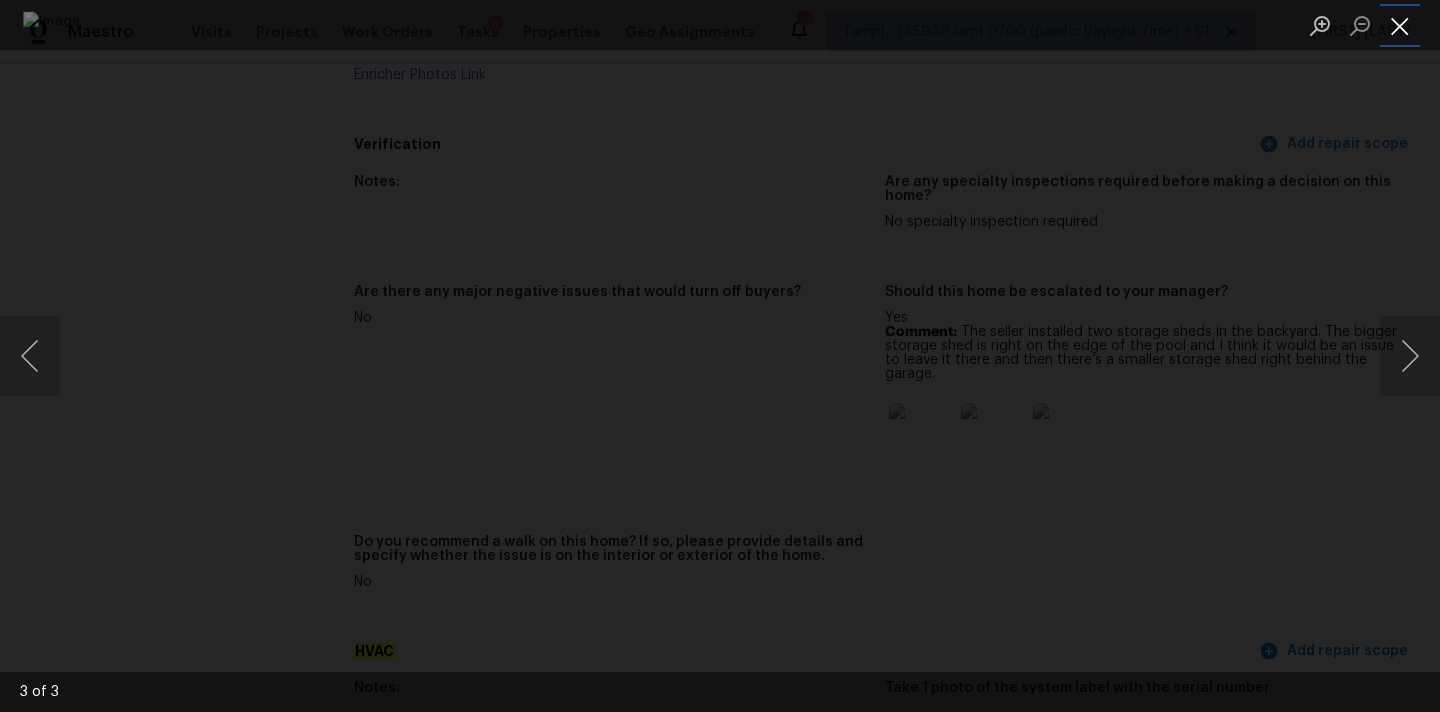 click at bounding box center [1400, 25] 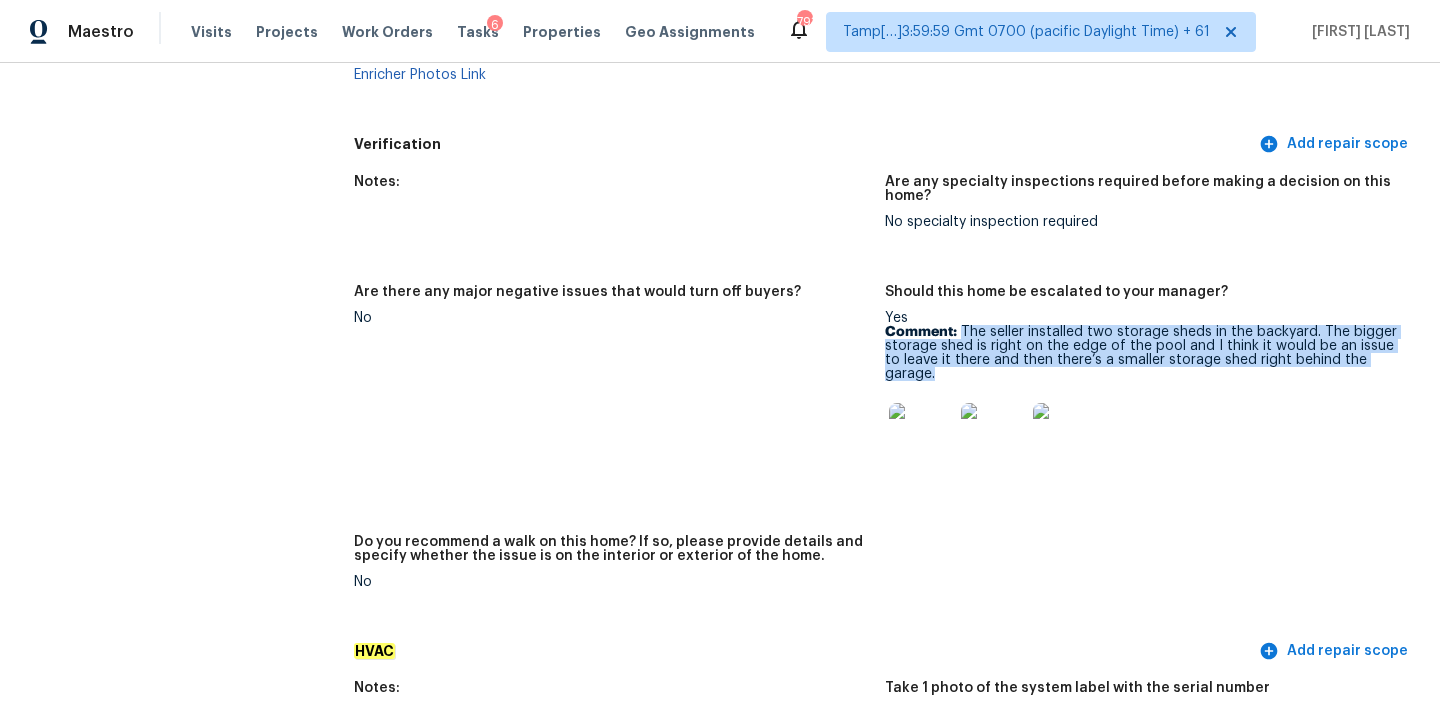 drag, startPoint x: 964, startPoint y: 306, endPoint x: 1411, endPoint y: 330, distance: 447.64383 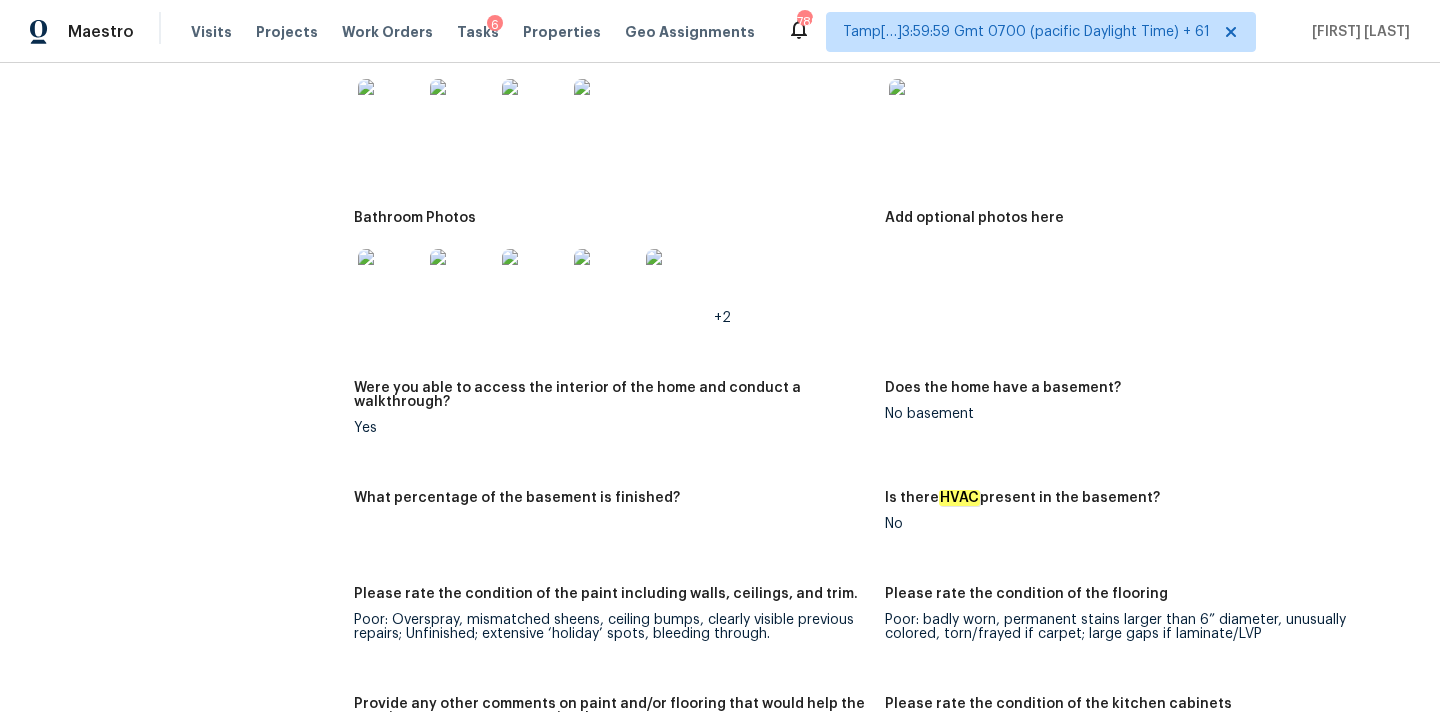 scroll, scrollTop: 3135, scrollLeft: 0, axis: vertical 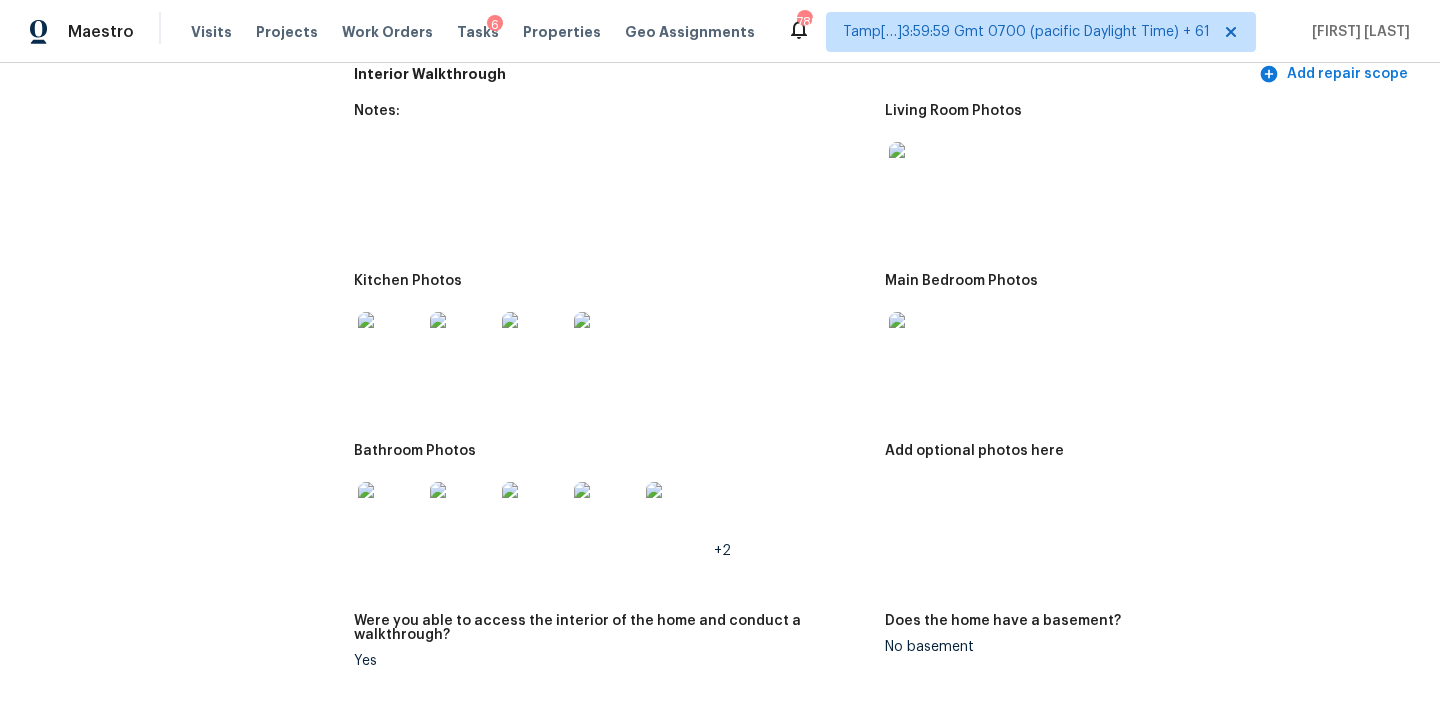 click at bounding box center (921, 174) 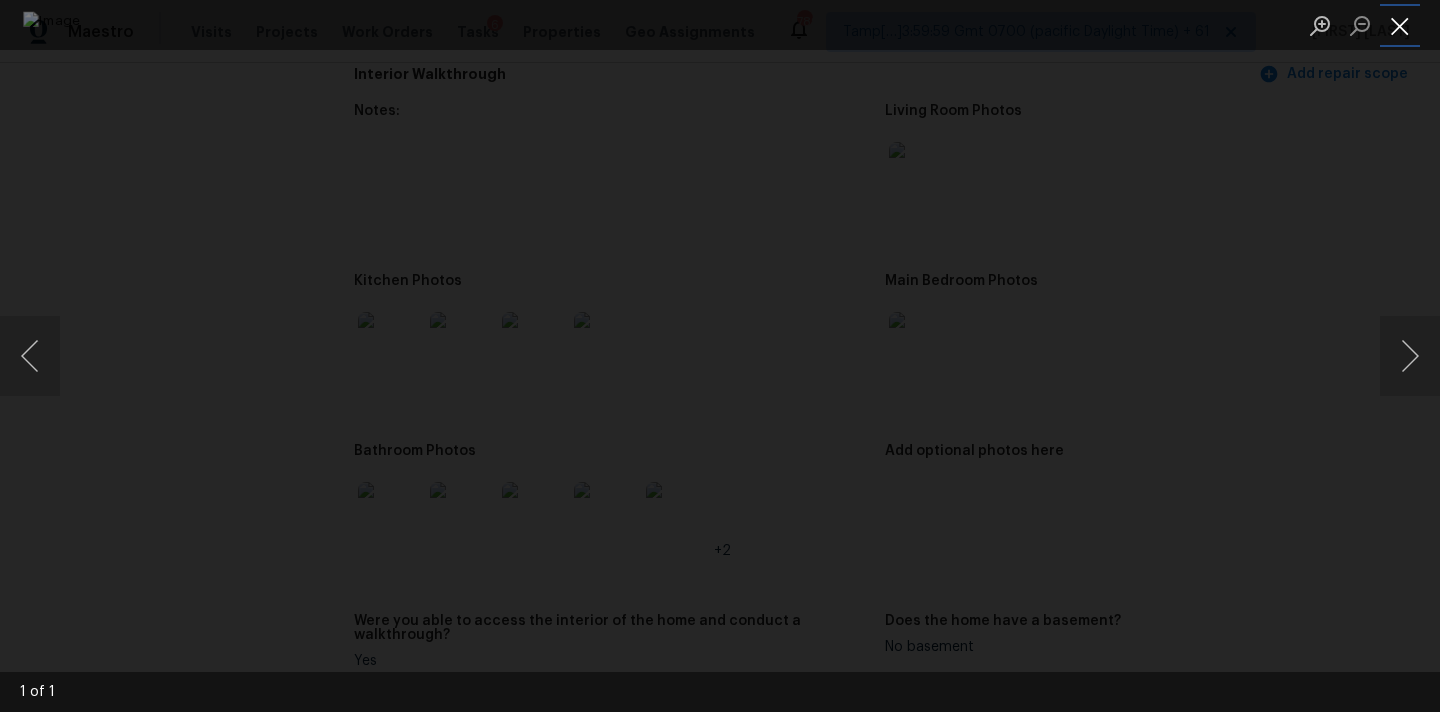click at bounding box center [1400, 25] 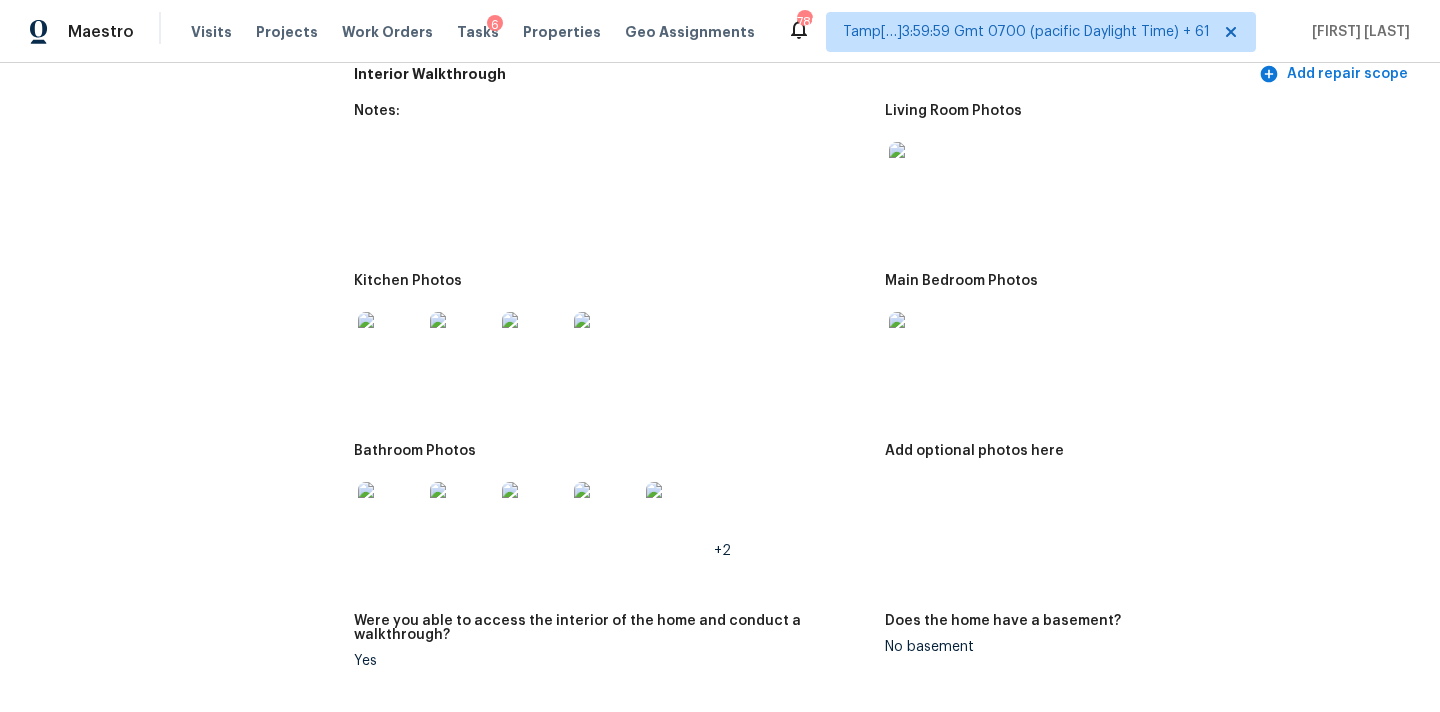 click at bounding box center [921, 344] 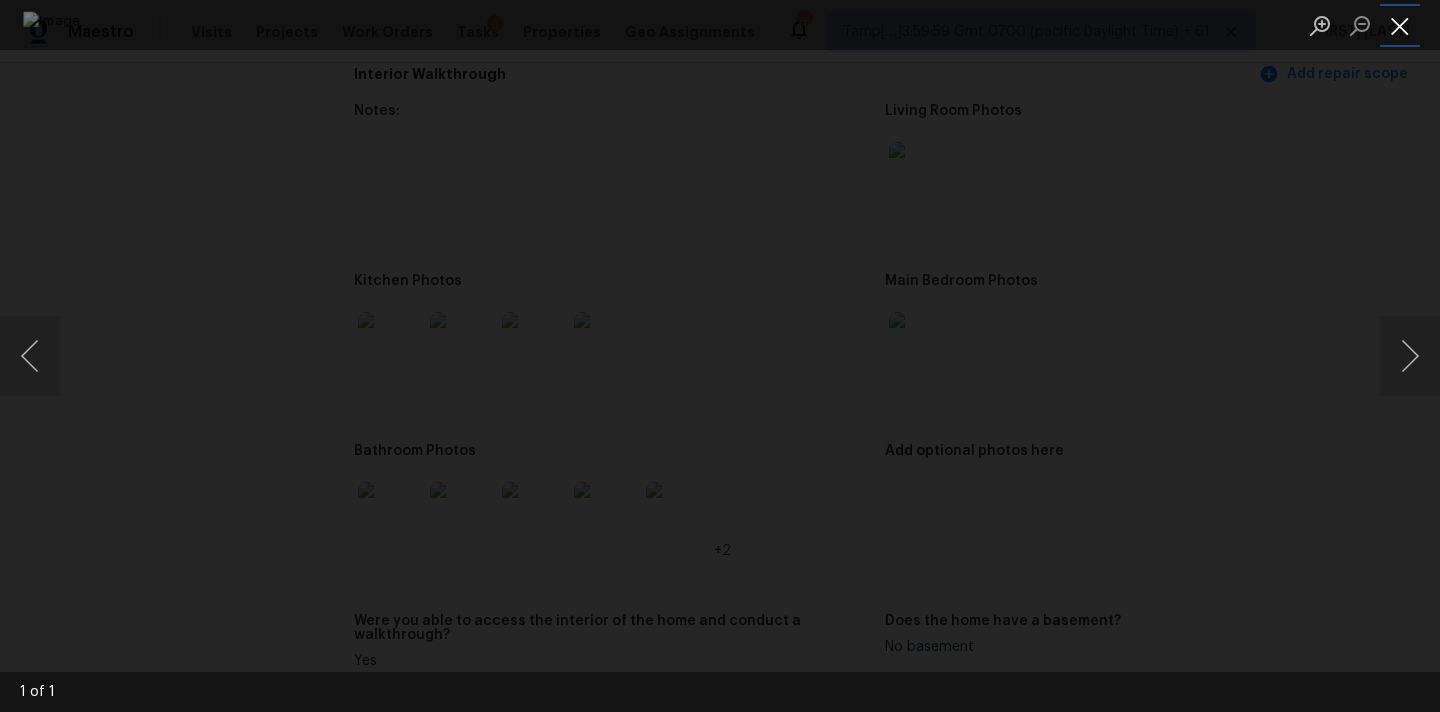 click at bounding box center [1400, 25] 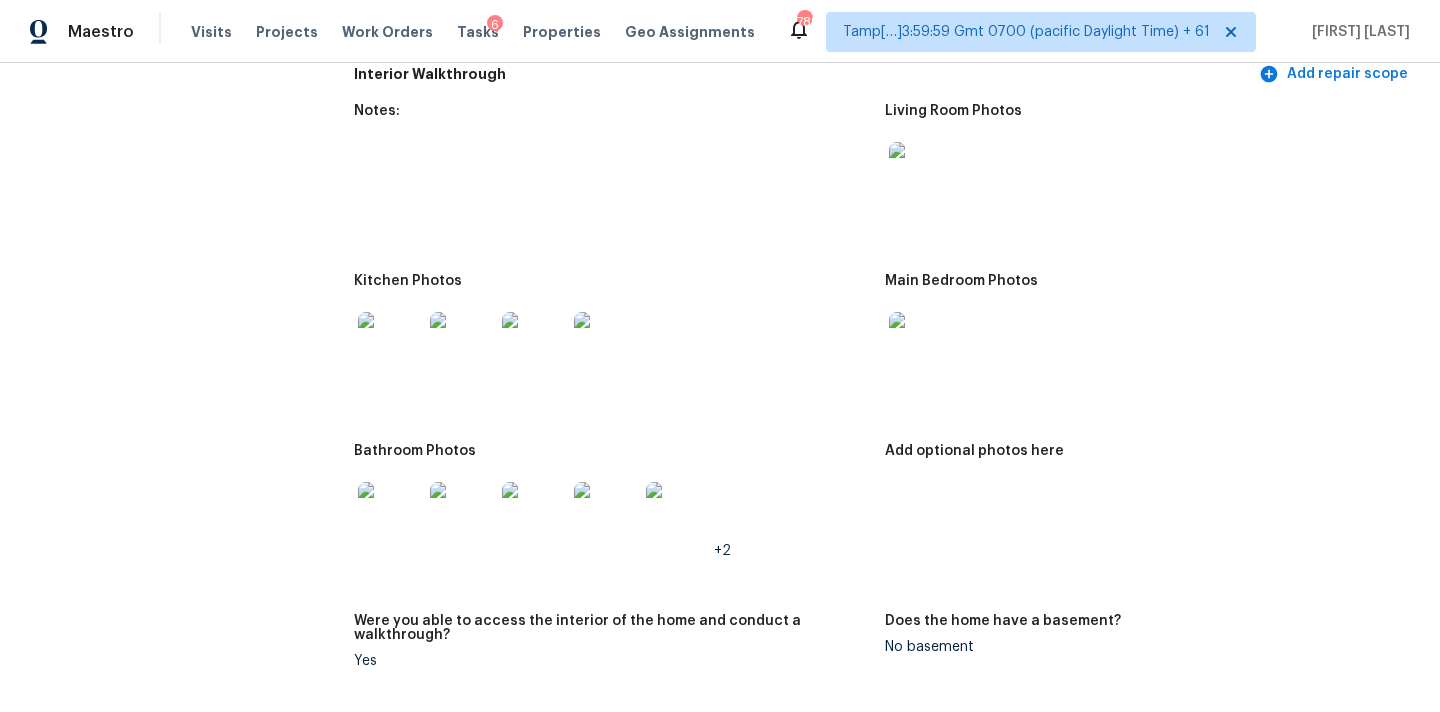 click at bounding box center (390, 344) 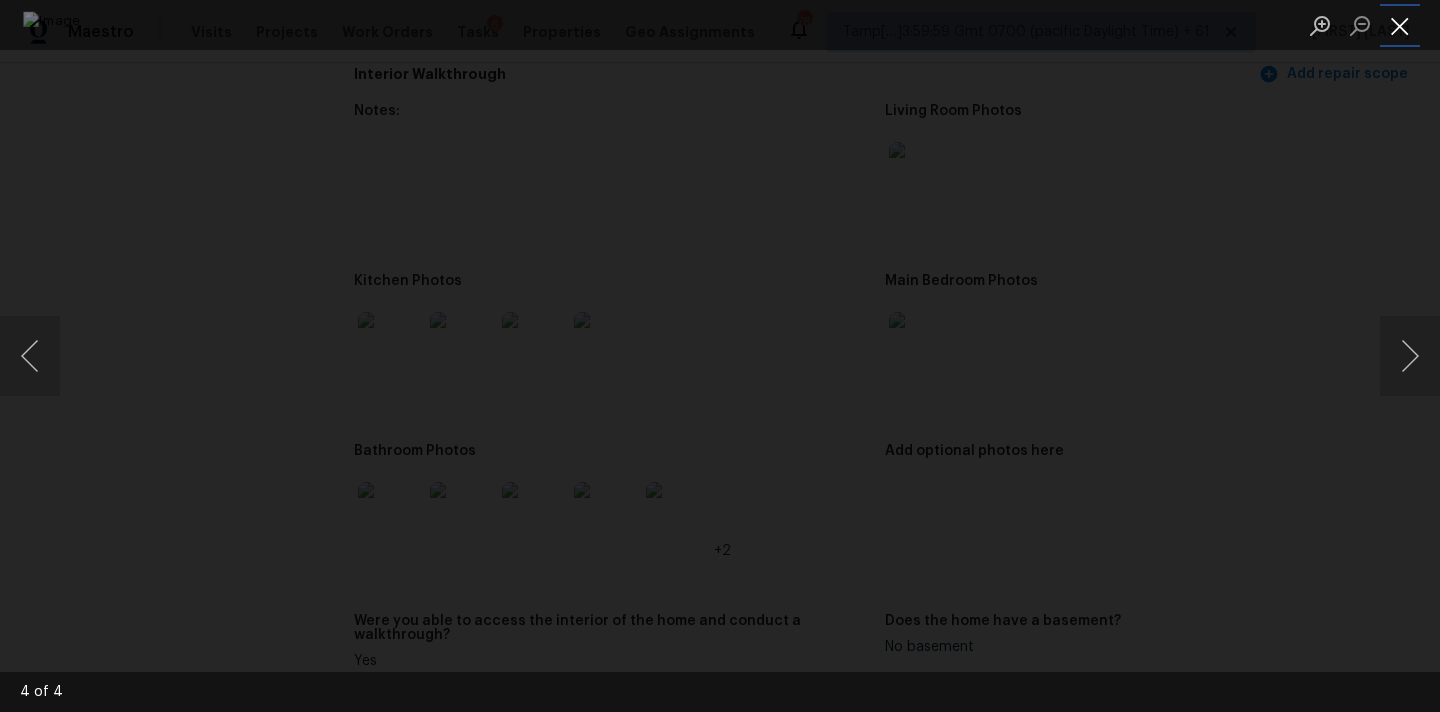click at bounding box center [1400, 25] 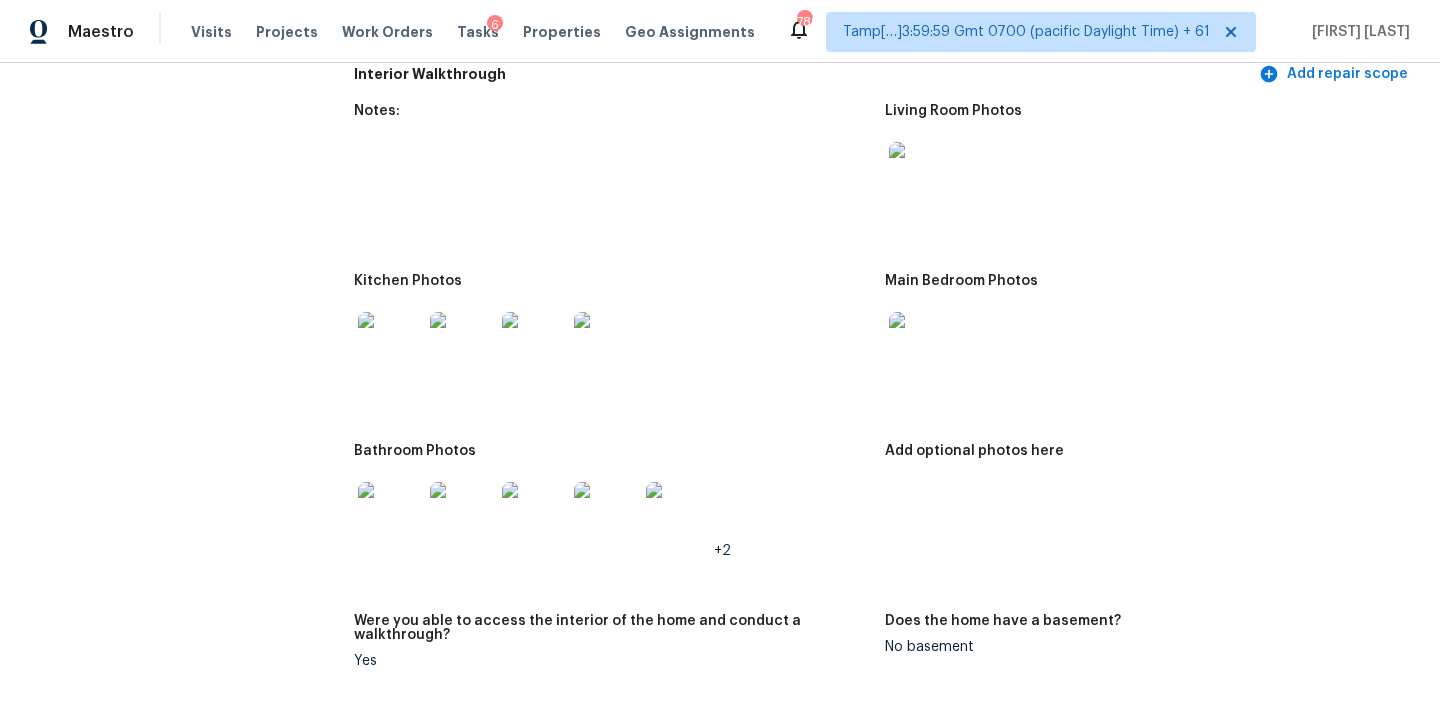 click at bounding box center (390, 514) 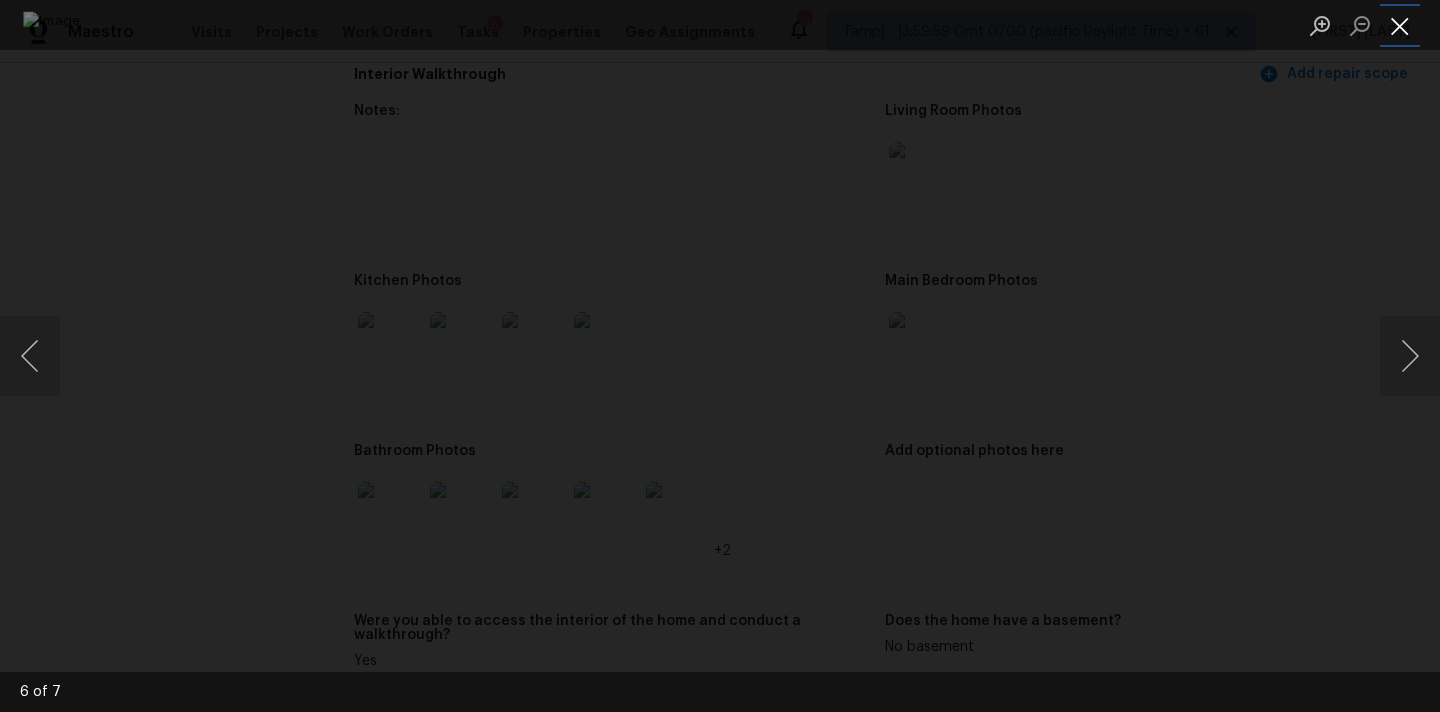 click at bounding box center [1400, 25] 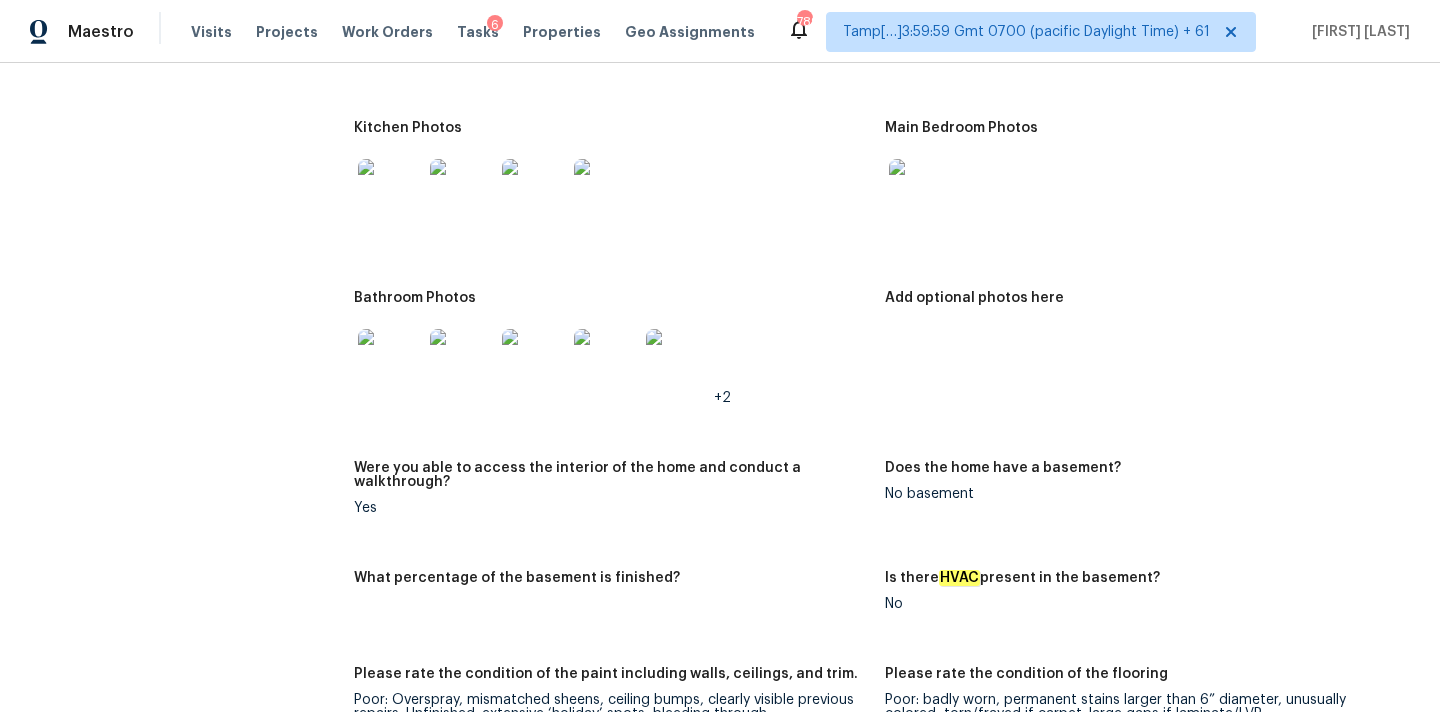 scroll, scrollTop: 3158, scrollLeft: 0, axis: vertical 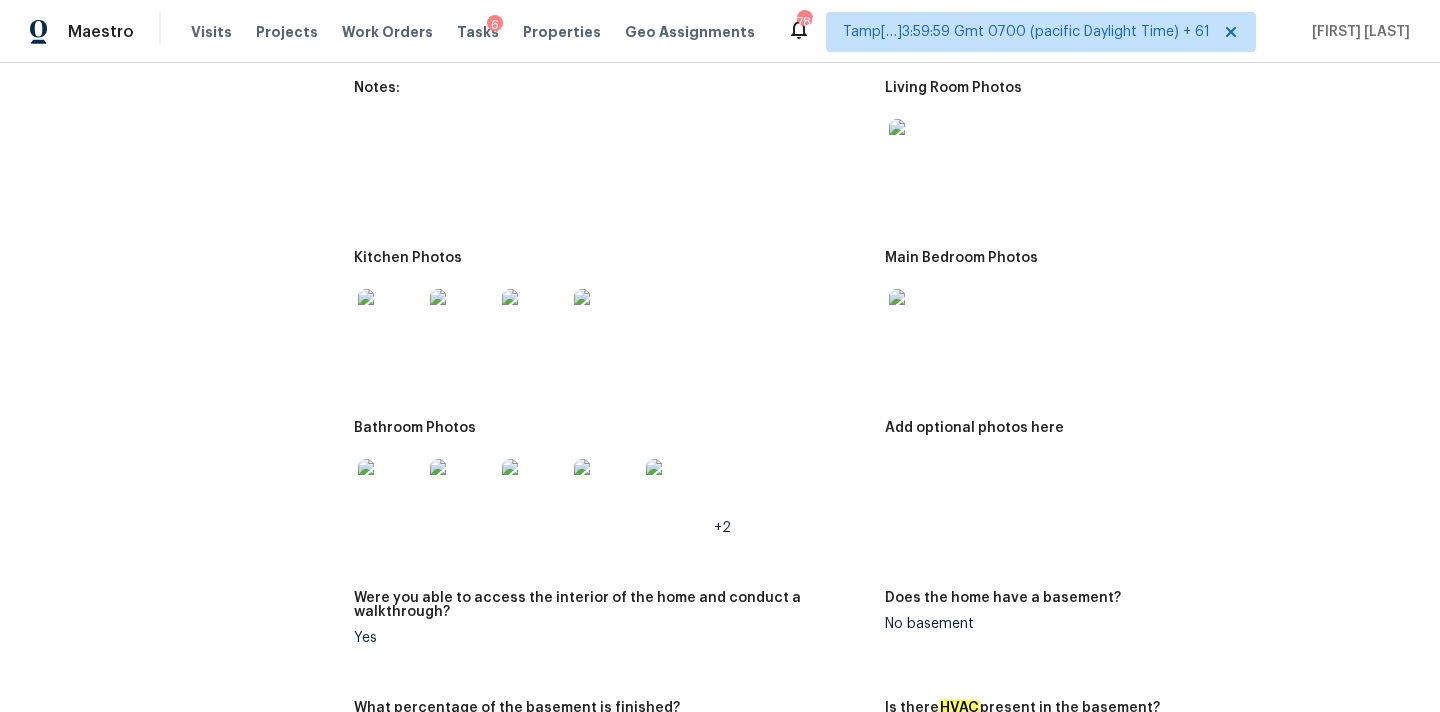 click at bounding box center (678, 491) 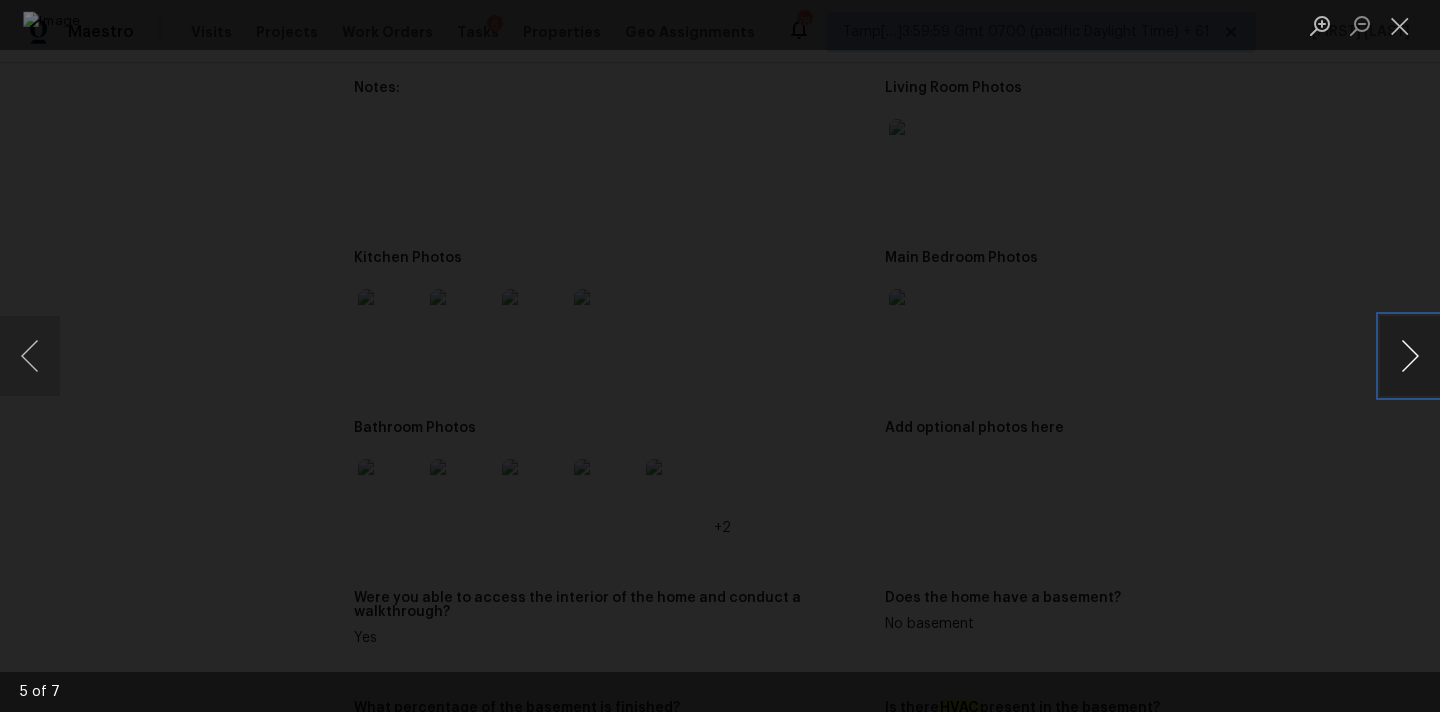click at bounding box center (1410, 356) 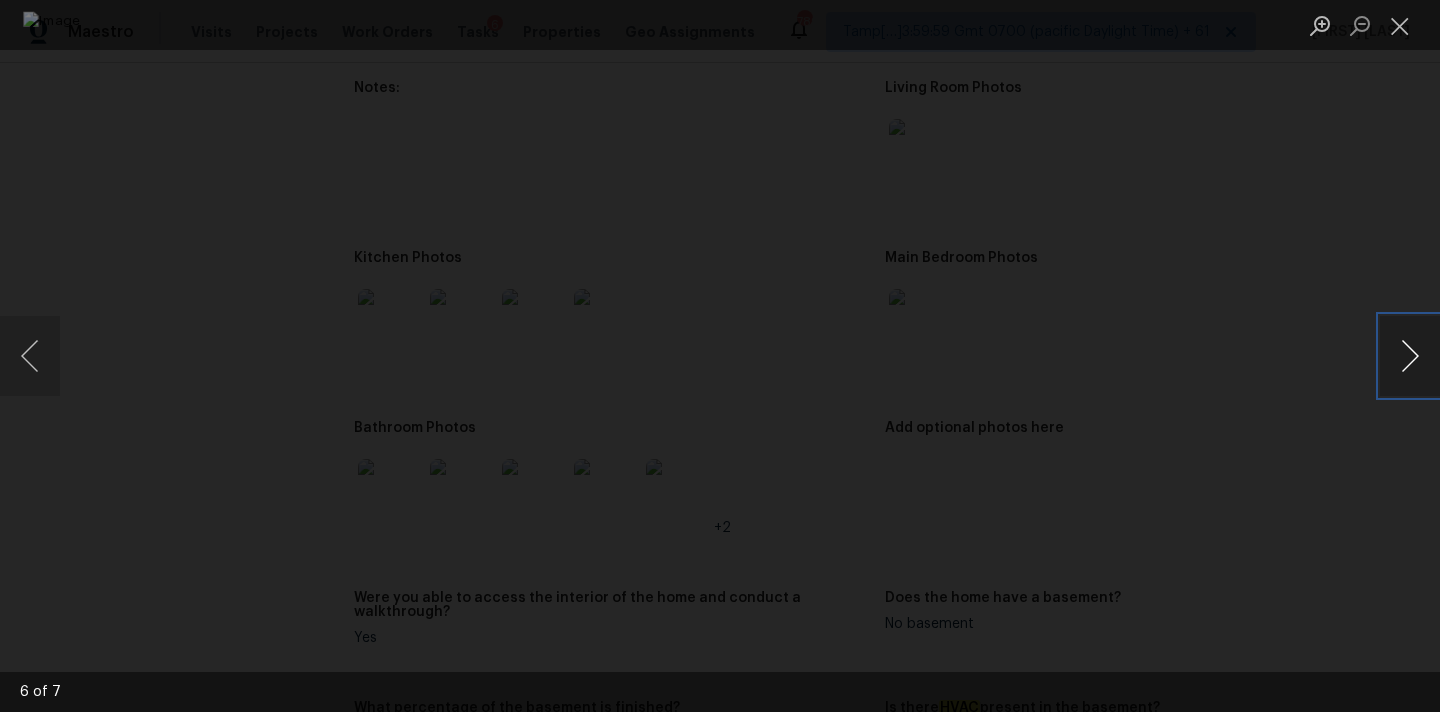 click at bounding box center (1410, 356) 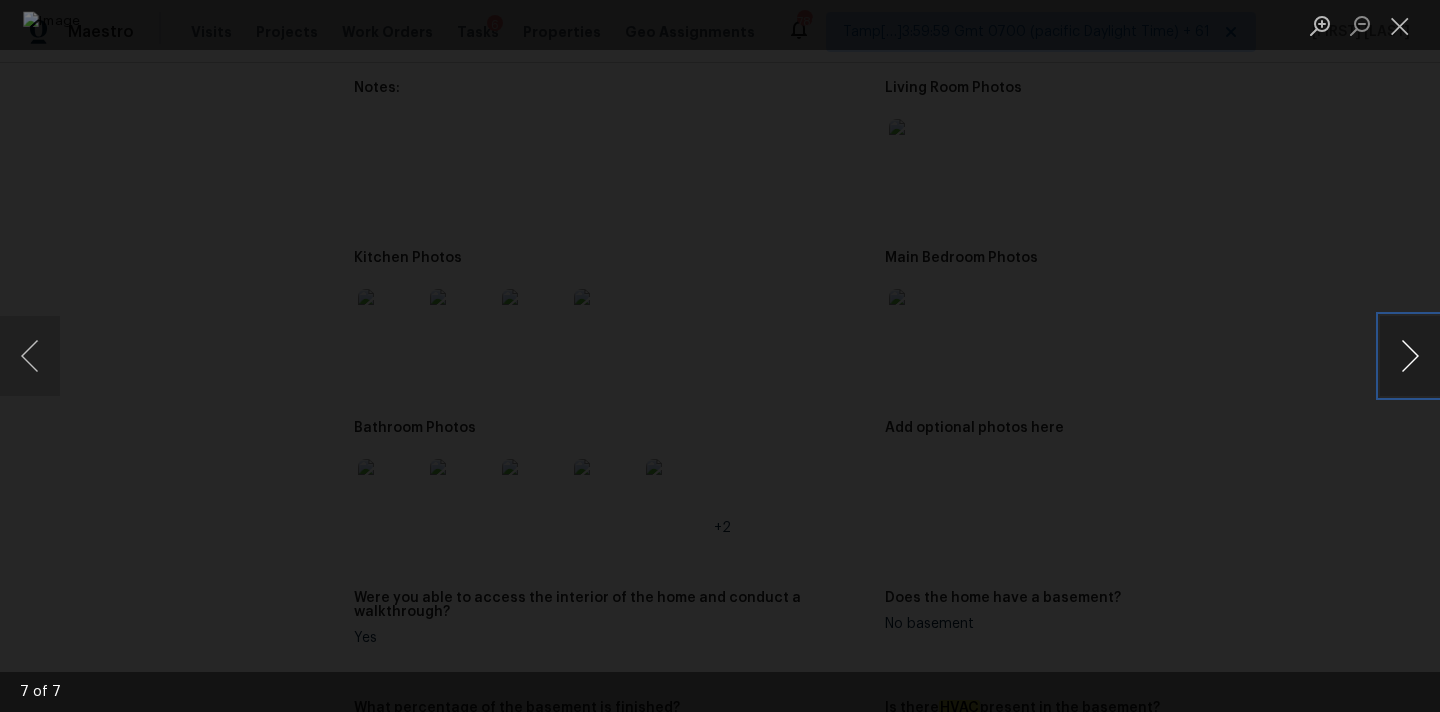 click at bounding box center [1410, 356] 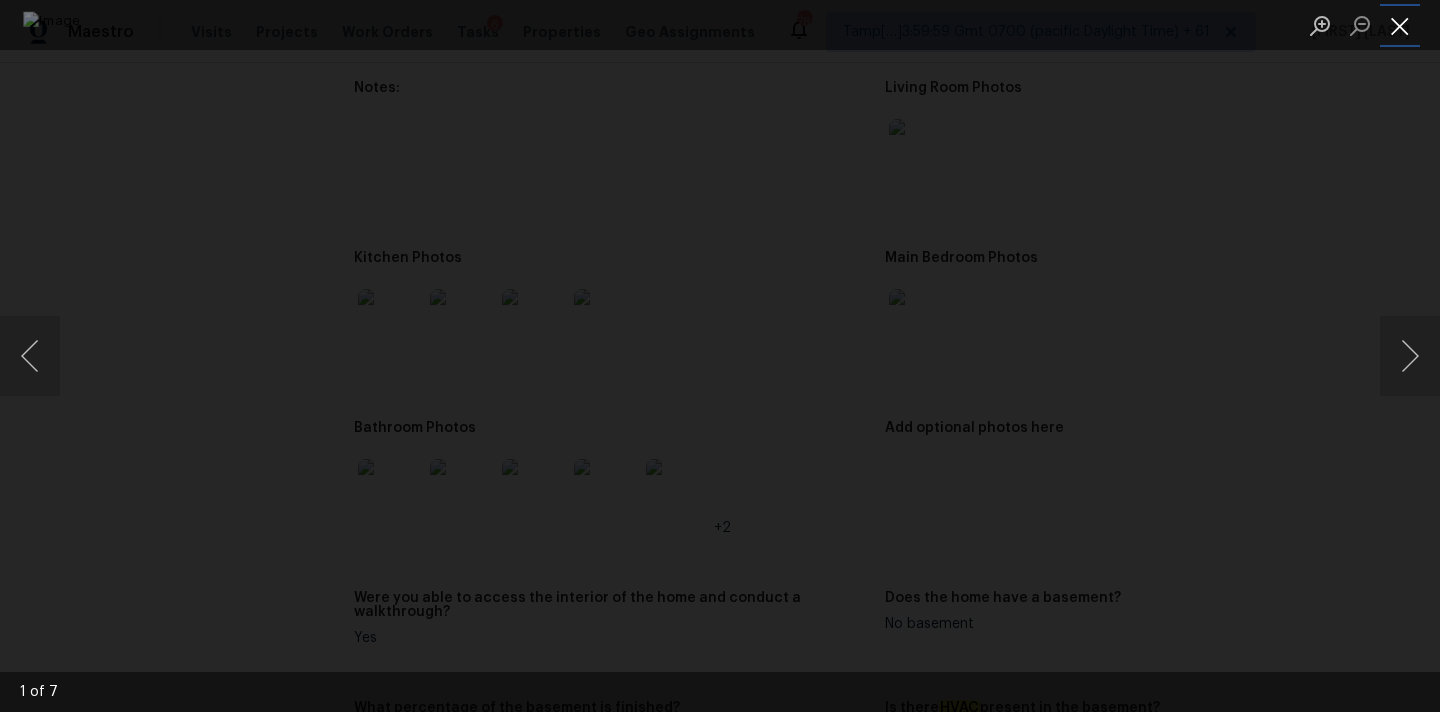 click at bounding box center [1400, 25] 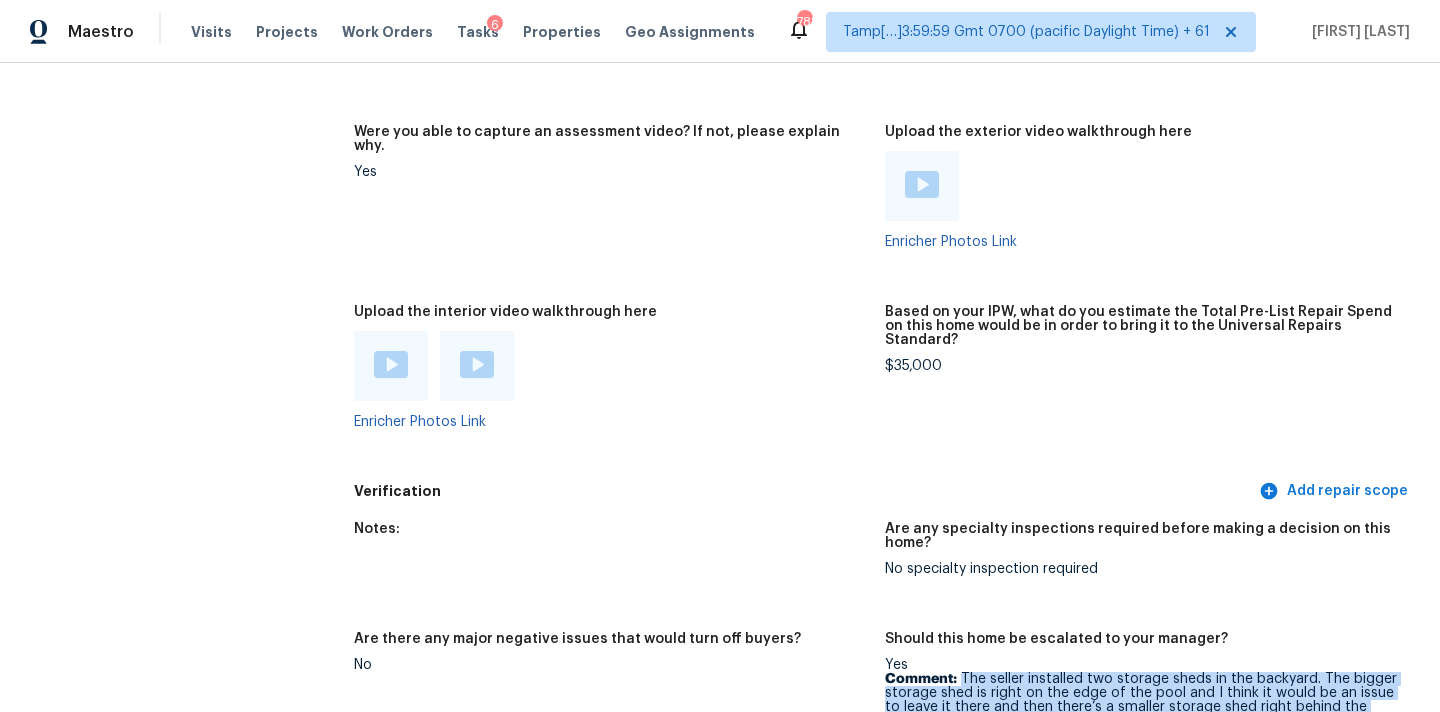 scroll, scrollTop: 4609, scrollLeft: 0, axis: vertical 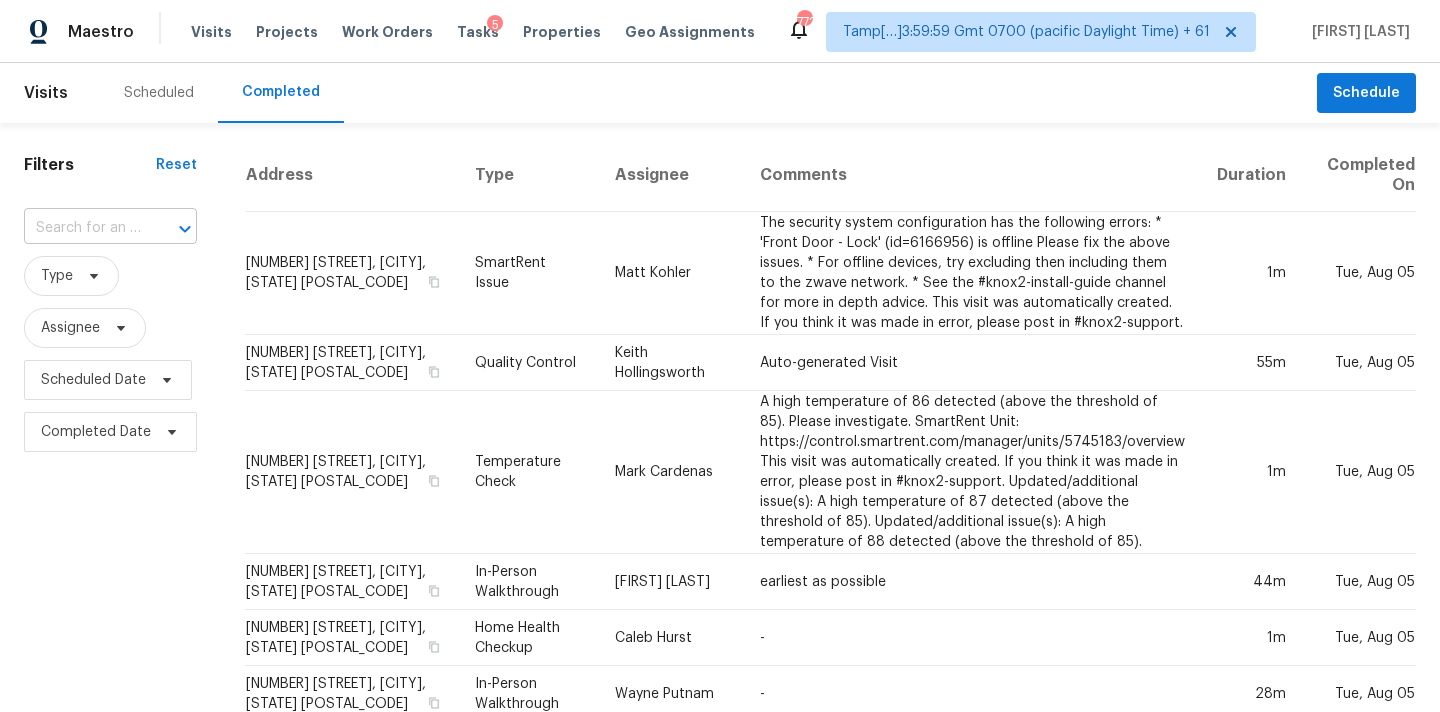 click at bounding box center (82, 228) 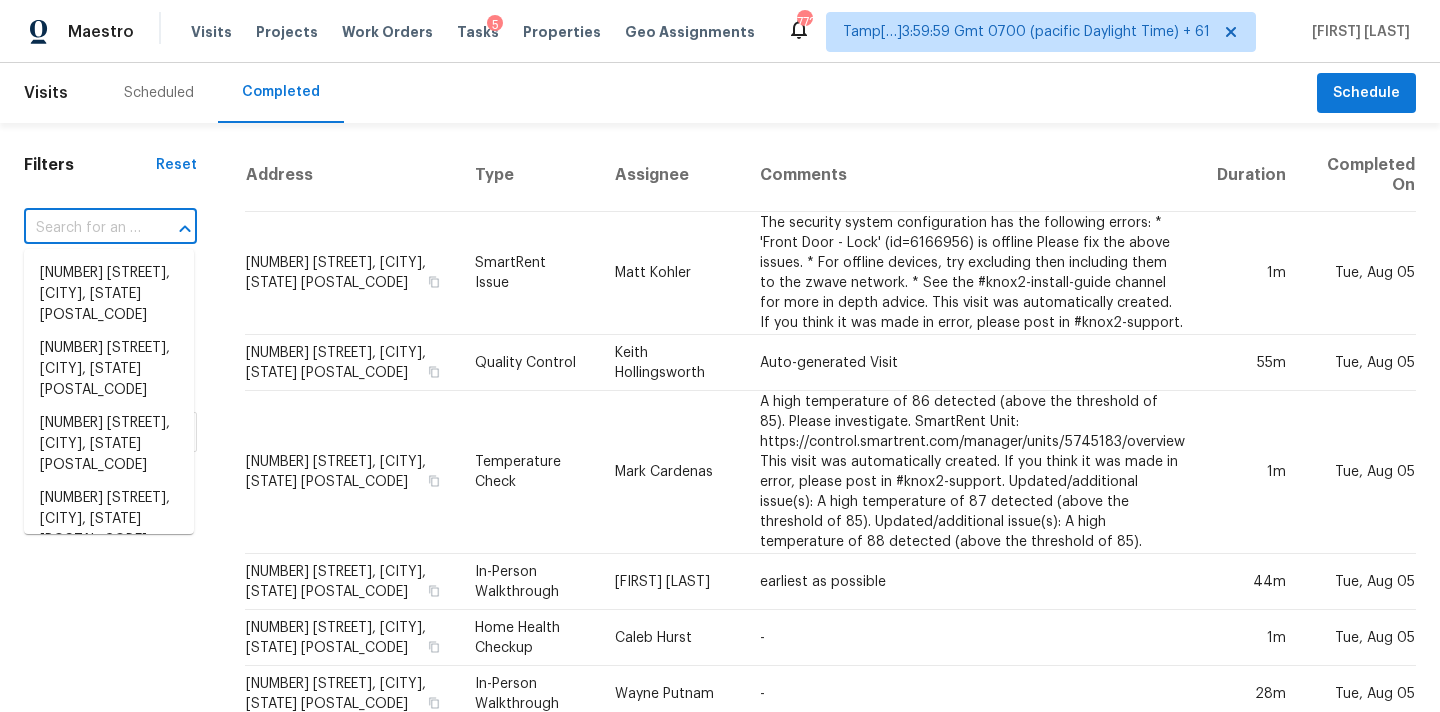 paste on "[NUMBER] [STREET], [CITY], [STATE] [POSTAL_CODE]" 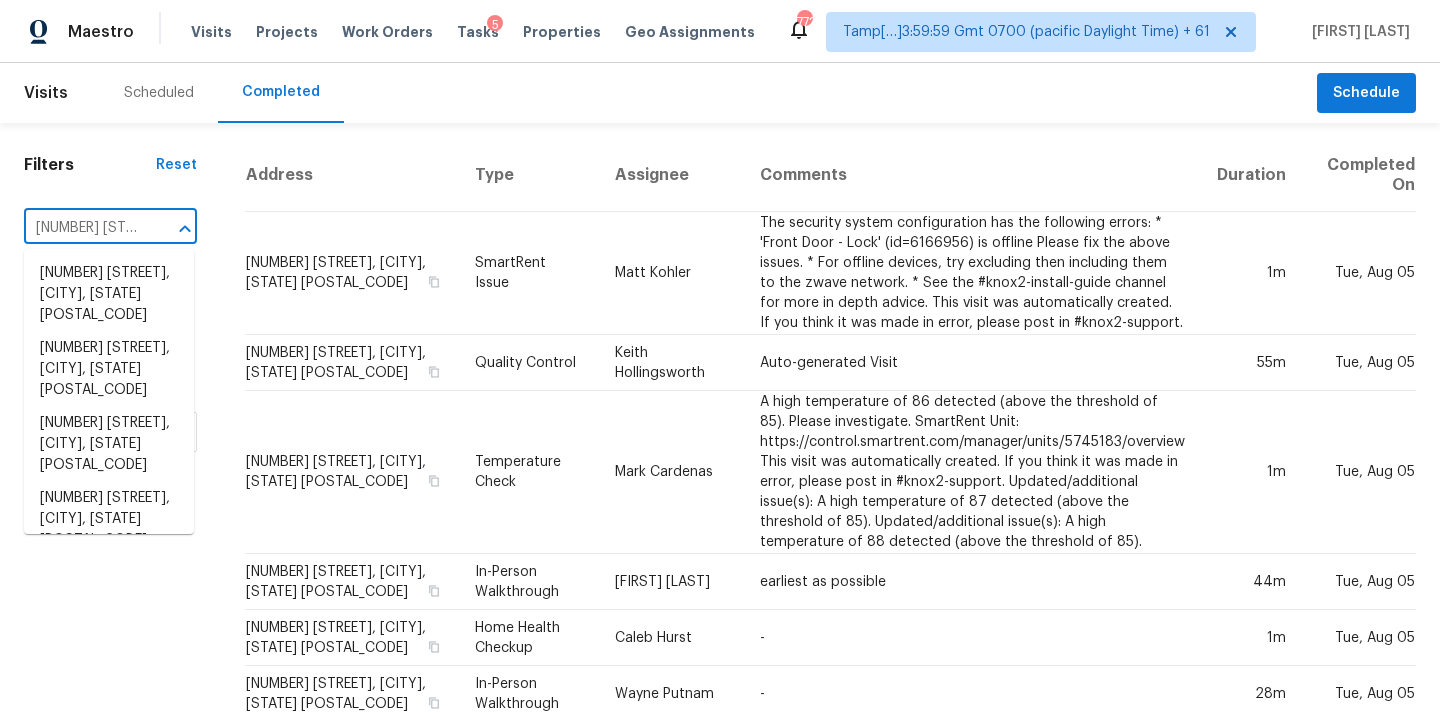 scroll, scrollTop: 0, scrollLeft: 137, axis: horizontal 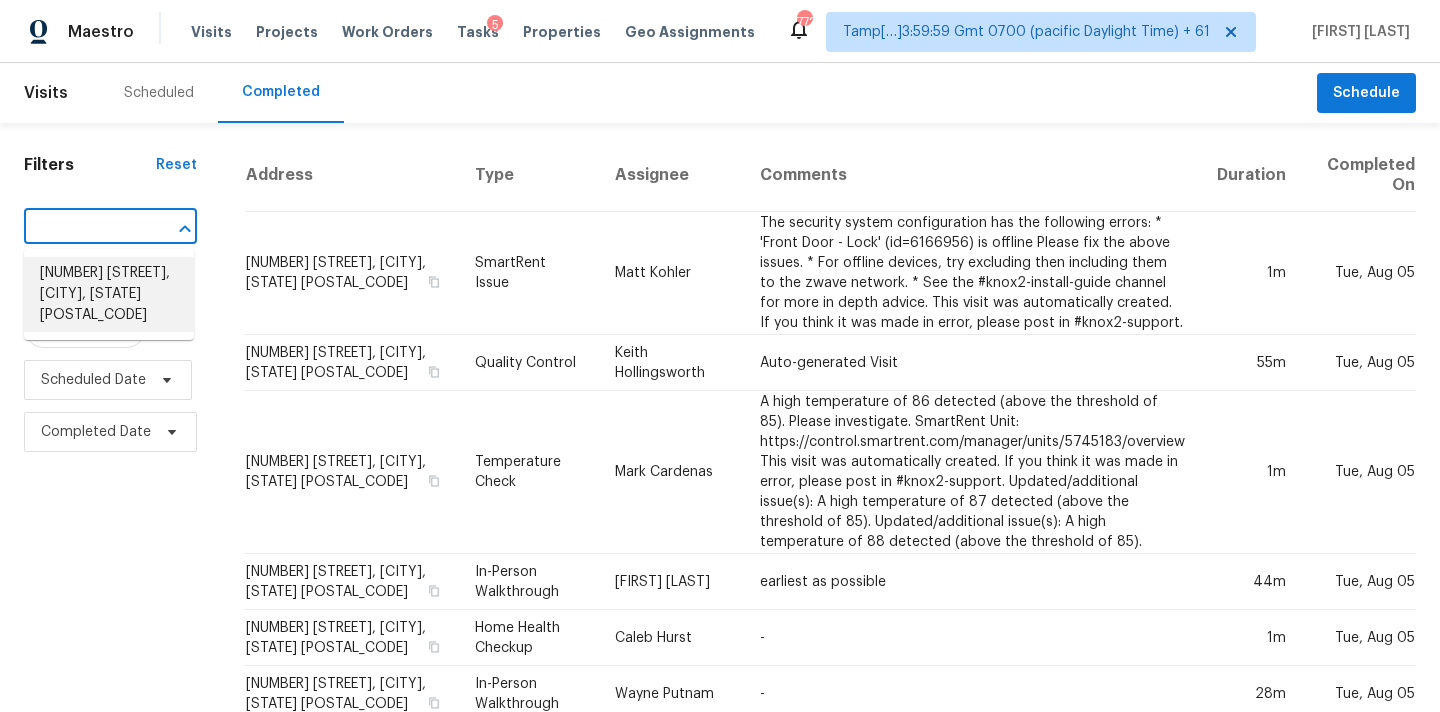 click on "[NUMBER] [STREET], [CITY], [STATE] [POSTAL_CODE]" at bounding box center (109, 294) 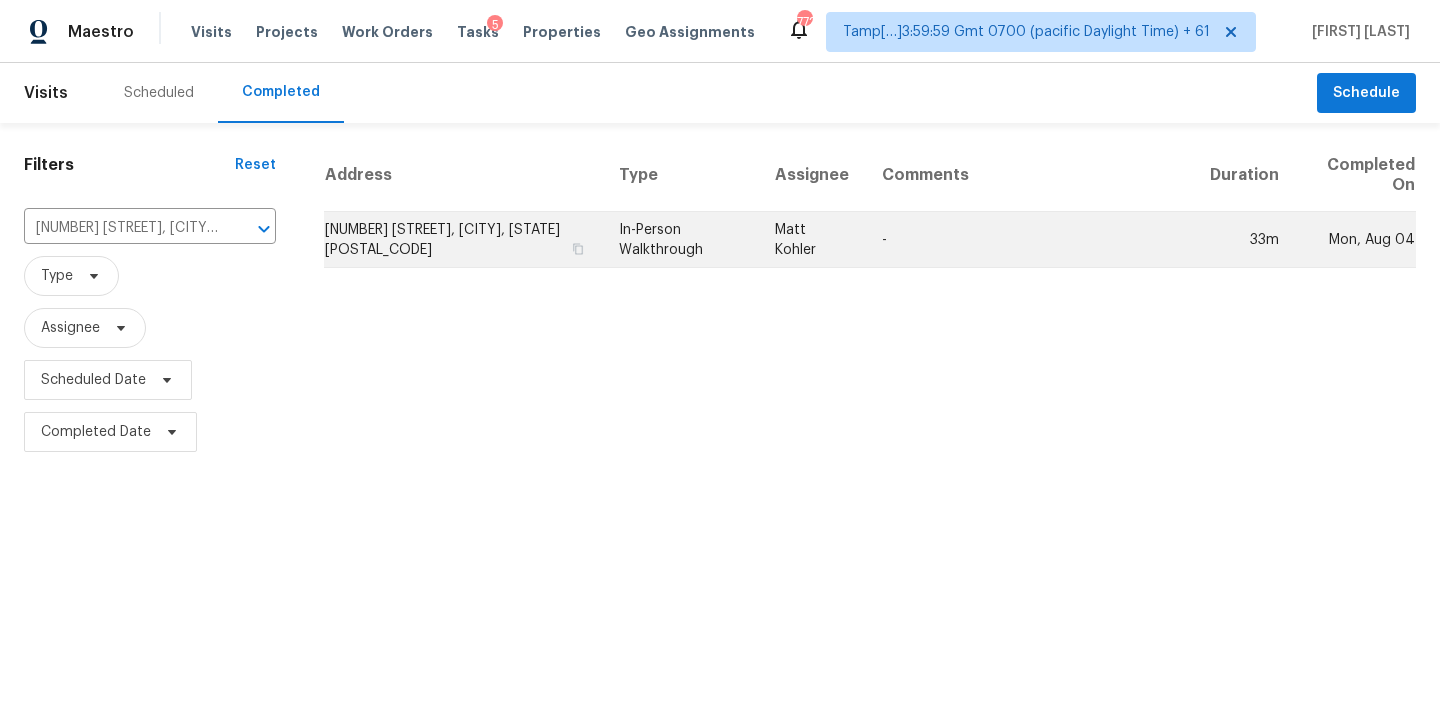 click on "In-Person Walkthrough" at bounding box center (681, 240) 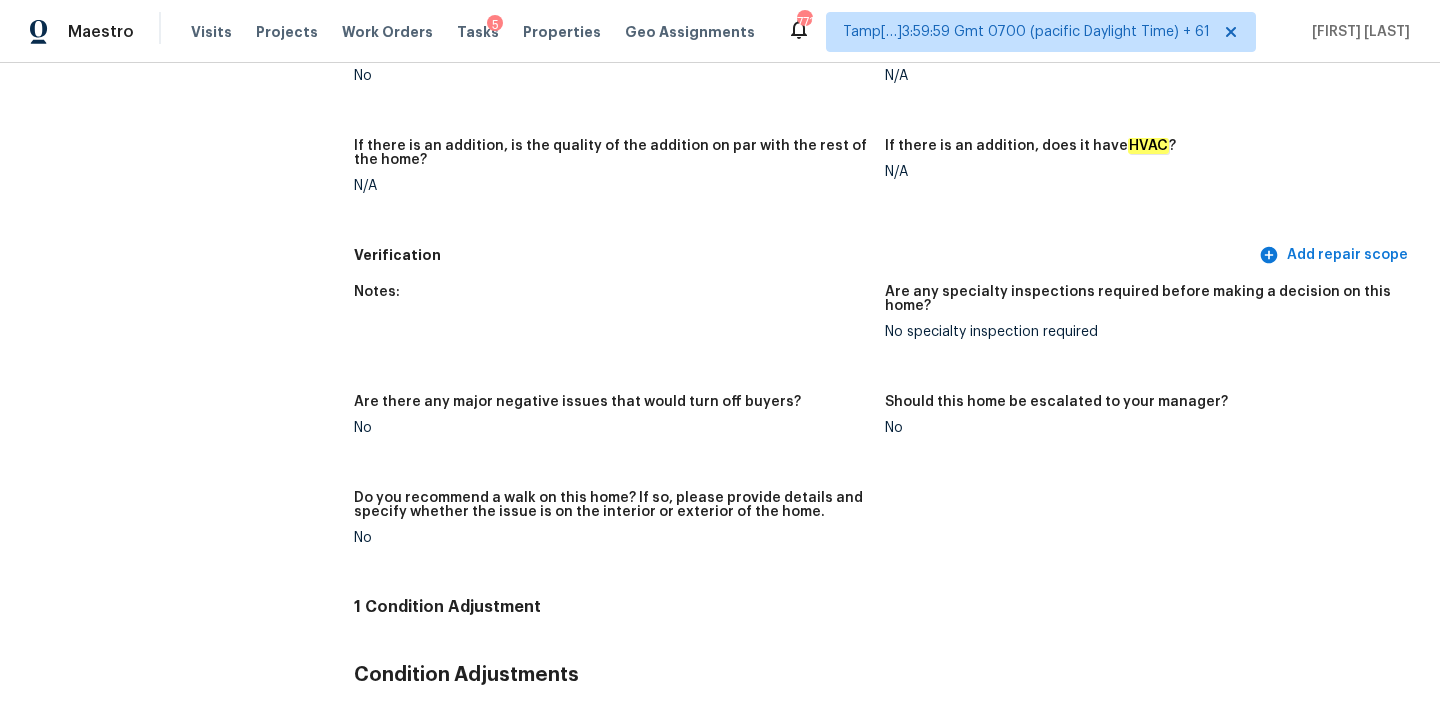 scroll, scrollTop: 99, scrollLeft: 0, axis: vertical 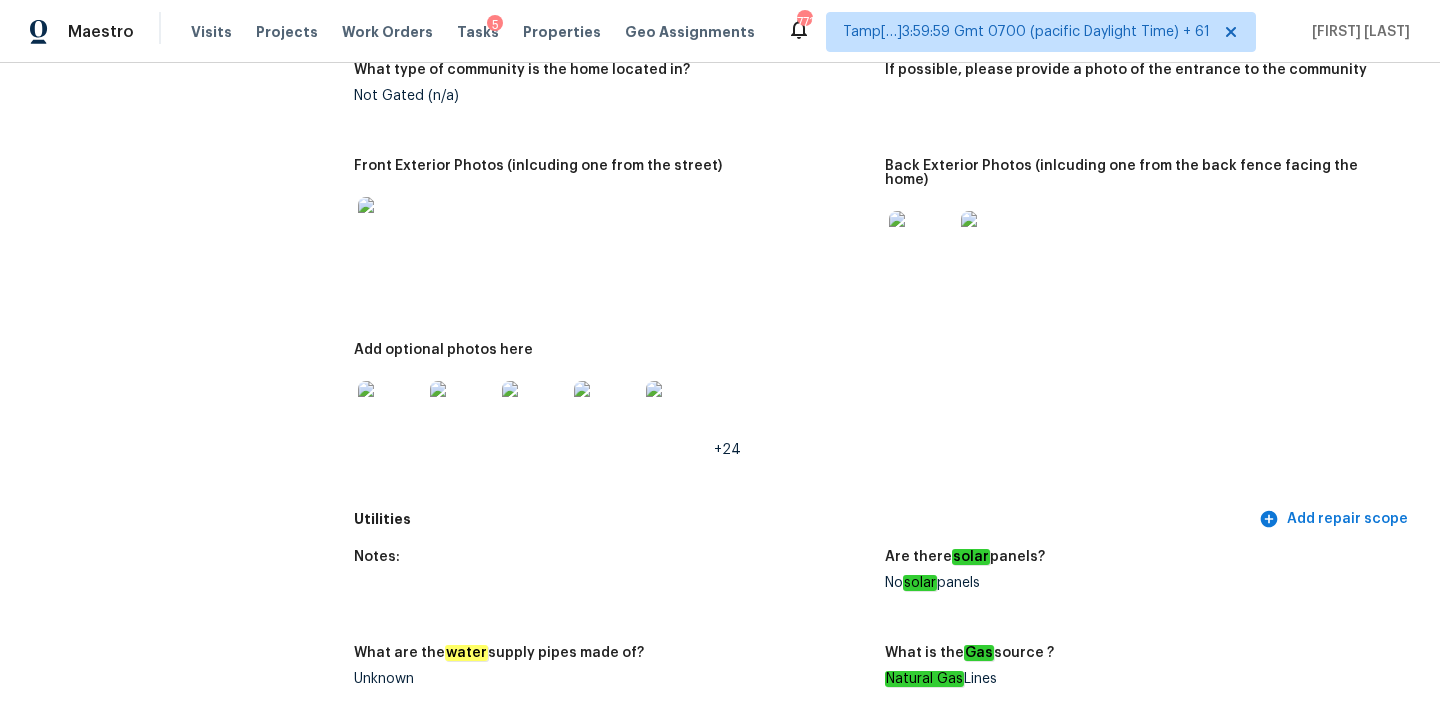 click at bounding box center (921, 243) 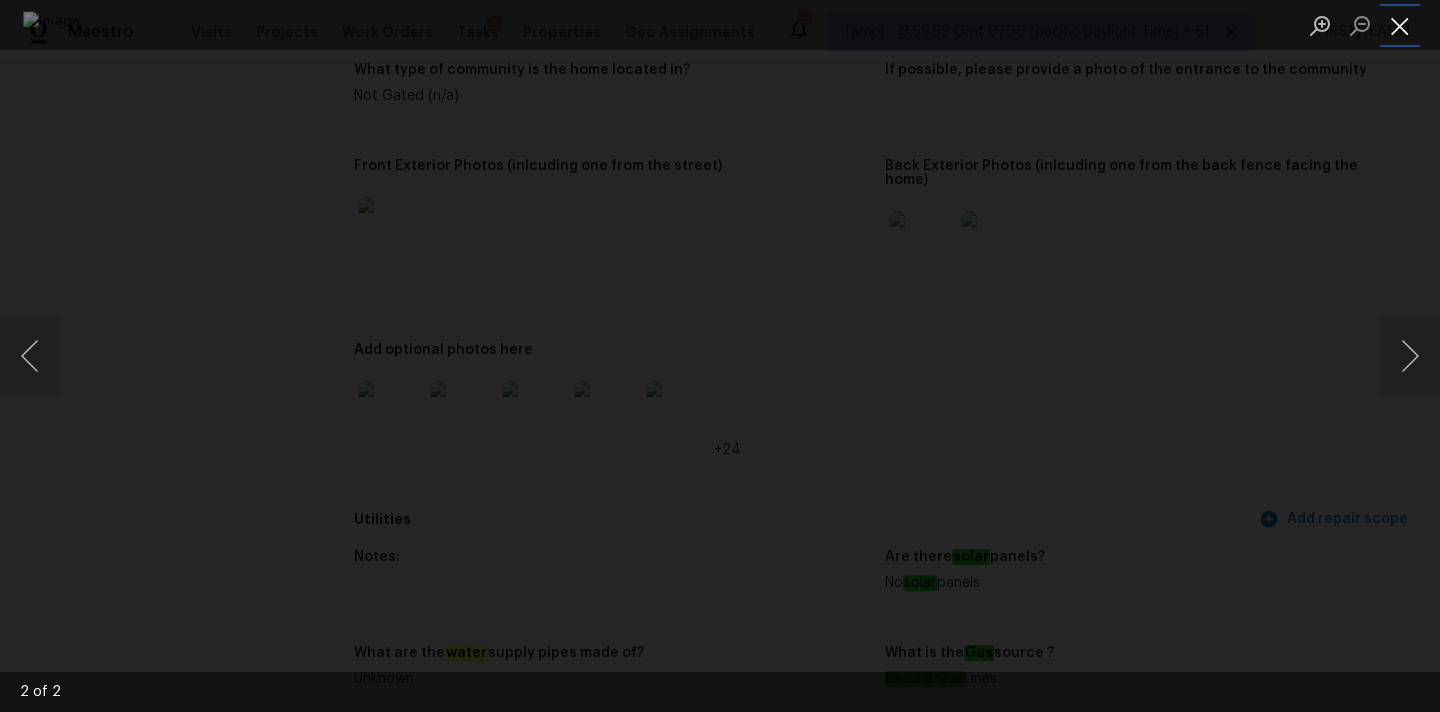 click at bounding box center (1400, 25) 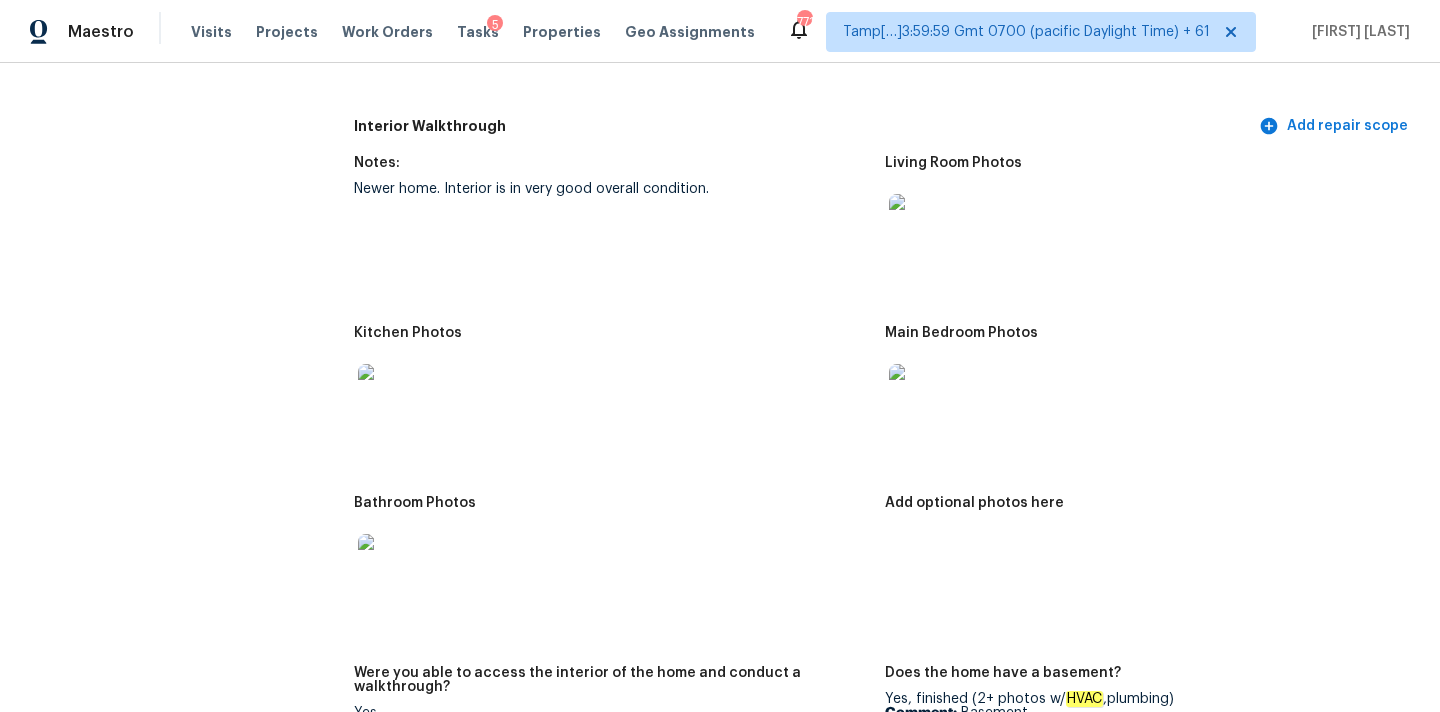 scroll, scrollTop: 2291, scrollLeft: 0, axis: vertical 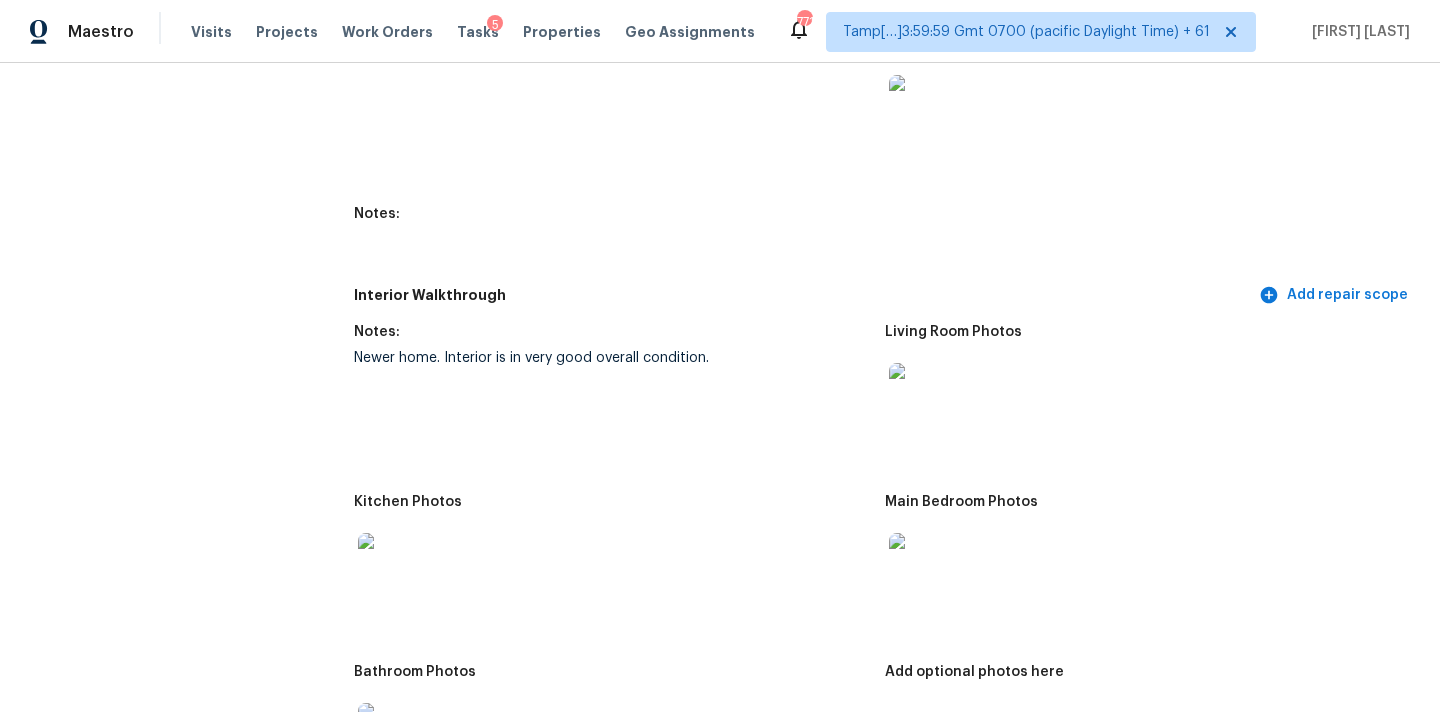 click at bounding box center (921, 395) 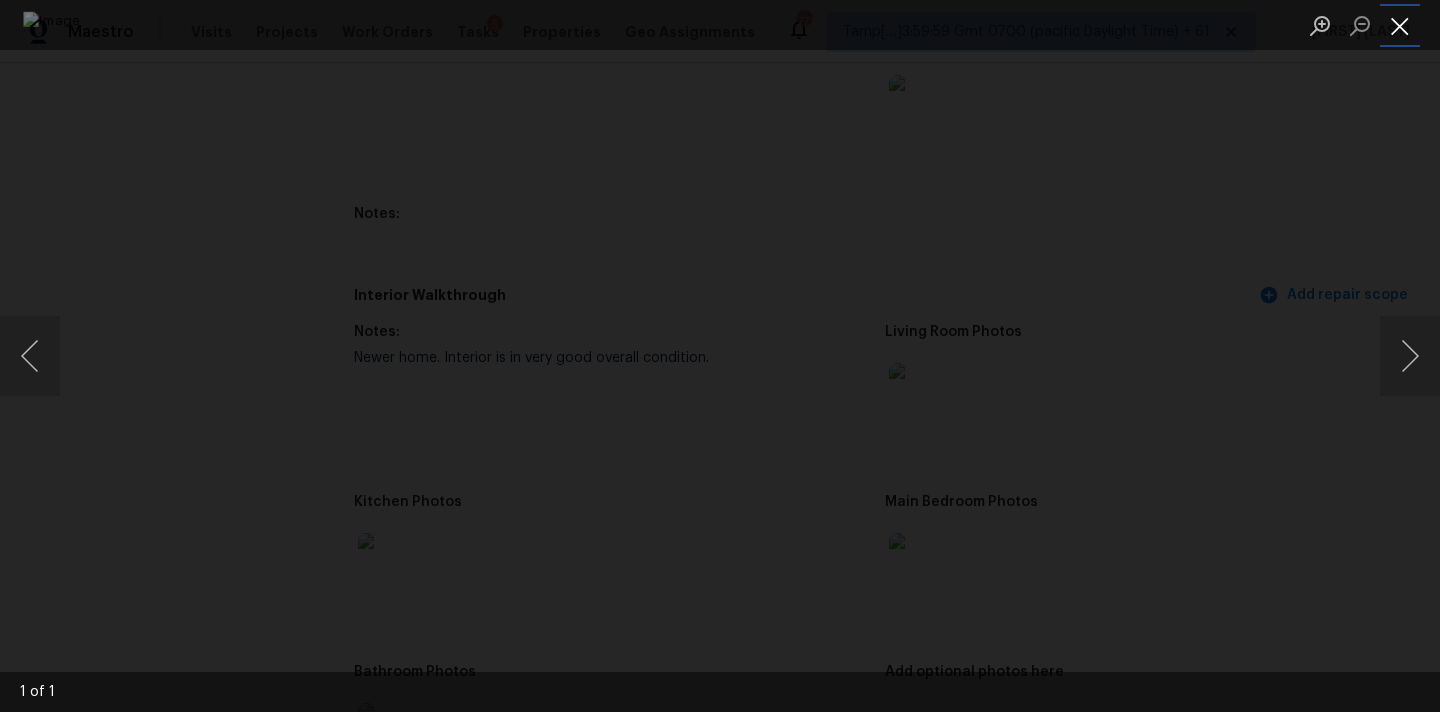 click at bounding box center (1400, 25) 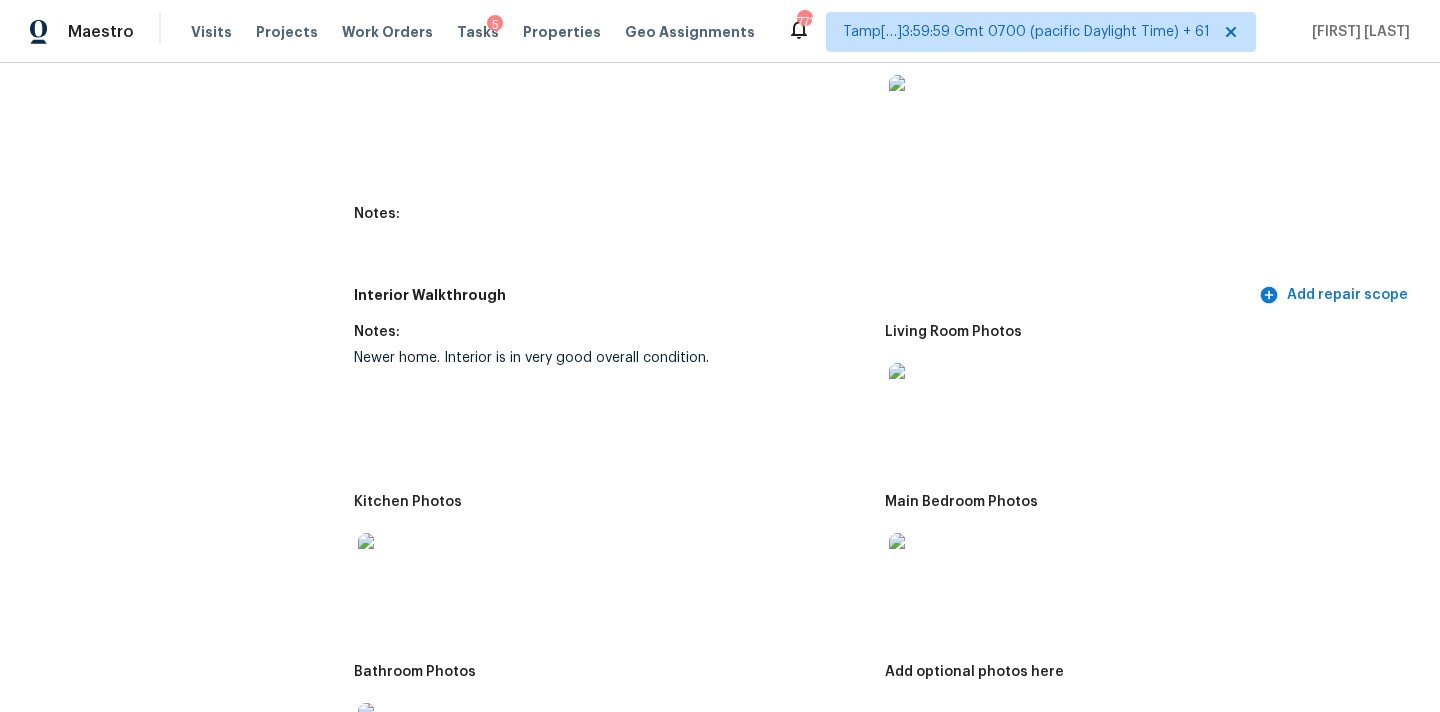 click at bounding box center [921, 565] 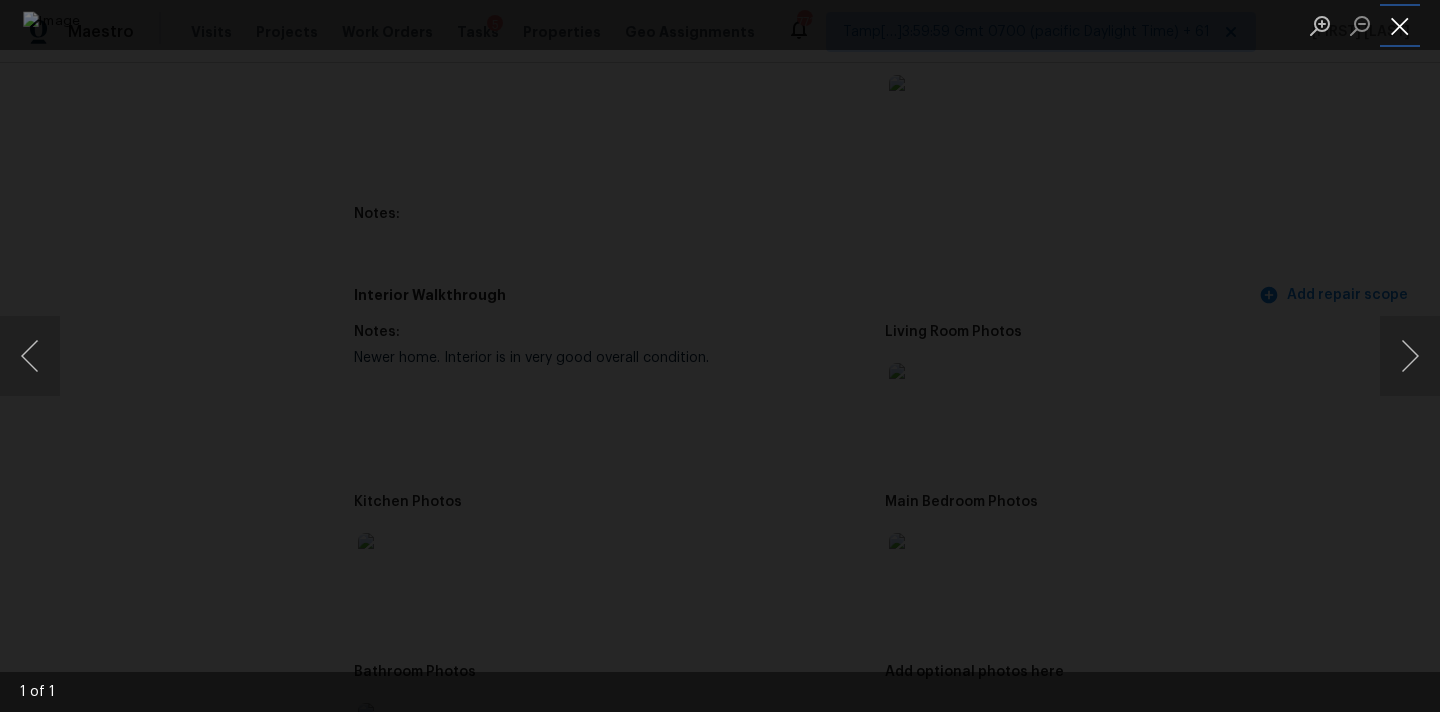 click at bounding box center [1400, 25] 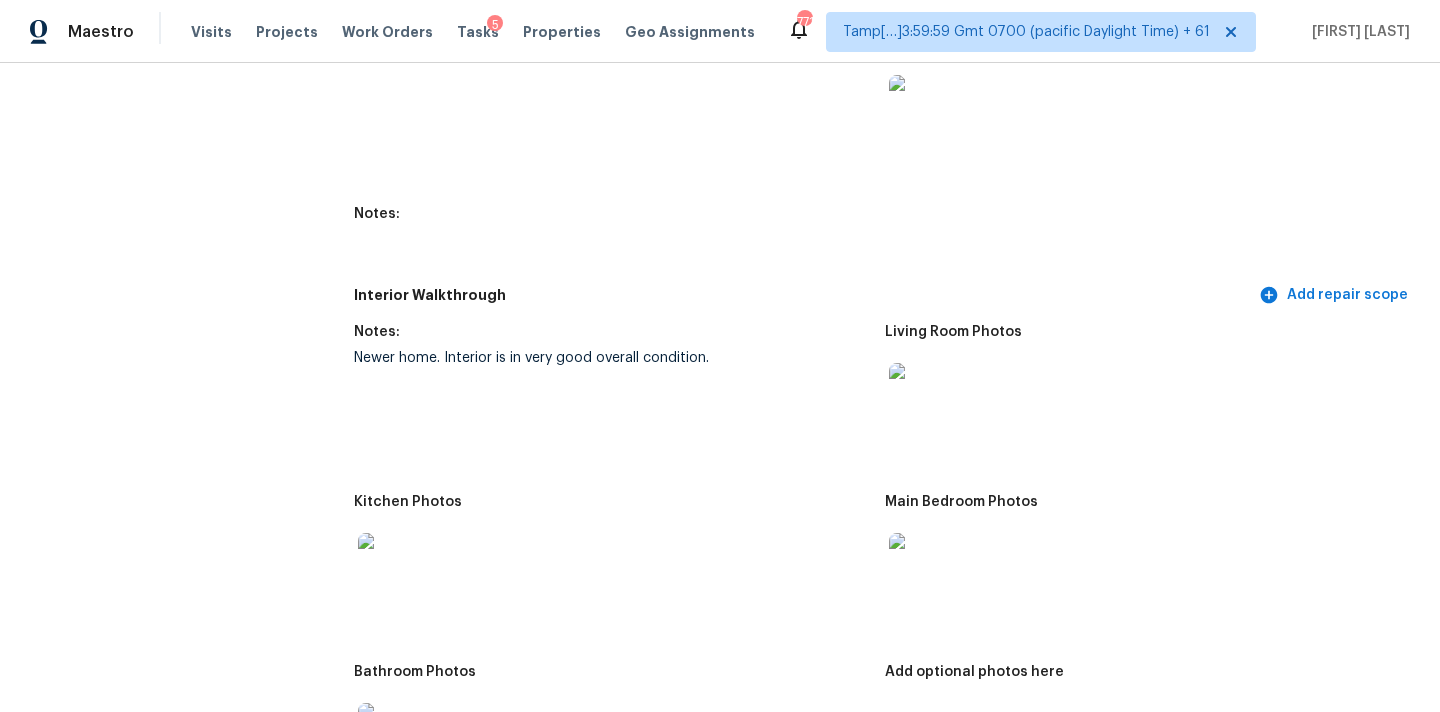 click at bounding box center [390, 565] 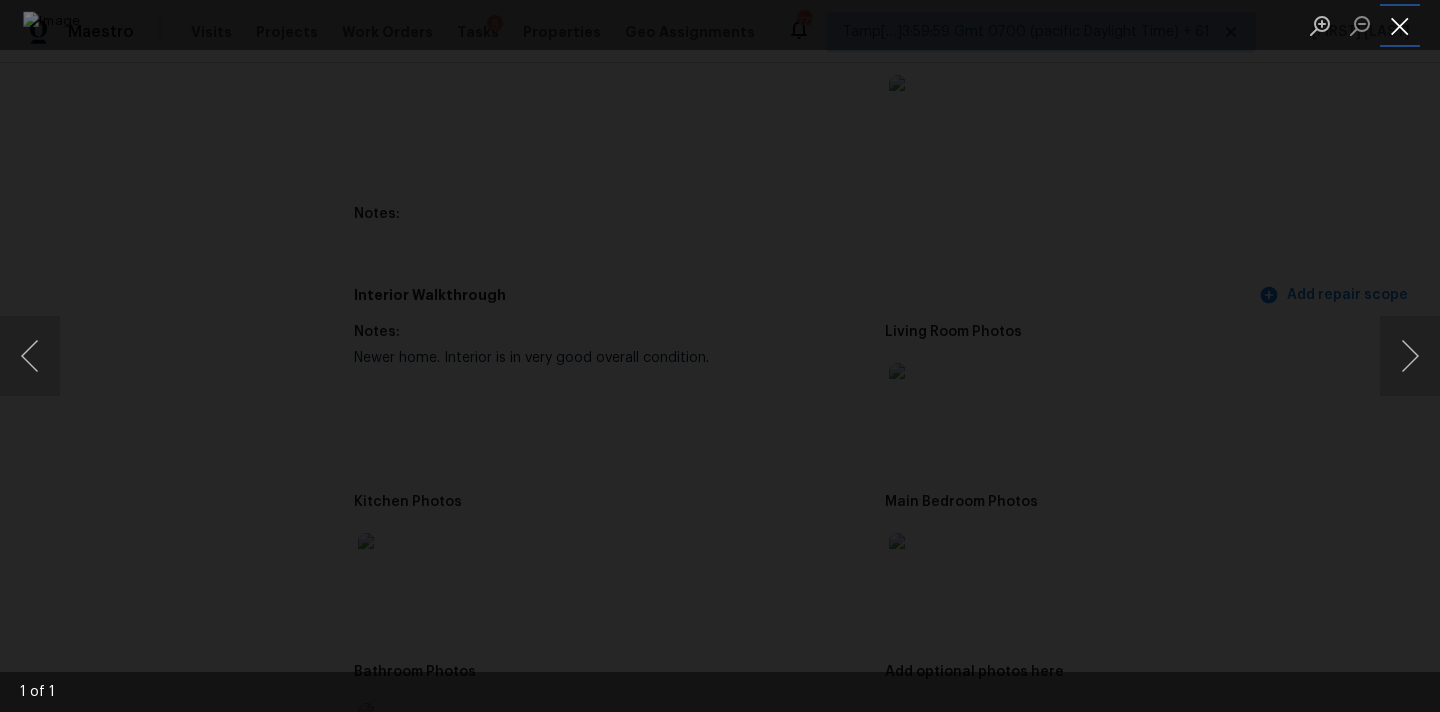 click at bounding box center (1400, 25) 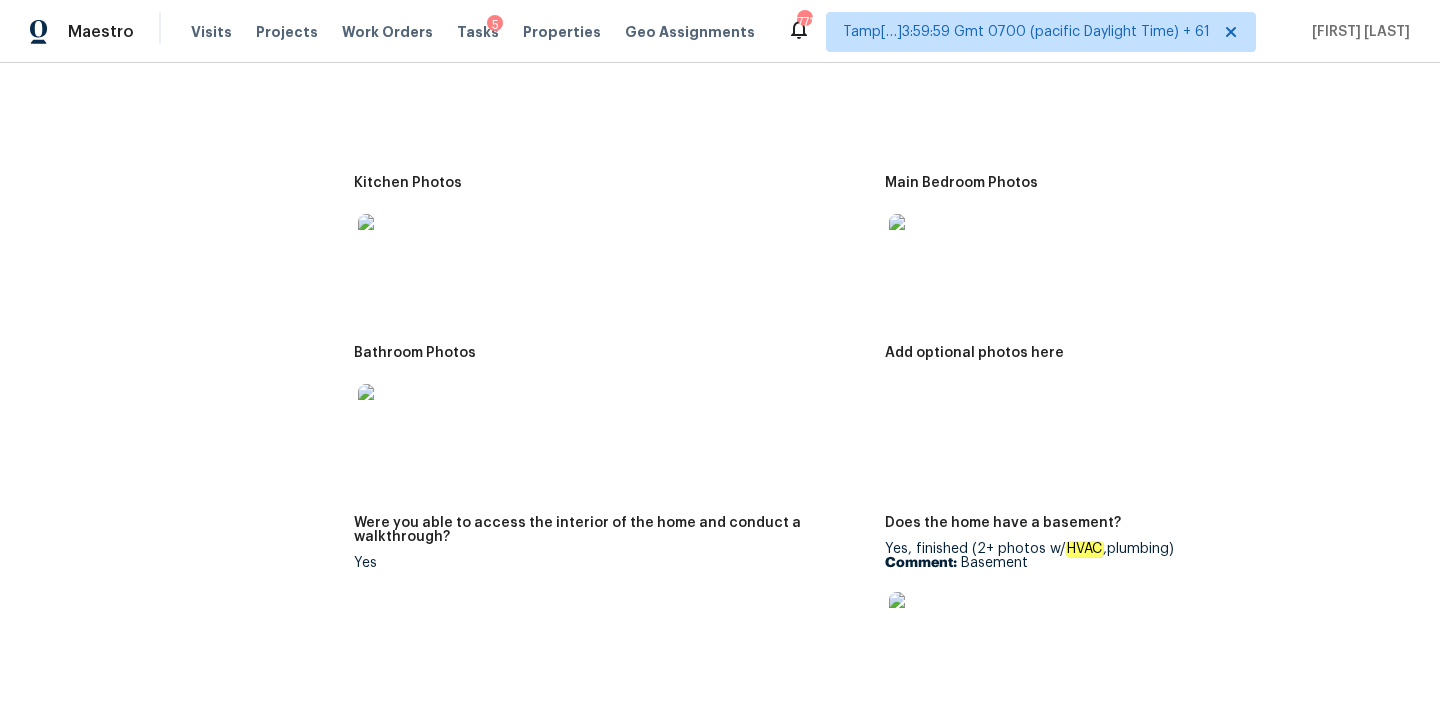 scroll, scrollTop: 2756, scrollLeft: 0, axis: vertical 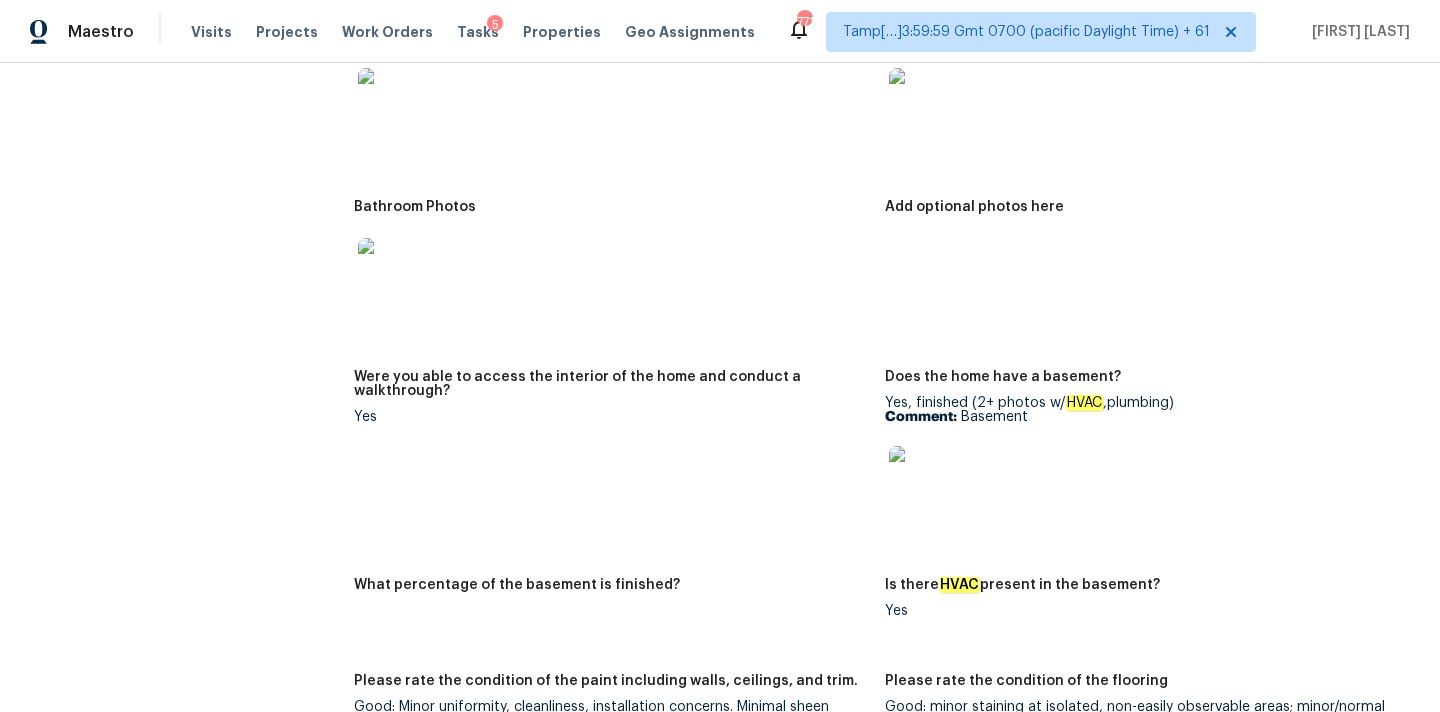click at bounding box center [390, 270] 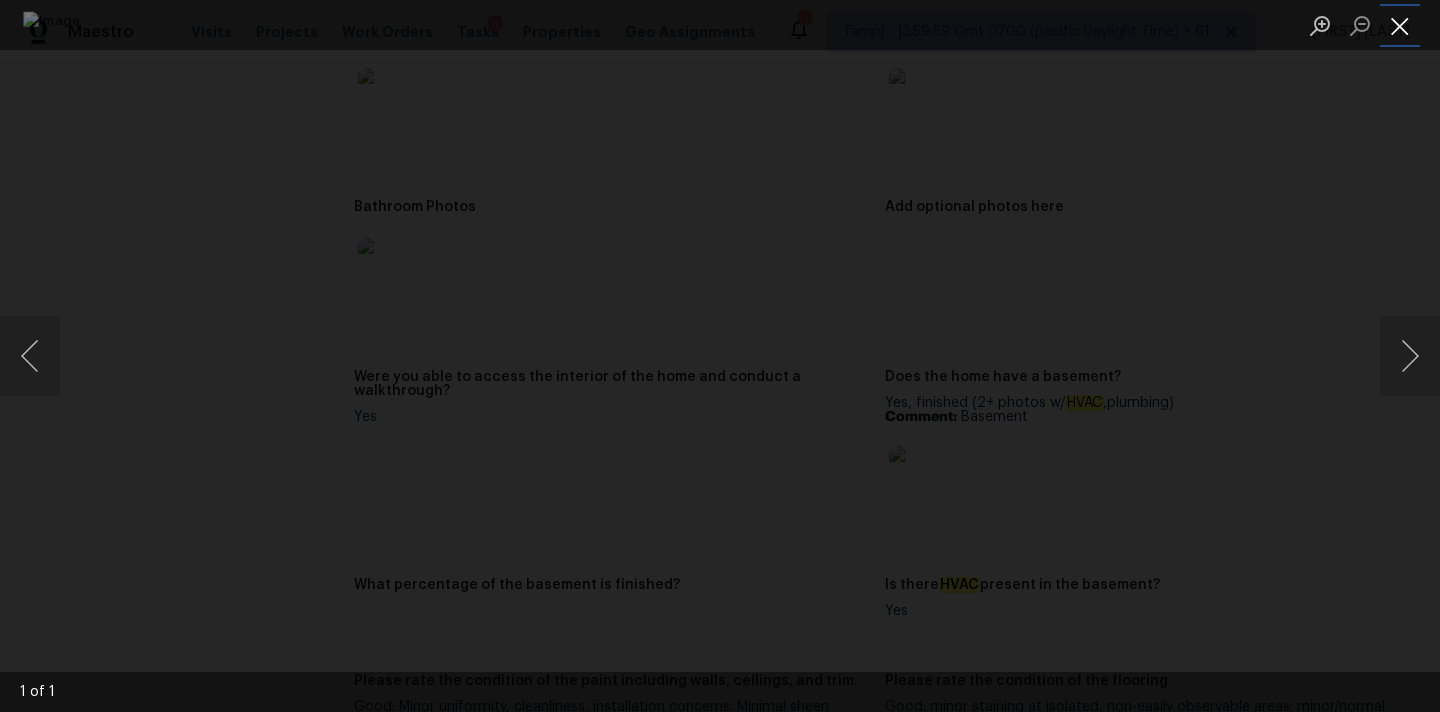 click at bounding box center (1400, 25) 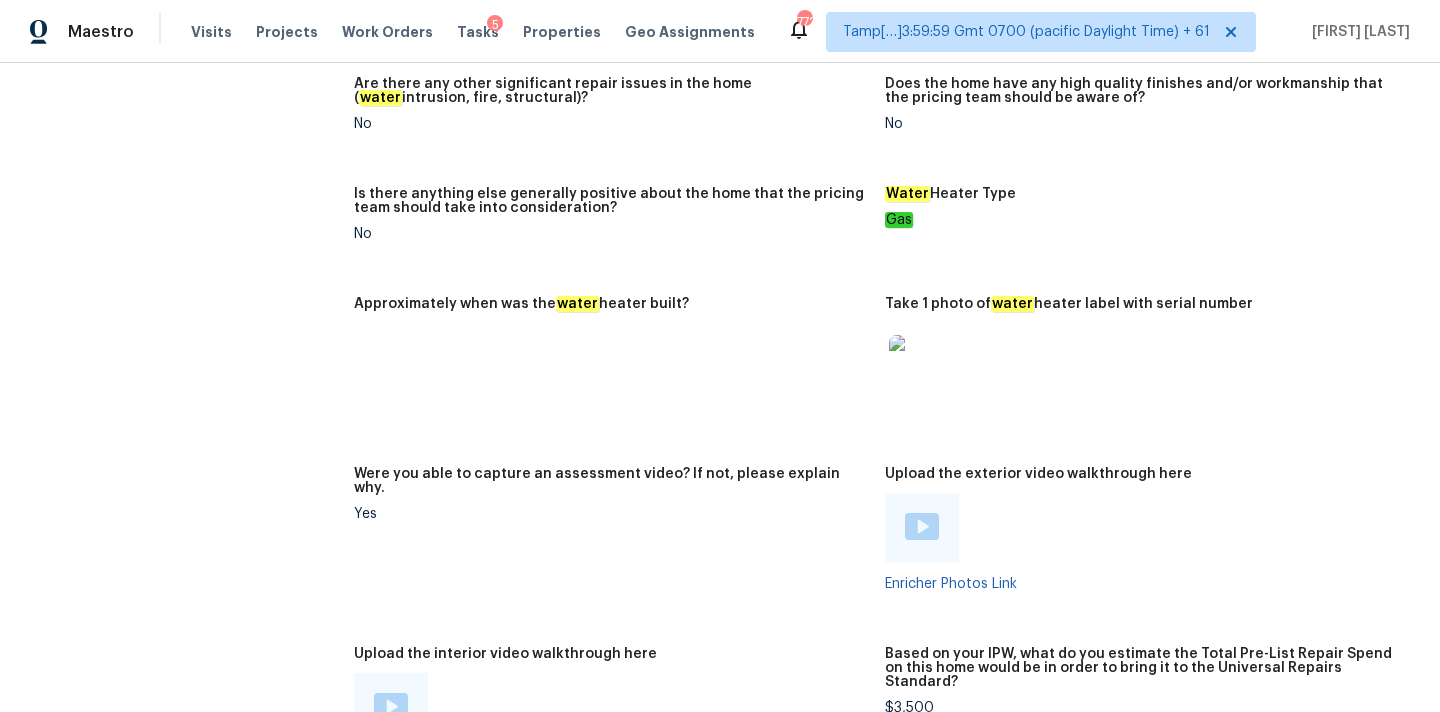 scroll, scrollTop: 3932, scrollLeft: 0, axis: vertical 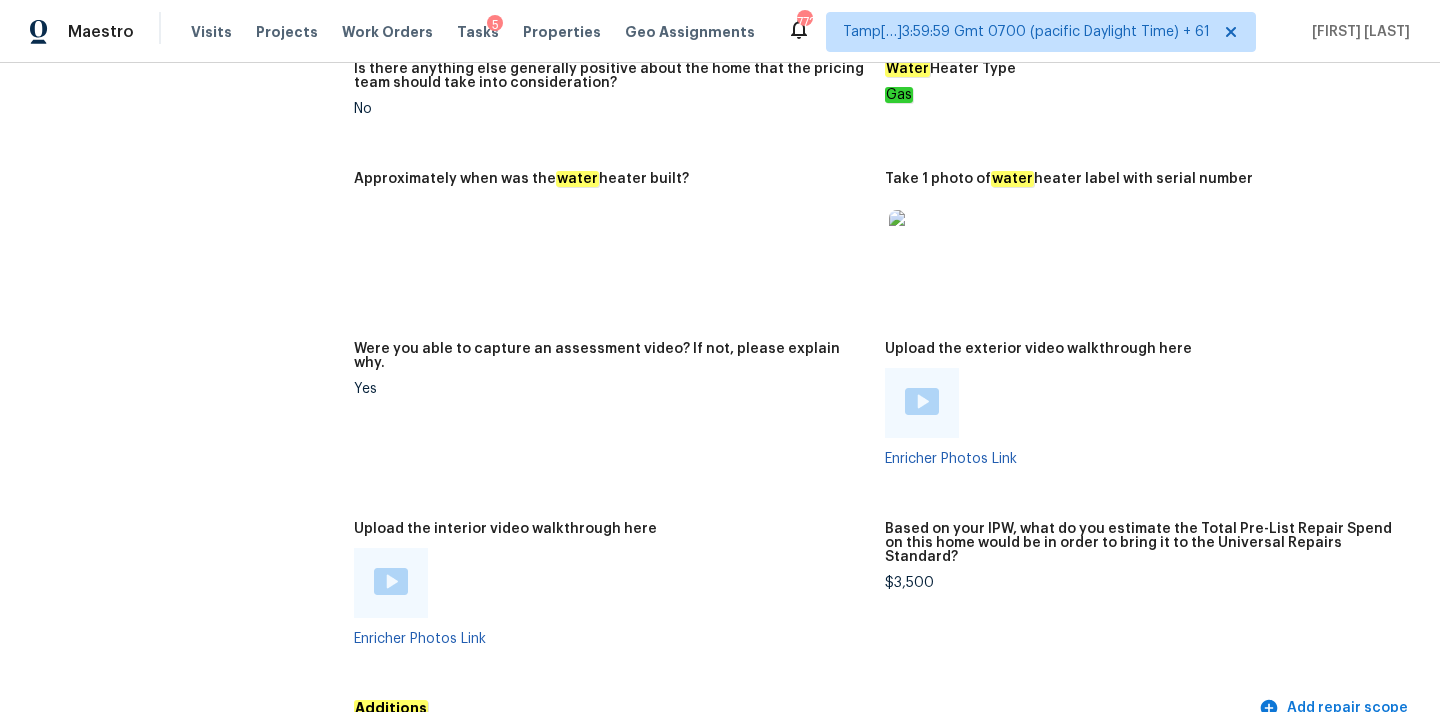 drag, startPoint x: 889, startPoint y: 558, endPoint x: 949, endPoint y: 556, distance: 60.033325 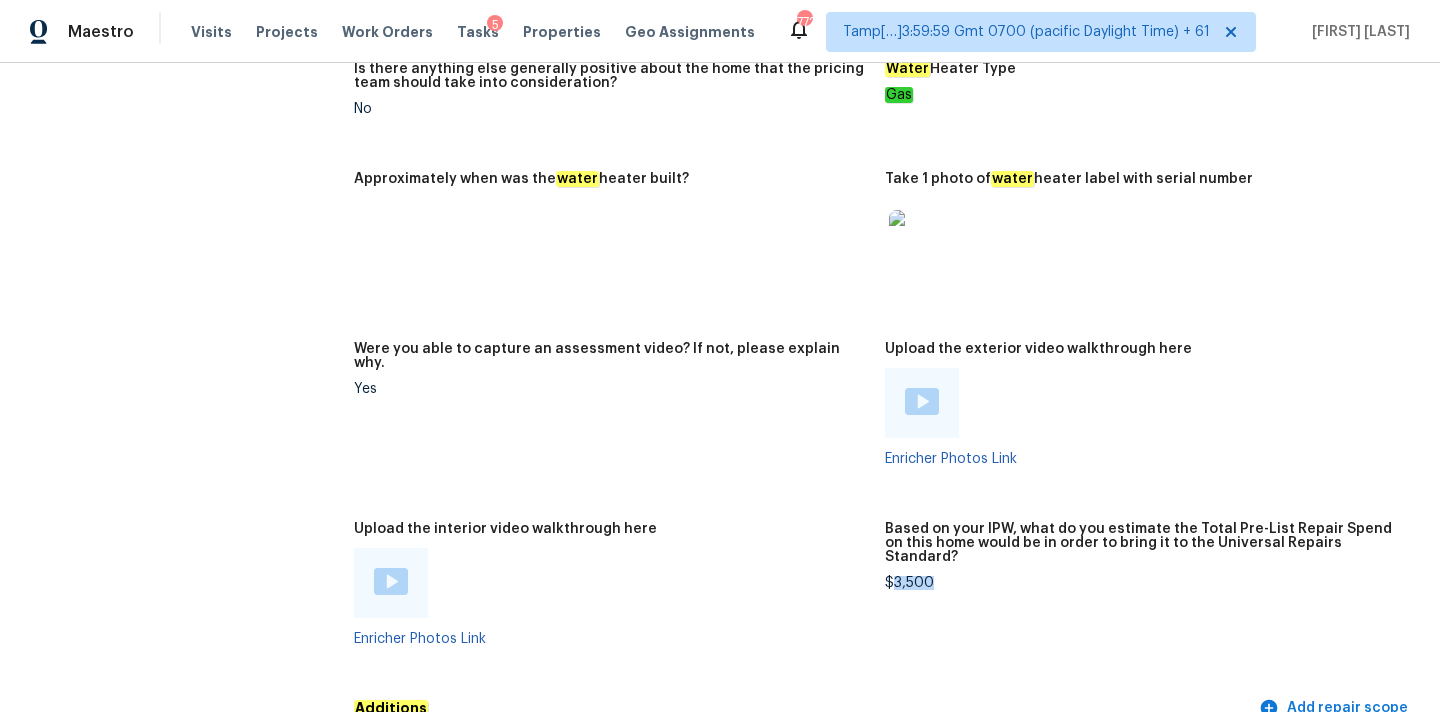 click on "$3,500" at bounding box center (1142, 583) 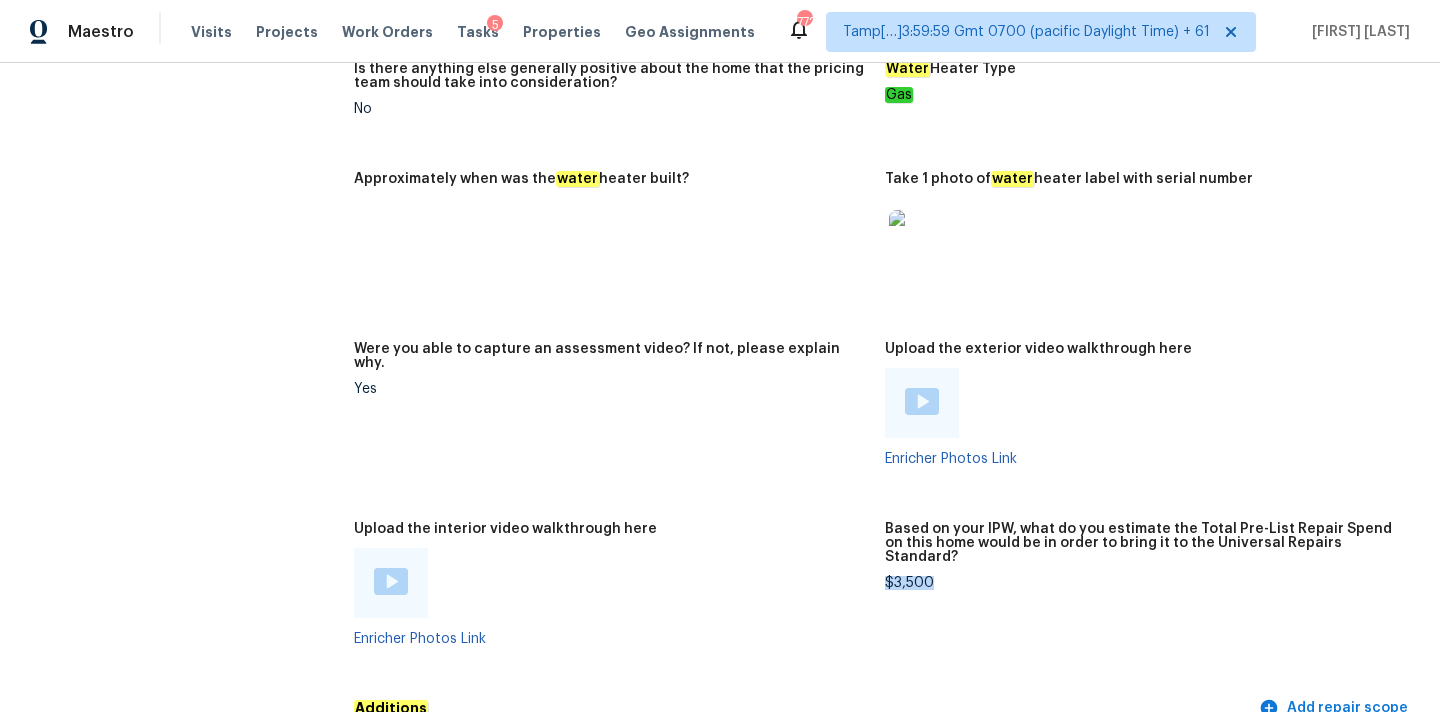 click on "$3,500" at bounding box center [1142, 583] 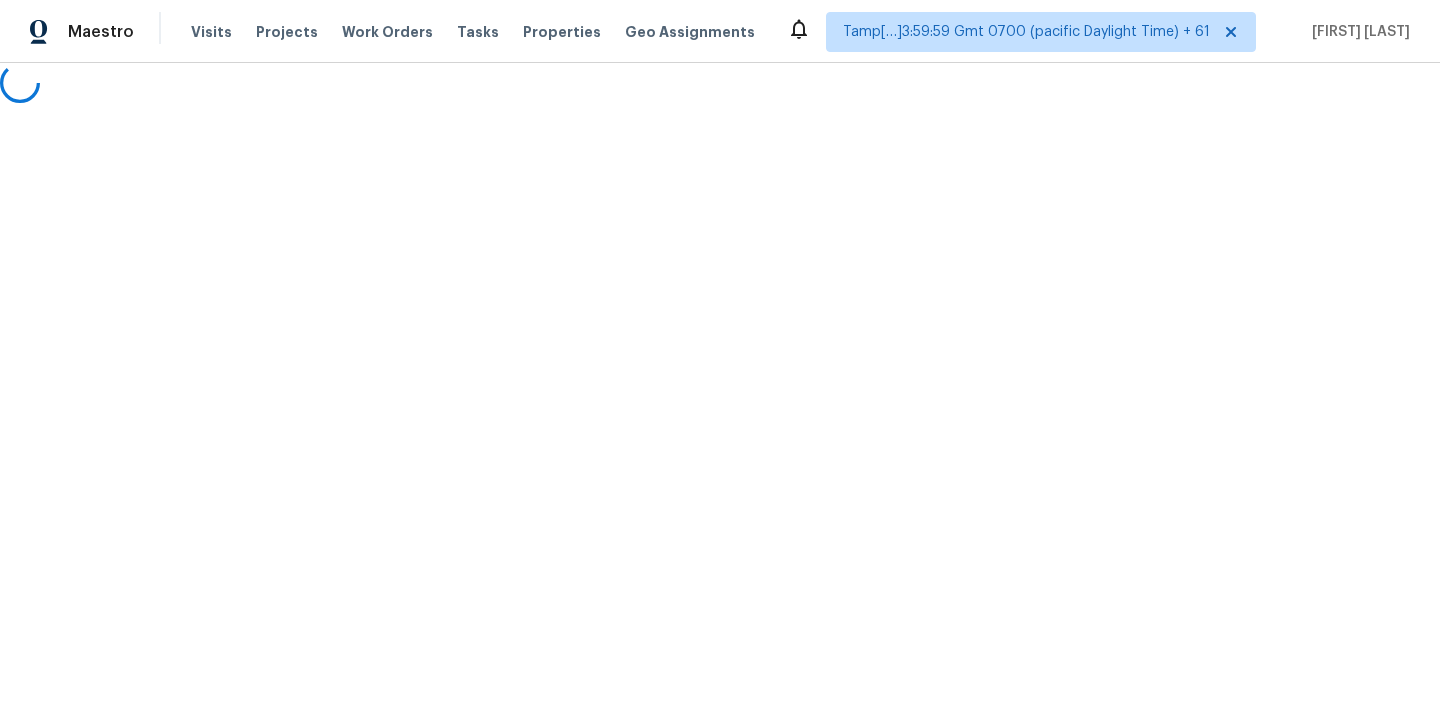 scroll, scrollTop: 0, scrollLeft: 0, axis: both 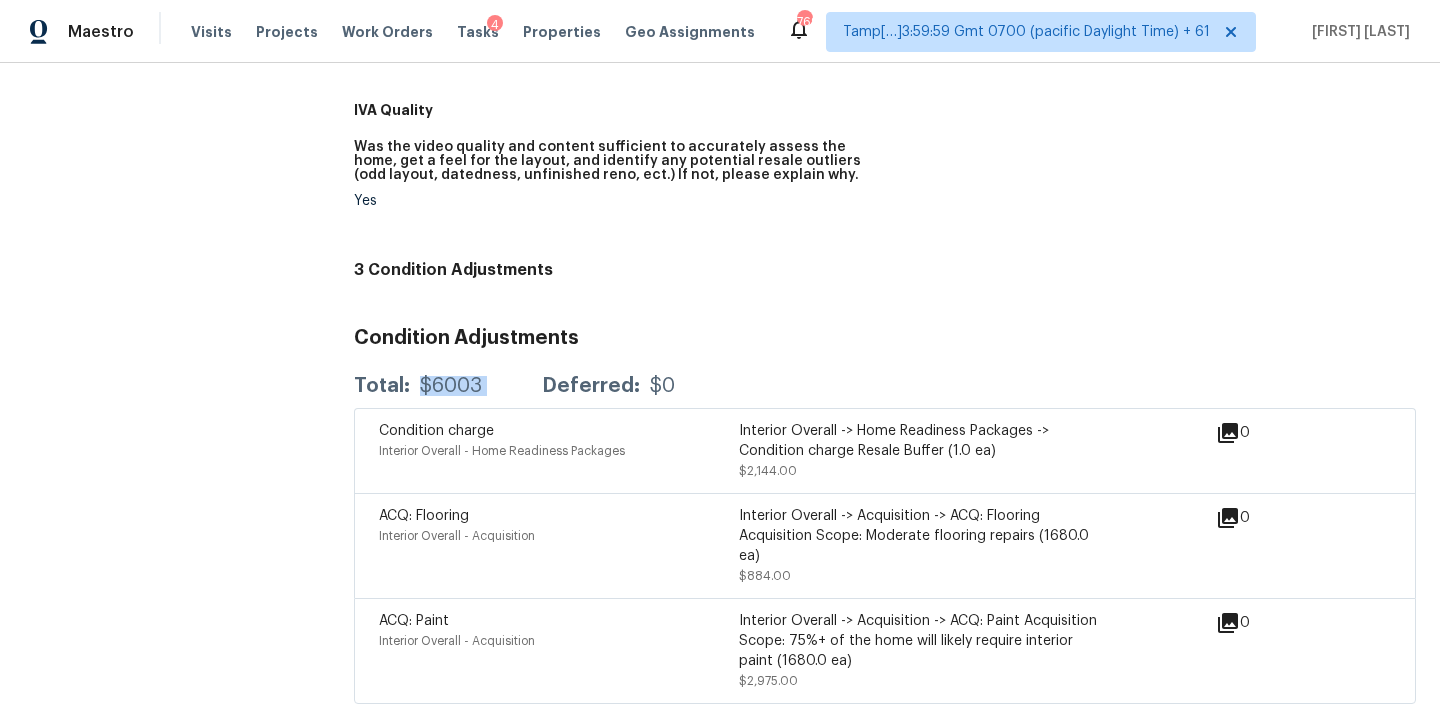 drag, startPoint x: 418, startPoint y: 374, endPoint x: 512, endPoint y: 374, distance: 94 